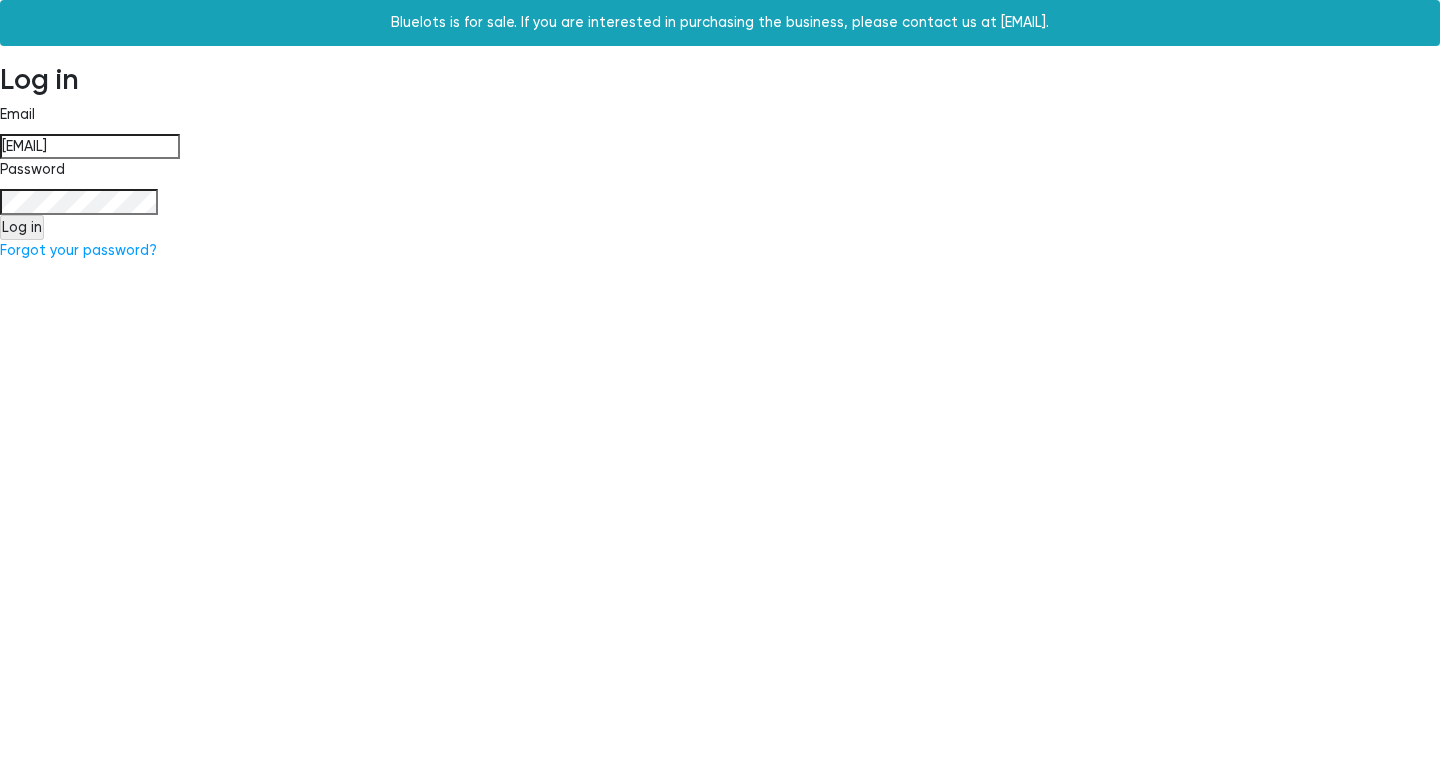 scroll, scrollTop: 0, scrollLeft: 0, axis: both 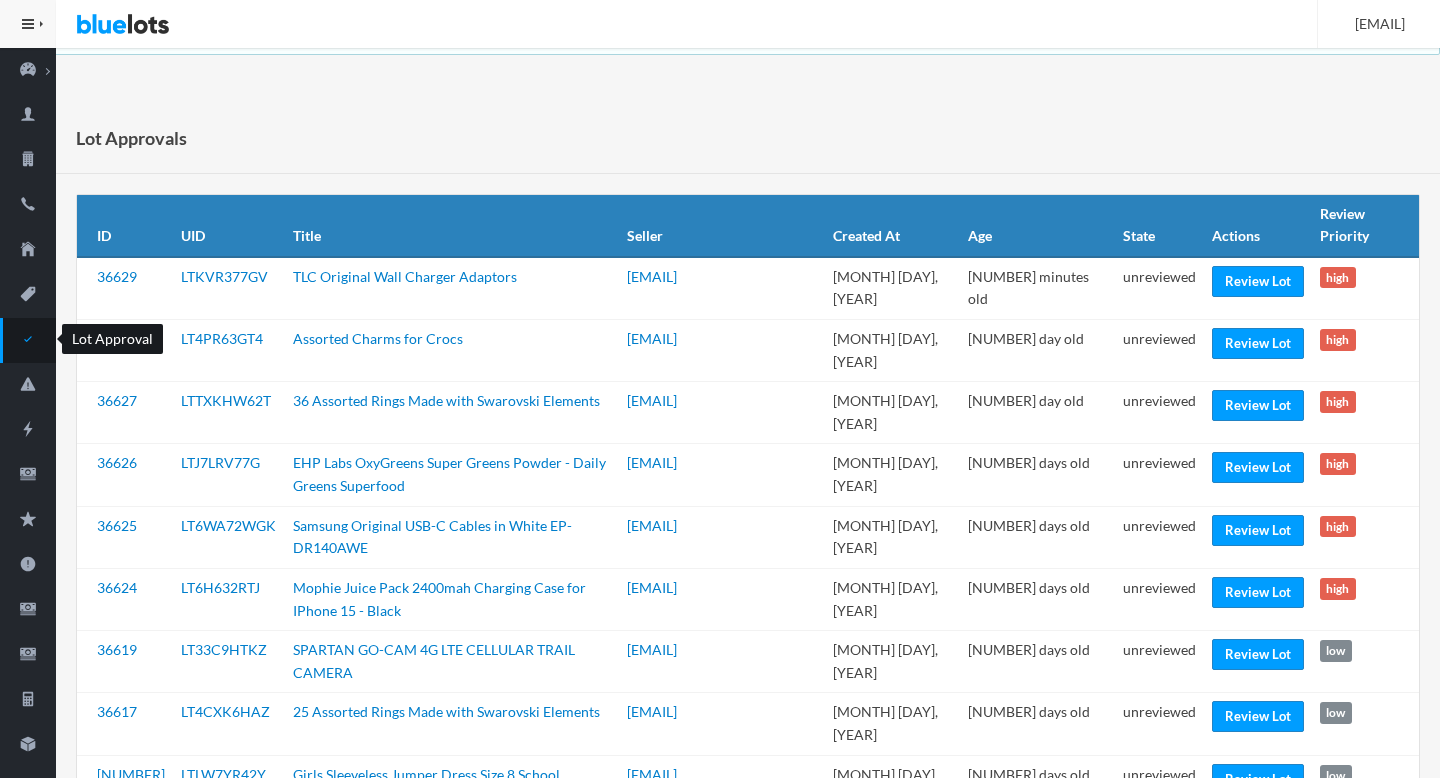 click 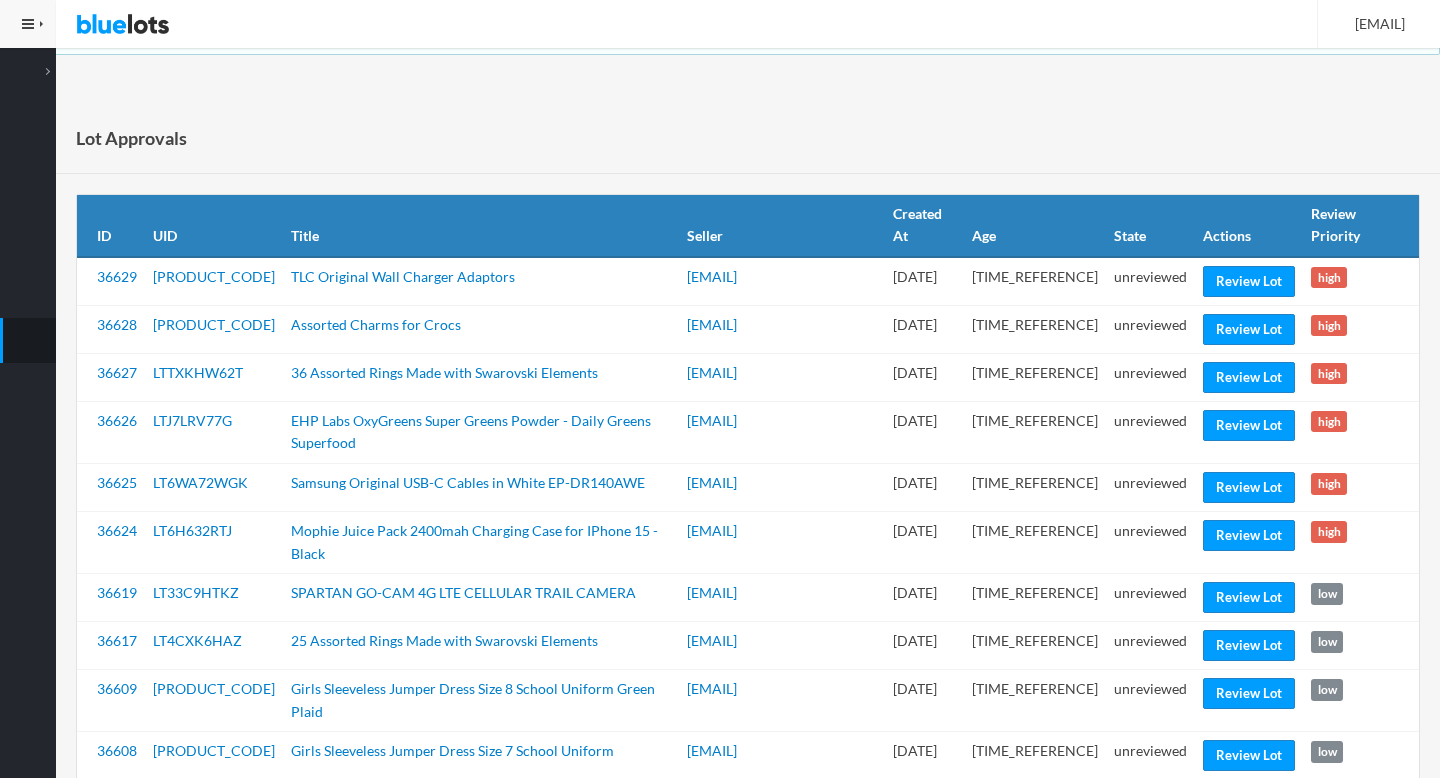 scroll, scrollTop: 0, scrollLeft: 0, axis: both 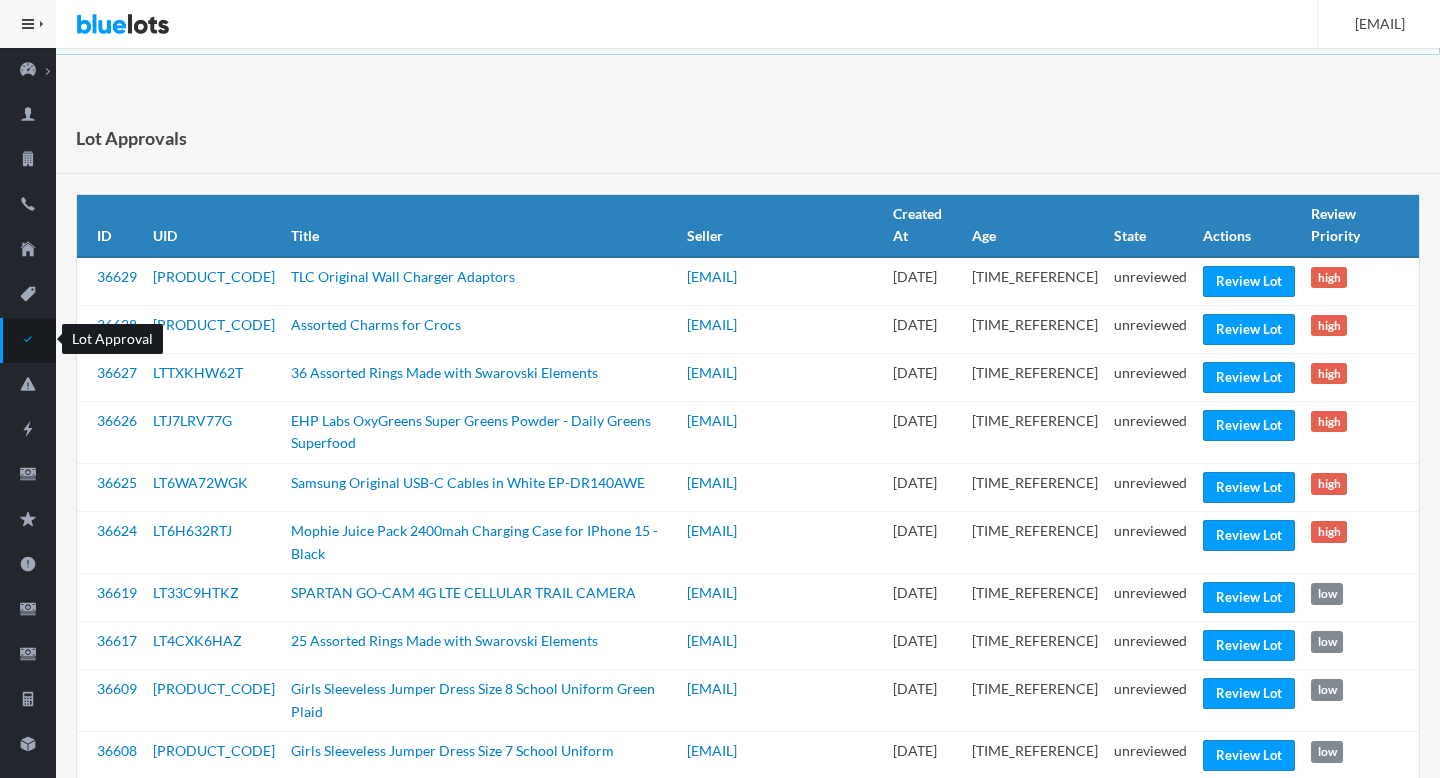 click 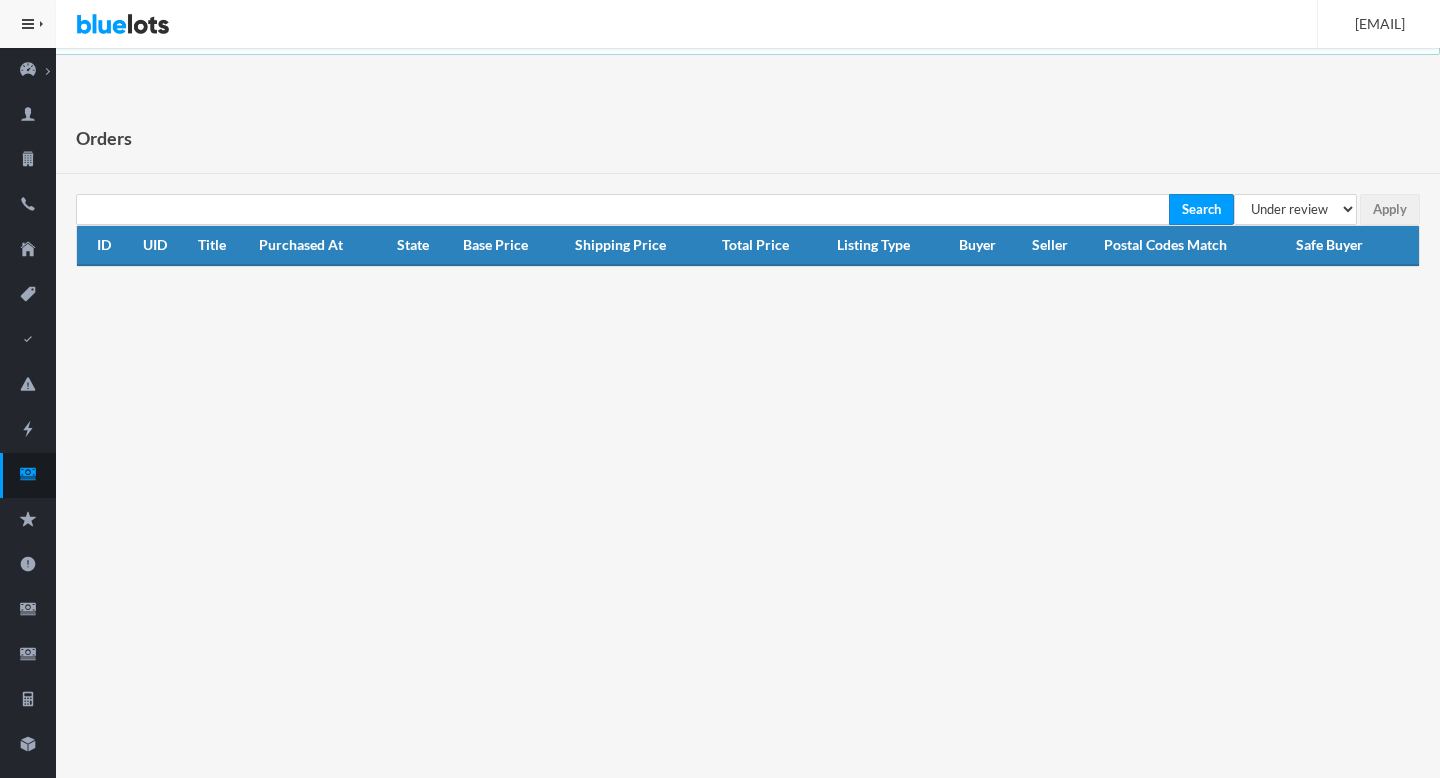 select on "under_review" 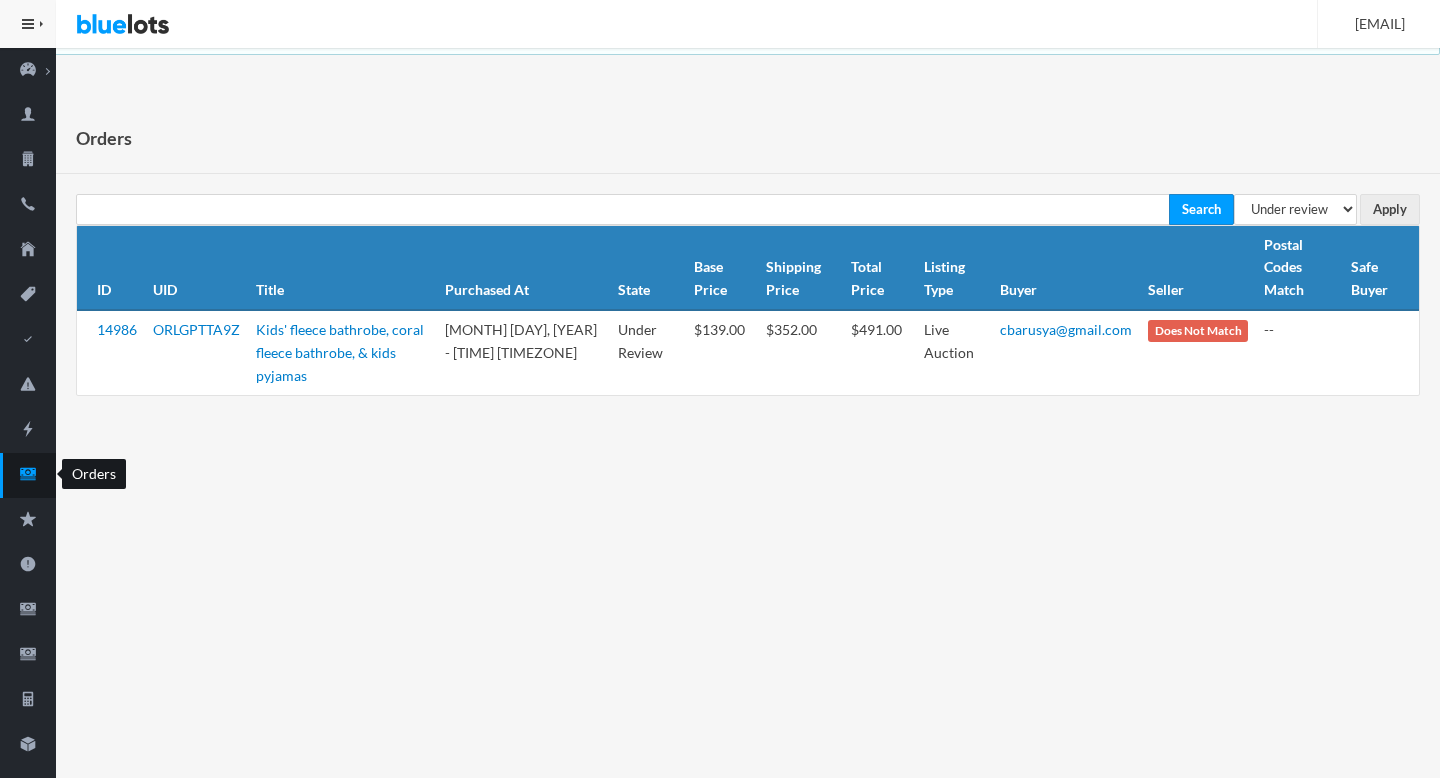 scroll, scrollTop: 0, scrollLeft: 0, axis: both 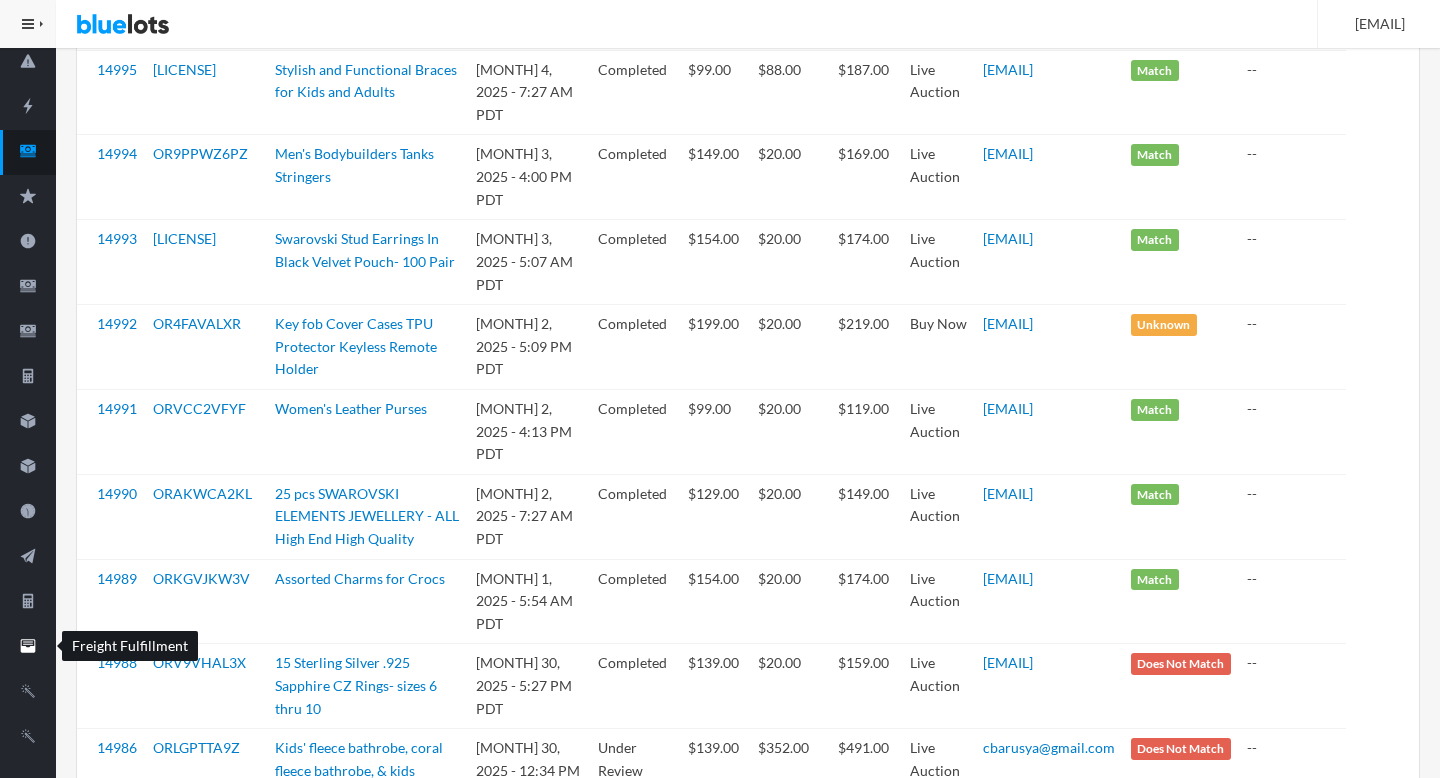 click 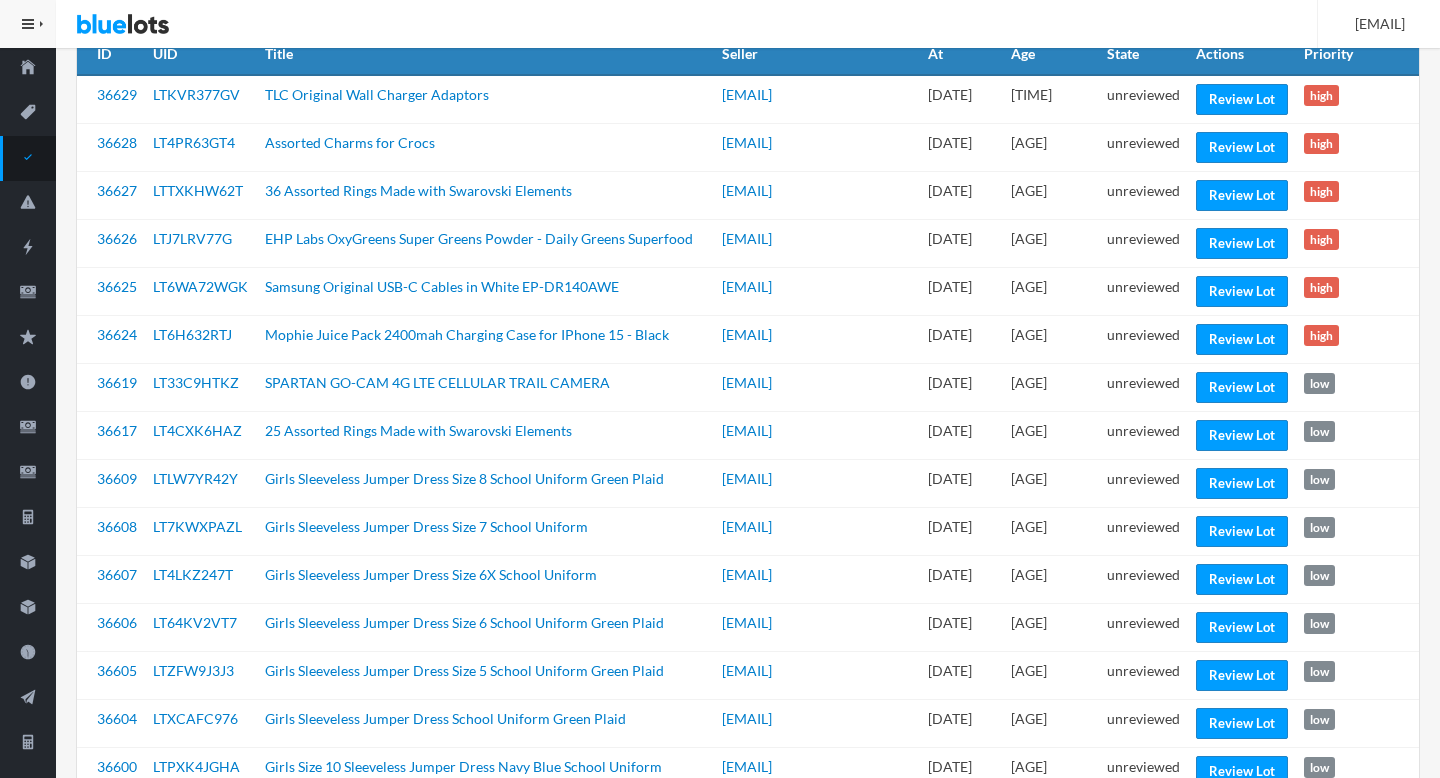 scroll, scrollTop: 0, scrollLeft: 0, axis: both 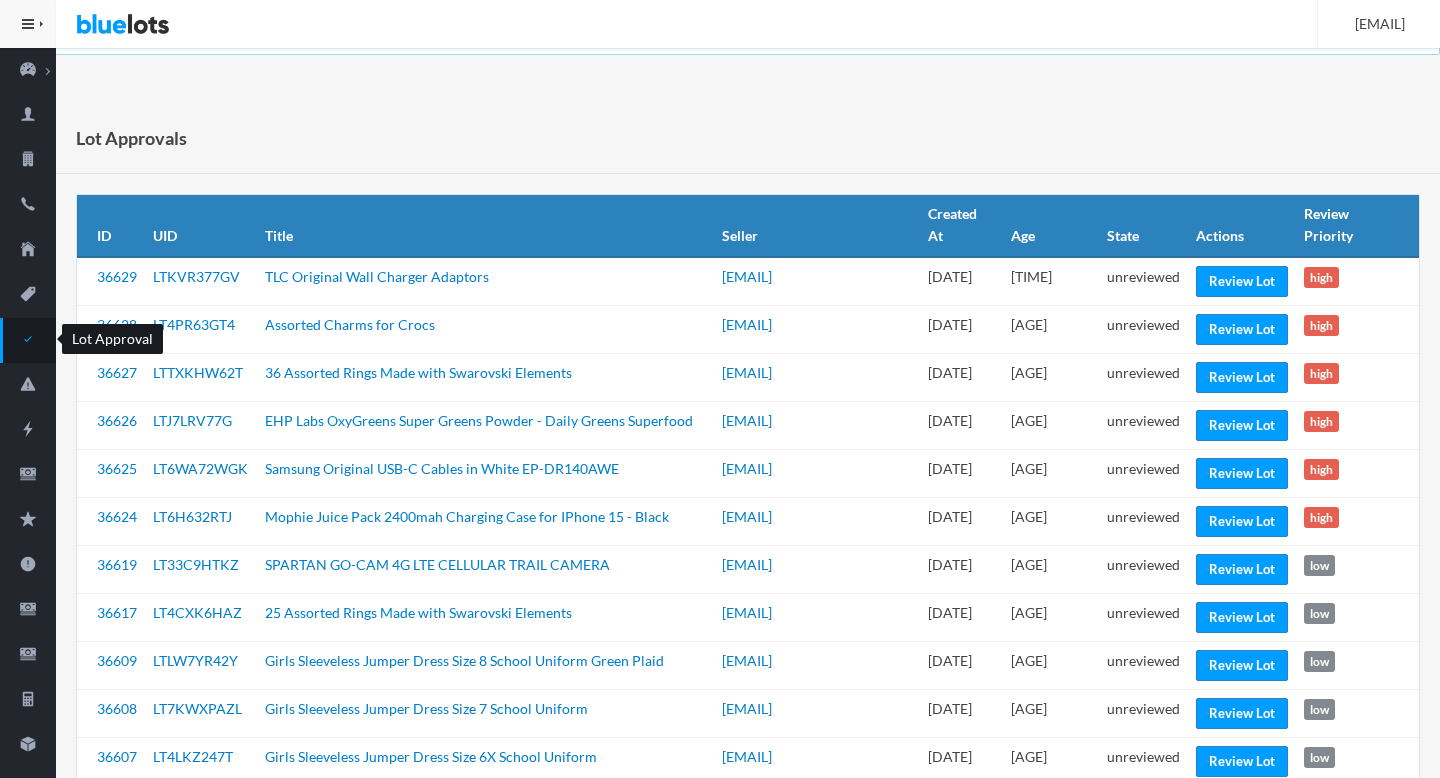 click on "Lot Approval" at bounding box center (28, 340) 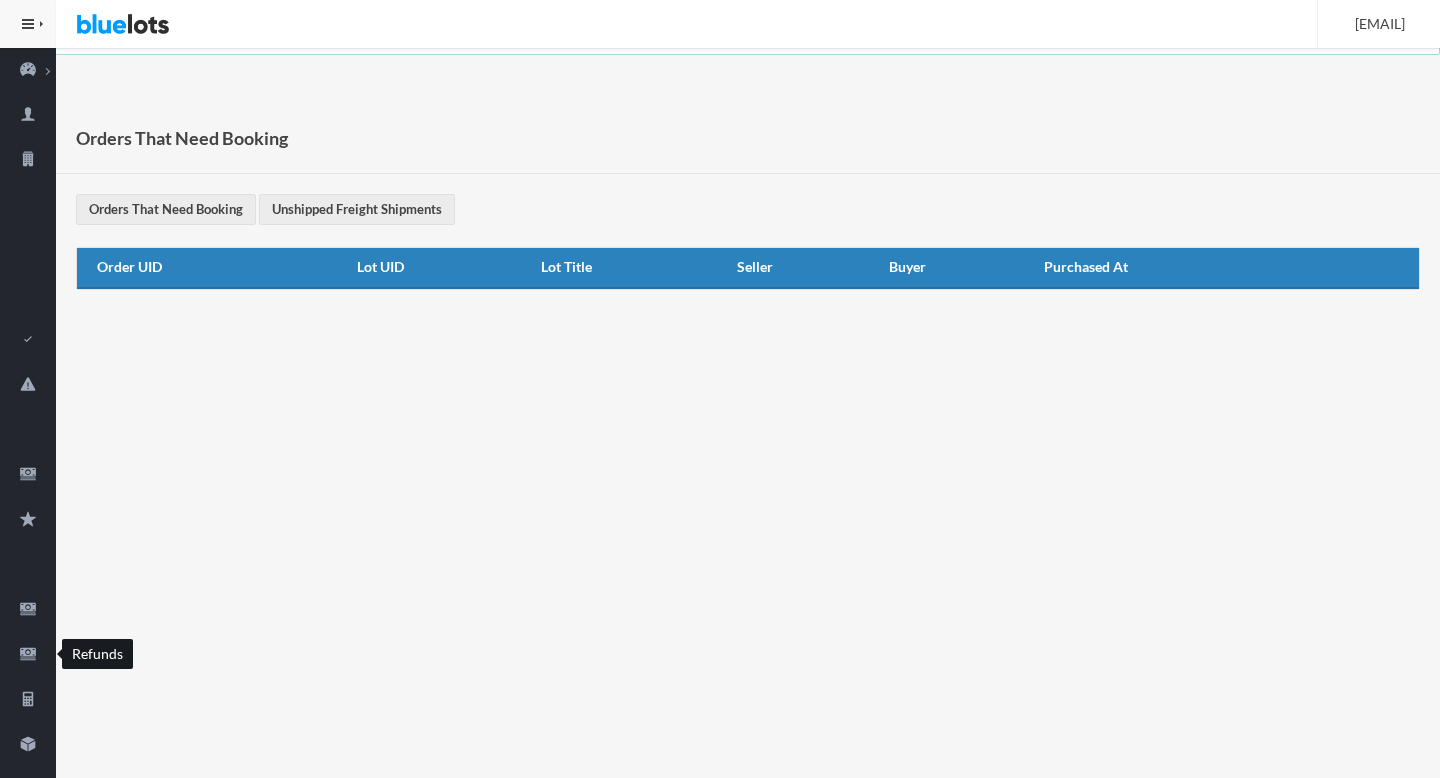 scroll, scrollTop: 0, scrollLeft: 0, axis: both 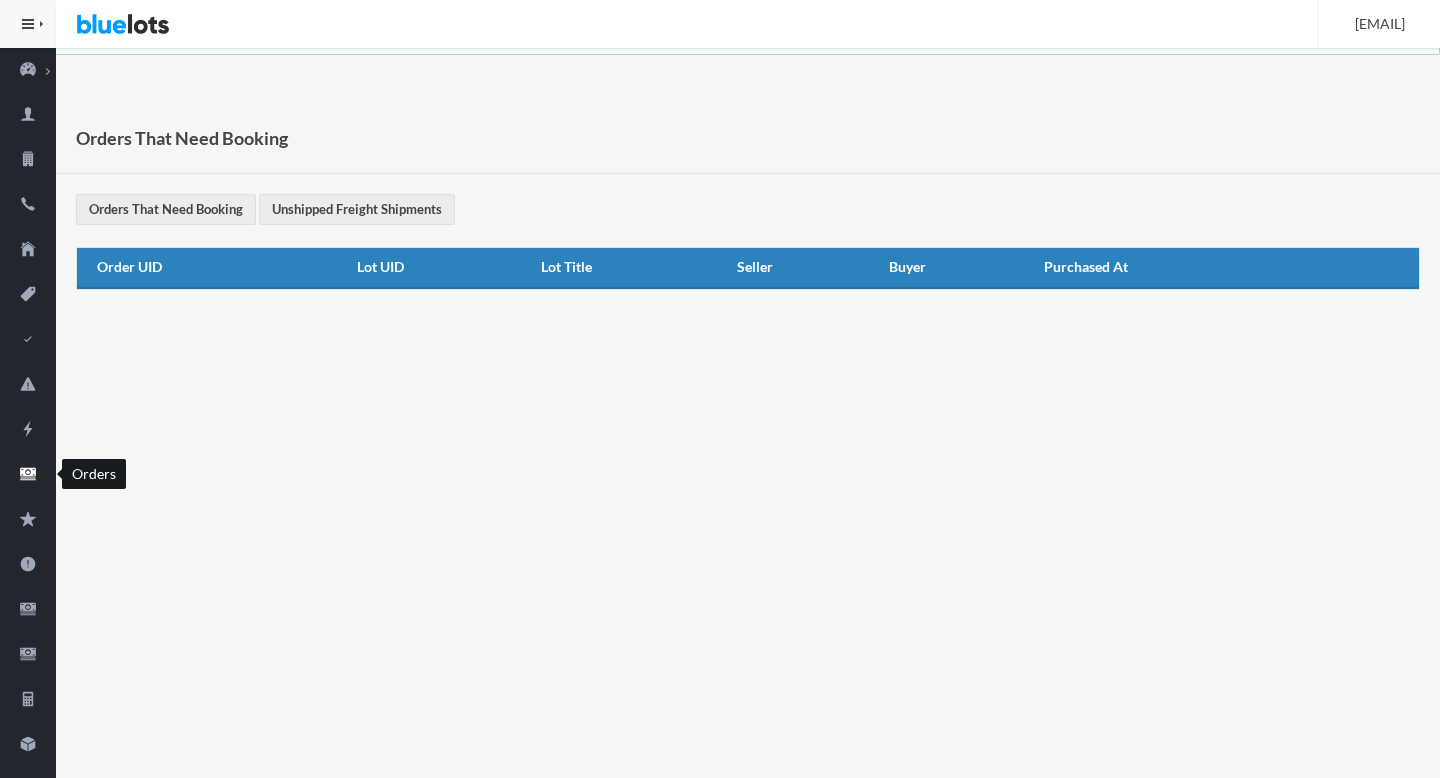 click 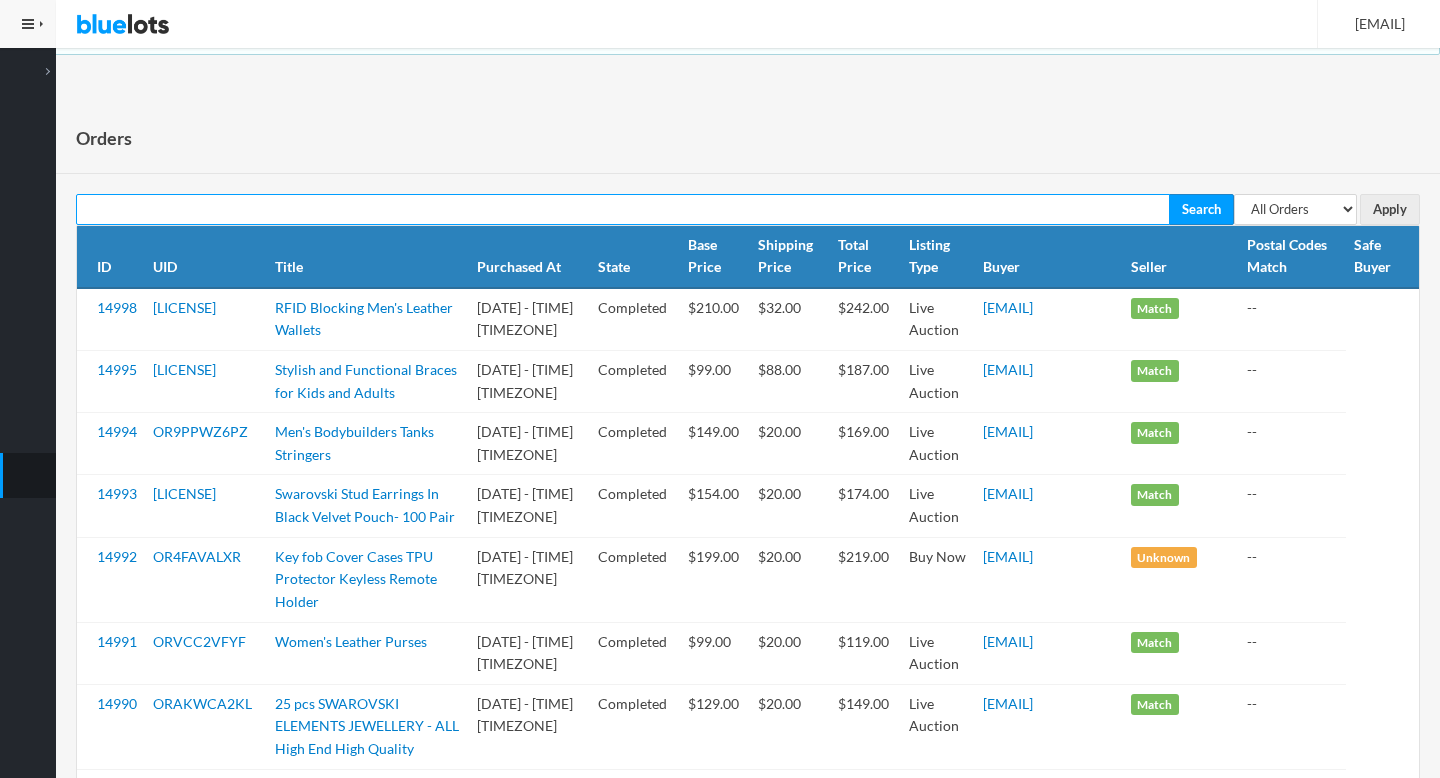 scroll, scrollTop: 0, scrollLeft: 0, axis: both 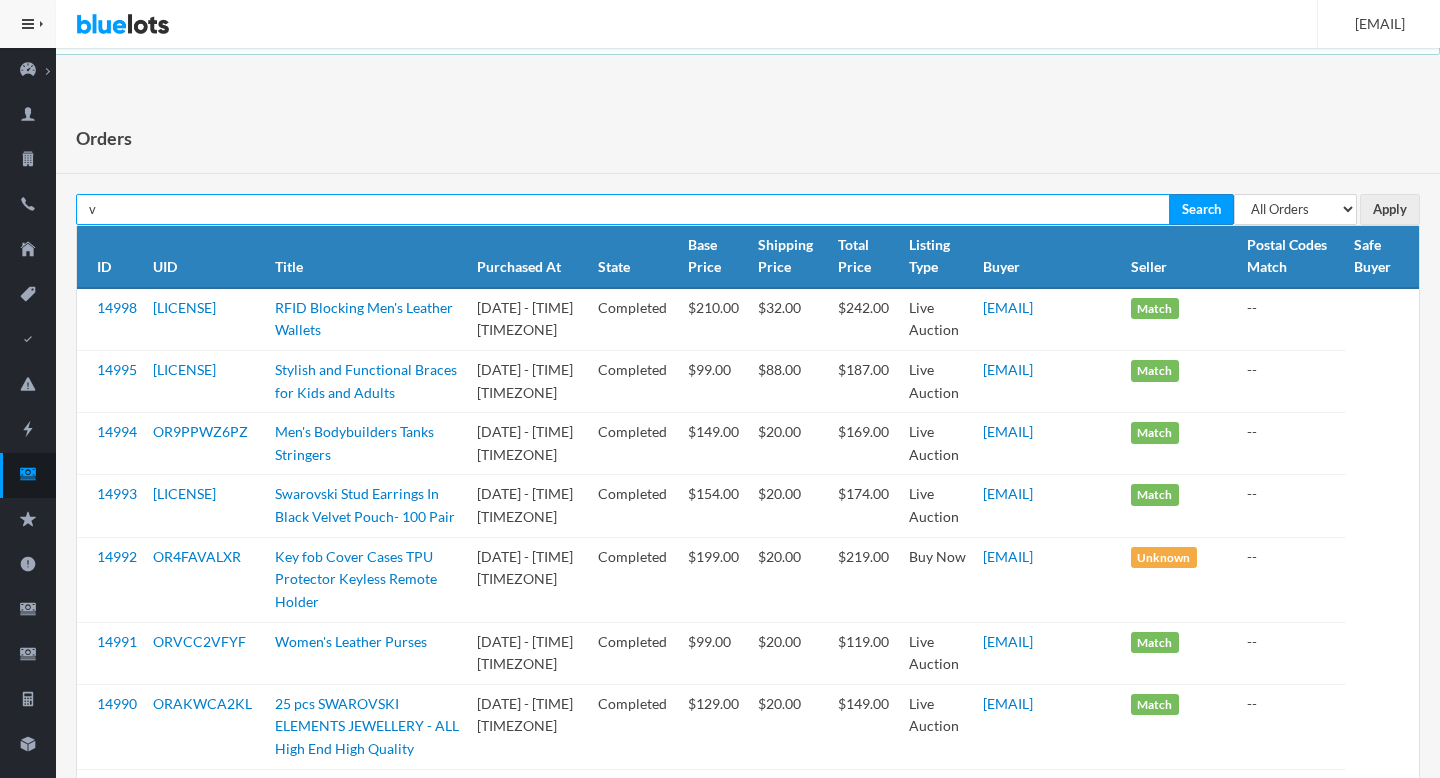 type on "v" 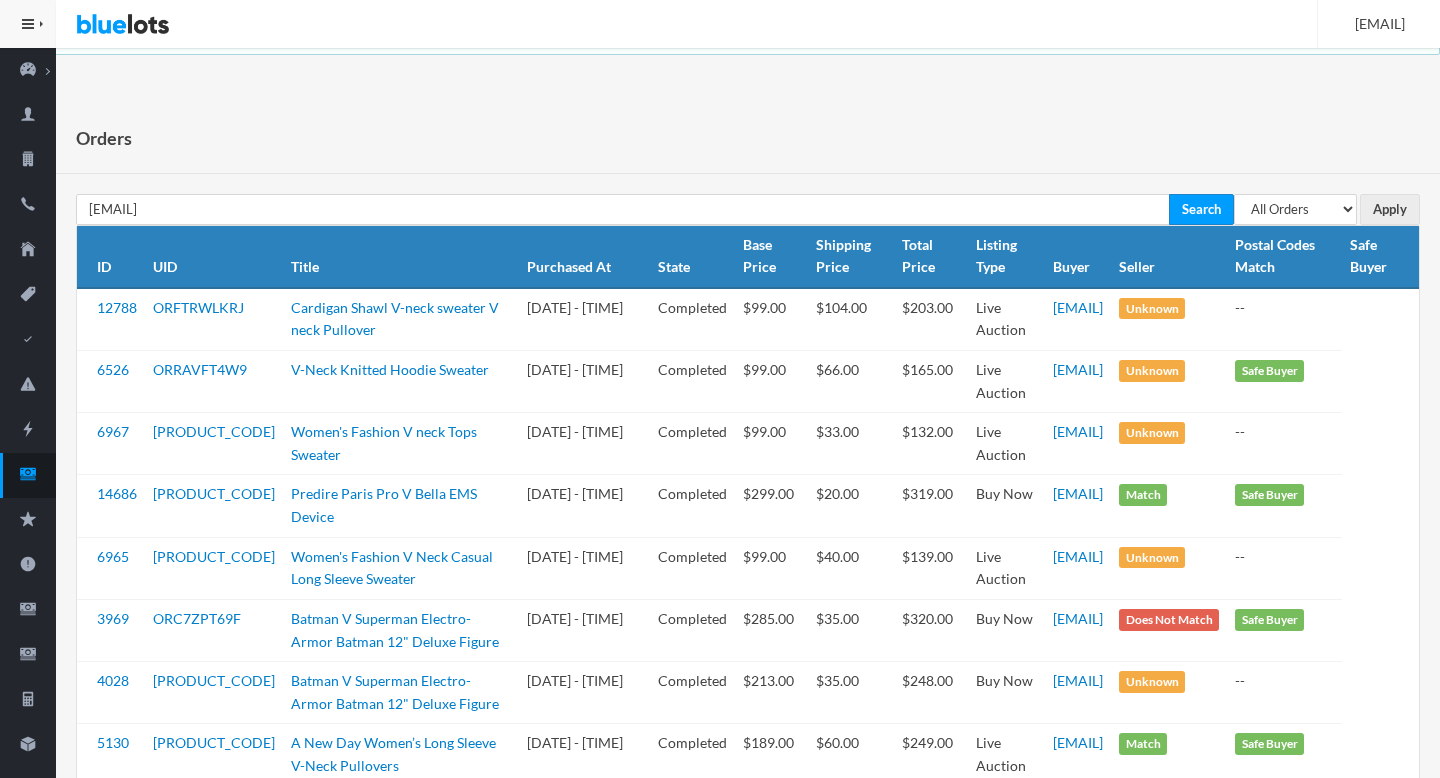 scroll, scrollTop: 0, scrollLeft: 0, axis: both 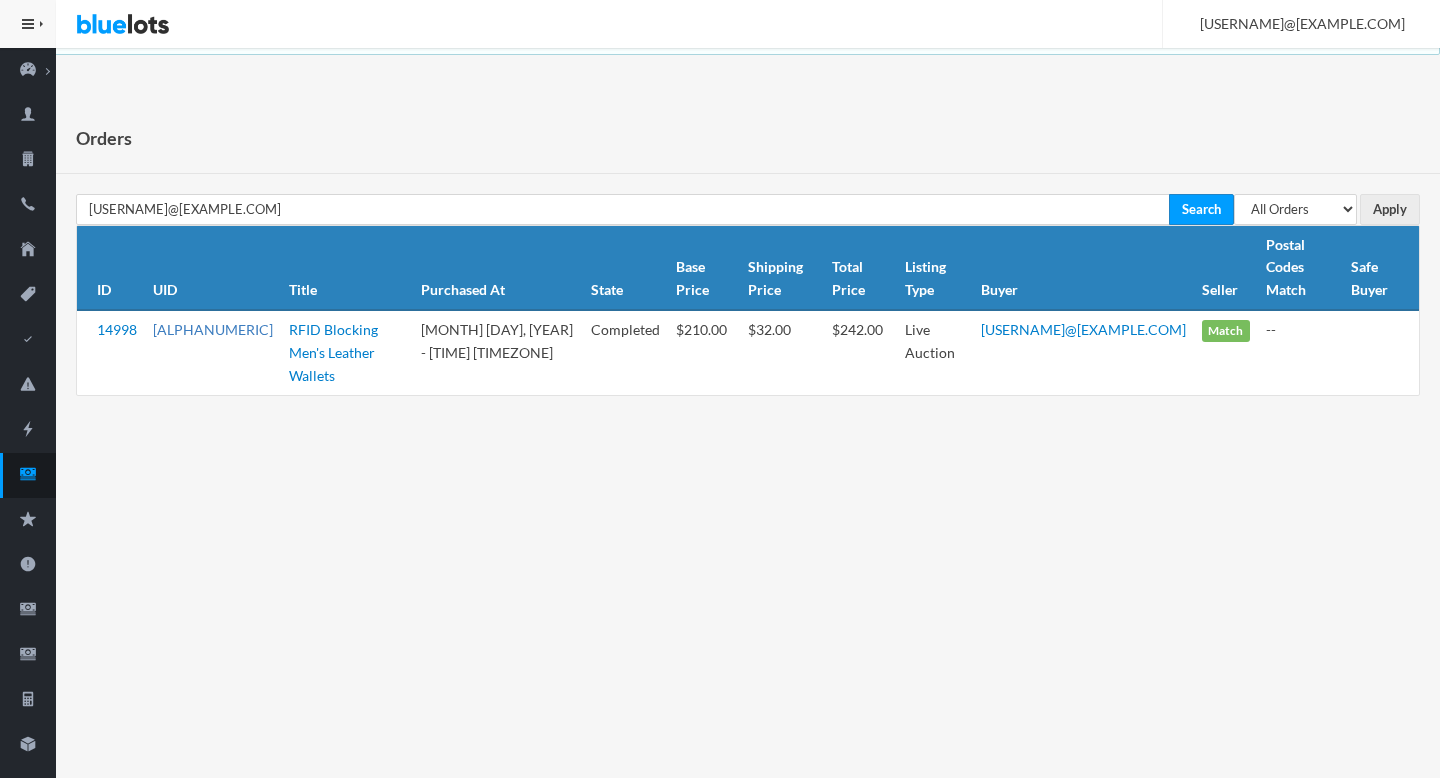 click on "ORZV34HZGA" at bounding box center [213, 329] 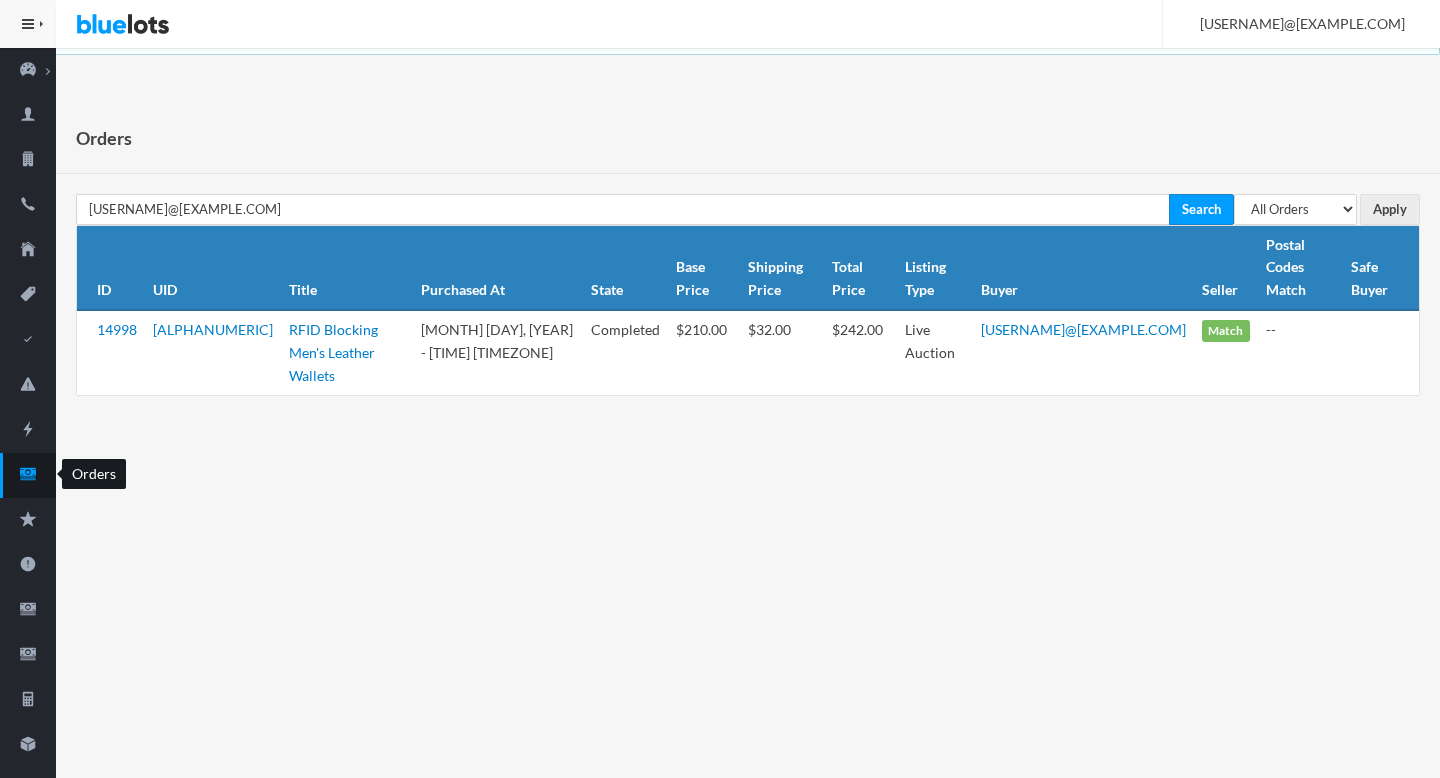 click 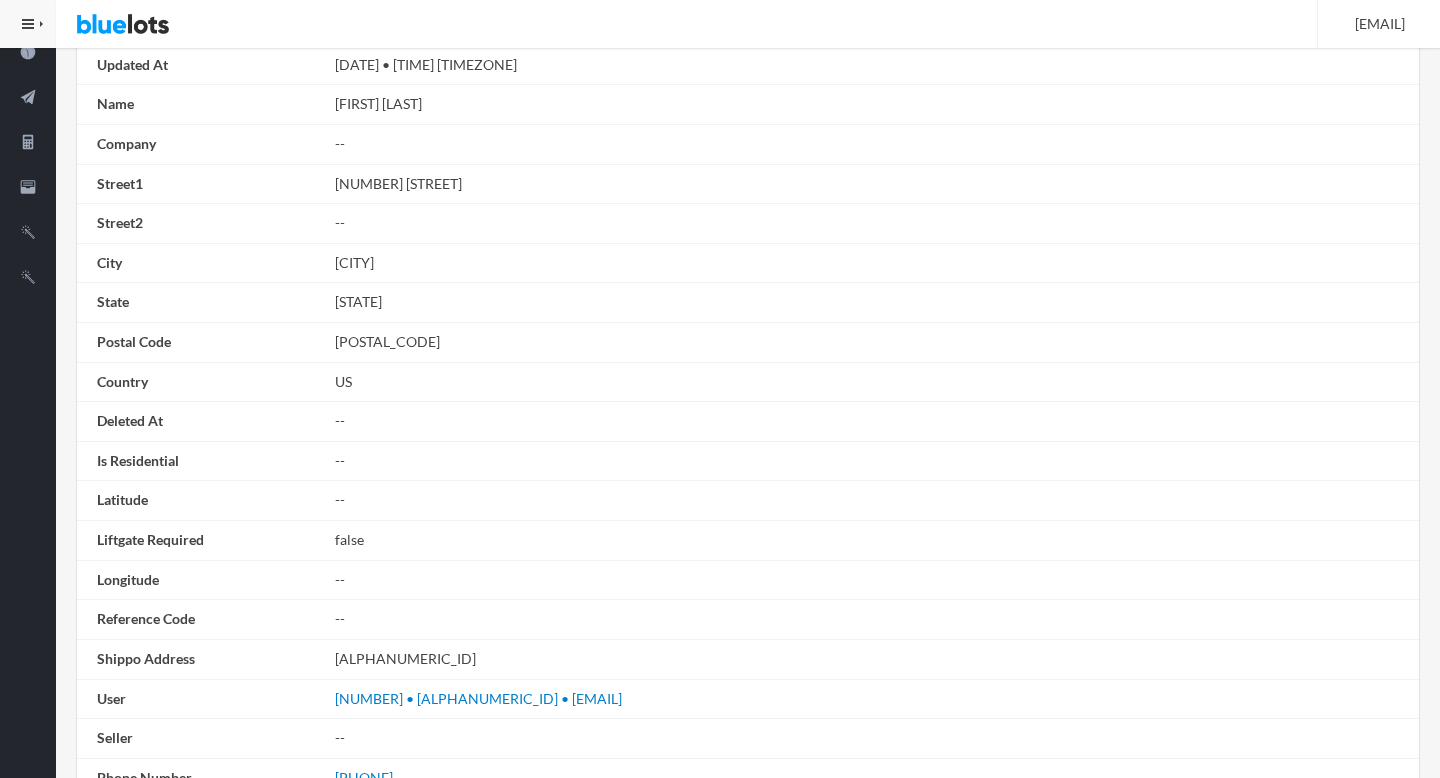 scroll, scrollTop: 1134, scrollLeft: 0, axis: vertical 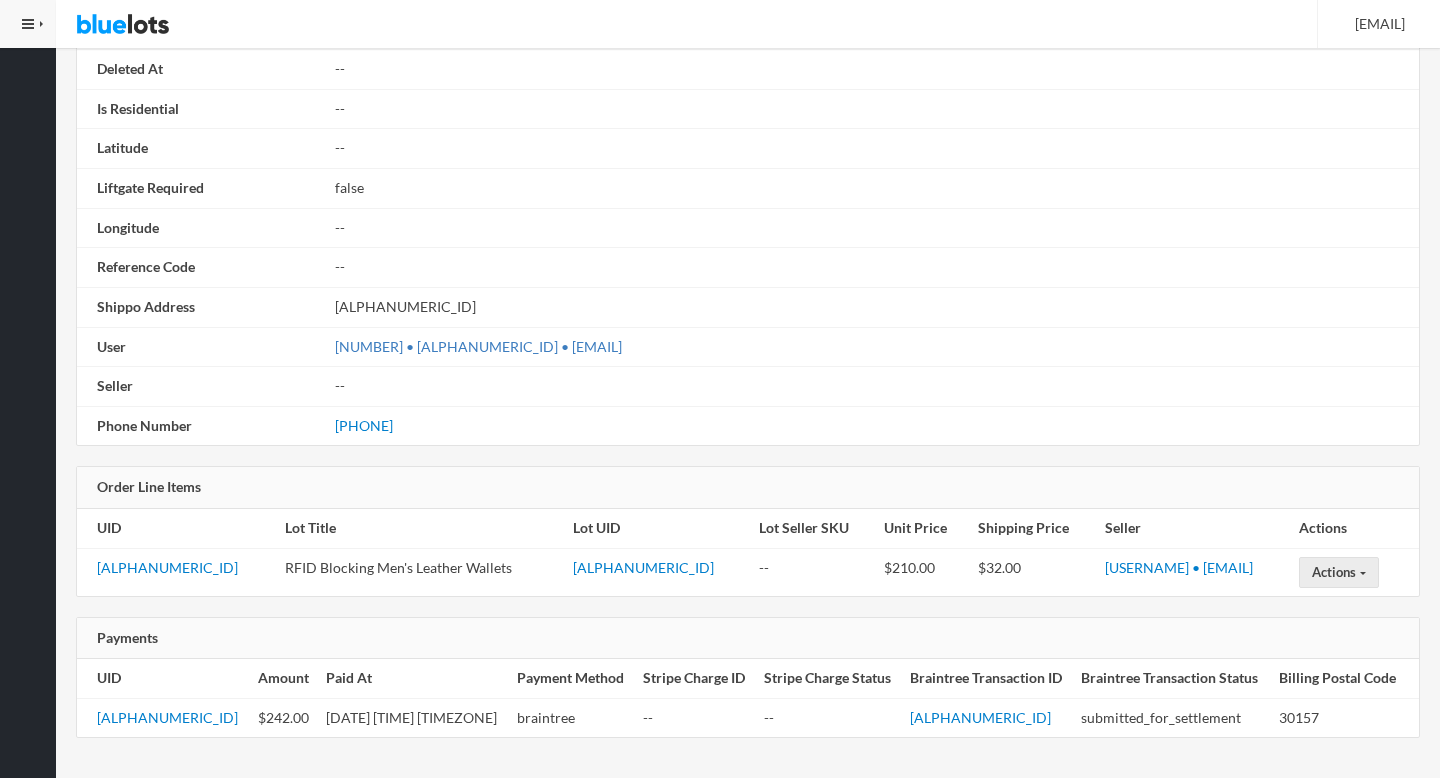 click on "[NUMBER] • [ALPHANUMERIC_ID] • [EMAIL]" at bounding box center (478, 346) 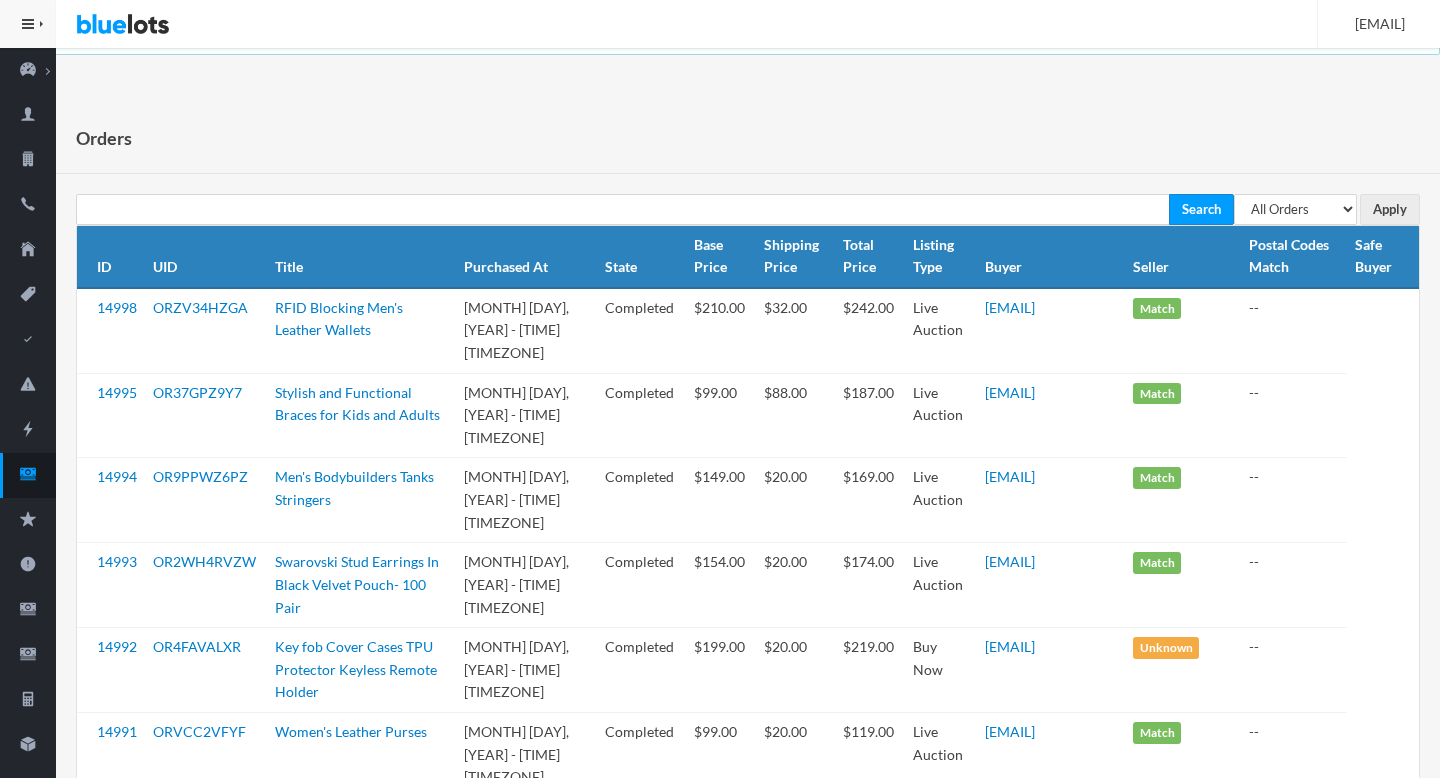 scroll, scrollTop: 0, scrollLeft: 0, axis: both 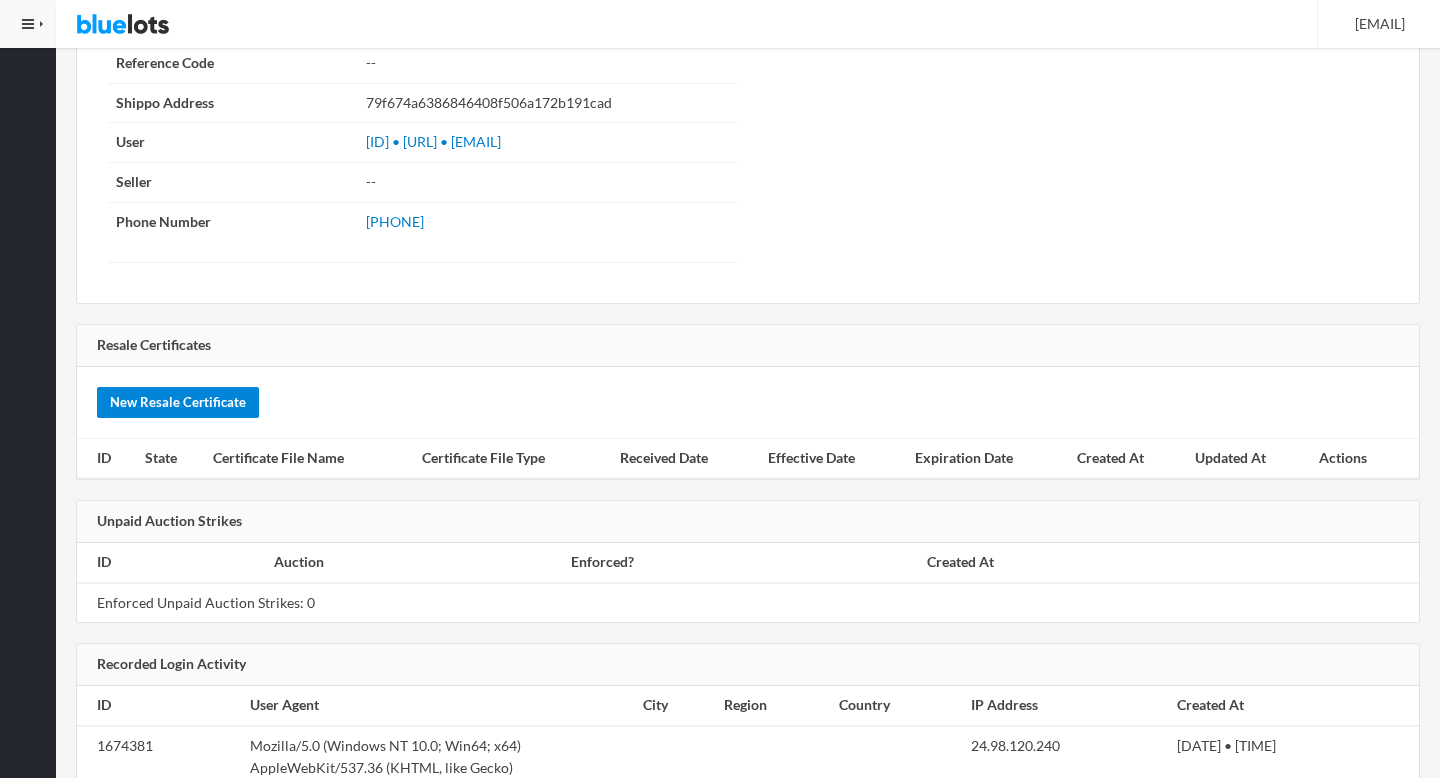 click on "New Resale Certificate" at bounding box center [178, 402] 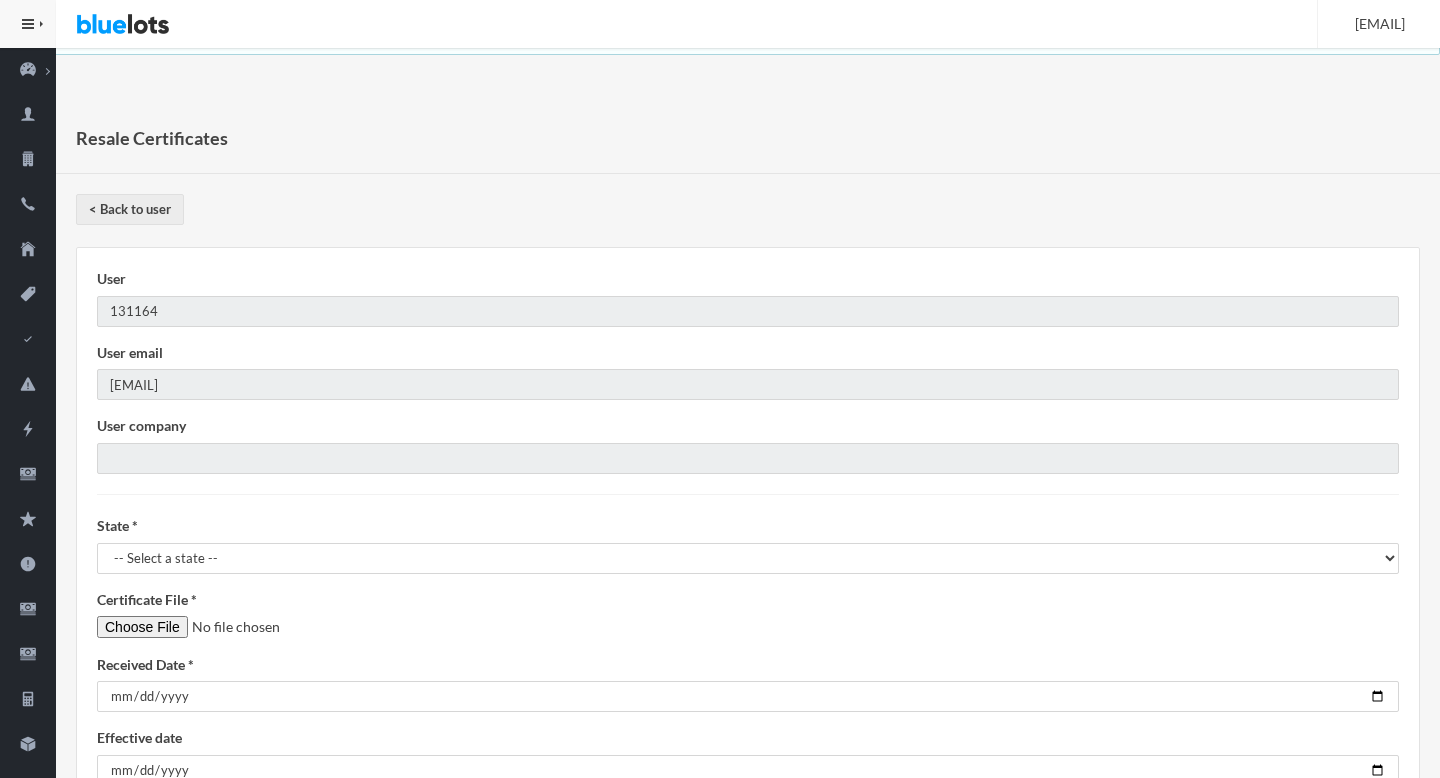 scroll, scrollTop: 0, scrollLeft: 0, axis: both 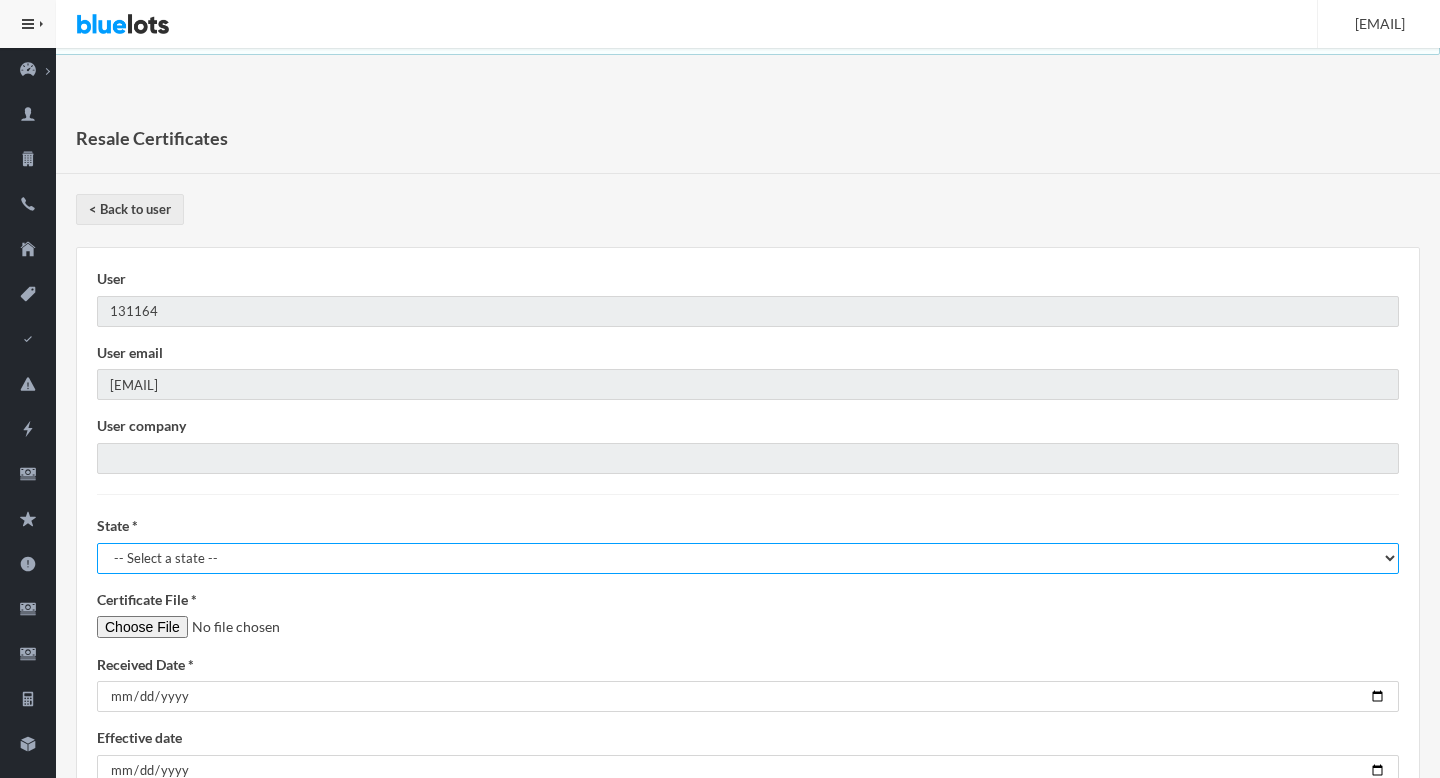 click on "-- Select a state --
AL - Alabama
AK - Alaska
AZ - Arizona
AR - Arkansas
CA - California
CO - Colorado
CT - Connecticut
DE - Delaware
DC - District of Columbia
FL - Florida
GA - Georgia
HI - Hawaii
ID - Idaho
IL - Illinois
IN - Indiana
IA - Iowa
KS - Kansas
KY - Kentucky
LA - Louisiana
ME - Maine
MD - Maryland
MA - Massachusetts
MI - Michigan
MN - Minnesota
MS - Mississippi
MO - Missouri
MT - Montana
NE - Nebraska
NV - Nevada
NH - New Hampshire
NJ - New Jersey
NM - New Mexico
NY - New York
NC - North Carolina
ND - North Dakota
OH - Ohio
OK - Oklahoma
OR - Oregon
PA - Pennsylvania
RI - Rhode Island
SC - South Carolina
SD - South Dakota
TN - Tennessee
TX - Texas
UT - Utah
VT - Vermont
VA - Virginia
WA - Washington
WV - West Virginia
WI - Wisconsin
WY - Wyoming" at bounding box center (748, 558) 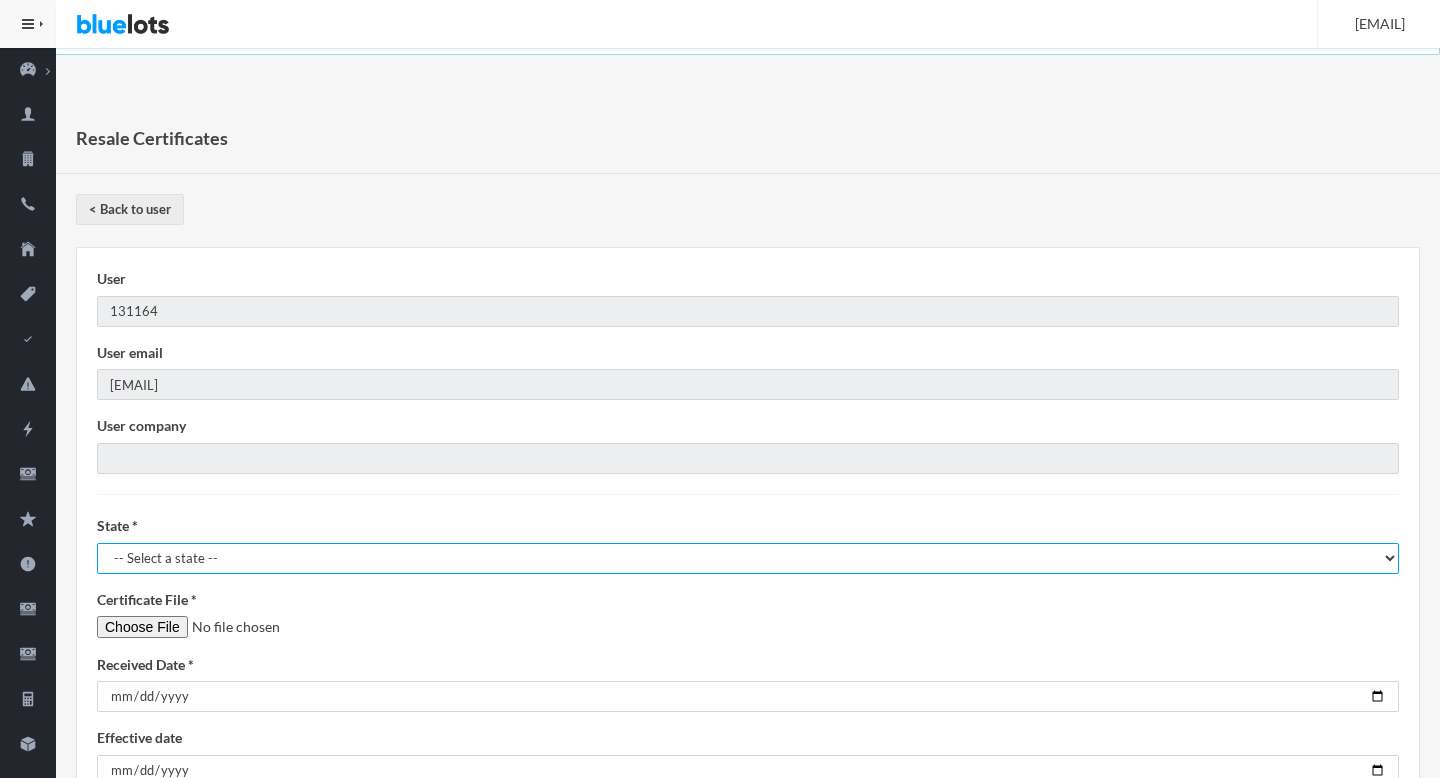 select on "GA" 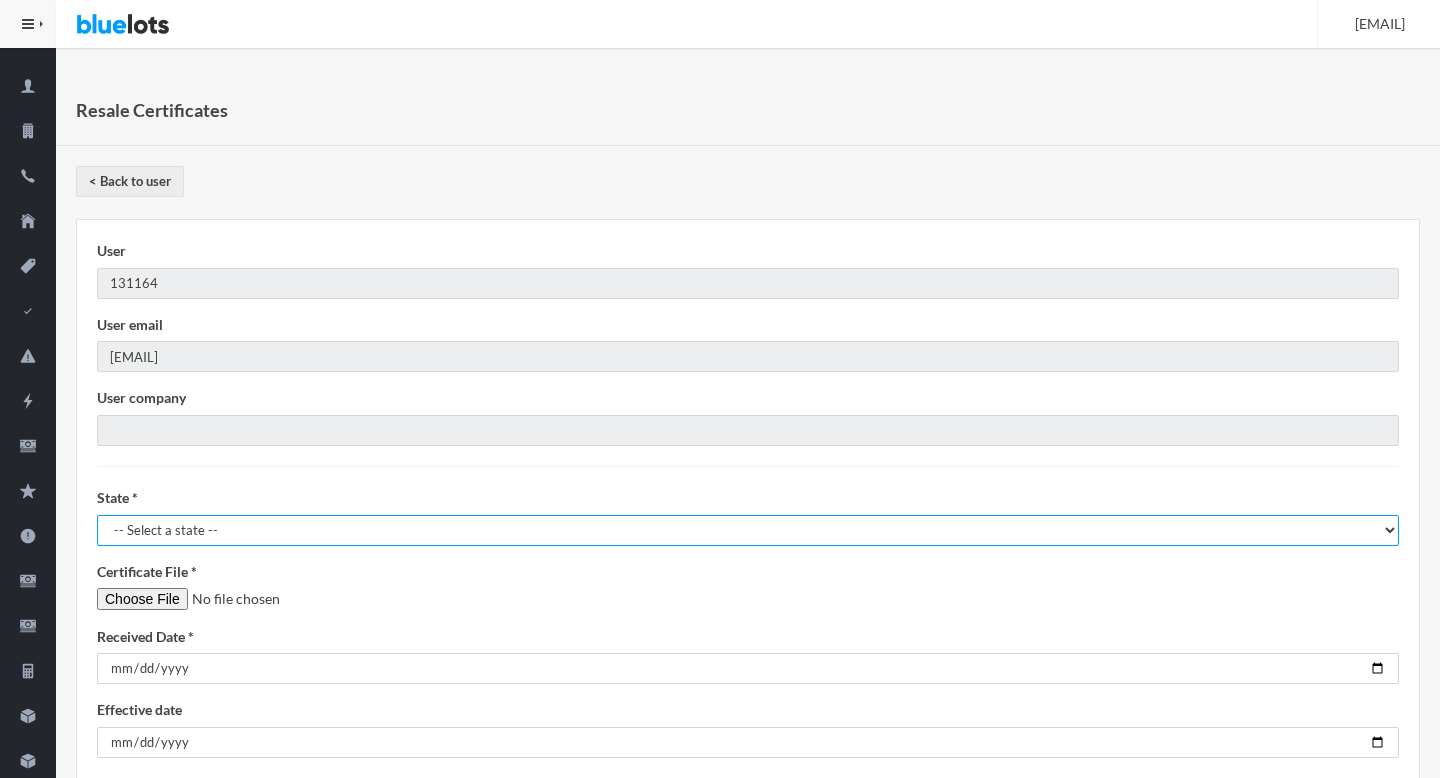 scroll, scrollTop: 29, scrollLeft: 0, axis: vertical 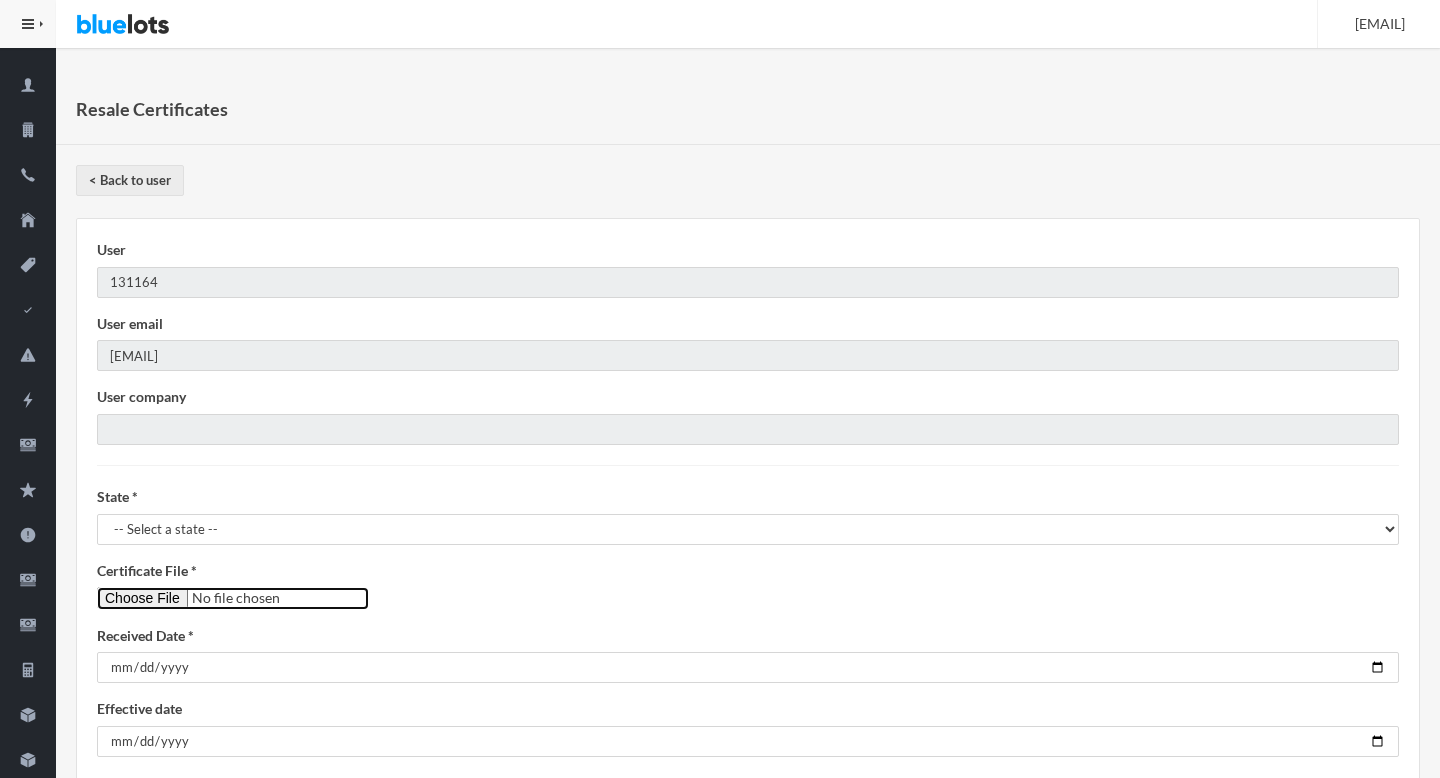 click at bounding box center (233, 598) 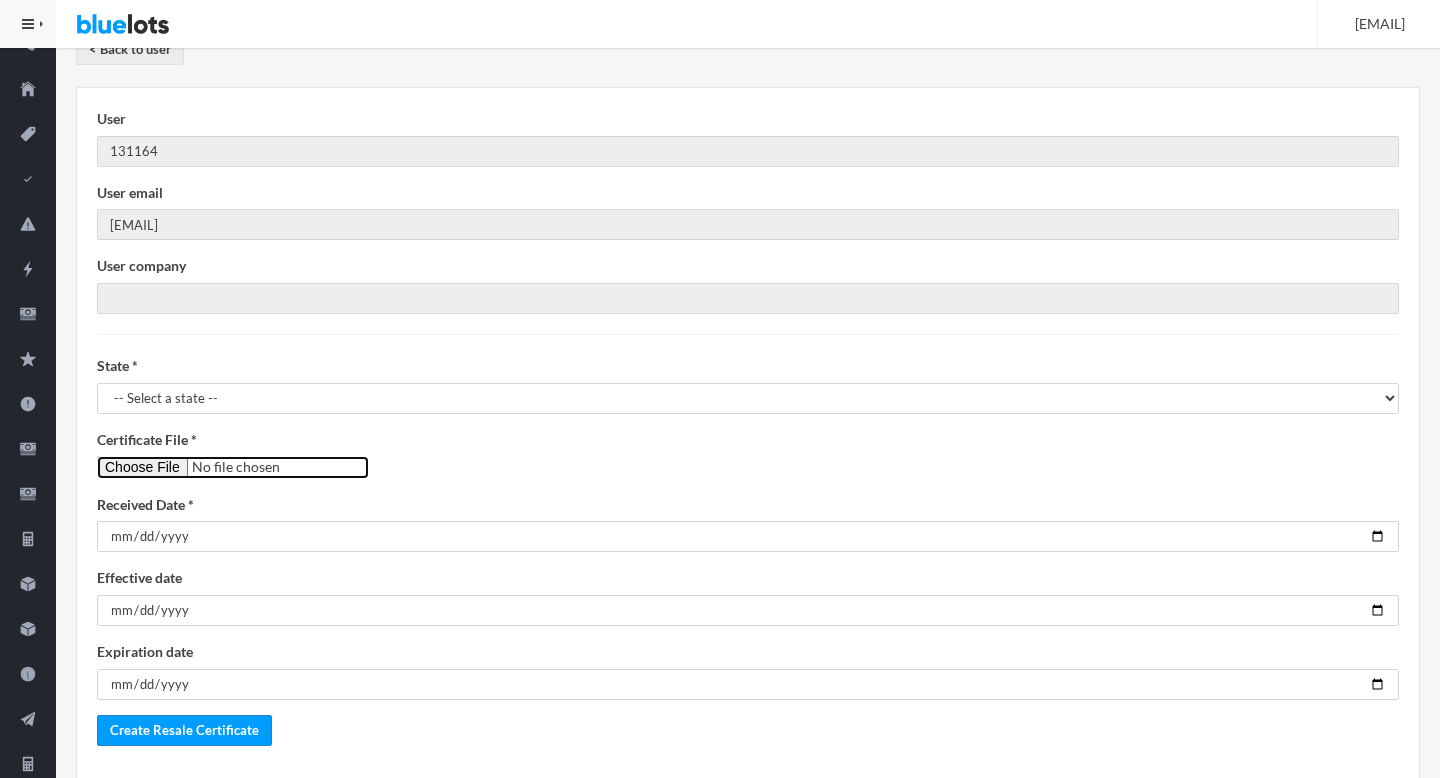 scroll, scrollTop: 305, scrollLeft: 0, axis: vertical 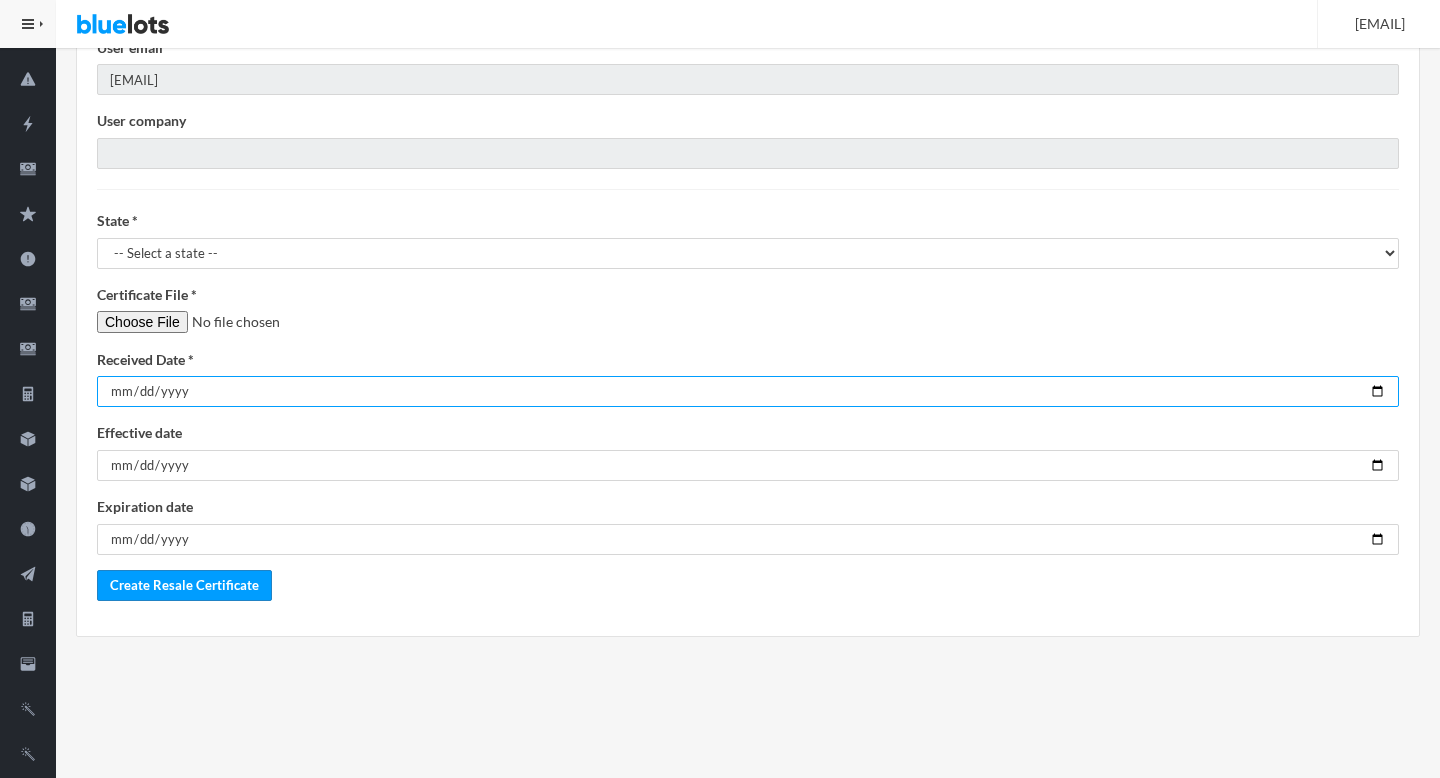 click at bounding box center [748, 391] 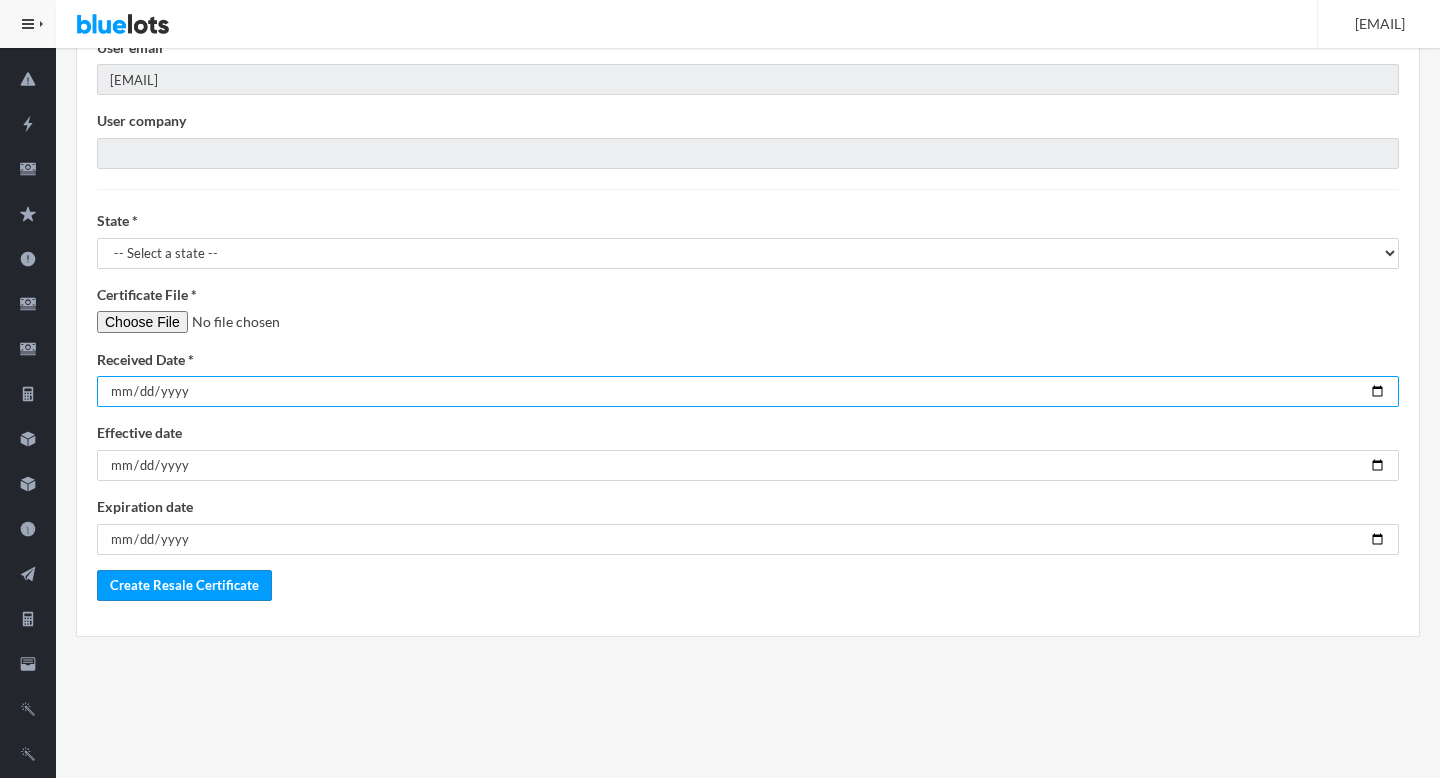 click on "2025-08-05" at bounding box center (748, 391) 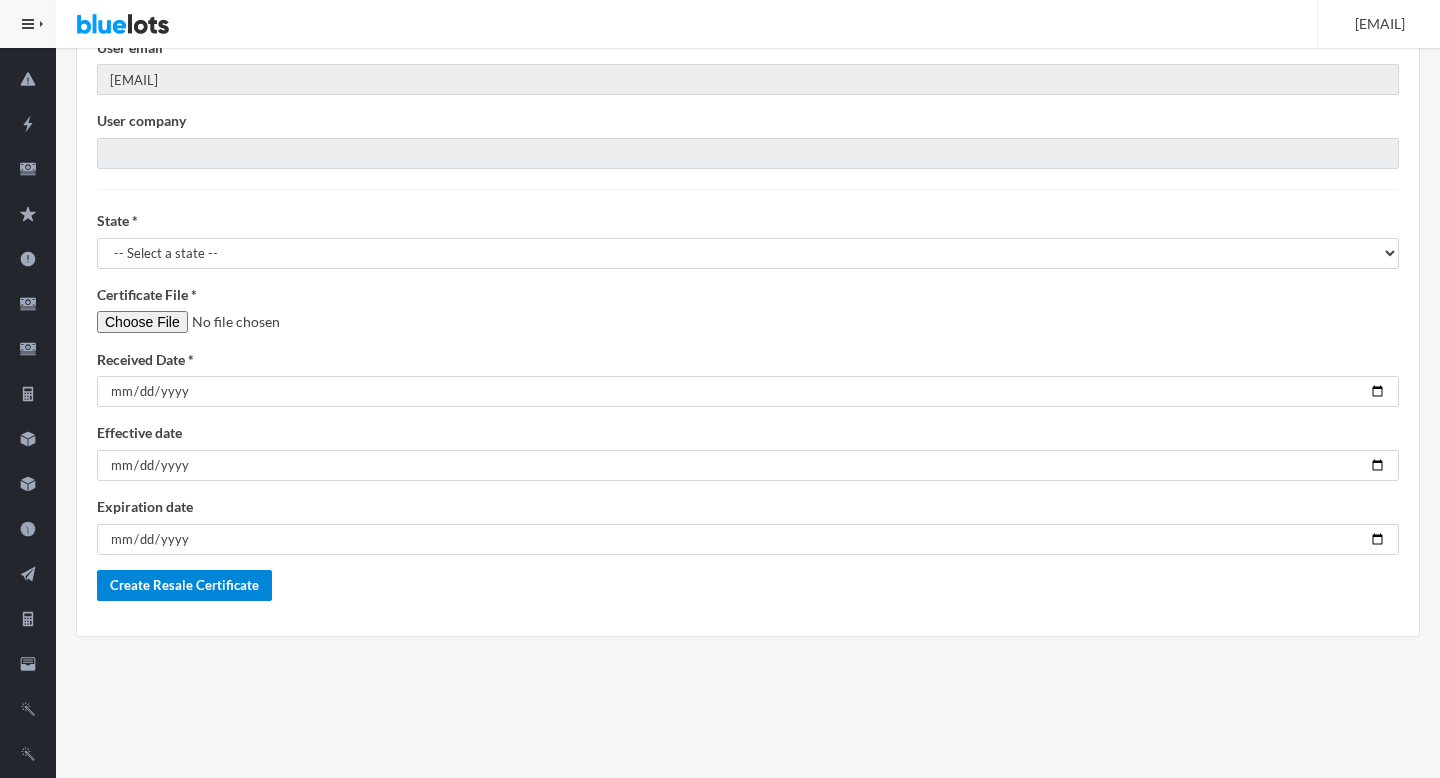 click on "Create Resale Certificate" at bounding box center (184, 585) 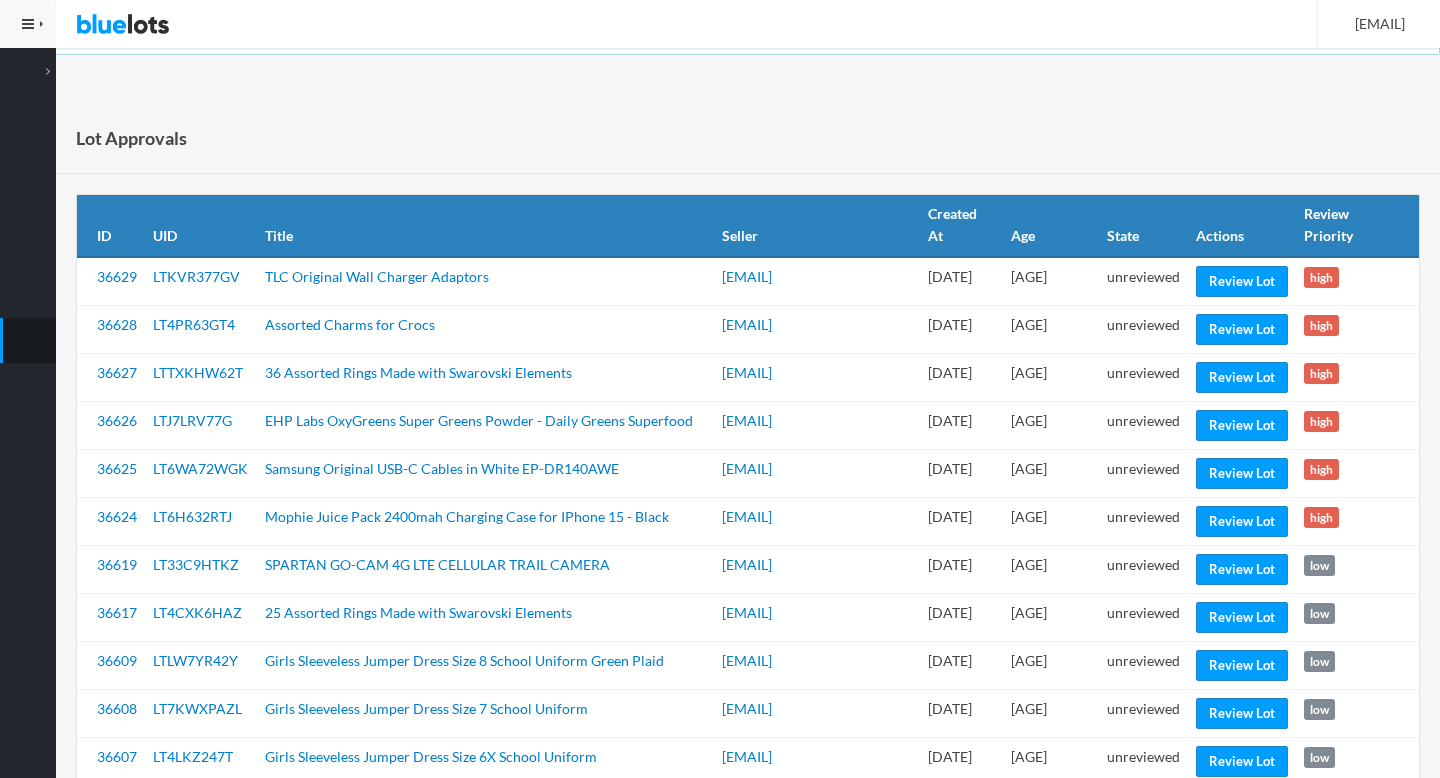 scroll, scrollTop: 0, scrollLeft: 0, axis: both 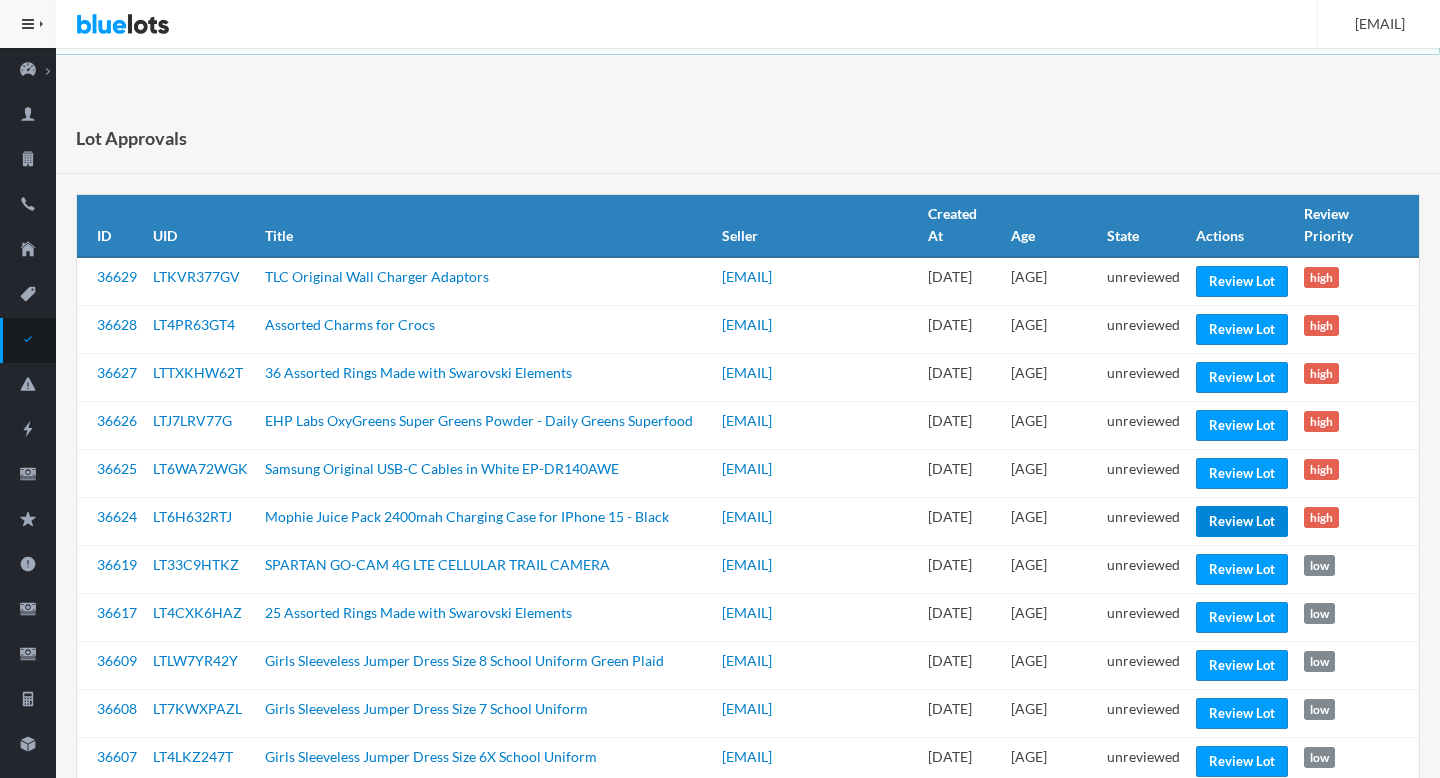click on "Review Lot" at bounding box center [1242, 521] 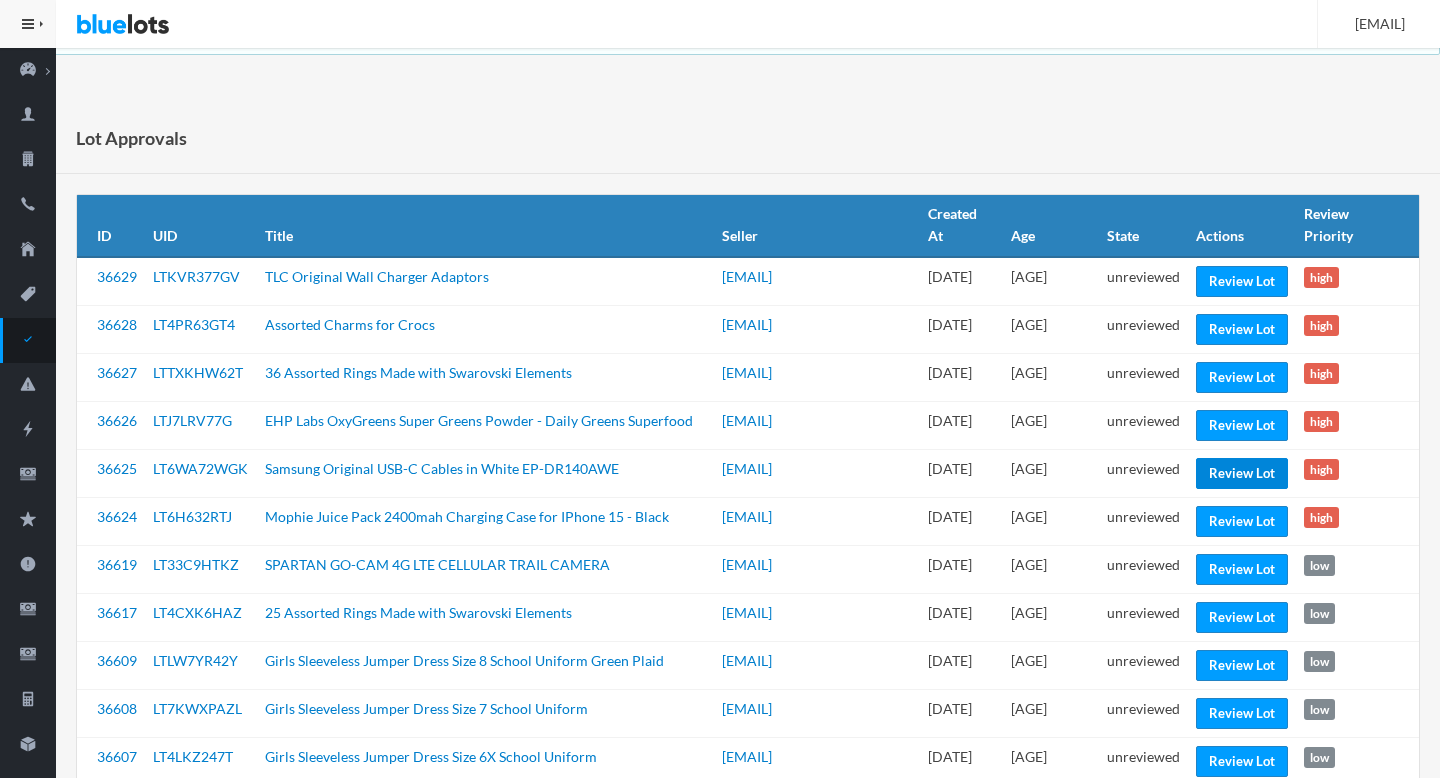 click on "Review Lot" at bounding box center (1242, 473) 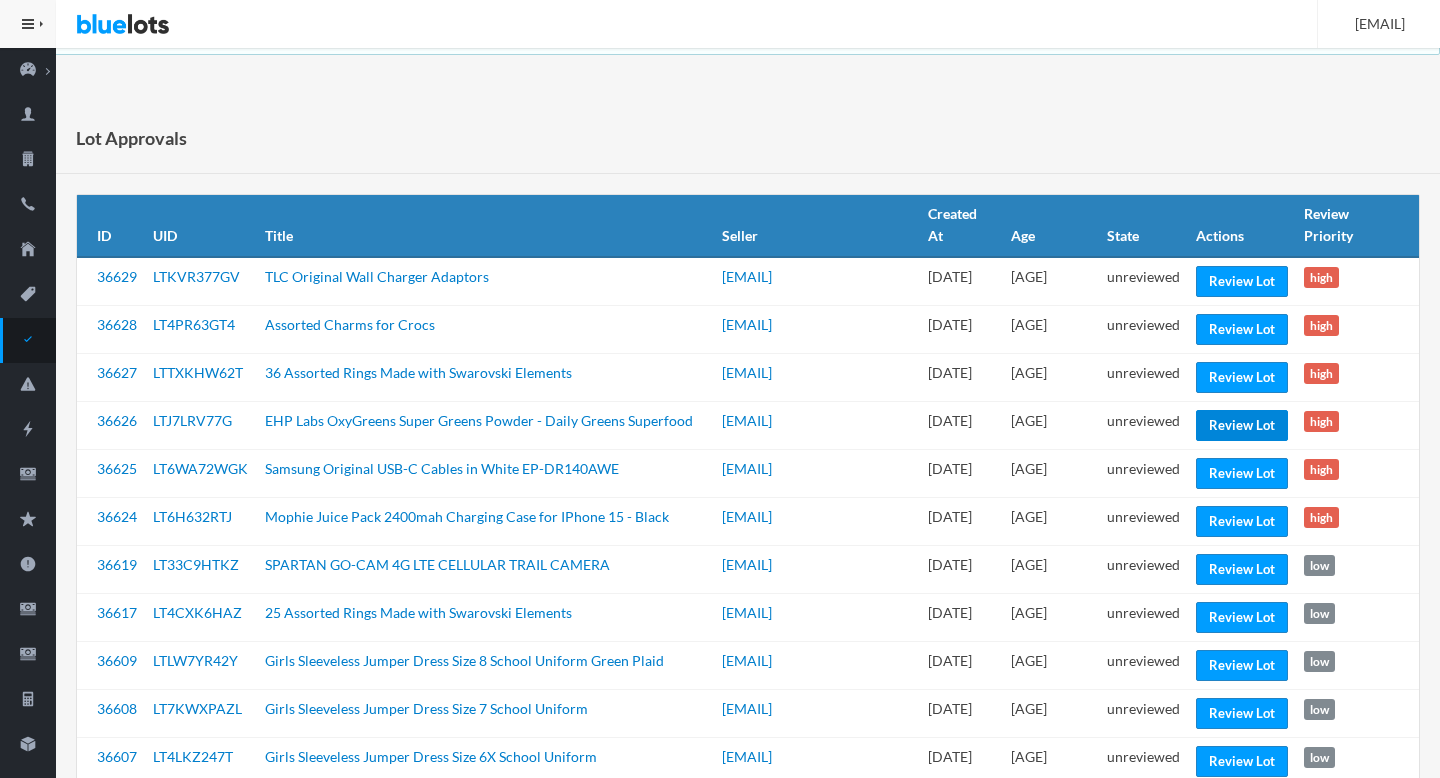 click on "Review Lot" at bounding box center (1242, 425) 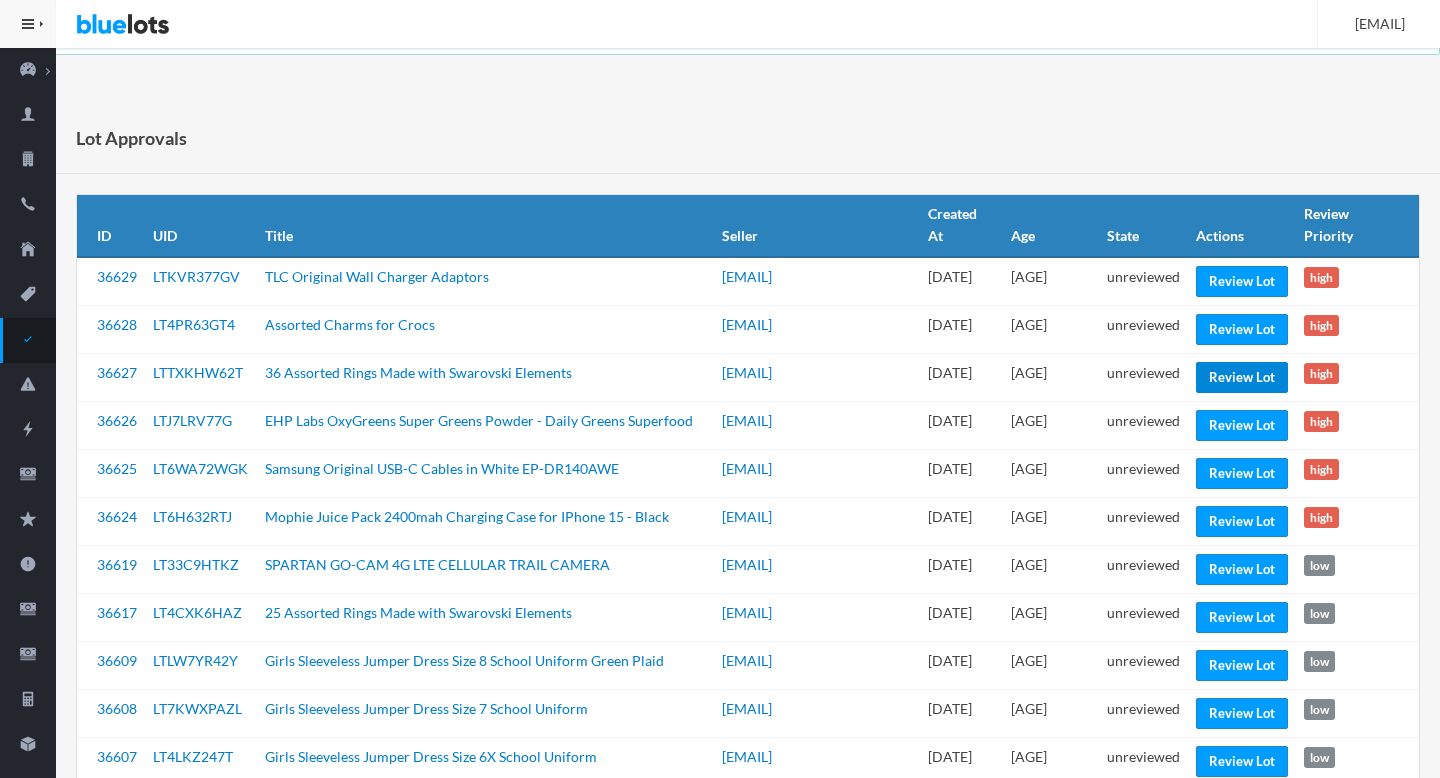 click on "Review Lot" at bounding box center (1242, 377) 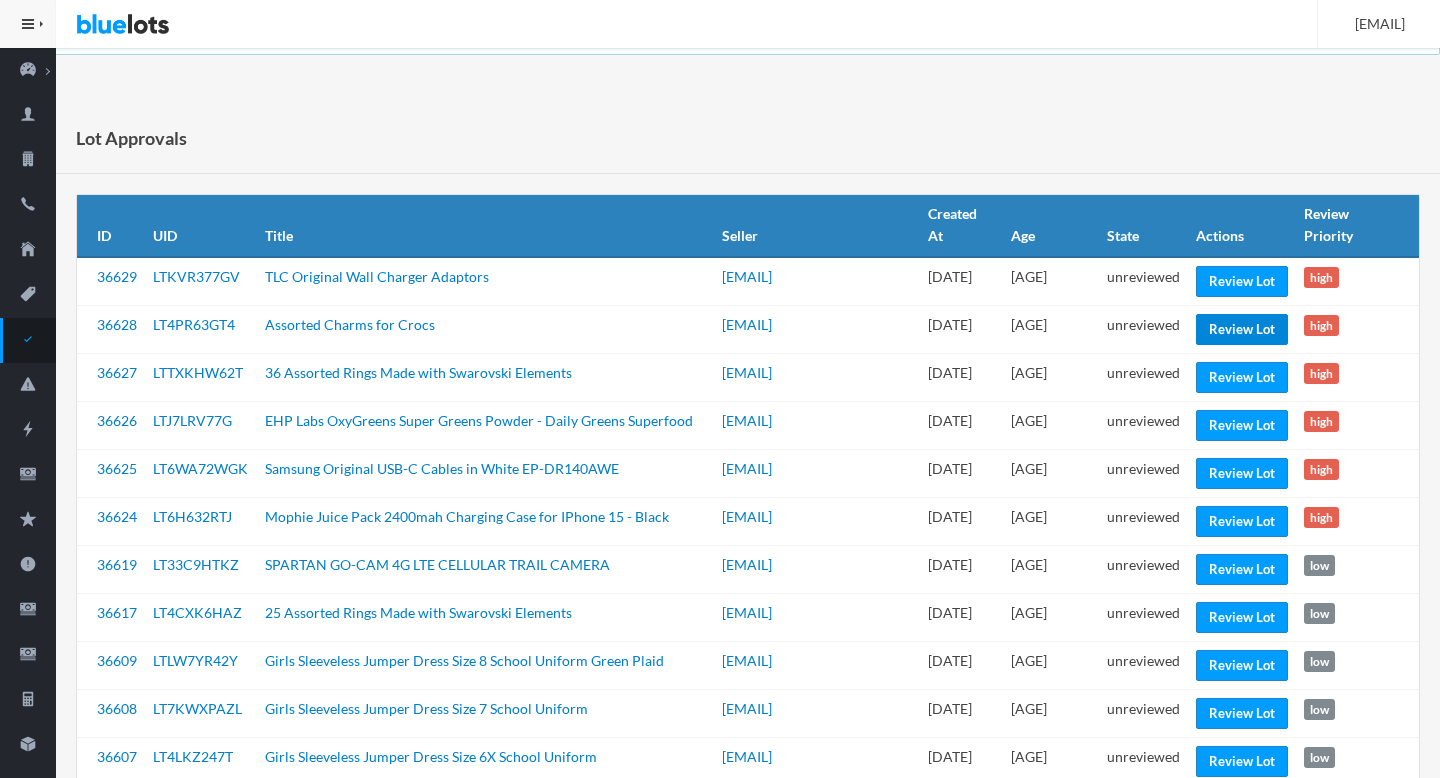 click on "Review Lot" at bounding box center [1242, 329] 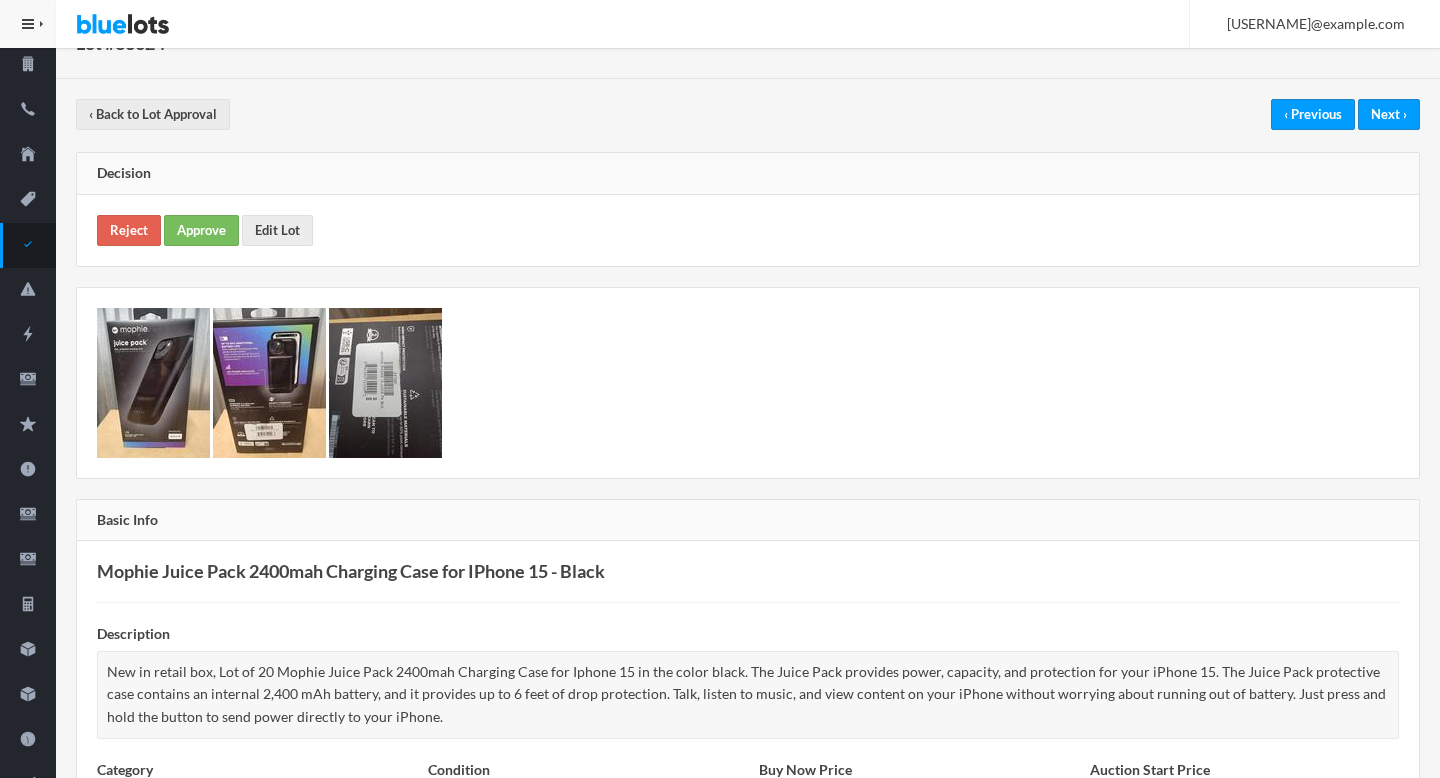scroll, scrollTop: 35, scrollLeft: 0, axis: vertical 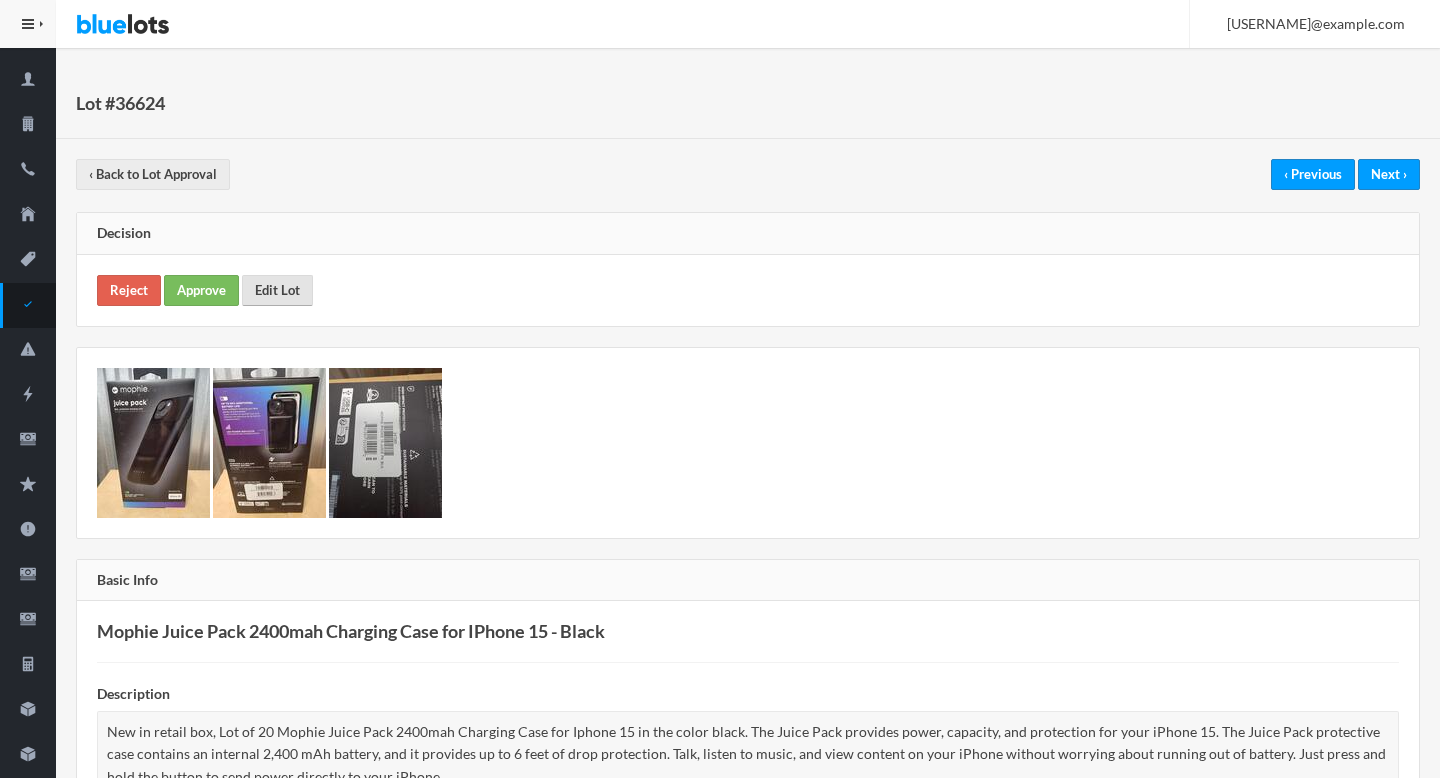 click on "Edit Lot" at bounding box center [277, 290] 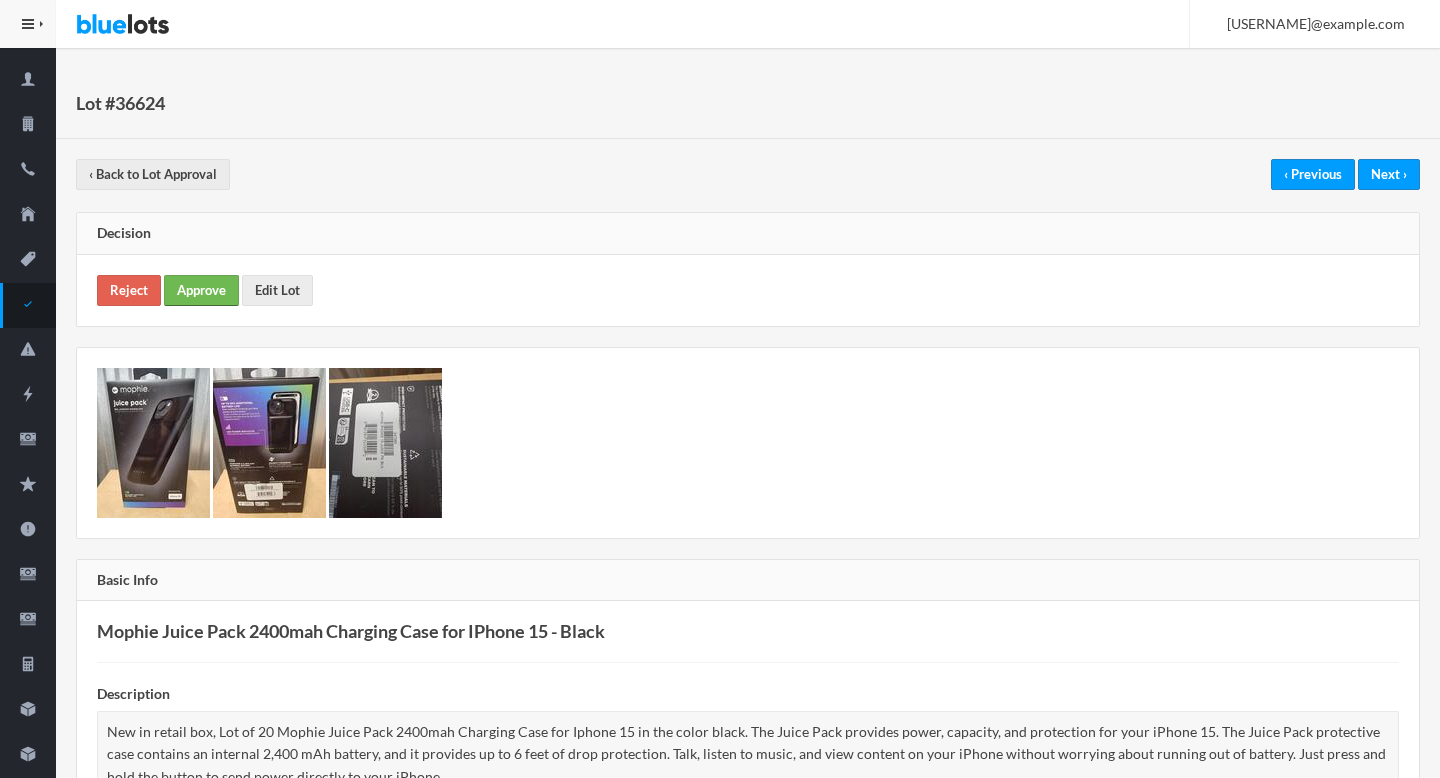 click on "Approve" at bounding box center (201, 290) 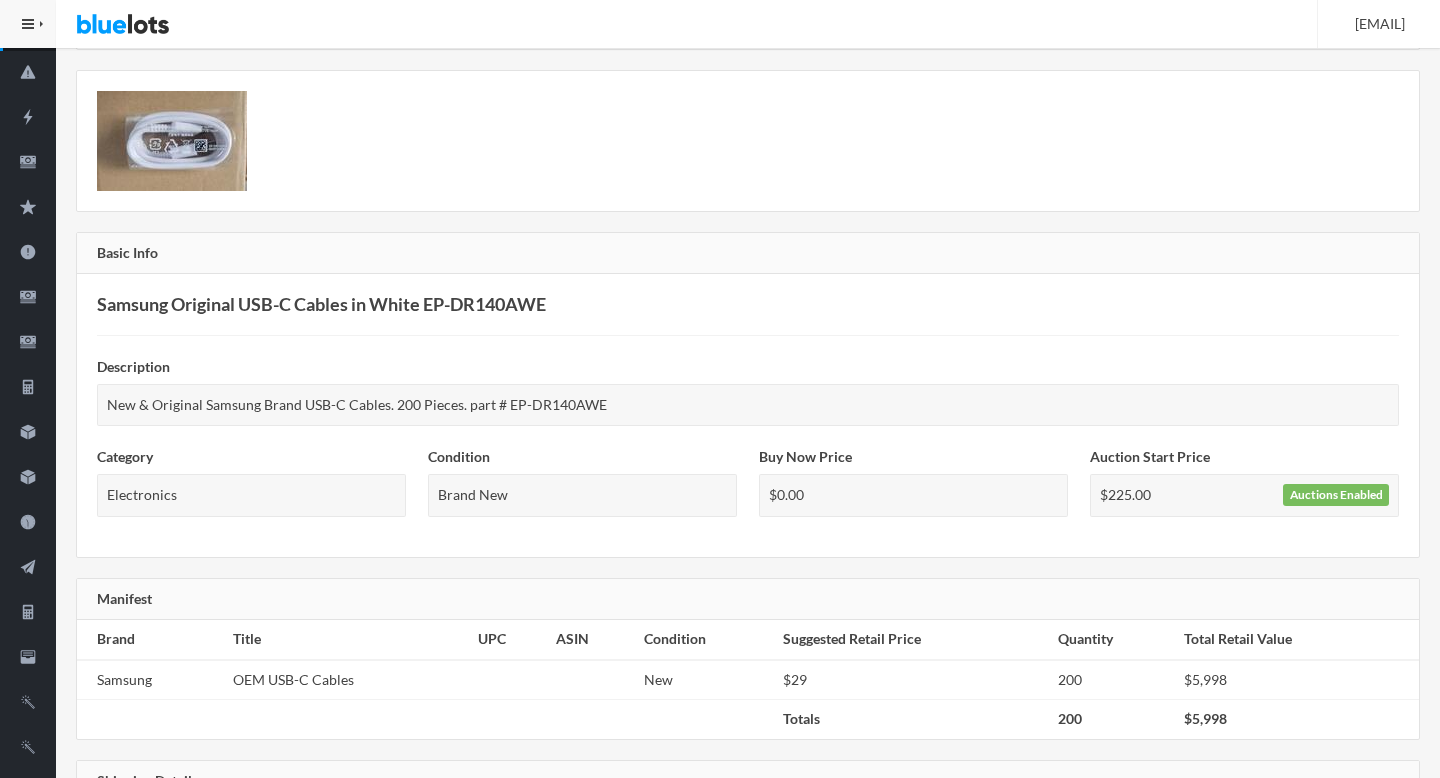 scroll, scrollTop: 0, scrollLeft: 0, axis: both 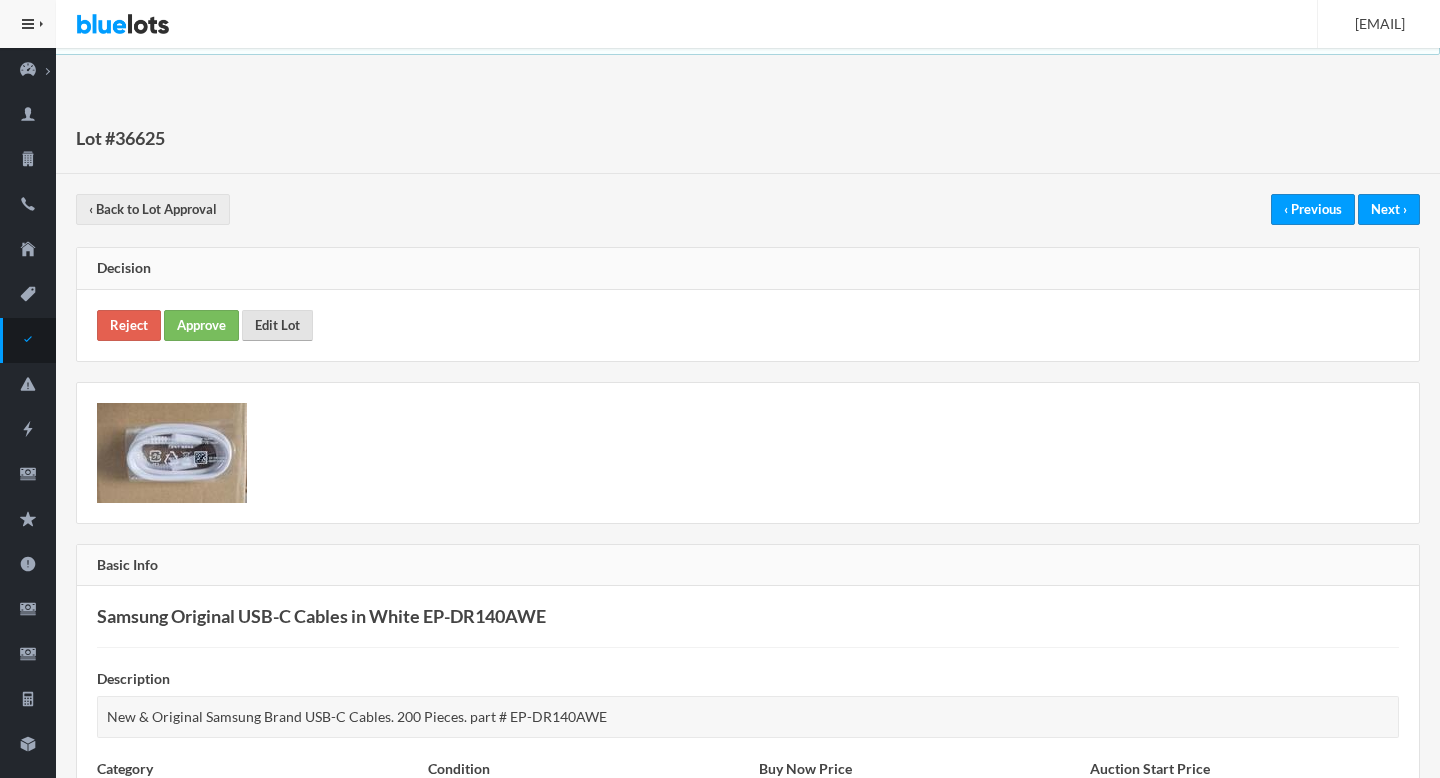 click on "Edit Lot" at bounding box center (277, 325) 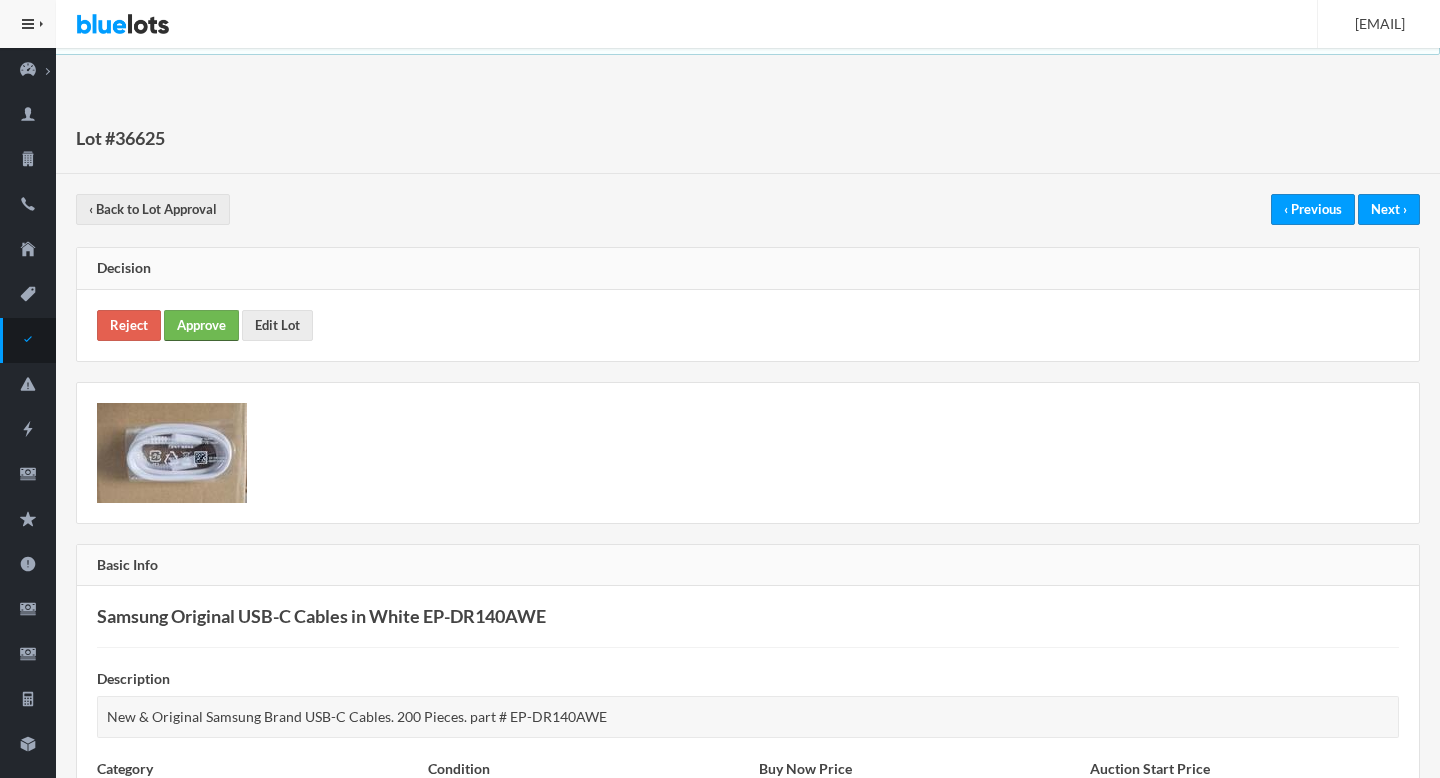 click on "Approve" at bounding box center [201, 325] 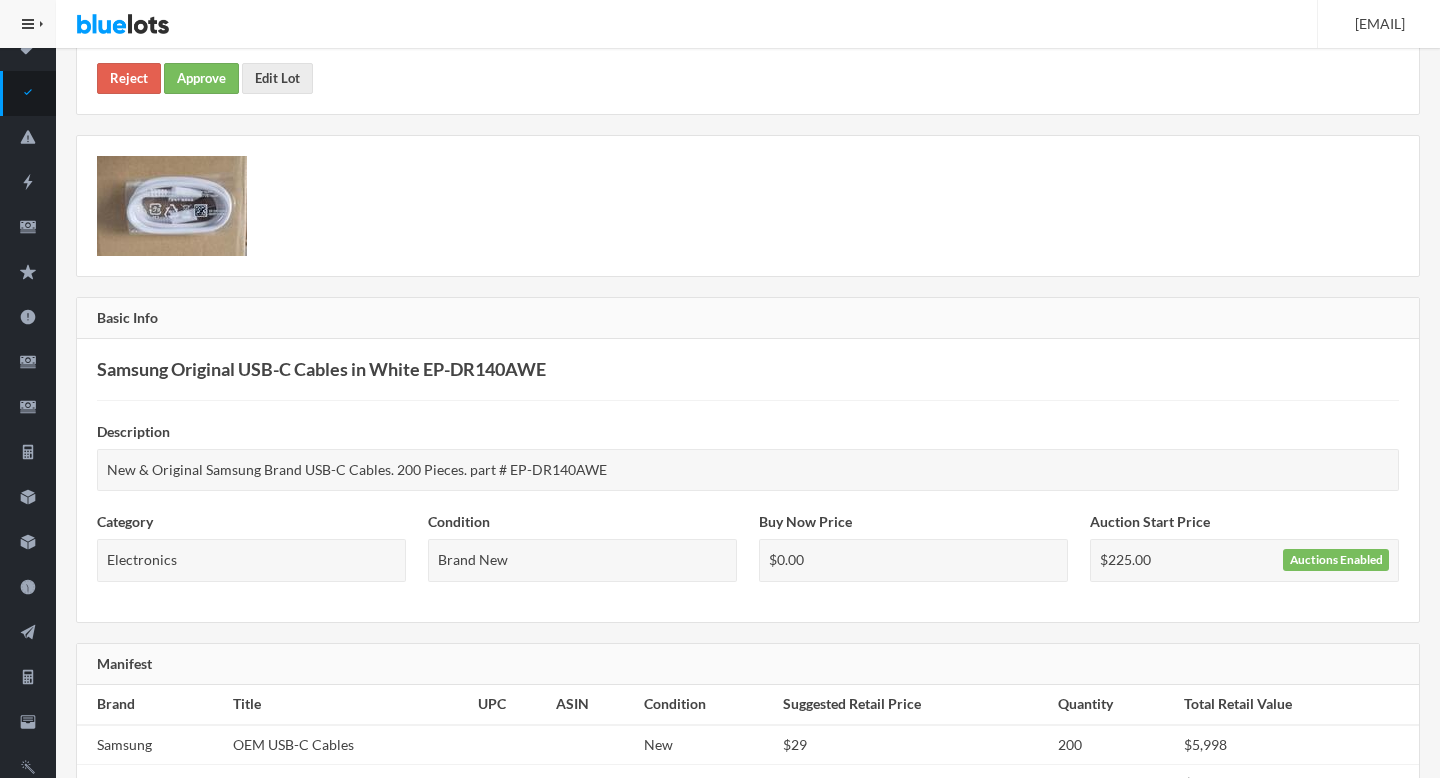 scroll, scrollTop: 457, scrollLeft: 0, axis: vertical 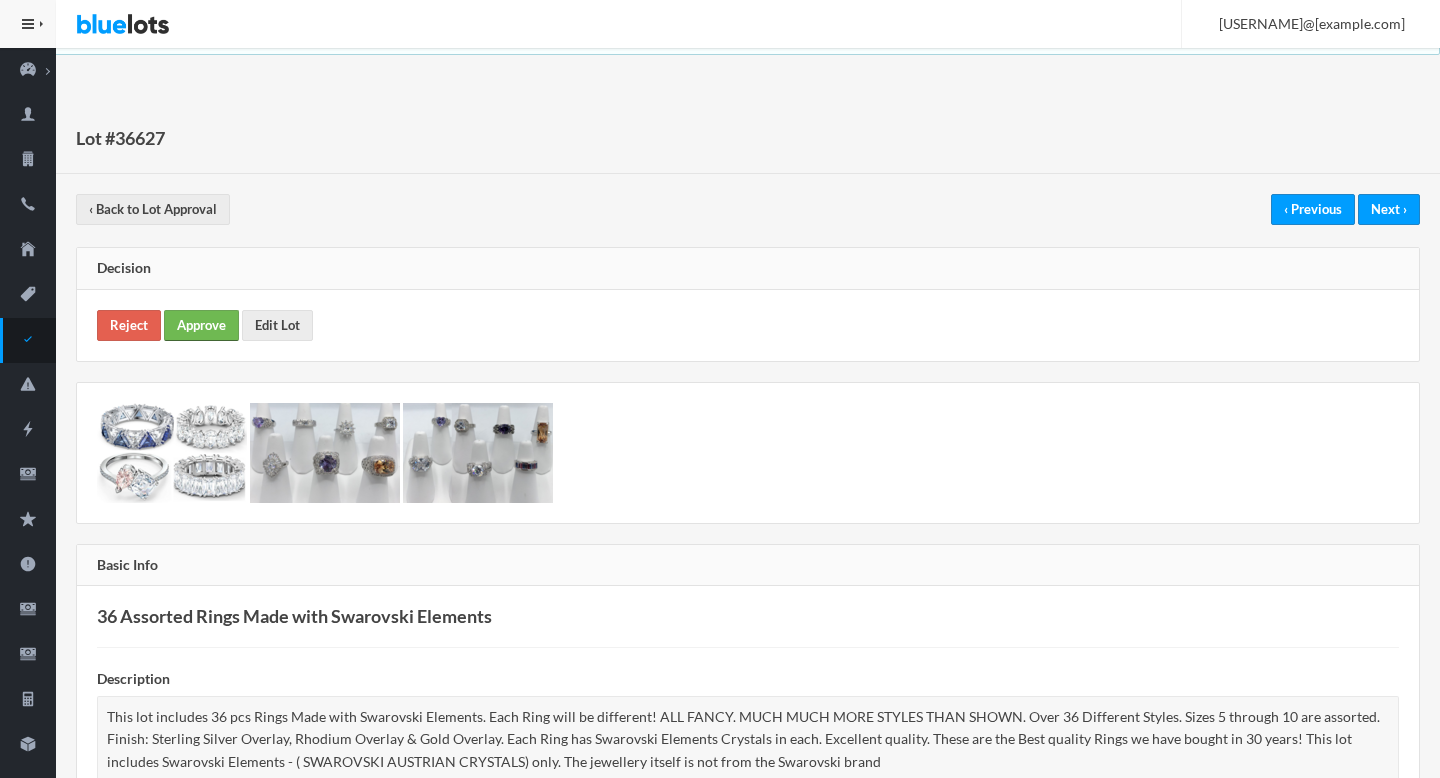 click on "Approve" at bounding box center [201, 325] 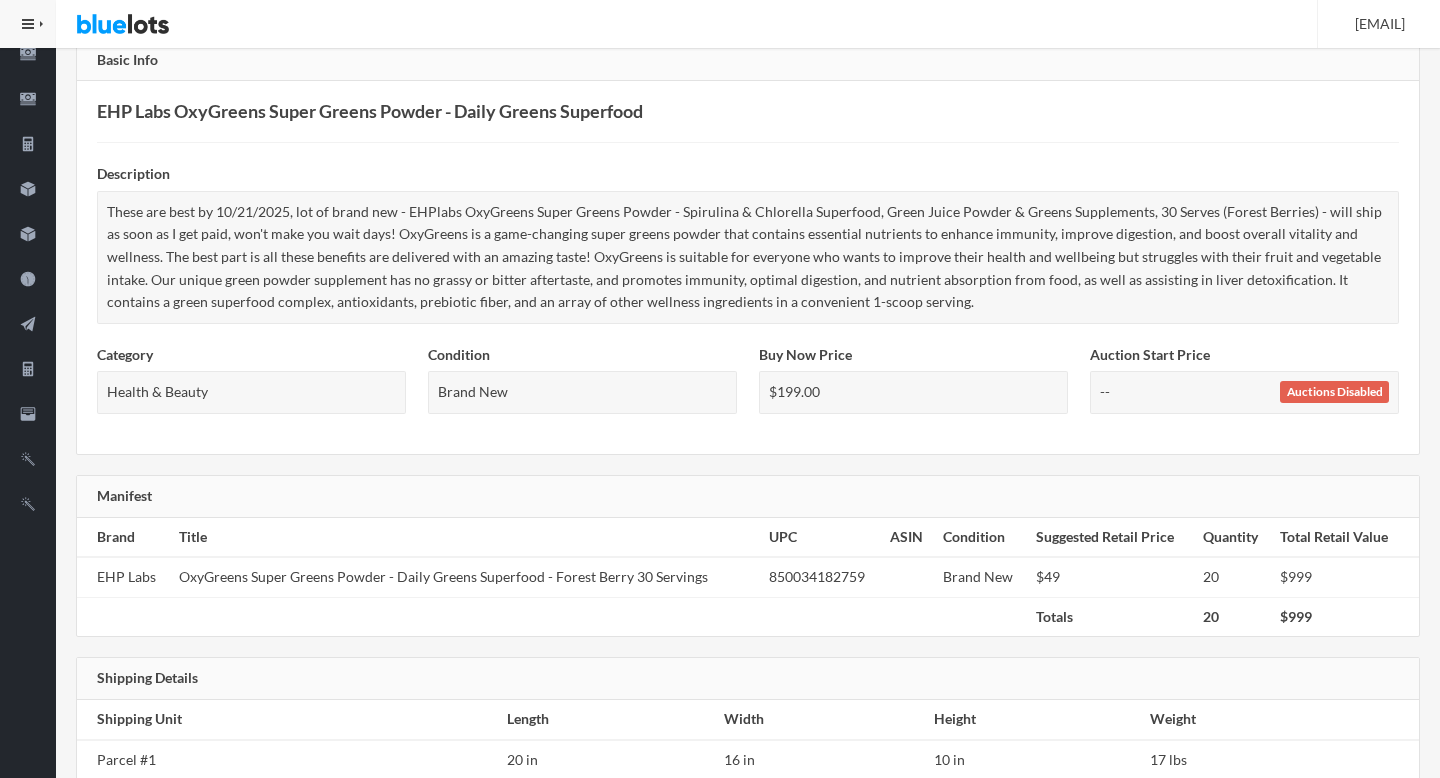 scroll, scrollTop: 0, scrollLeft: 0, axis: both 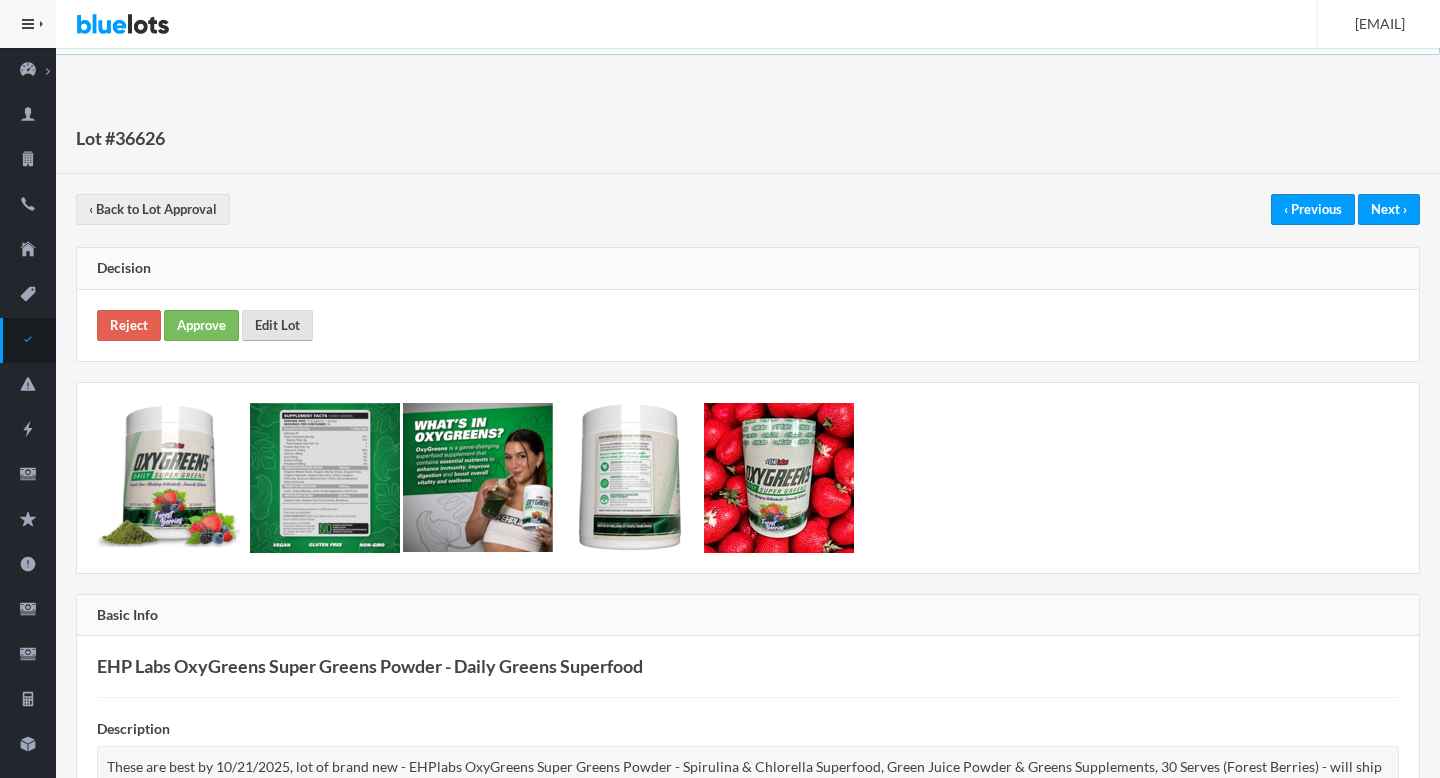 click on "Edit Lot" at bounding box center (277, 325) 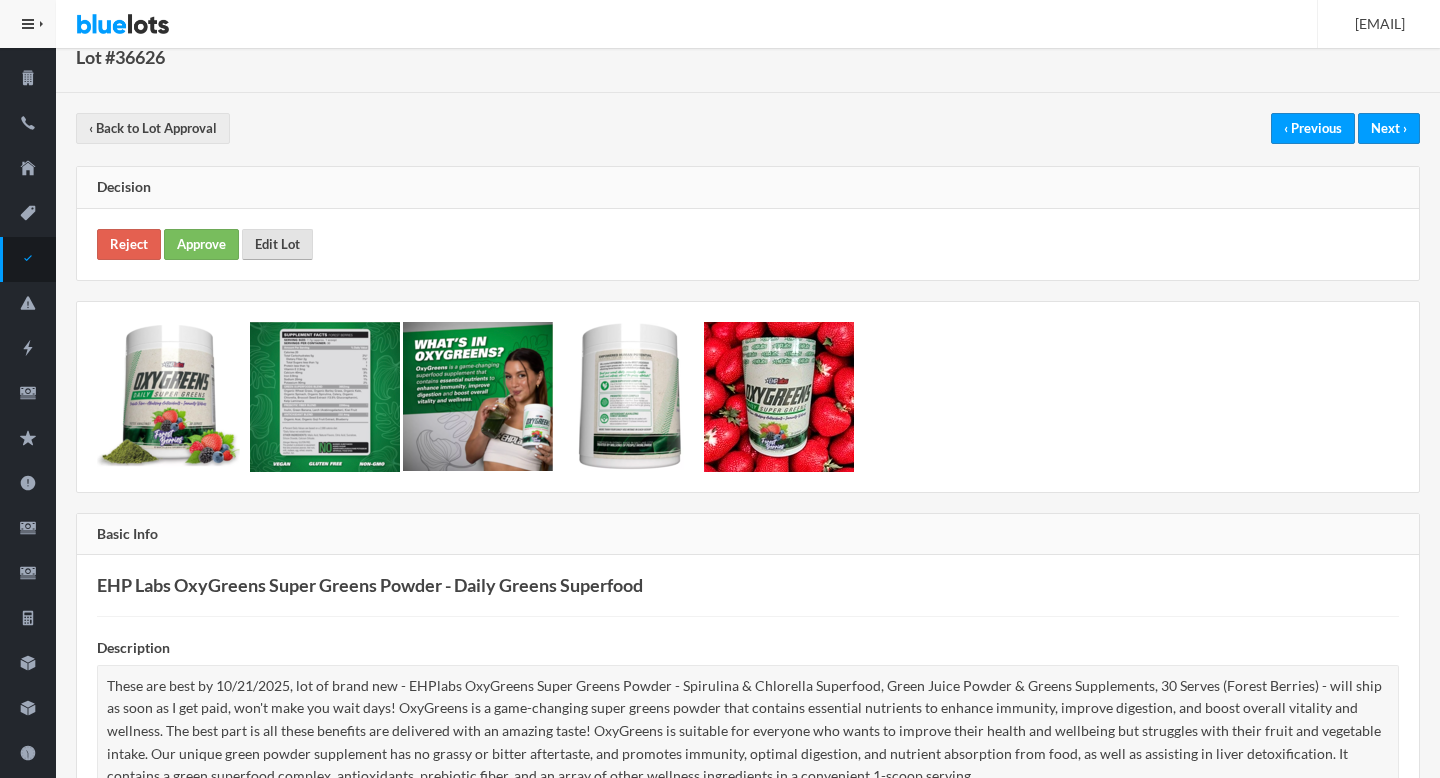 scroll, scrollTop: 0, scrollLeft: 0, axis: both 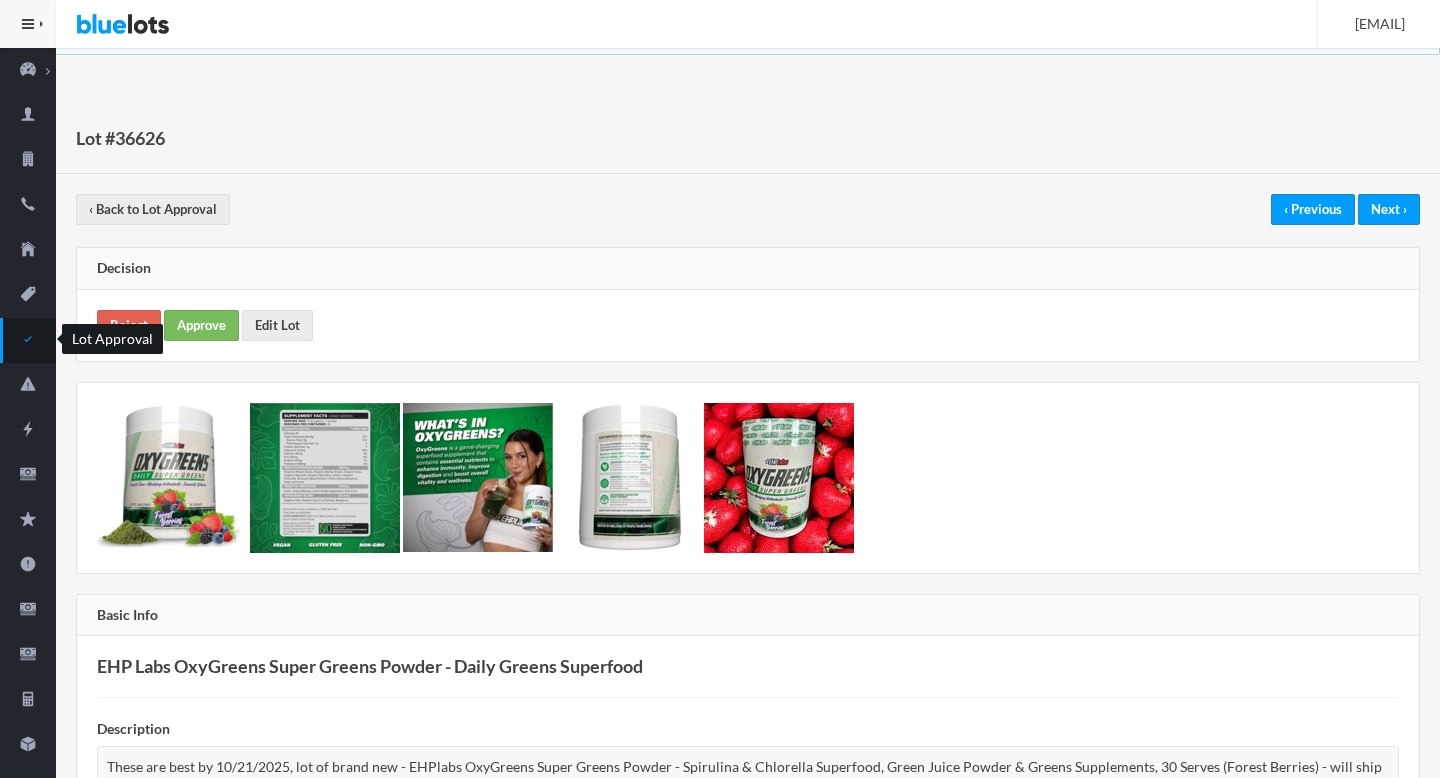 click 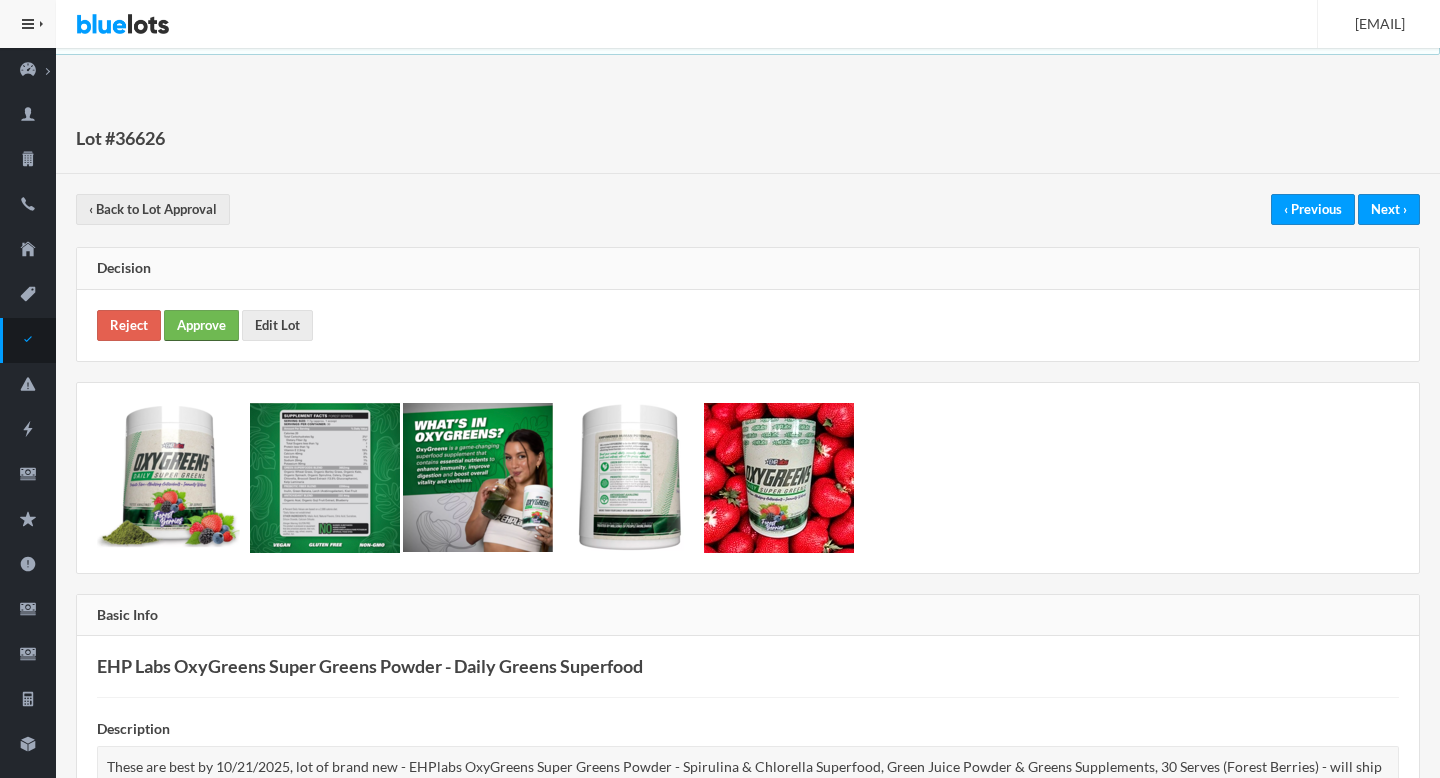 click on "Approve" at bounding box center (201, 325) 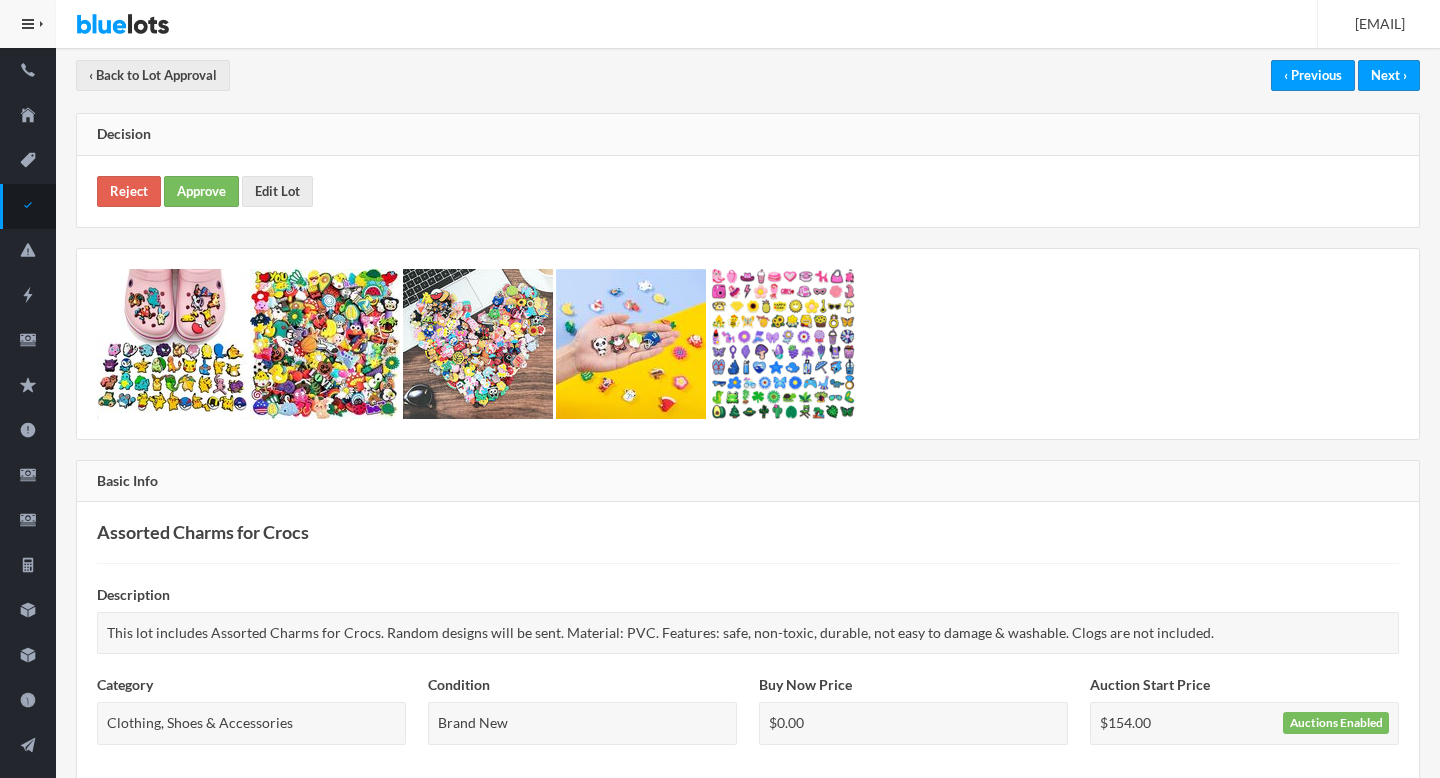 scroll, scrollTop: 0, scrollLeft: 0, axis: both 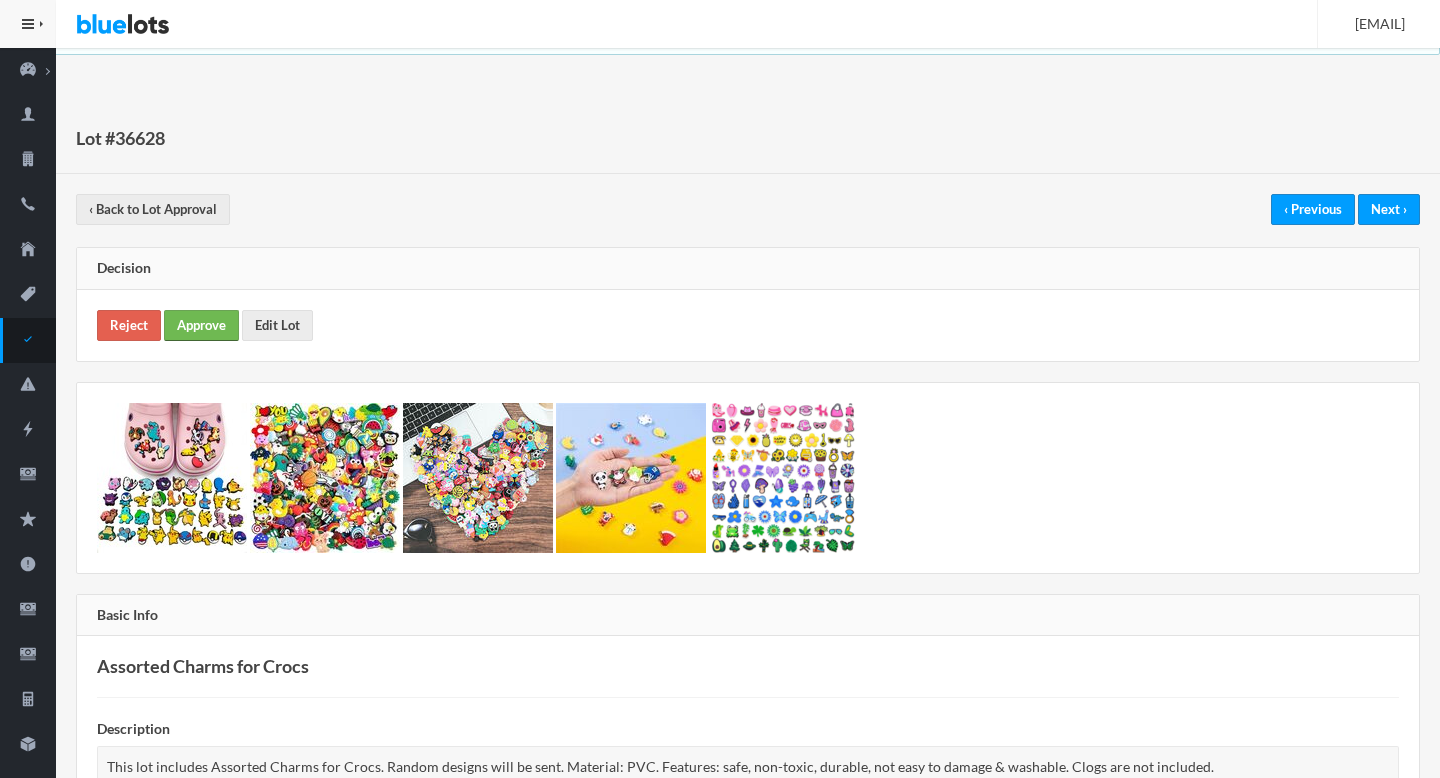 click on "Approve" at bounding box center (201, 325) 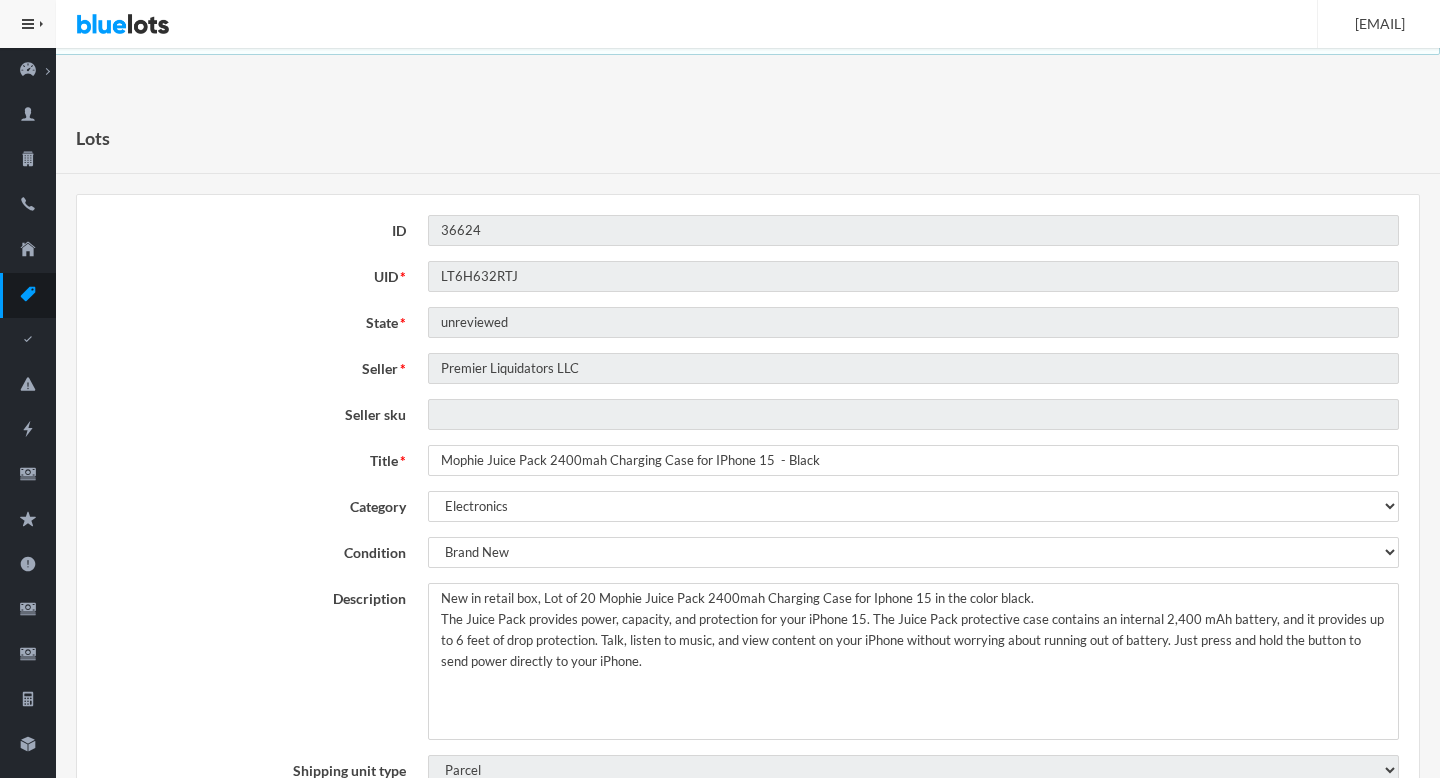 scroll, scrollTop: 0, scrollLeft: 0, axis: both 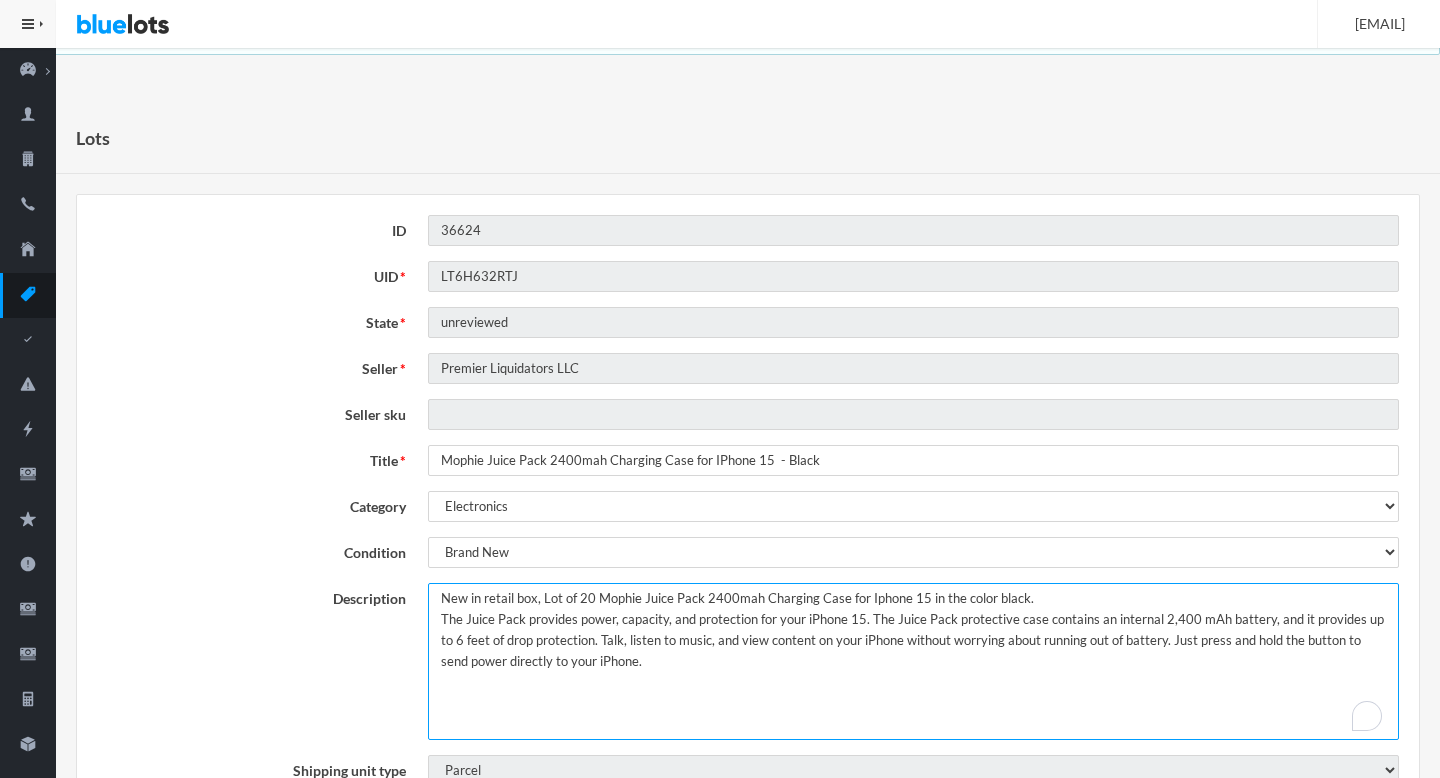 click on "New in retail box, Lot of 20 Mophie Juice Pack 2400mah Charging Case for Iphone 15 in the color black.
The Juice Pack provides power, capacity, and protection for your iPhone 15. The Juice Pack protective case contains an internal 2,400 mAh battery, and it provides up to 6 feet of drop protection. Talk, listen to music, and view content on your iPhone without worrying about running out of battery. Just press and hold the button to send power directly to your iPhone." at bounding box center (913, 661) 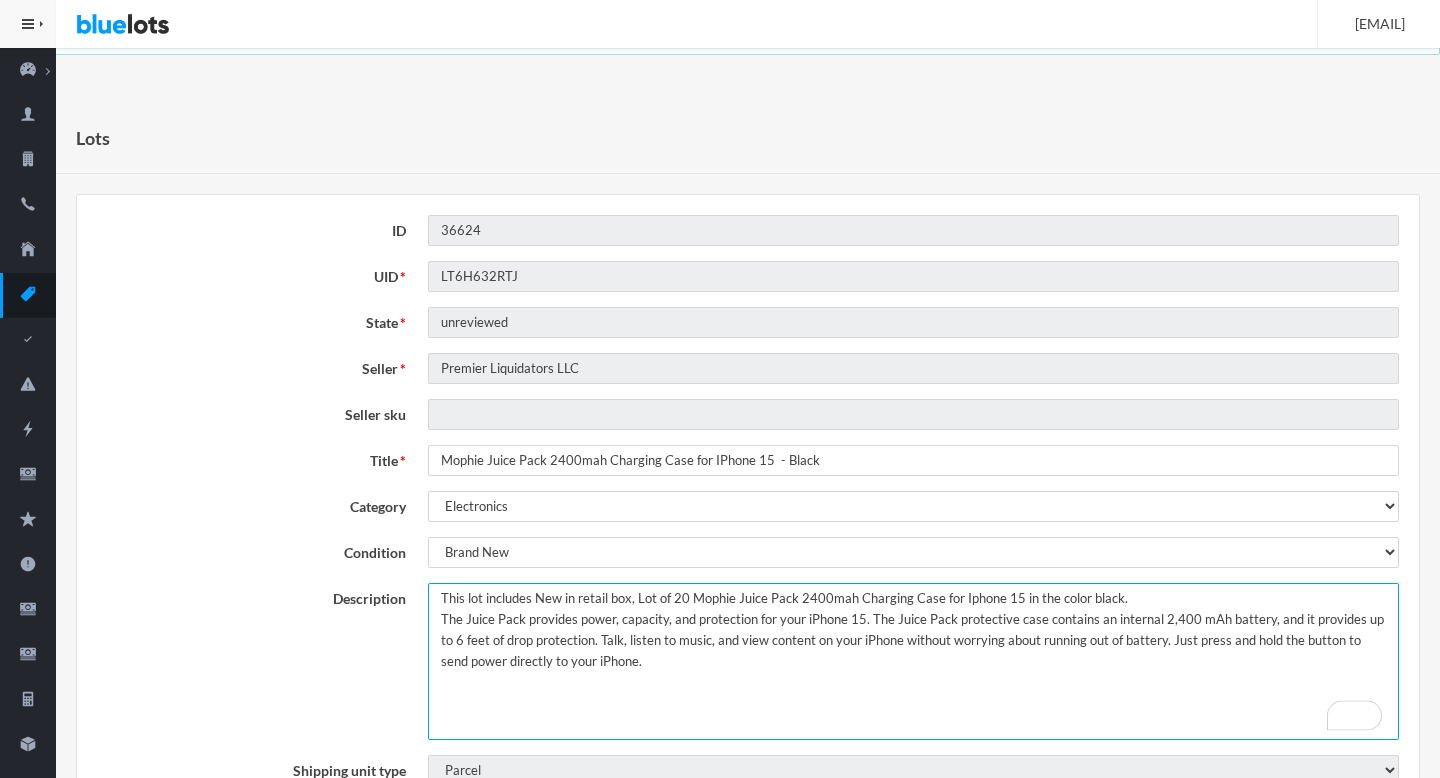 click on "New in retail box, Lot of 20 Mophie Juice Pack 2400mah Charging Case for Iphone 15 in the color black.
The Juice Pack provides power, capacity, and protection for your iPhone 15. The Juice Pack protective case contains an internal 2,400 mAh battery, and it provides up to 6 feet of drop protection. Talk, listen to music, and view content on your iPhone without worrying about running out of battery. Just press and hold the button to send power directly to your iPhone." at bounding box center [913, 661] 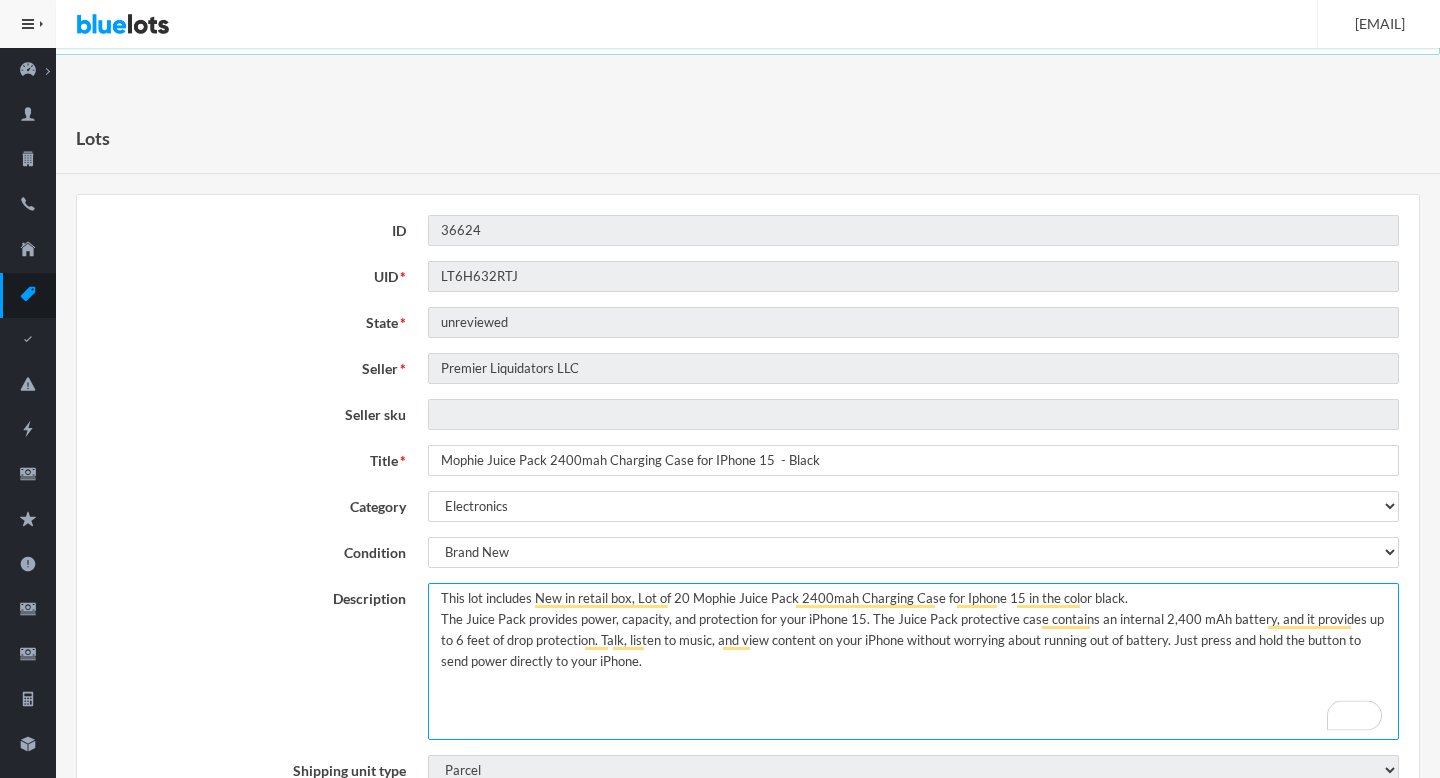 drag, startPoint x: 644, startPoint y: 596, endPoint x: 658, endPoint y: 597, distance: 14.035668 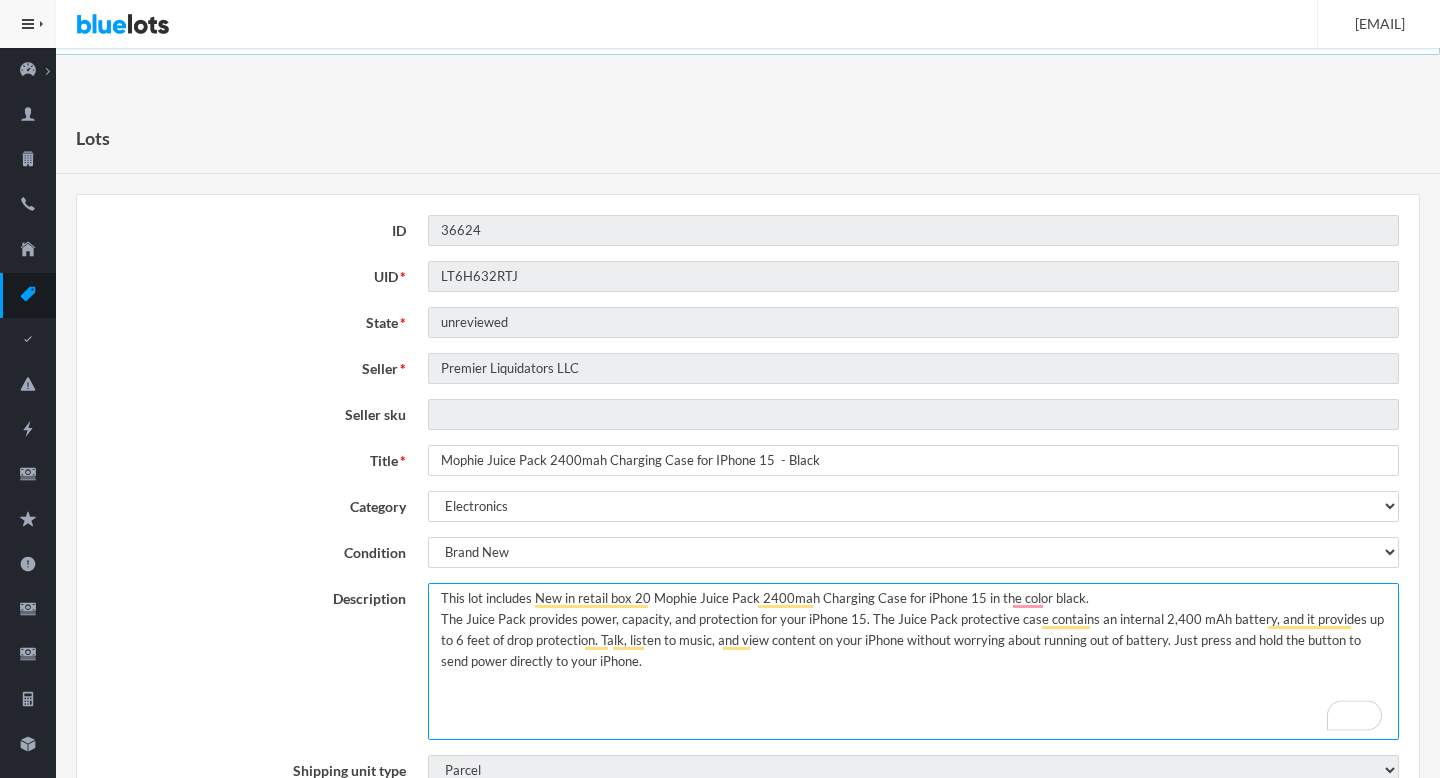 type on "This lot includes New in retail box 20 Mophie Juice Pack 2400mah Charging Case for iPhone 15 in the color black.
The Juice Pack provides power, capacity, and protection for your iPhone 15. The Juice Pack protective case contains an internal 2,400 mAh battery, and it provides up to 6 feet of drop protection. Talk, listen to music, and view content on your iPhone without worrying about running out of battery. Just press and hold the button to send power directly to your iPhone." 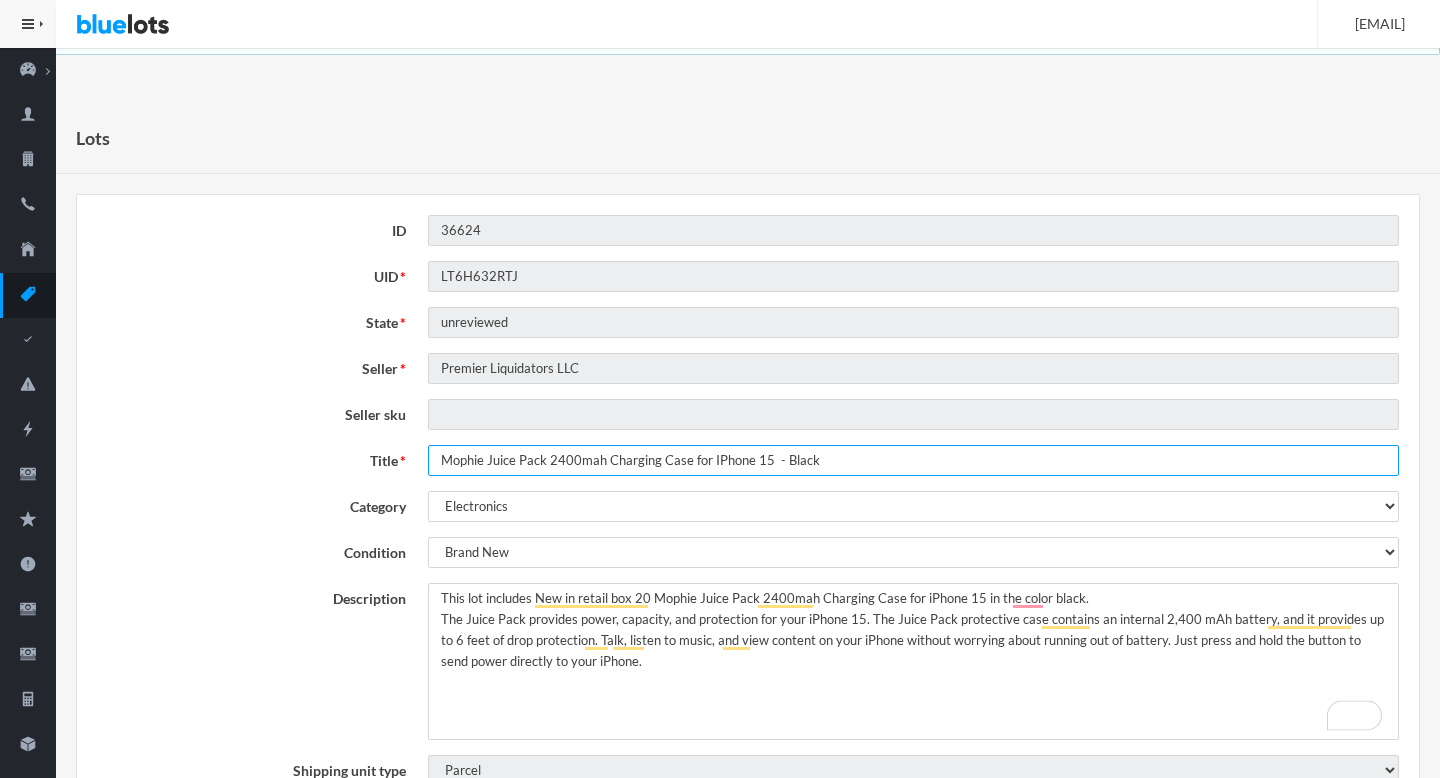 click on "Mophie Juice Pack 2400mah Charging Case for IPhone 15  - Black" at bounding box center (913, 460) 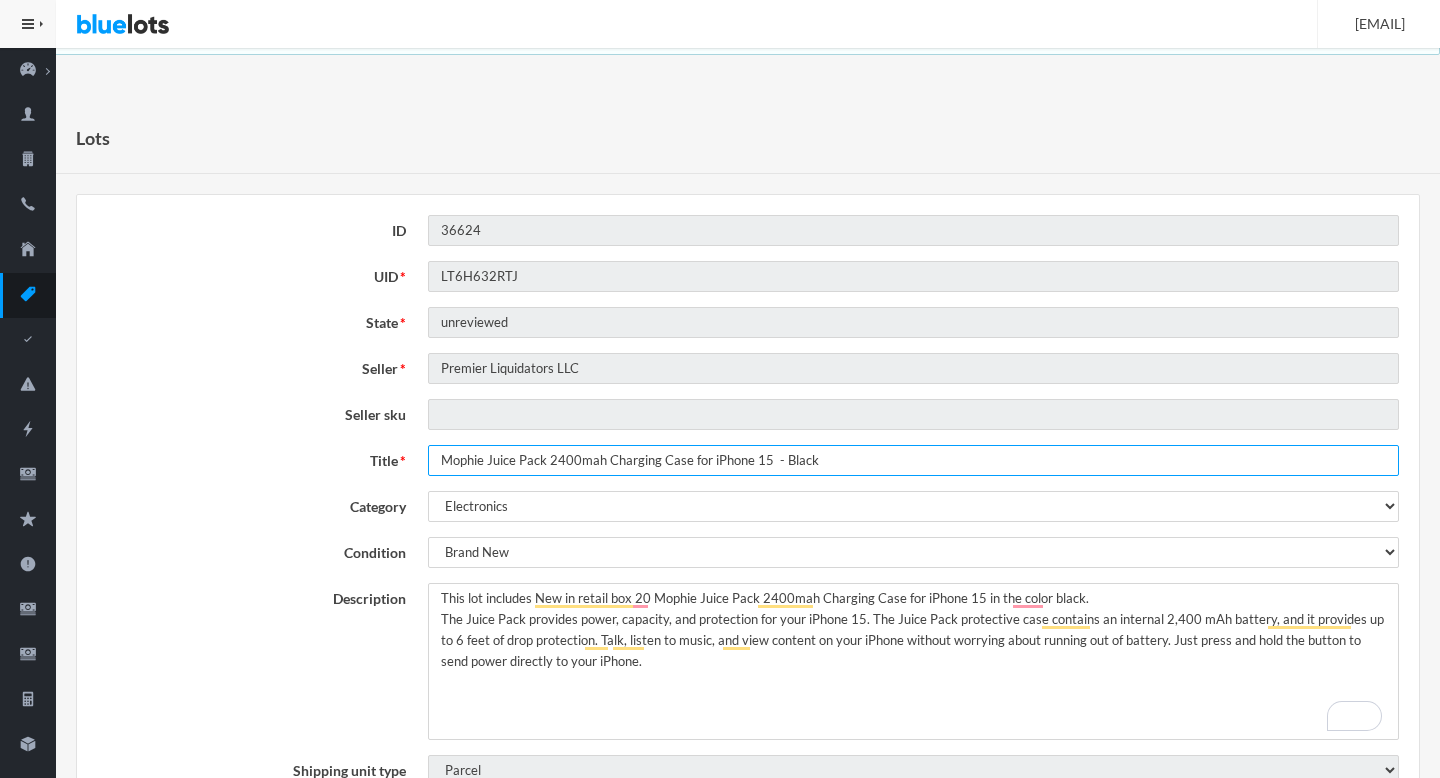 type on "Mophie Juice Pack 2400mah Charging Case for iPhone 15  - Black" 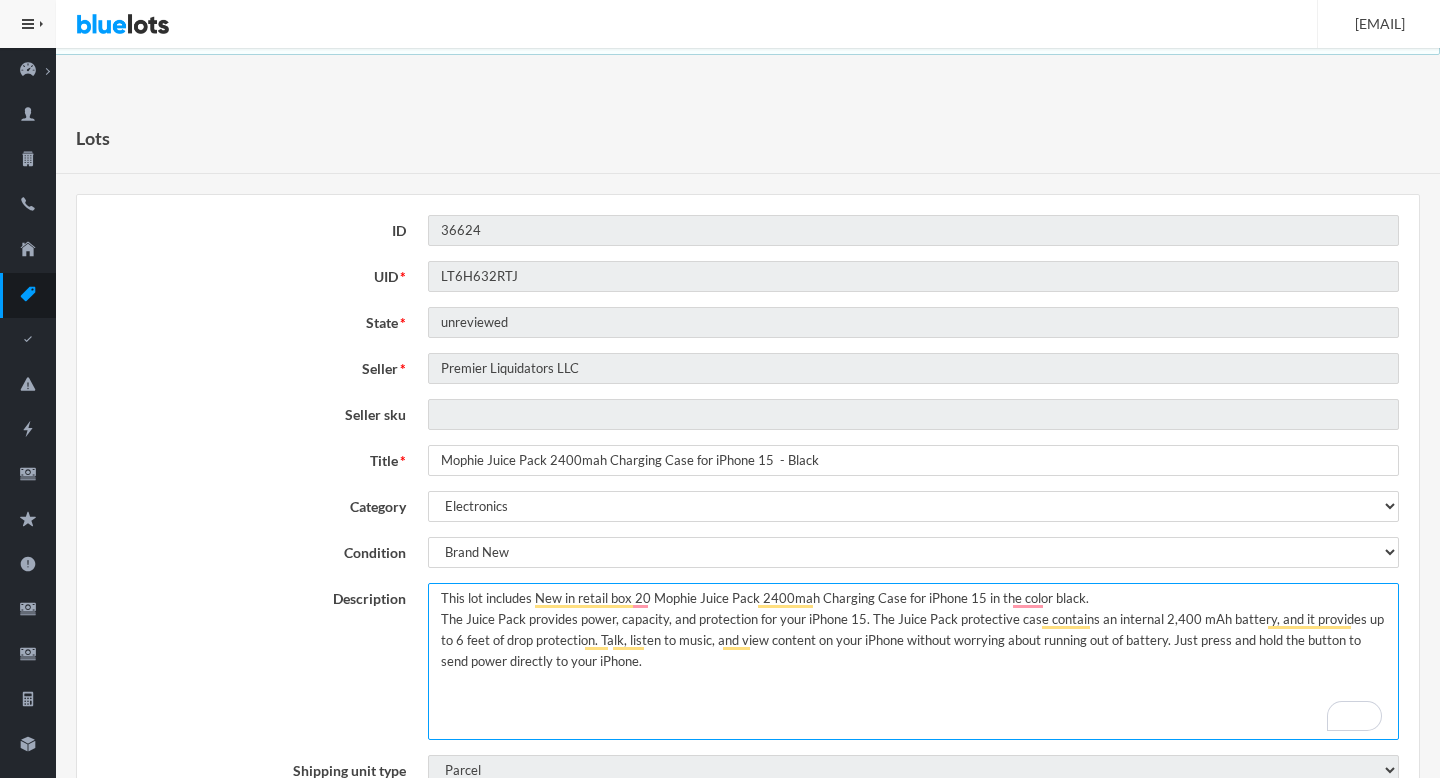 click on "New in retail box, Lot of 20 Mophie Juice Pack 2400mah Charging Case for Iphone 15 in the color black.
The Juice Pack provides power, capacity, and protection for your iPhone 15. The Juice Pack protective case contains an internal 2,400 mAh battery, and it provides up to 6 feet of drop protection. Talk, listen to music, and view content on your iPhone without worrying about running out of battery. Just press and hold the button to send power directly to your iPhone." at bounding box center [913, 661] 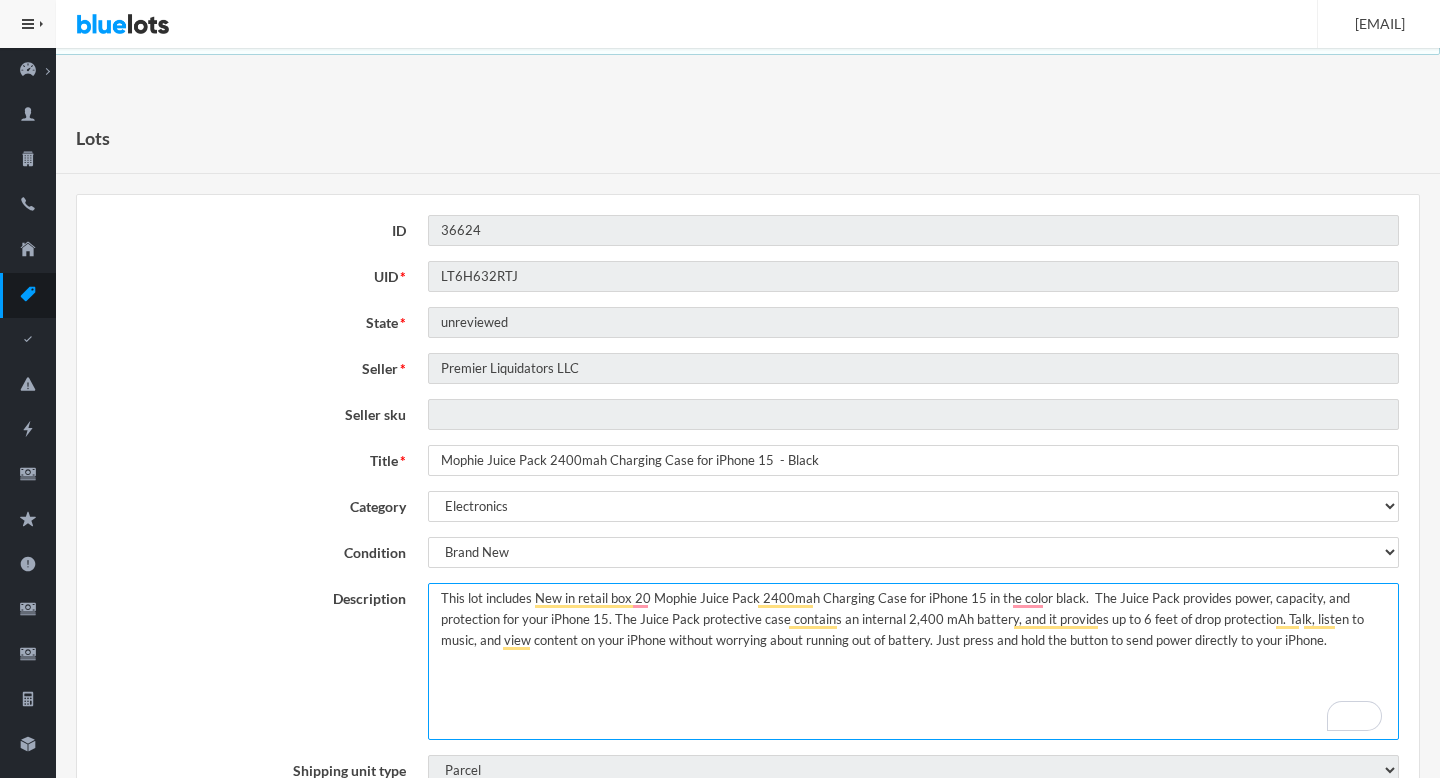 type on "This lot includes New in retail box 20 Mophie Juice Pack 2400mah Charging Case for iPhone 15 in the color black.  The Juice Pack provides power, capacity, and protection for your iPhone 15. The Juice Pack protective case contains an internal 2,400 mAh battery, and it provides up to 6 feet of drop protection. Talk, listen to music, and view content on your iPhone without worrying about running out of battery. Just press and hold the button to send power directly to your iPhone." 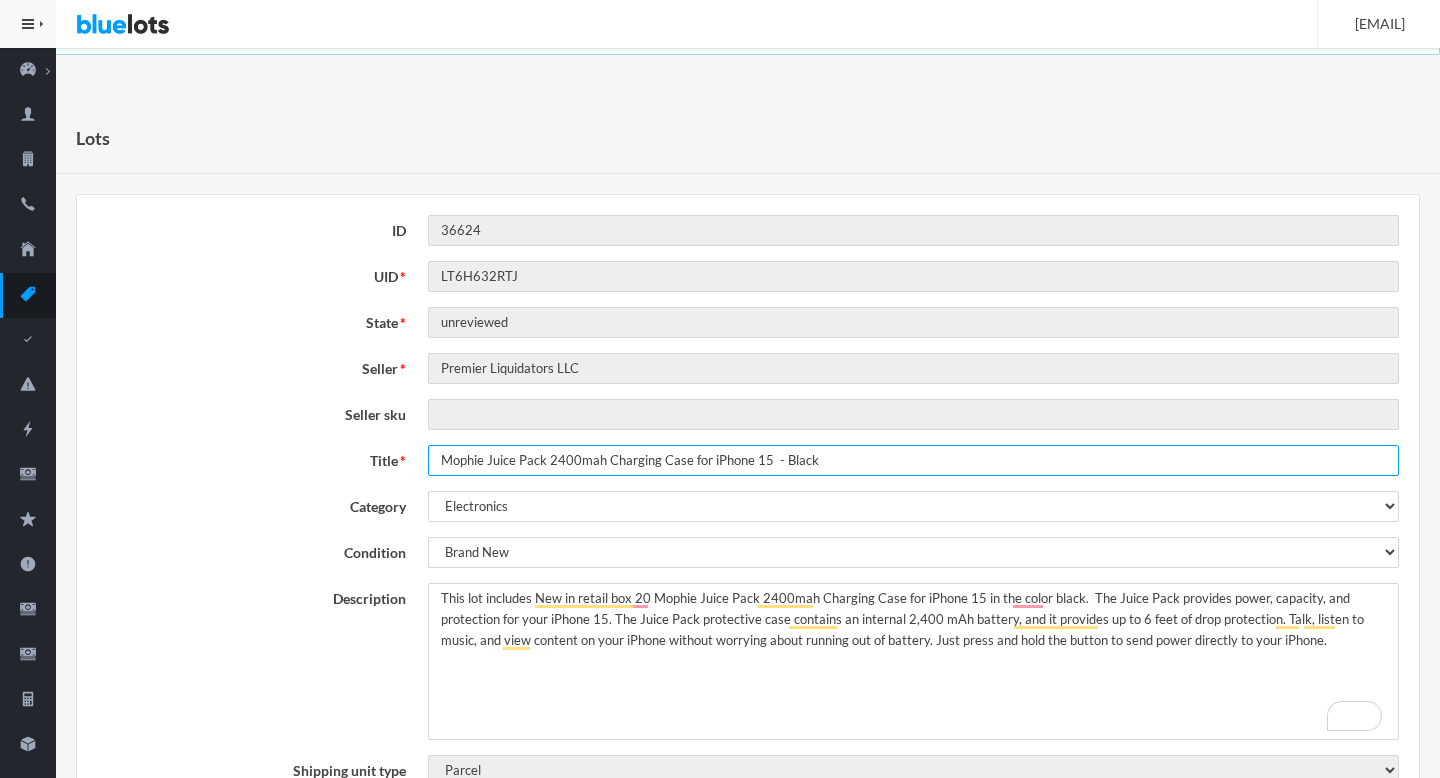 click on "Mophie Juice Pack 2400mah Charging Case for iPhone 15  - Black" at bounding box center (913, 460) 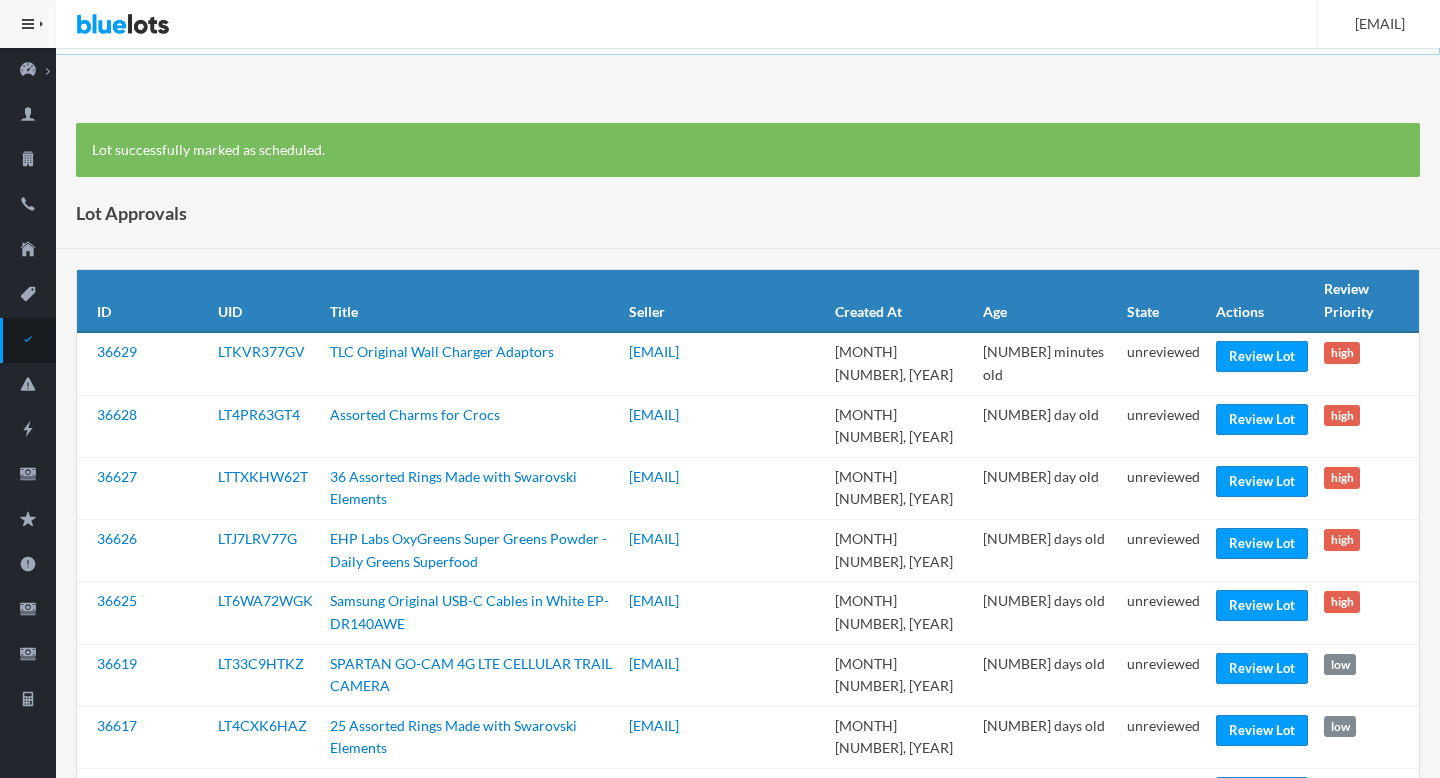 scroll, scrollTop: 0, scrollLeft: 0, axis: both 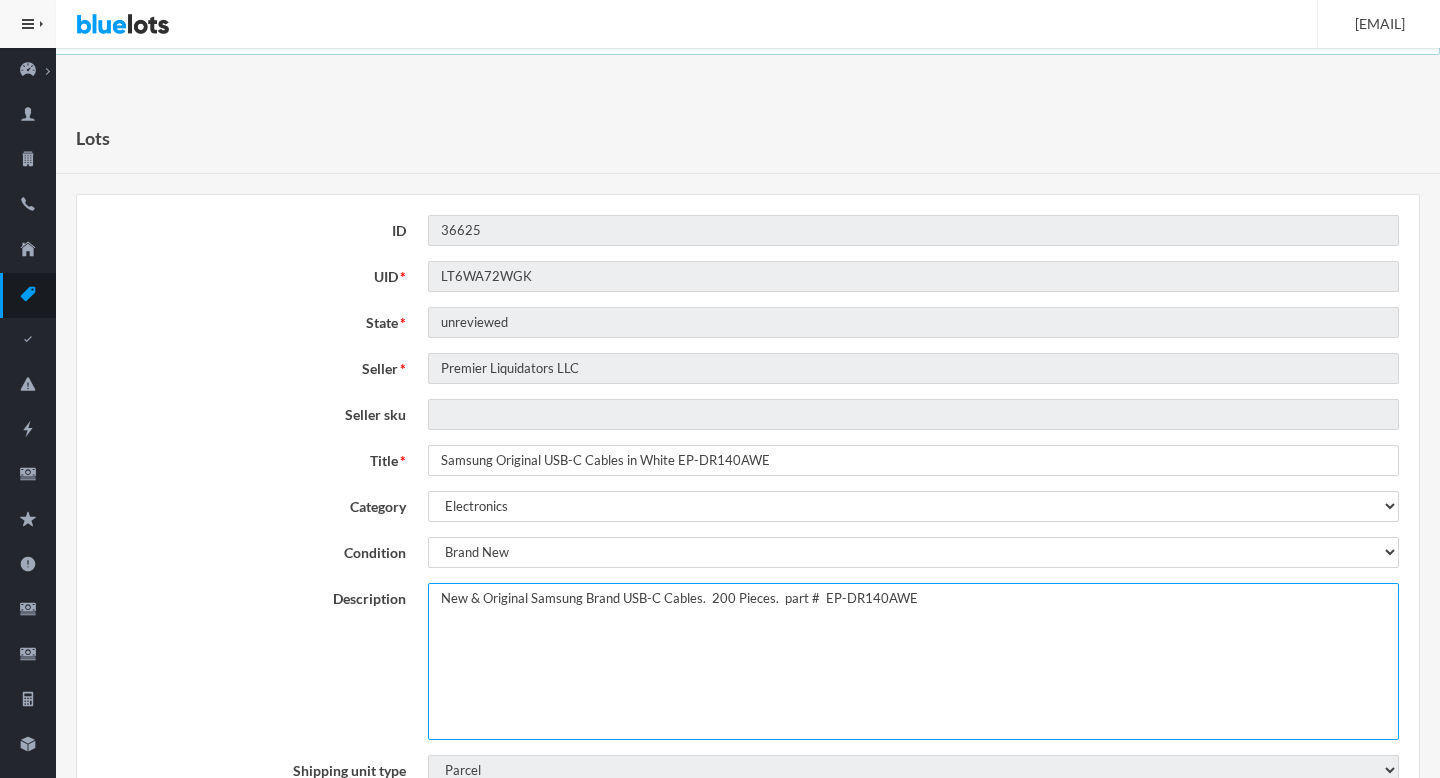 click on "New & Original Samsung Brand USB-C Cables.  200 Pieces.  part #  EP-DR140AWE" at bounding box center [913, 661] 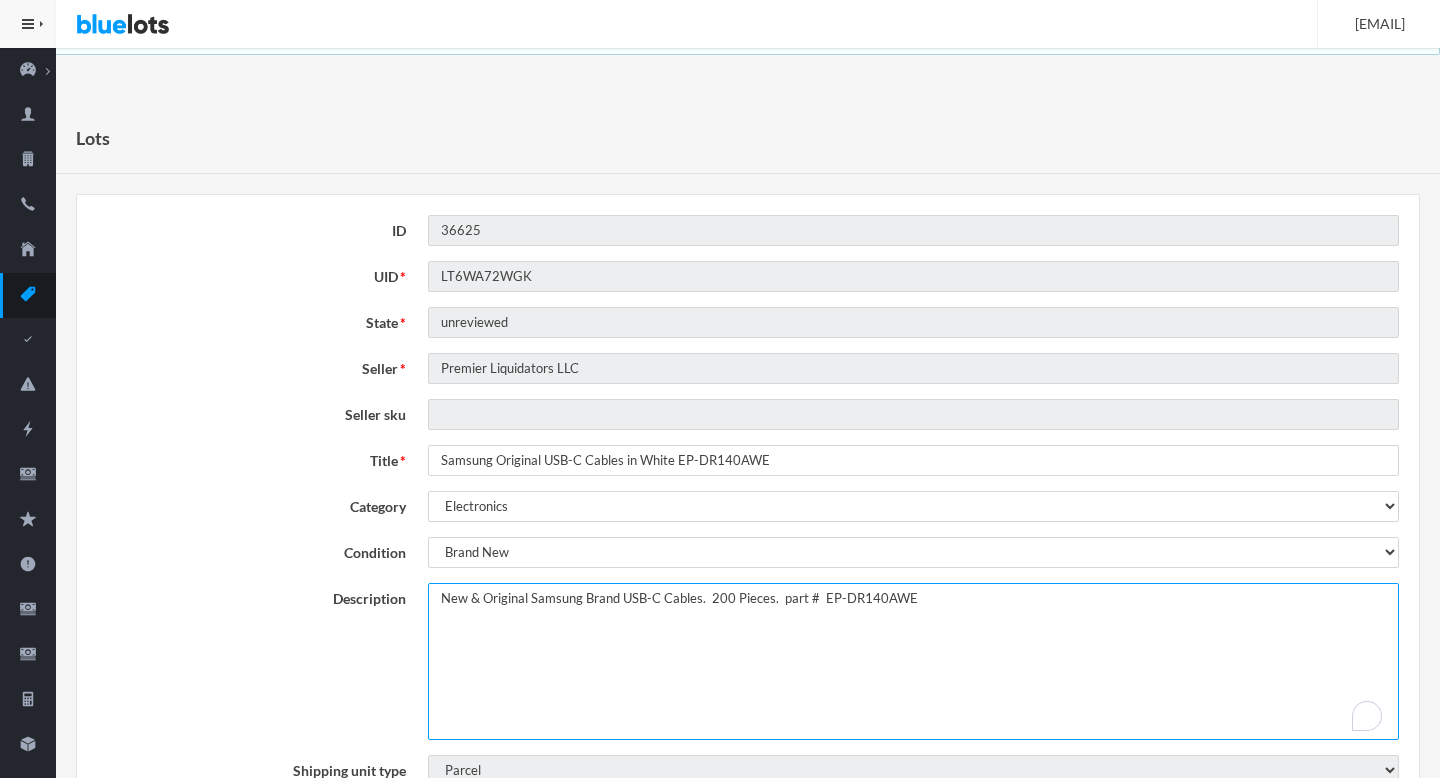 paste on "This lot includes" 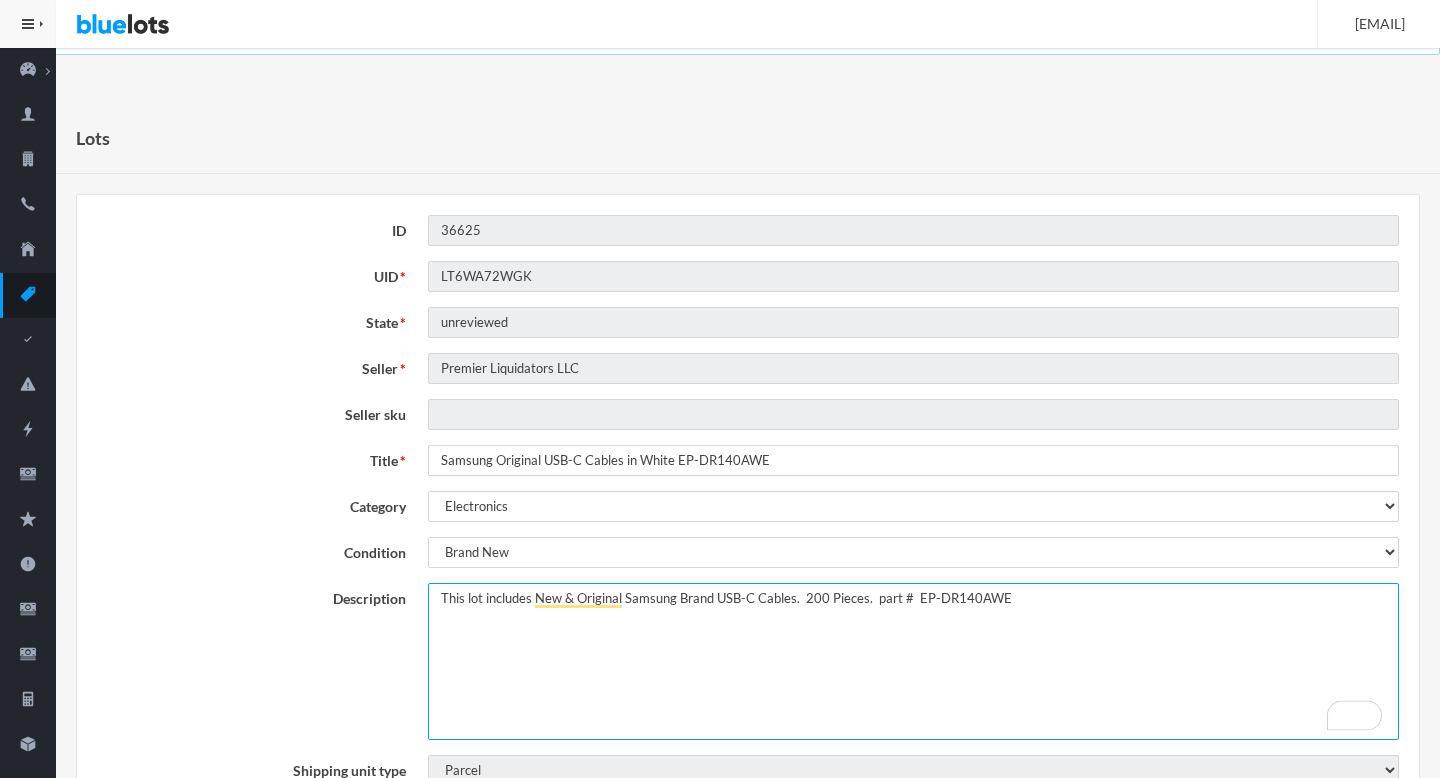 click on "New & Original Samsung Brand USB-C Cables.  200 Pieces.  part #  EP-DR140AWE" at bounding box center [913, 661] 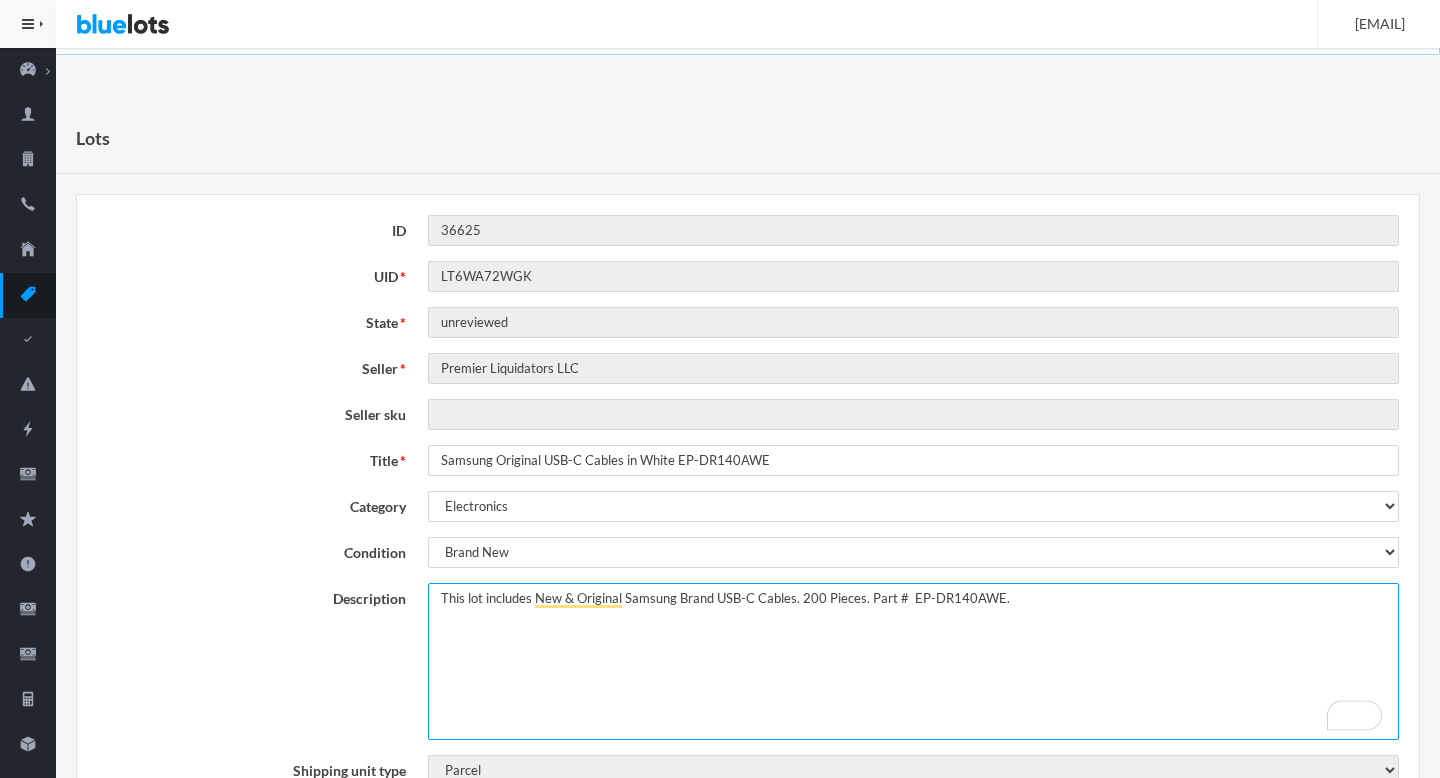 type on "This lot includes New & Original Samsung Brand USB-C Cables. 200 Pieces. Part #  EP-DR140AWE." 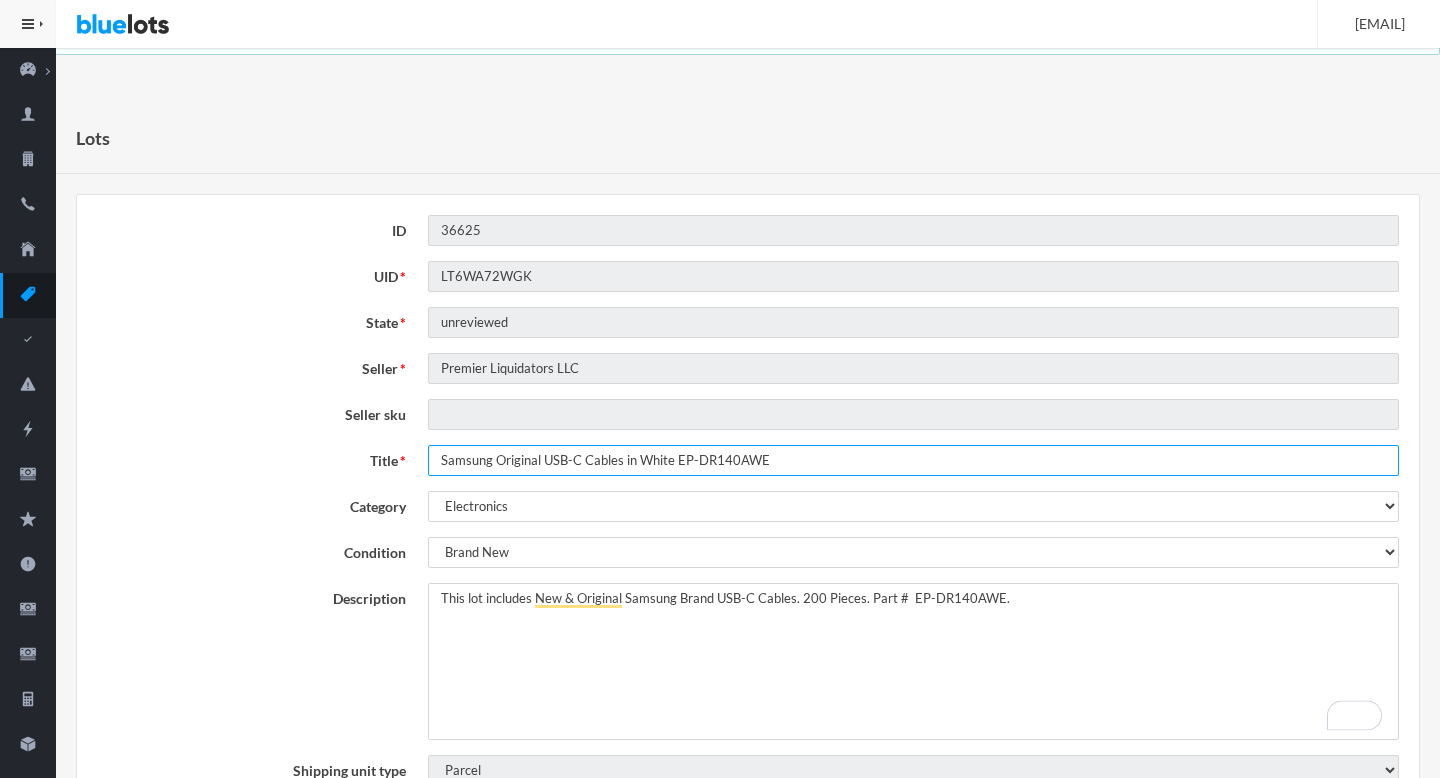 click on "Samsung Original USB-C Cables in White EP-DR140AWE" at bounding box center [913, 460] 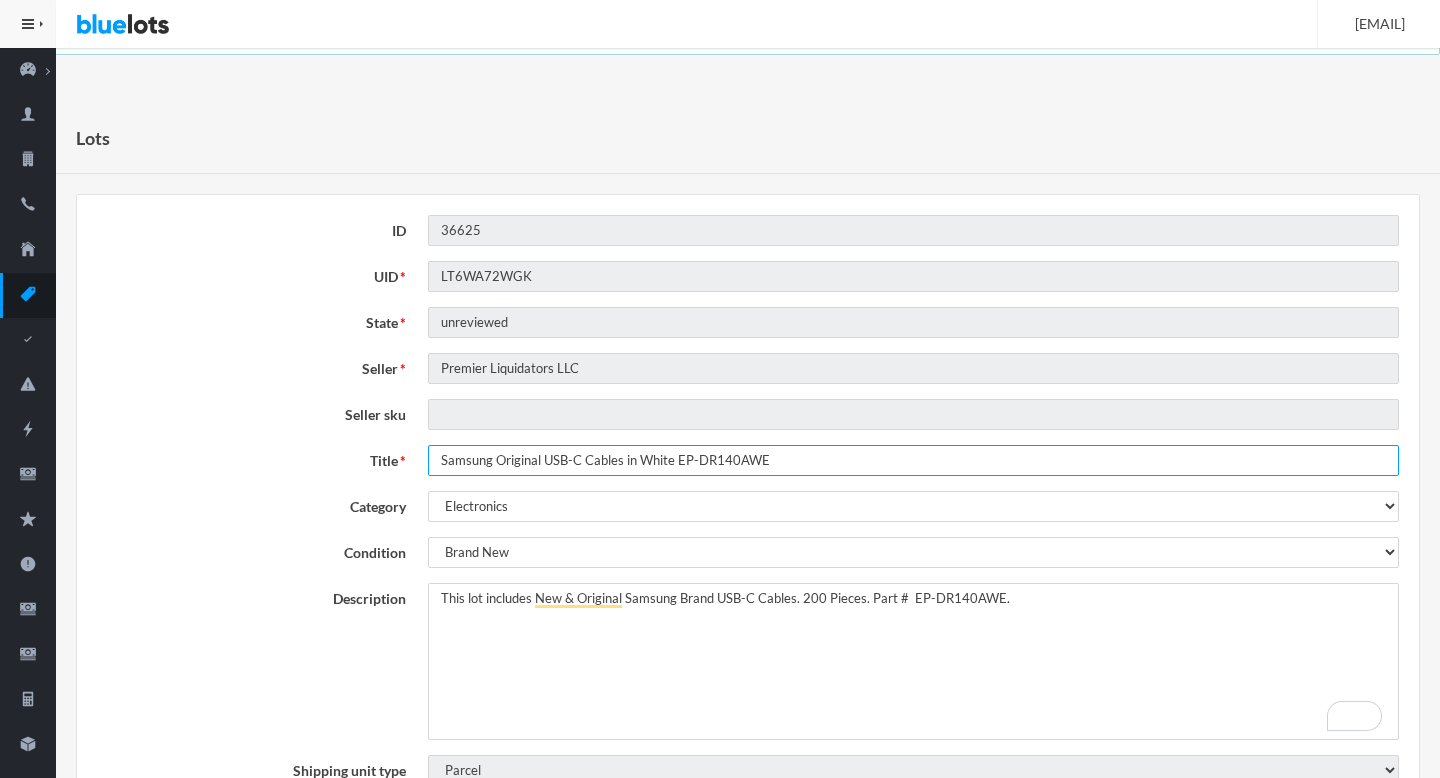 click on "Update Lot" at bounding box center (142, 1606) 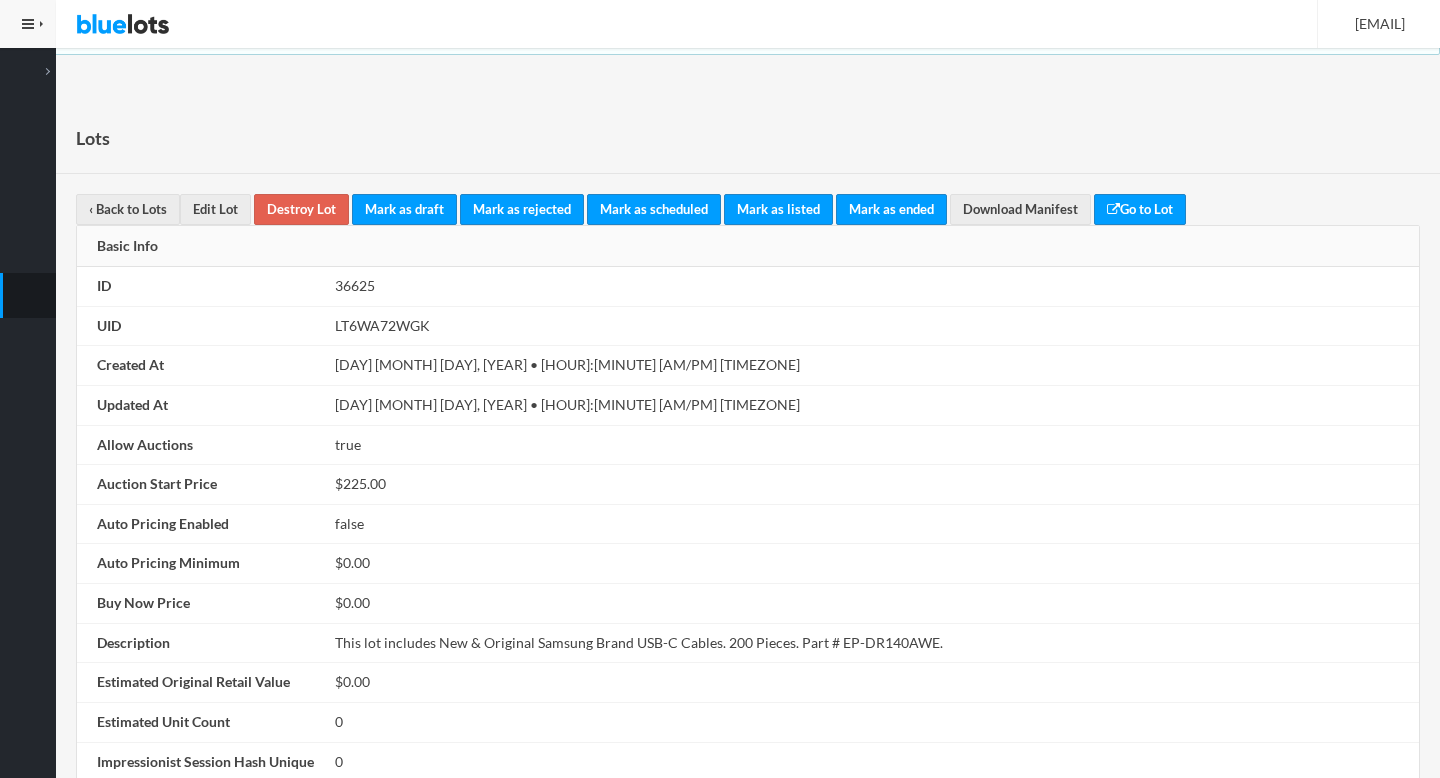 scroll, scrollTop: 0, scrollLeft: 0, axis: both 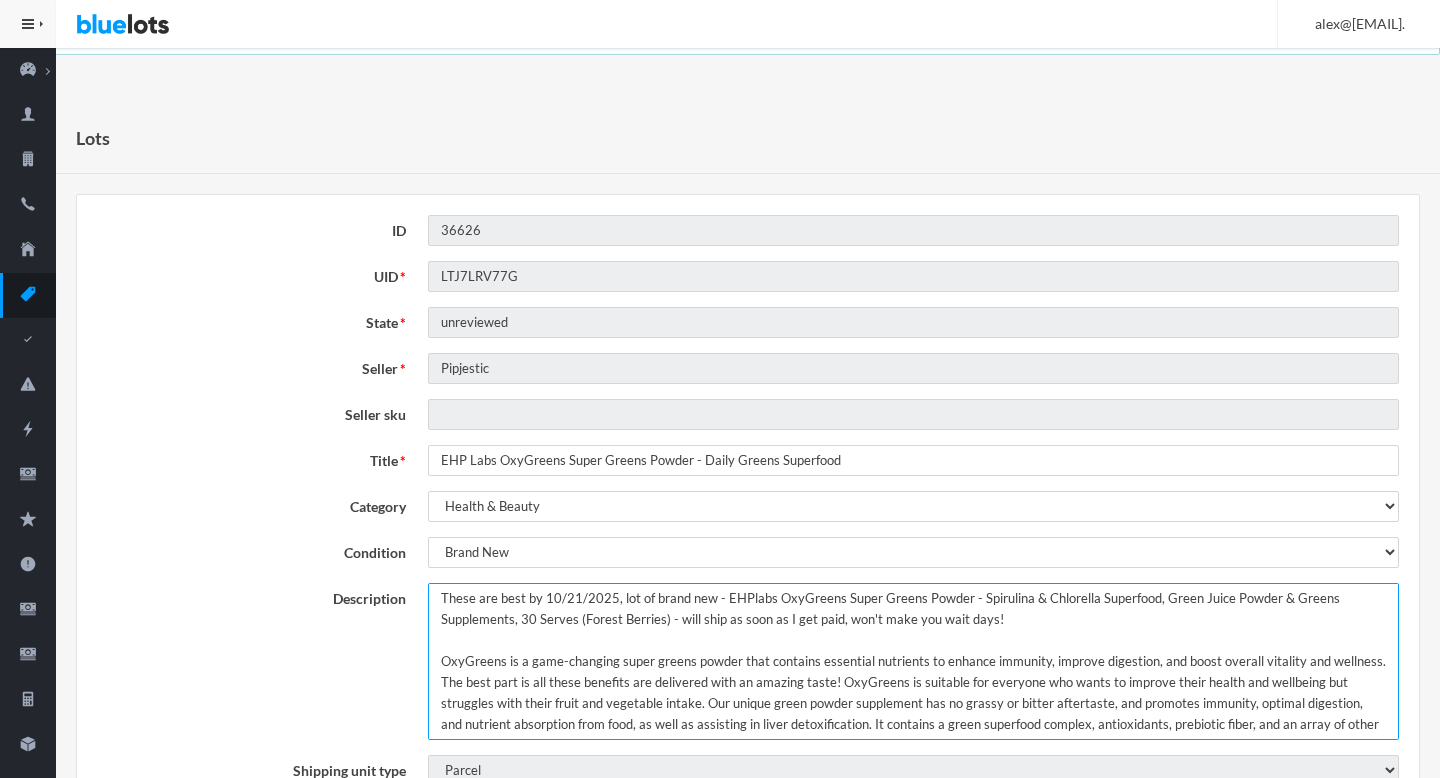 click on "These are best by 10/21/2025, lot of brand new - EHPlabs OxyGreens Super Greens Powder - Spirulina & Chlorella Superfood, Green Juice Powder & Greens Supplements, 30 Serves (Forest Berries) - will ship as soon as I get paid, won't make you wait days!
OxyGreens is a game-changing super greens powder that contains essential nutrients to enhance immunity, improve digestion, and boost overall vitality and wellness. The best part is all these benefits are delivered with an amazing taste! OxyGreens is suitable for everyone who wants to improve their health and wellbeing but struggles with their fruit and vegetable intake. Our unique green powder supplement has no grassy or bitter aftertaste, and promotes immunity, optimal digestion, and nutrient absorption from food, as well as assisting in liver detoxification. It contains a green superfood complex, antioxidants, prebiotic fiber, and an array of other wellness ingredients in a convenient 1-scoop serving." at bounding box center (913, 661) 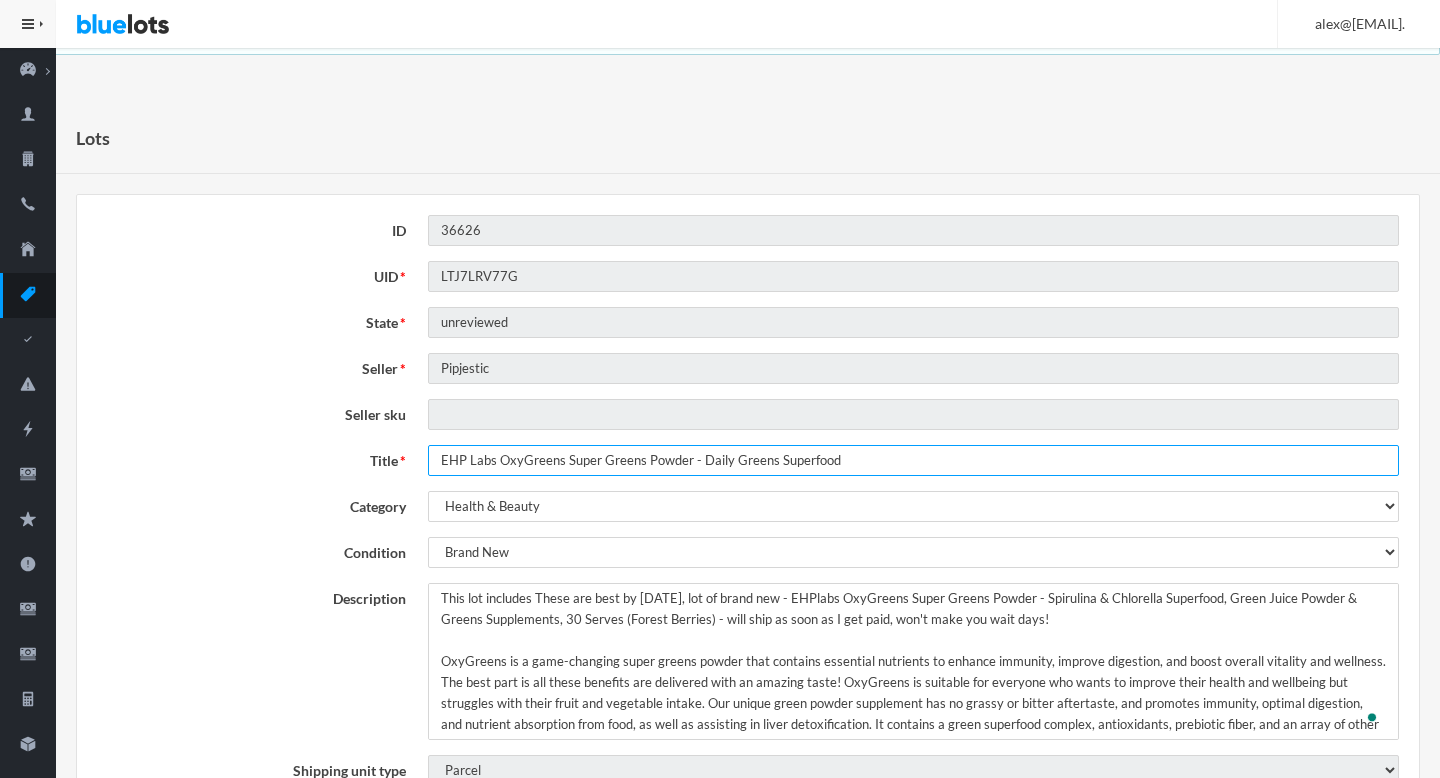click on "EHP Labs OxyGreens Super Greens Powder - Daily Greens Superfood" at bounding box center [913, 460] 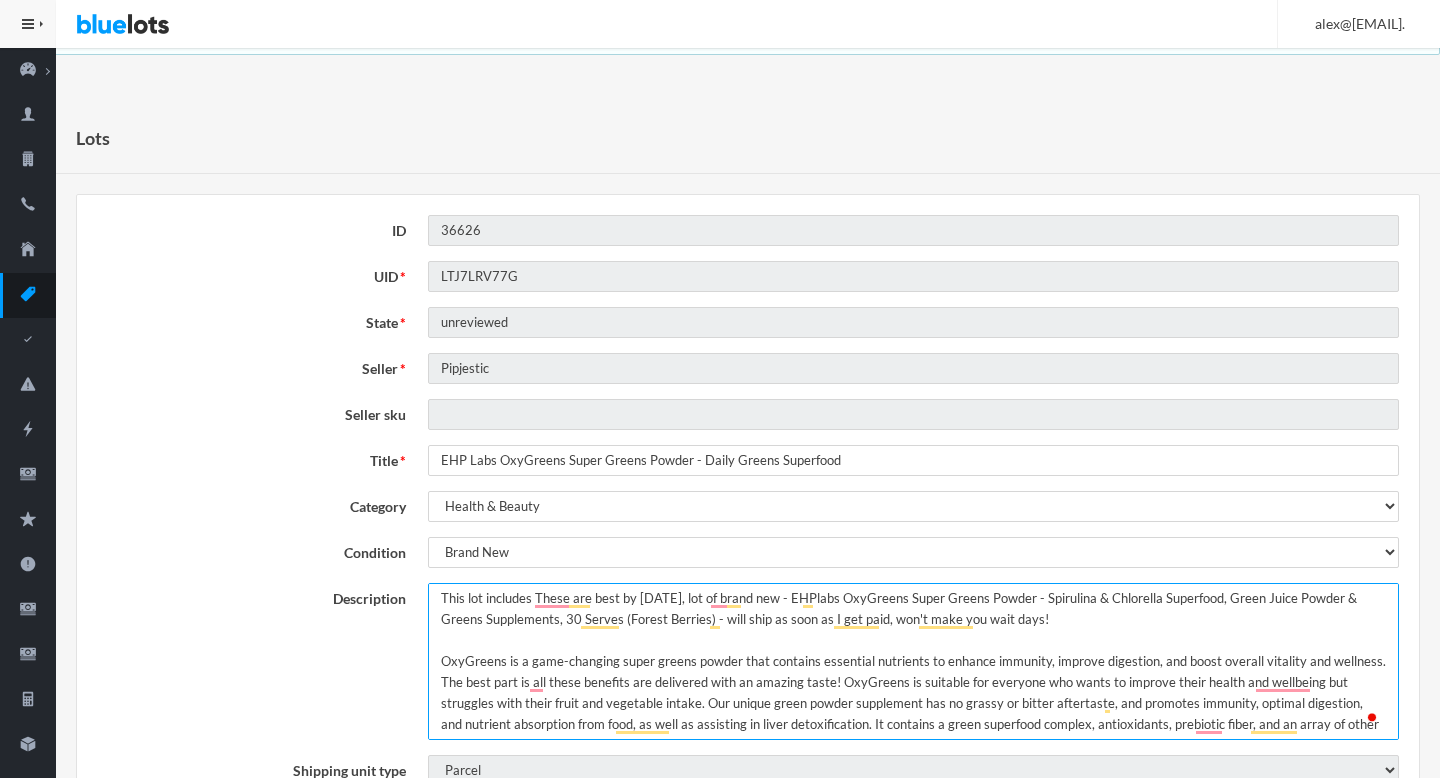 click on "These are best by 10/21/2025, lot of brand new - EHPlabs OxyGreens Super Greens Powder - Spirulina & Chlorella Superfood, Green Juice Powder & Greens Supplements, 30 Serves (Forest Berries) - will ship as soon as I get paid, won't make you wait days!
OxyGreens is a game-changing super greens powder that contains essential nutrients to enhance immunity, improve digestion, and boost overall vitality and wellness. The best part is all these benefits are delivered with an amazing taste! OxyGreens is suitable for everyone who wants to improve their health and wellbeing but struggles with their fruit and vegetable intake. Our unique green powder supplement has no grassy or bitter aftertaste, and promotes immunity, optimal digestion, and nutrient absorption from food, as well as assisting in liver detoxification. It contains a green superfood complex, antioxidants, prebiotic fiber, and an array of other wellness ingredients in a convenient 1-scoop serving." at bounding box center [913, 661] 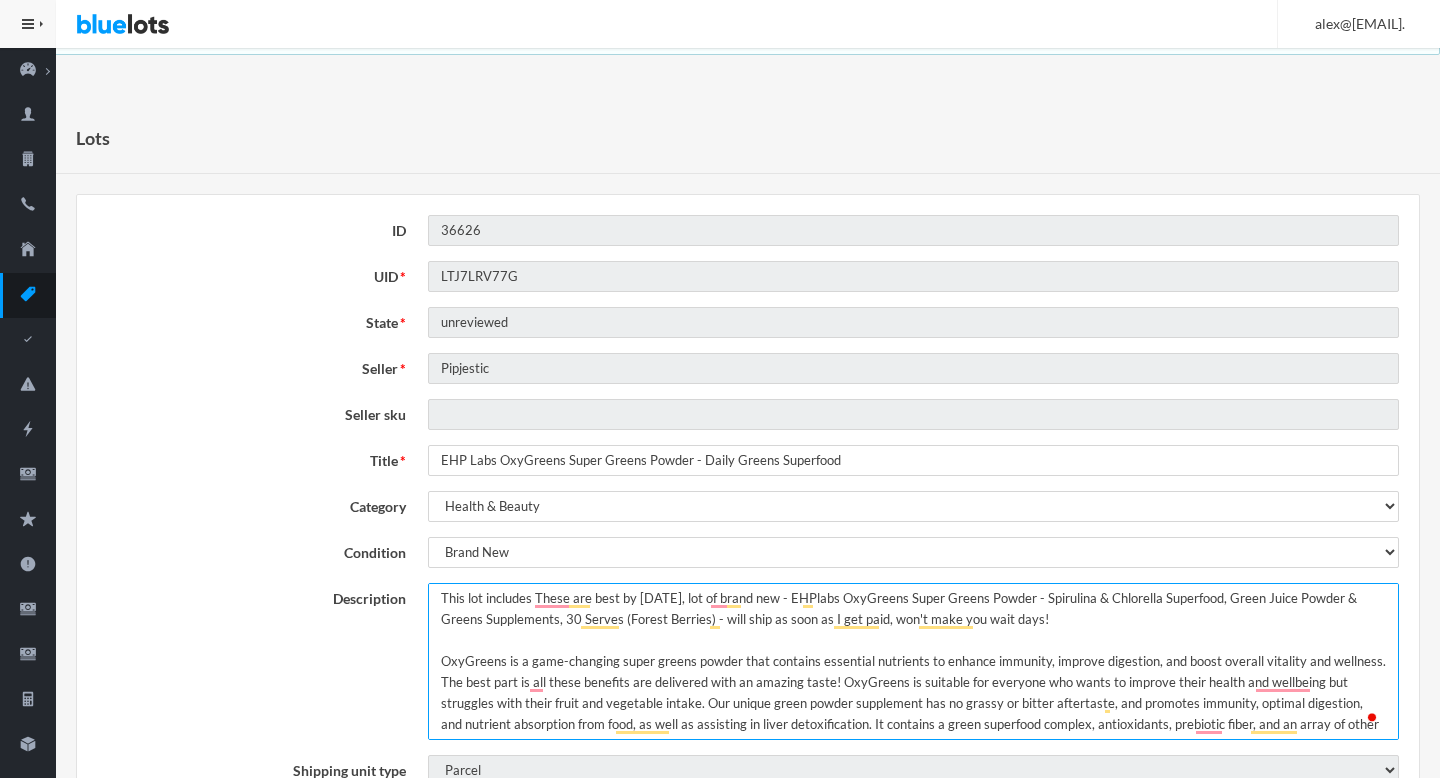 paste on "EHP Labs OxyGreens Super Greens Powder - Daily Greens Superfood" 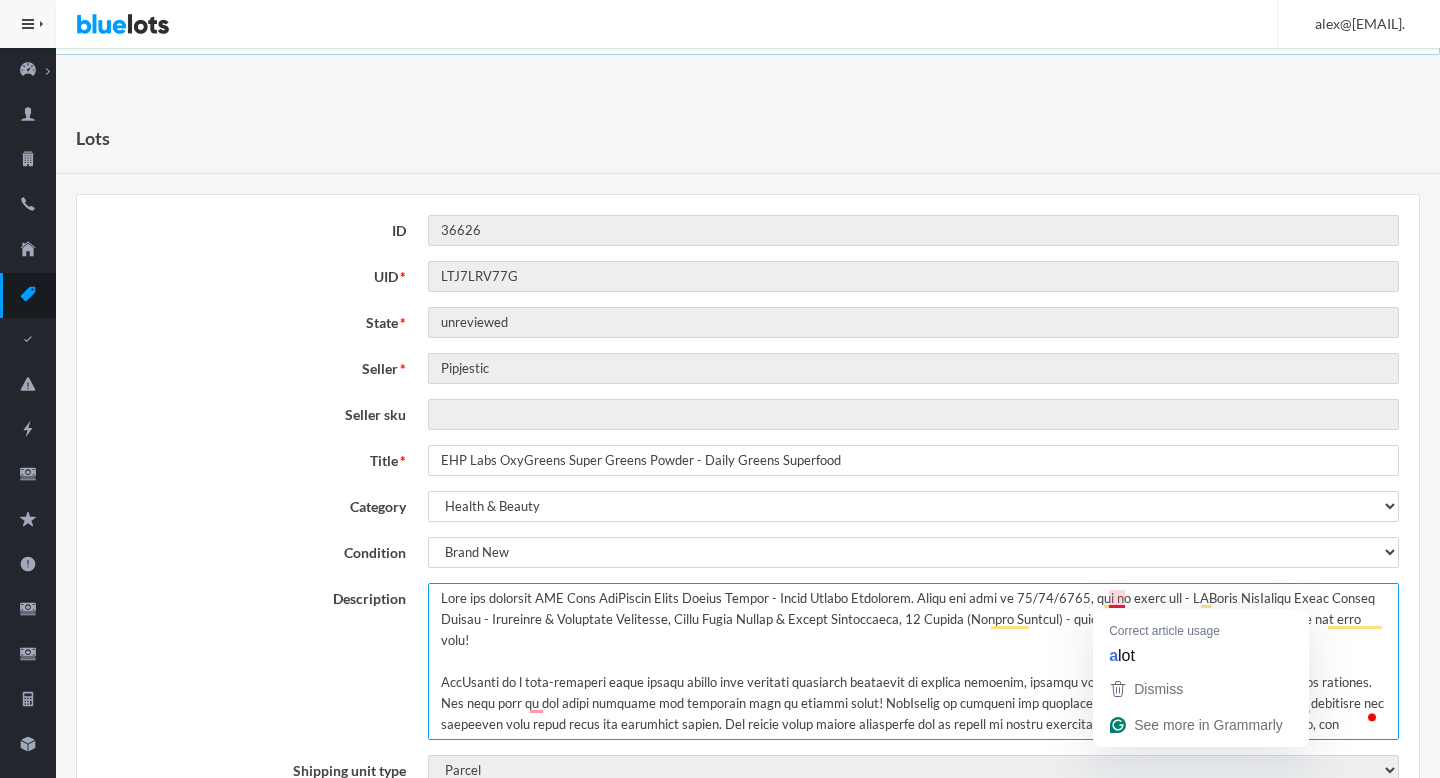 click on "These are best by 10/21/2025, lot of brand new - EHPlabs OxyGreens Super Greens Powder - Spirulina & Chlorella Superfood, Green Juice Powder & Greens Supplements, 30 Serves (Forest Berries) - will ship as soon as I get paid, won't make you wait days!
OxyGreens is a game-changing super greens powder that contains essential nutrients to enhance immunity, improve digestion, and boost overall vitality and wellness. The best part is all these benefits are delivered with an amazing taste! OxyGreens is suitable for everyone who wants to improve their health and wellbeing but struggles with their fruit and vegetable intake. Our unique green powder supplement has no grassy or bitter aftertaste, and promotes immunity, optimal digestion, and nutrient absorption from food, as well as assisting in liver detoxification. It contains a green superfood complex, antioxidants, prebiotic fiber, and an array of other wellness ingredients in a convenient 1-scoop serving." at bounding box center [913, 661] 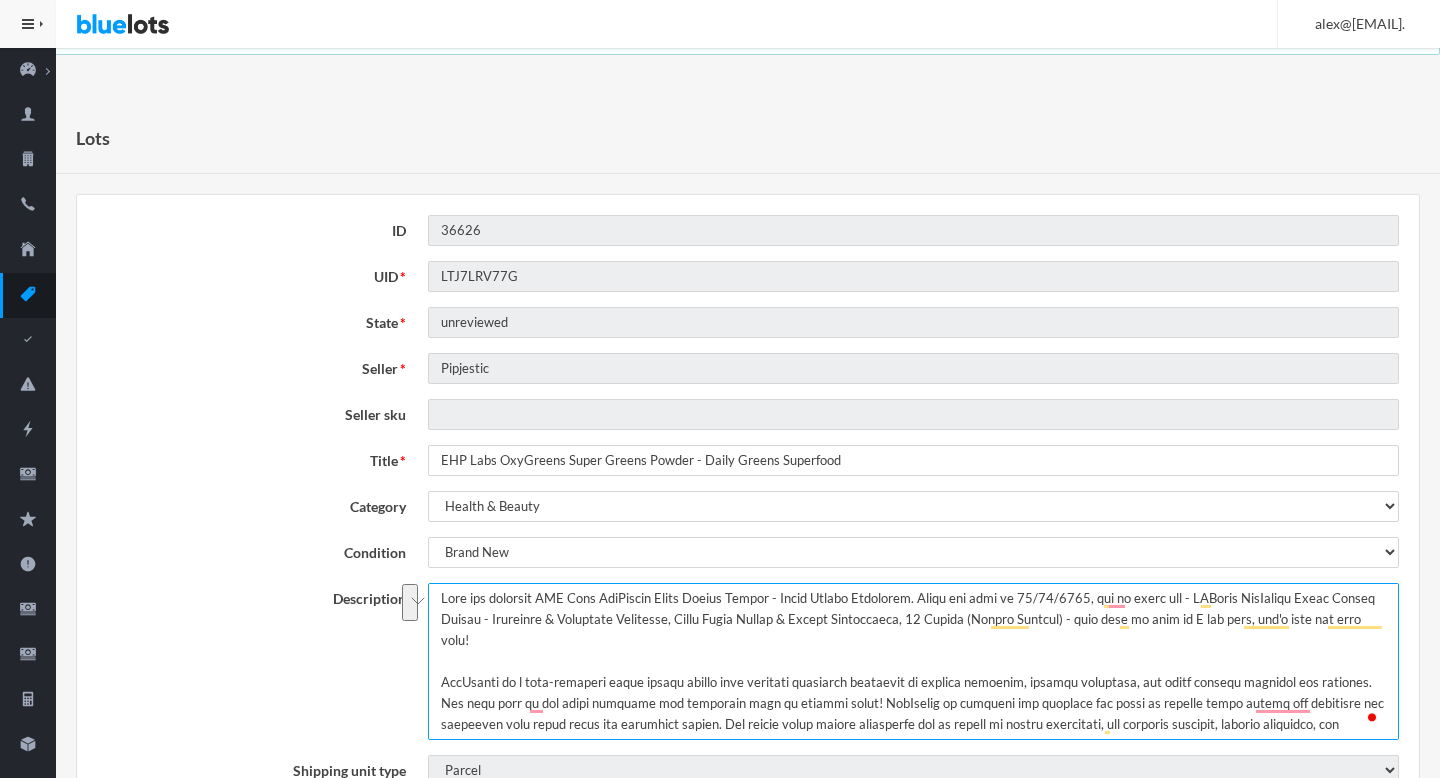 drag, startPoint x: 1117, startPoint y: 597, endPoint x: 535, endPoint y: 620, distance: 582.4543 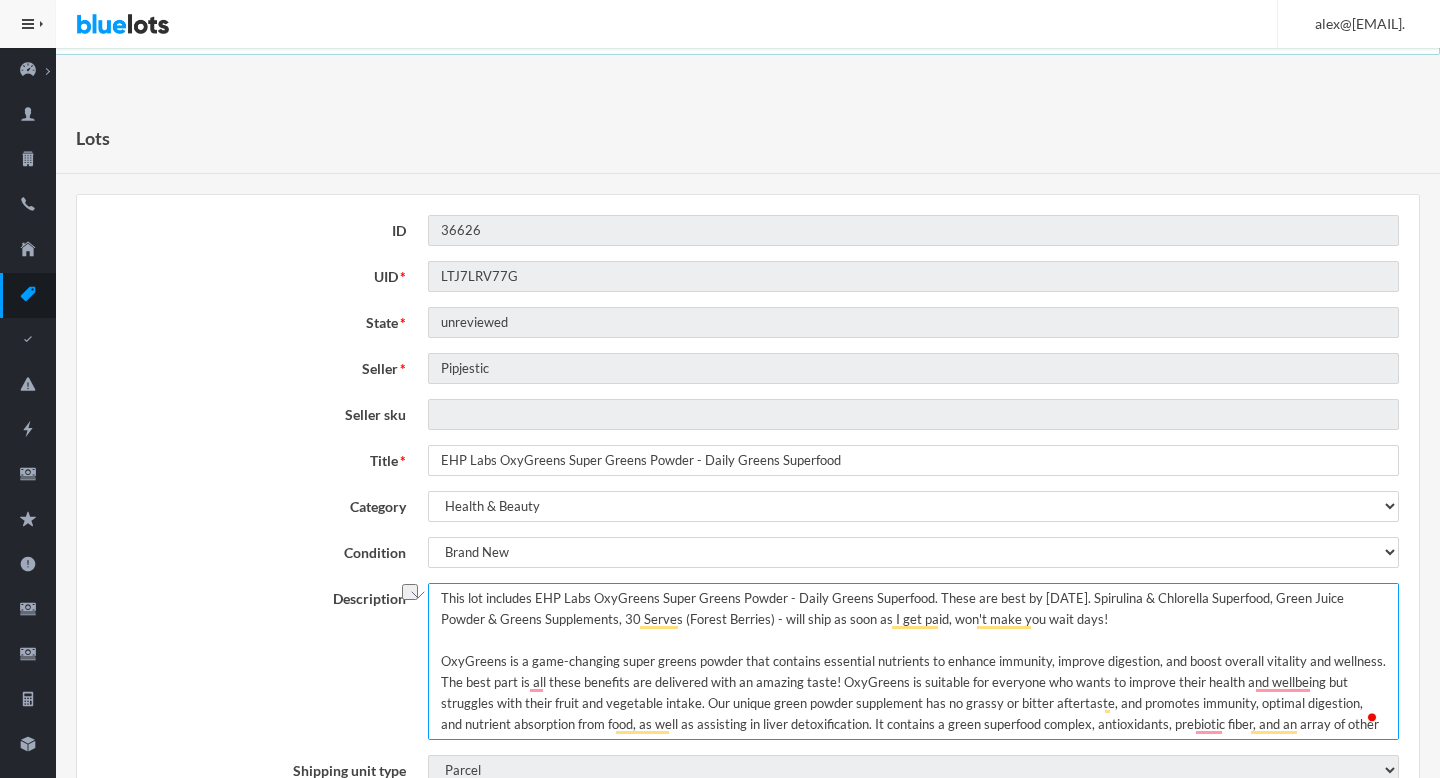 drag, startPoint x: 1107, startPoint y: 616, endPoint x: 773, endPoint y: 628, distance: 334.21548 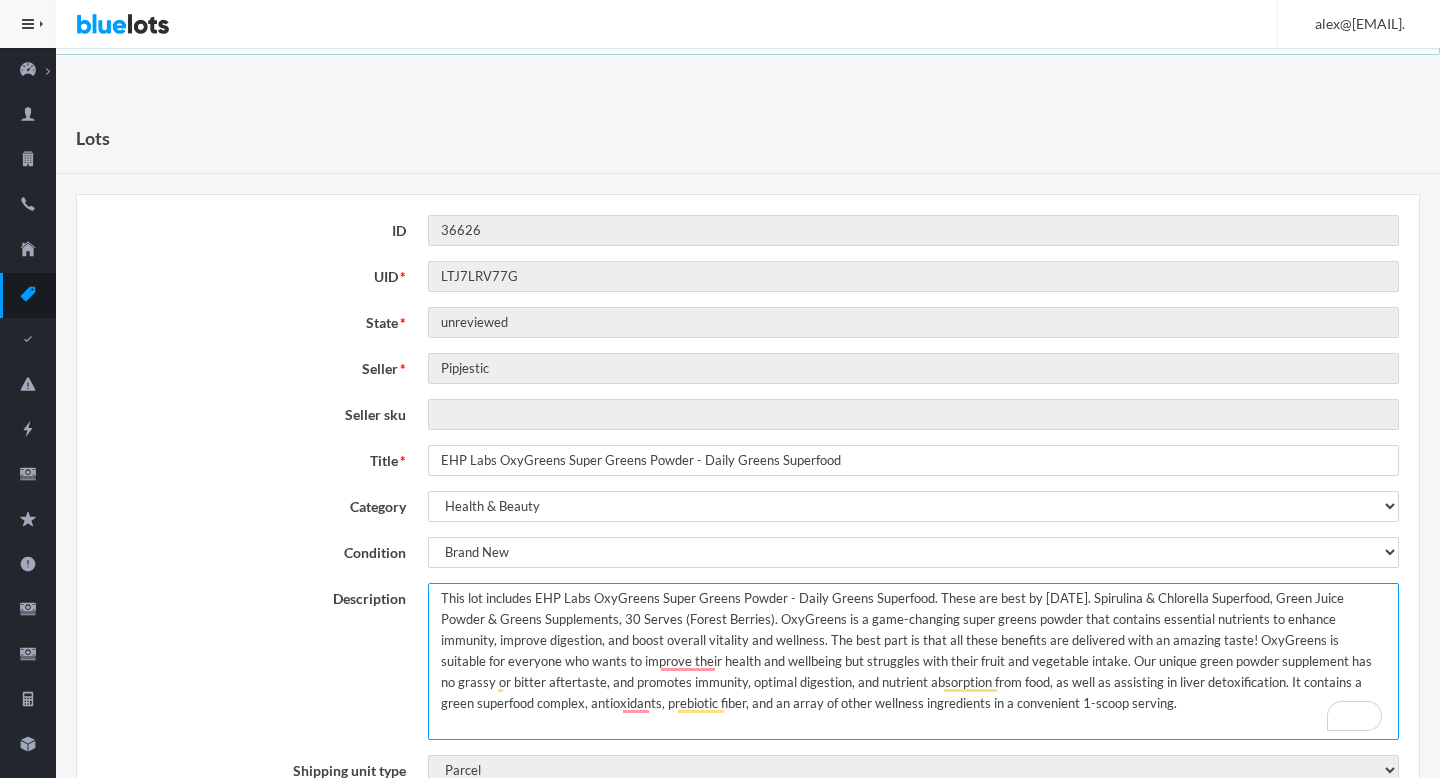 click on "These are best by 10/21/2025, lot of brand new - EHPlabs OxyGreens Super Greens Powder - Spirulina & Chlorella Superfood, Green Juice Powder & Greens Supplements, 30 Serves (Forest Berries) - will ship as soon as I get paid, won't make you wait days!
OxyGreens is a game-changing super greens powder that contains essential nutrients to enhance immunity, improve digestion, and boost overall vitality and wellness. The best part is all these benefits are delivered with an amazing taste! OxyGreens is suitable for everyone who wants to improve their health and wellbeing but struggles with their fruit and vegetable intake. Our unique green powder supplement has no grassy or bitter aftertaste, and promotes immunity, optimal digestion, and nutrient absorption from food, as well as assisting in liver detoxification. It contains a green superfood complex, antioxidants, prebiotic fiber, and an array of other wellness ingredients in a convenient 1-scoop serving." at bounding box center (913, 661) 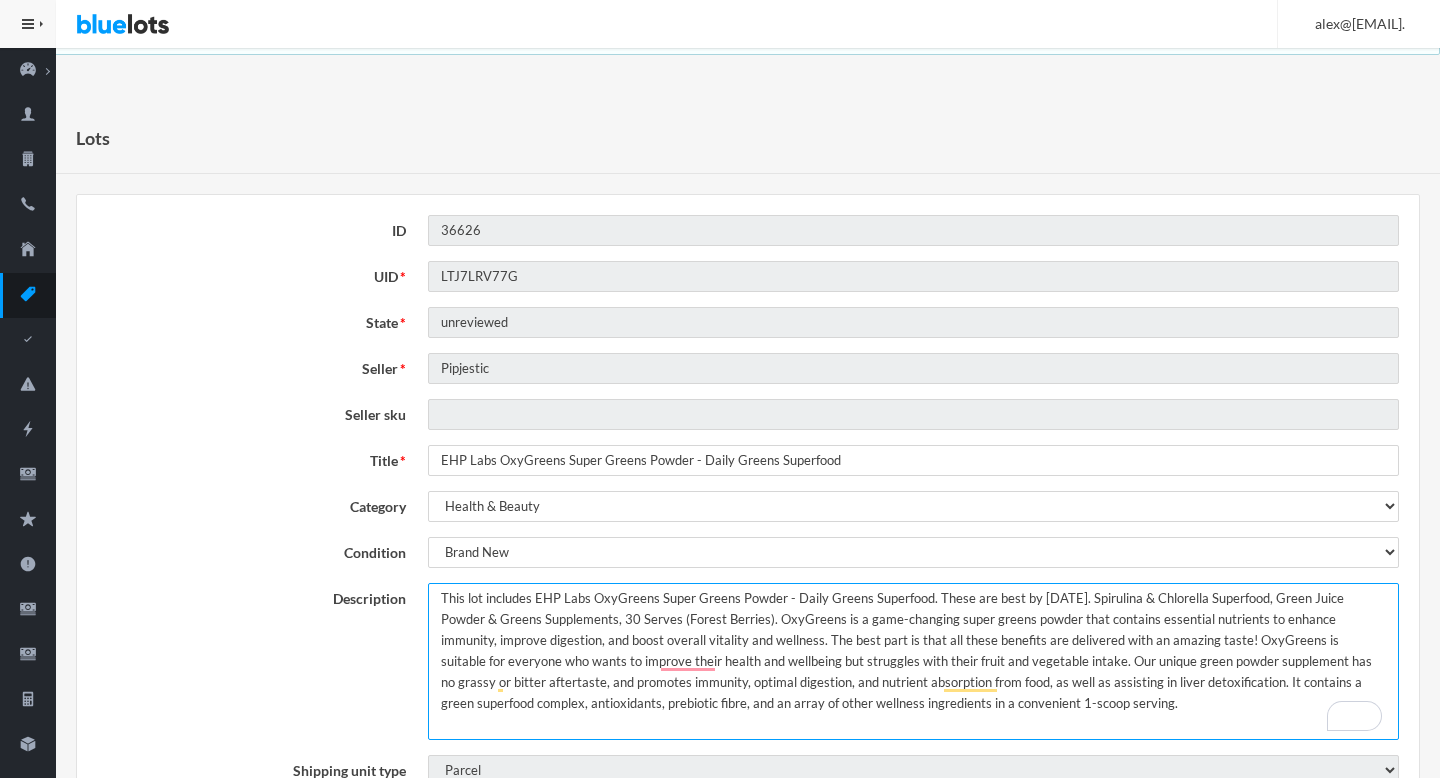 type on "This lot includes EHP Labs OxyGreens Super Greens Powder - Daily Greens Superfood. These are best by 10/21/2025. Spirulina & Chlorella Superfood, Green Juice Powder & Greens Supplements, 30 Serves (Forest Berries). OxyGreens is a game-changing super greens powder that contains essential nutrients to enhance immunity, improve digestion, and boost overall vitality and wellness. The best part is that all these benefits are delivered with an amazing taste! OxyGreens is suitable for everyone who wants to improve their health and wellbeing but struggles with their fruit and vegetable intake. Our unique green powder supplement has no grassy or bitter aftertaste, and promotes immunity, optimal digestion, and nutrient absorption from food, as well as assisting in liver detoxification. It contains a green superfood complex, antioxidants, prebiotic fibre, and an array of other wellness ingredients in a convenient 1-scoop serving." 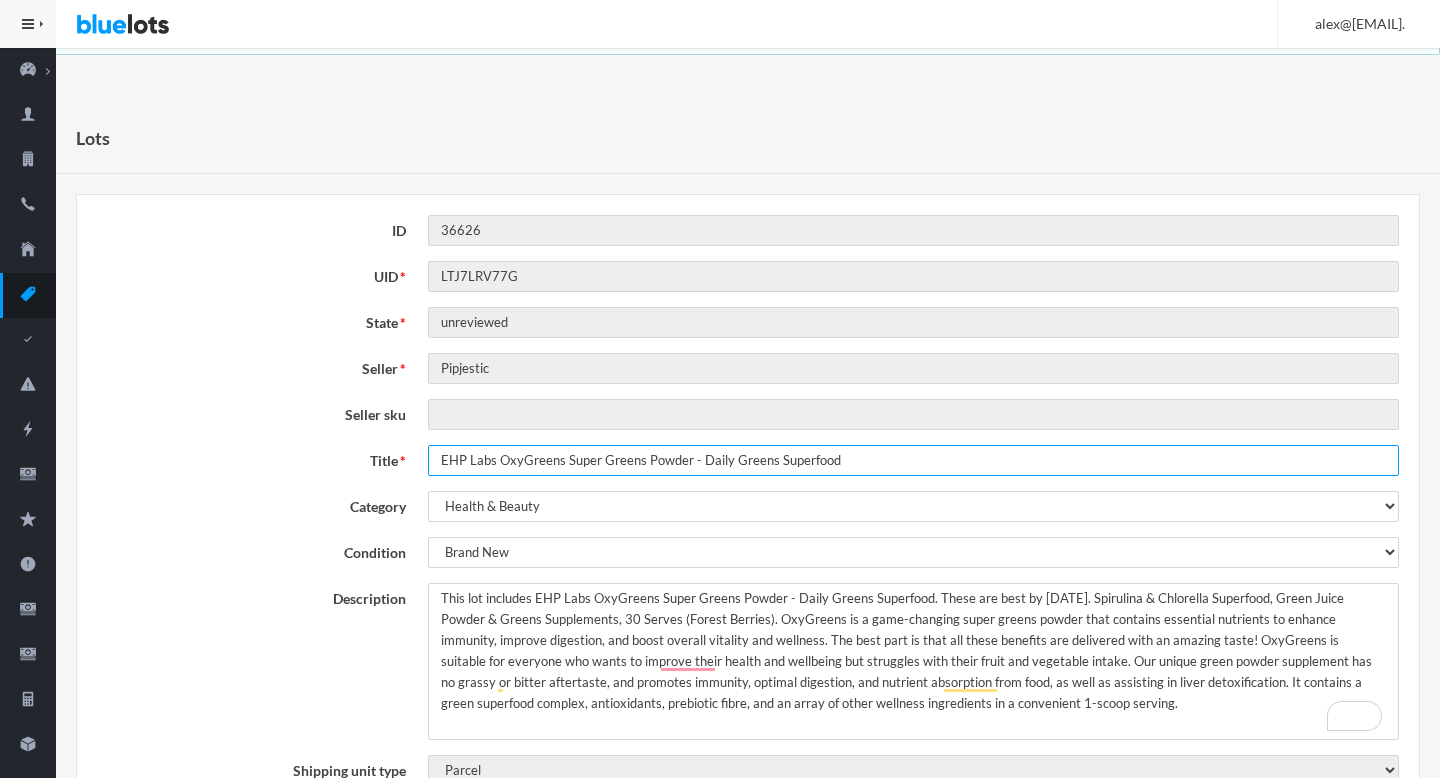 click on "EHP Labs OxyGreens Super Greens Powder - Daily Greens Superfood" at bounding box center [913, 460] 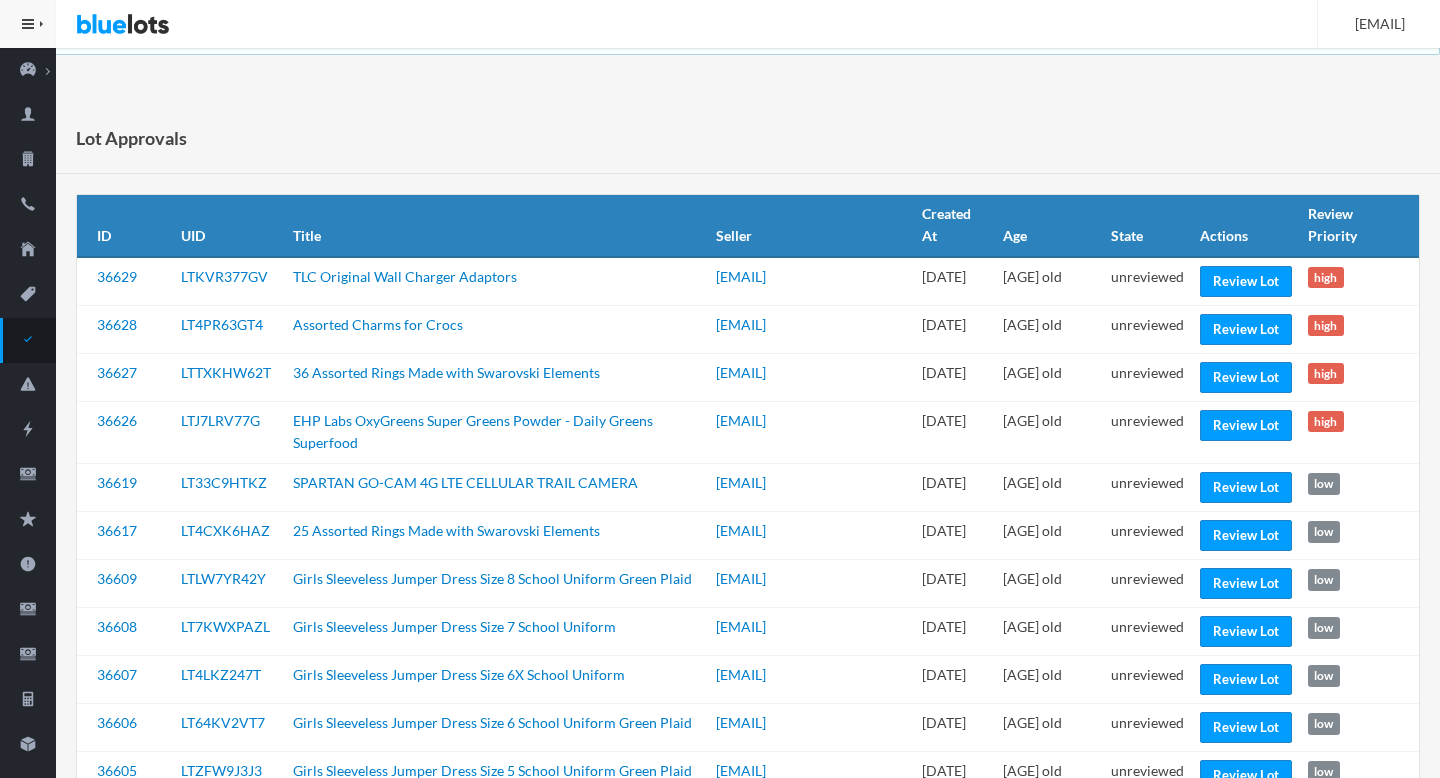 scroll, scrollTop: 0, scrollLeft: 0, axis: both 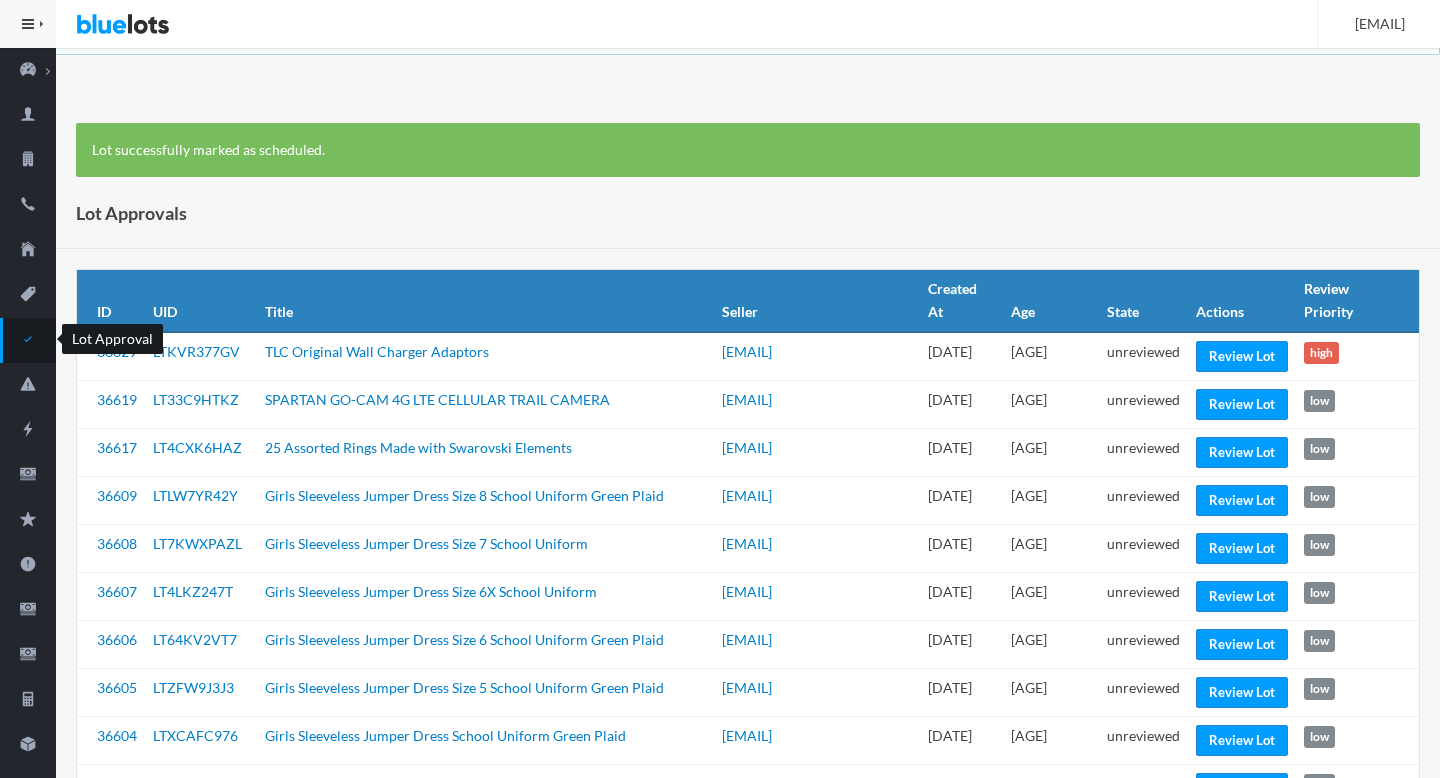click on "Lot Approval" at bounding box center (28, 340) 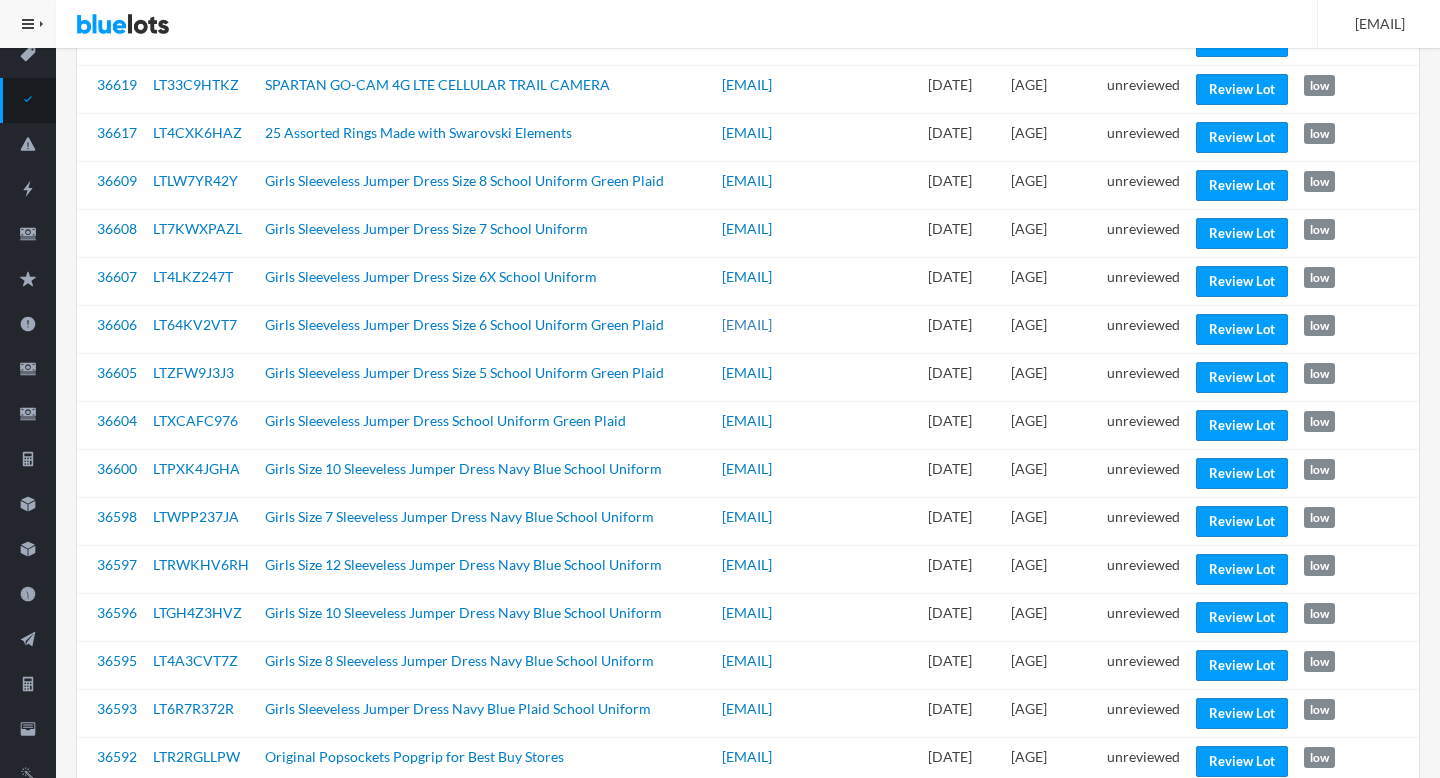 scroll, scrollTop: 0, scrollLeft: 0, axis: both 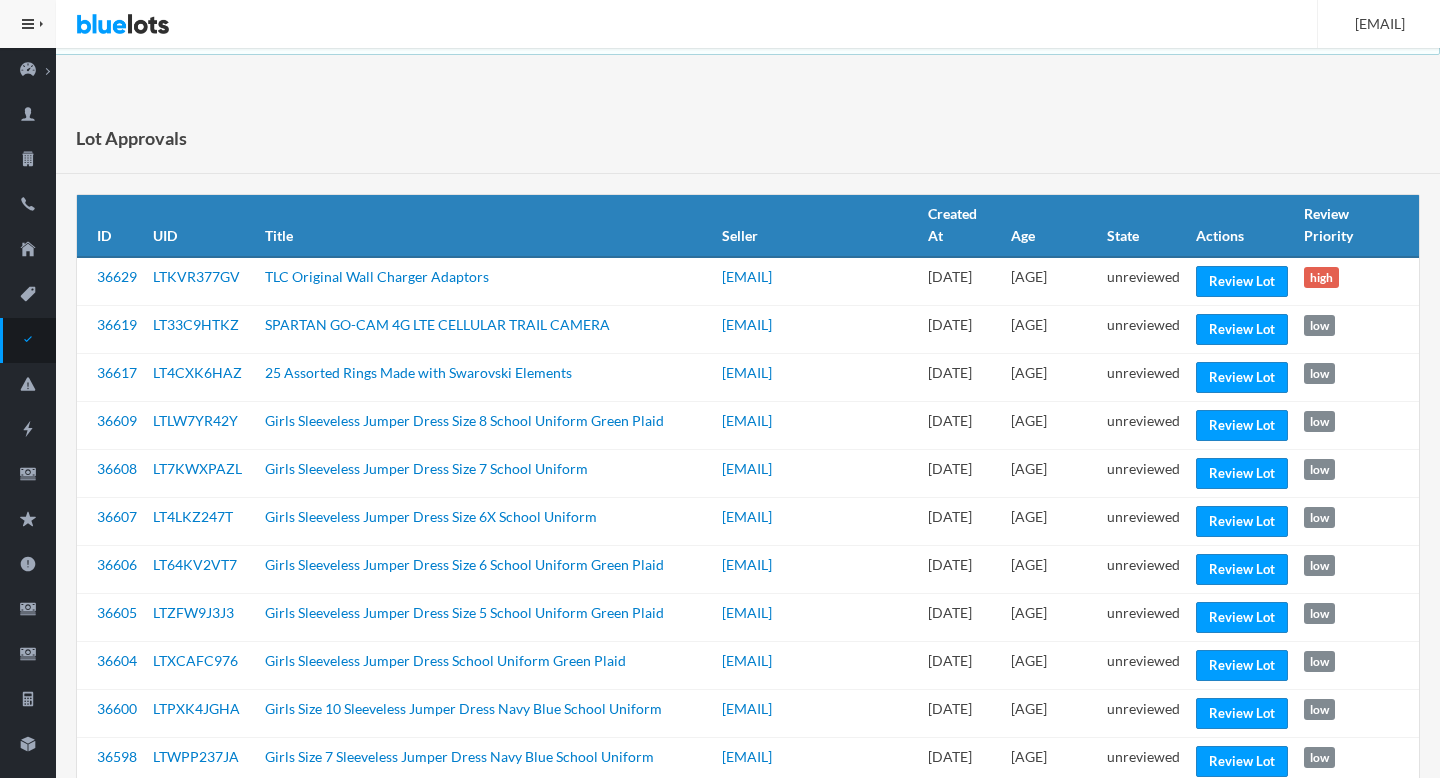 click on "Lot Approvals" at bounding box center (748, 138) 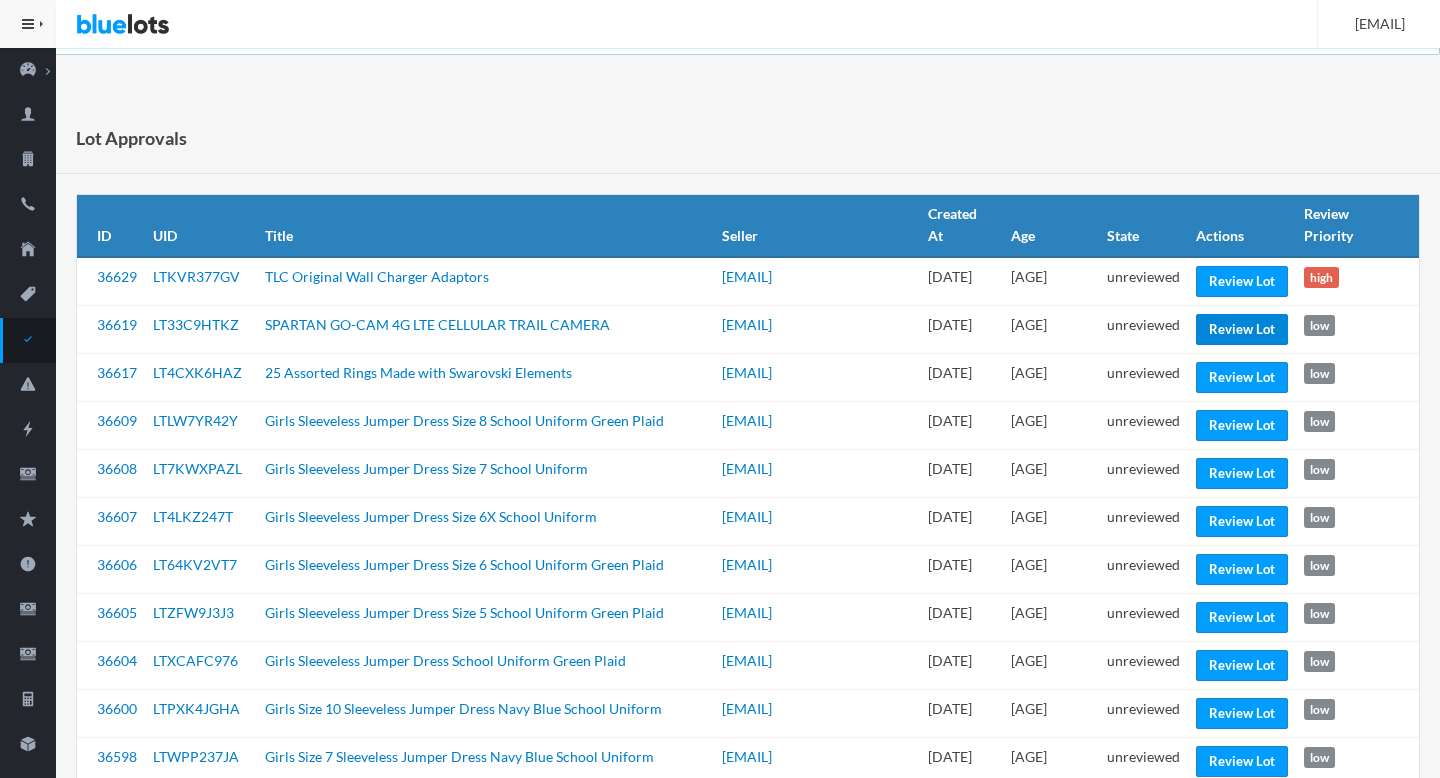 click on "Review Lot" at bounding box center [1242, 329] 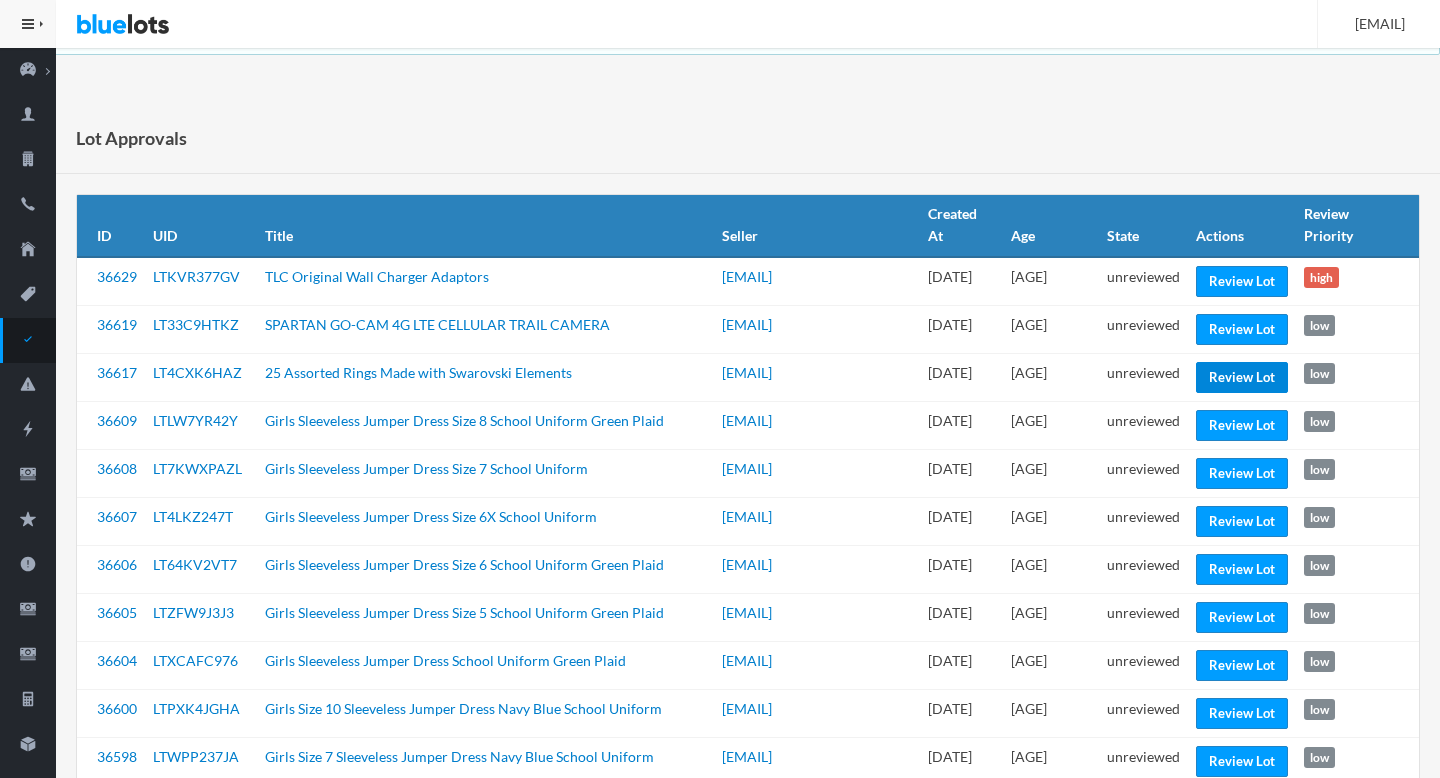 click on "Review Lot" at bounding box center (1242, 377) 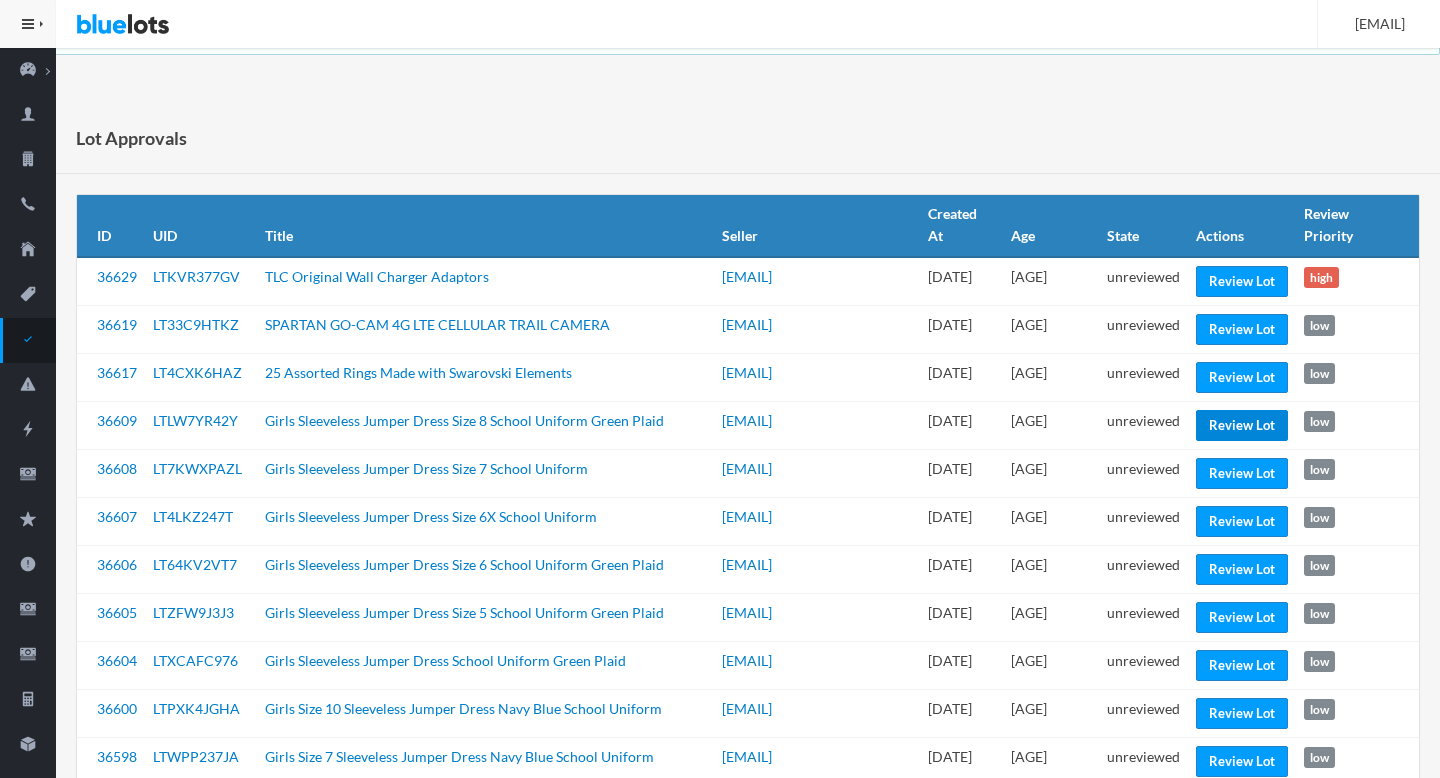 click on "Review Lot" at bounding box center [1242, 425] 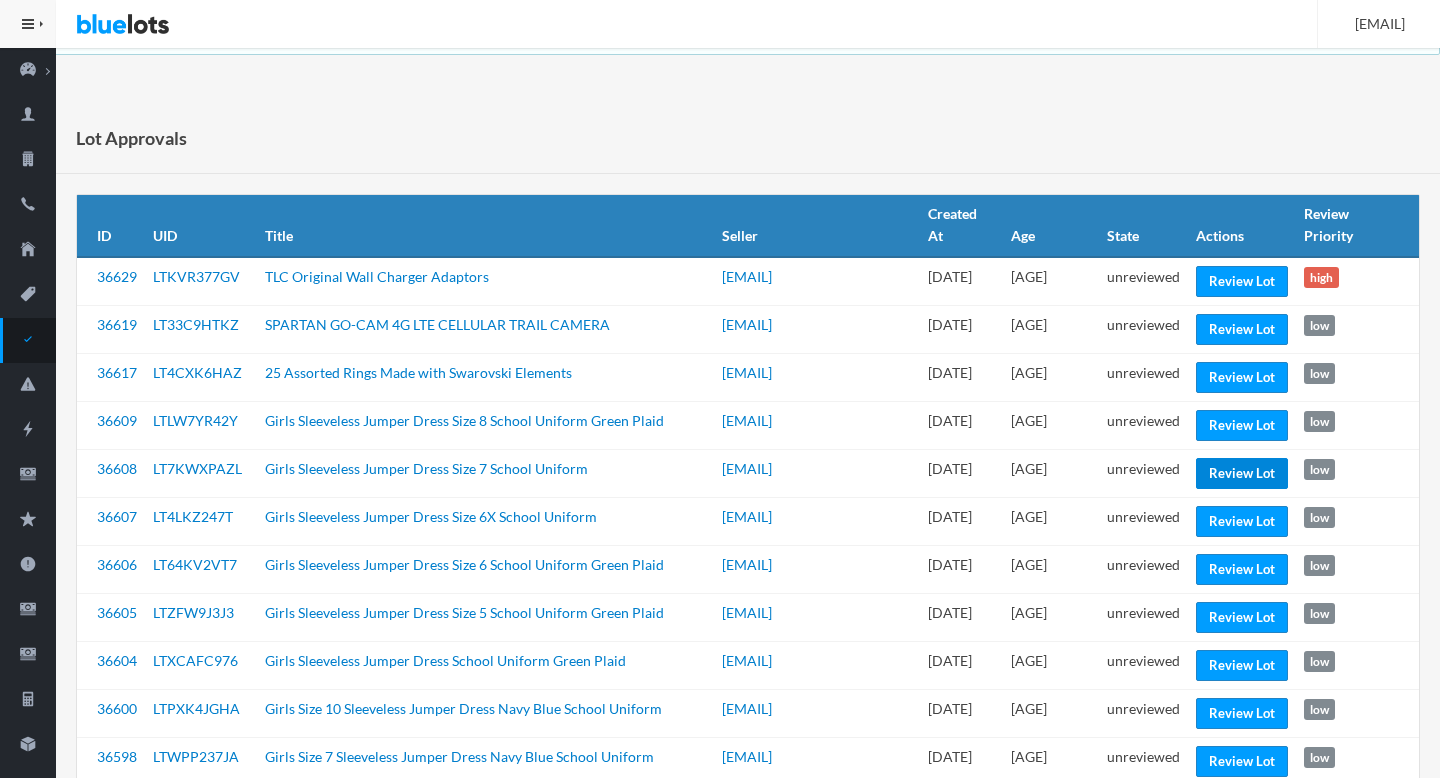 click on "Review Lot" at bounding box center (1242, 473) 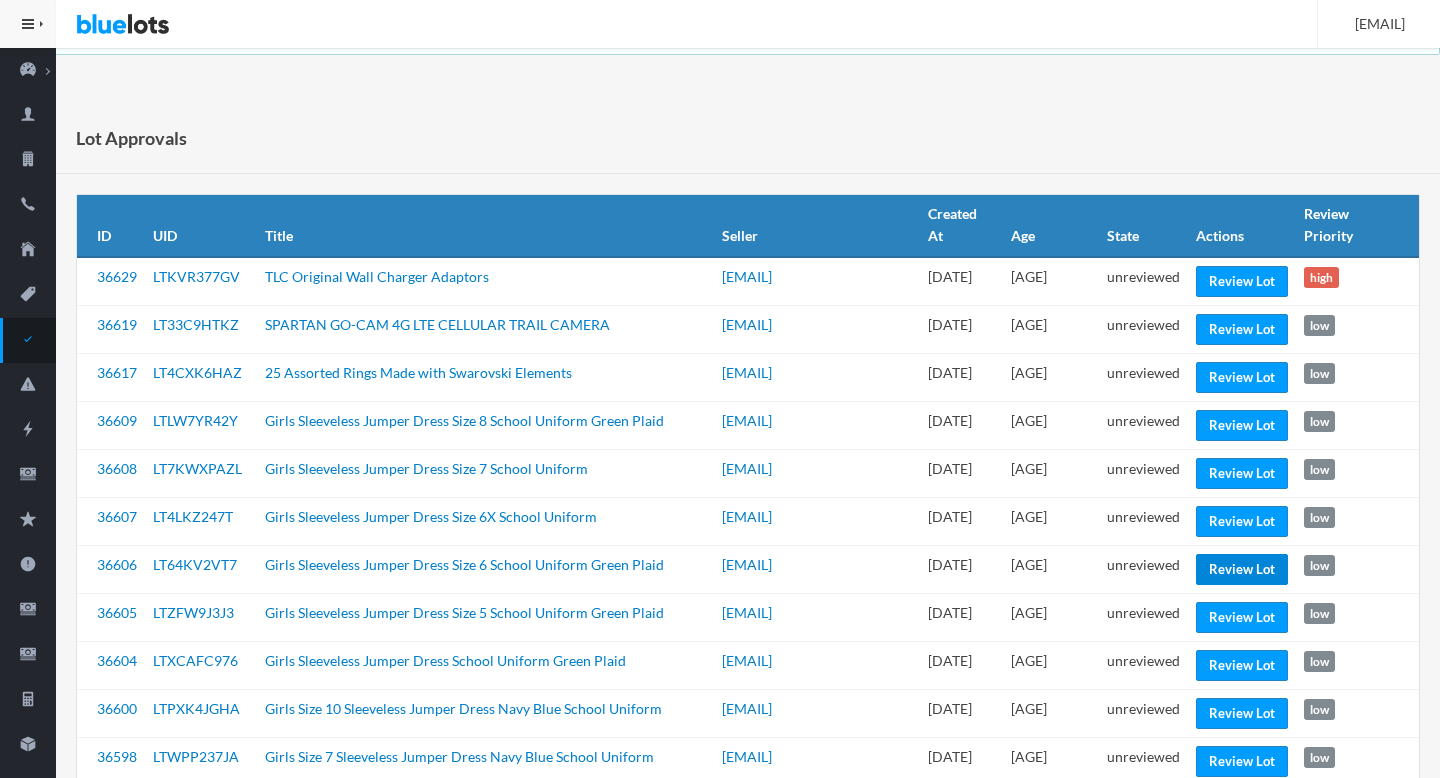 click on "Review Lot" at bounding box center (1242, 569) 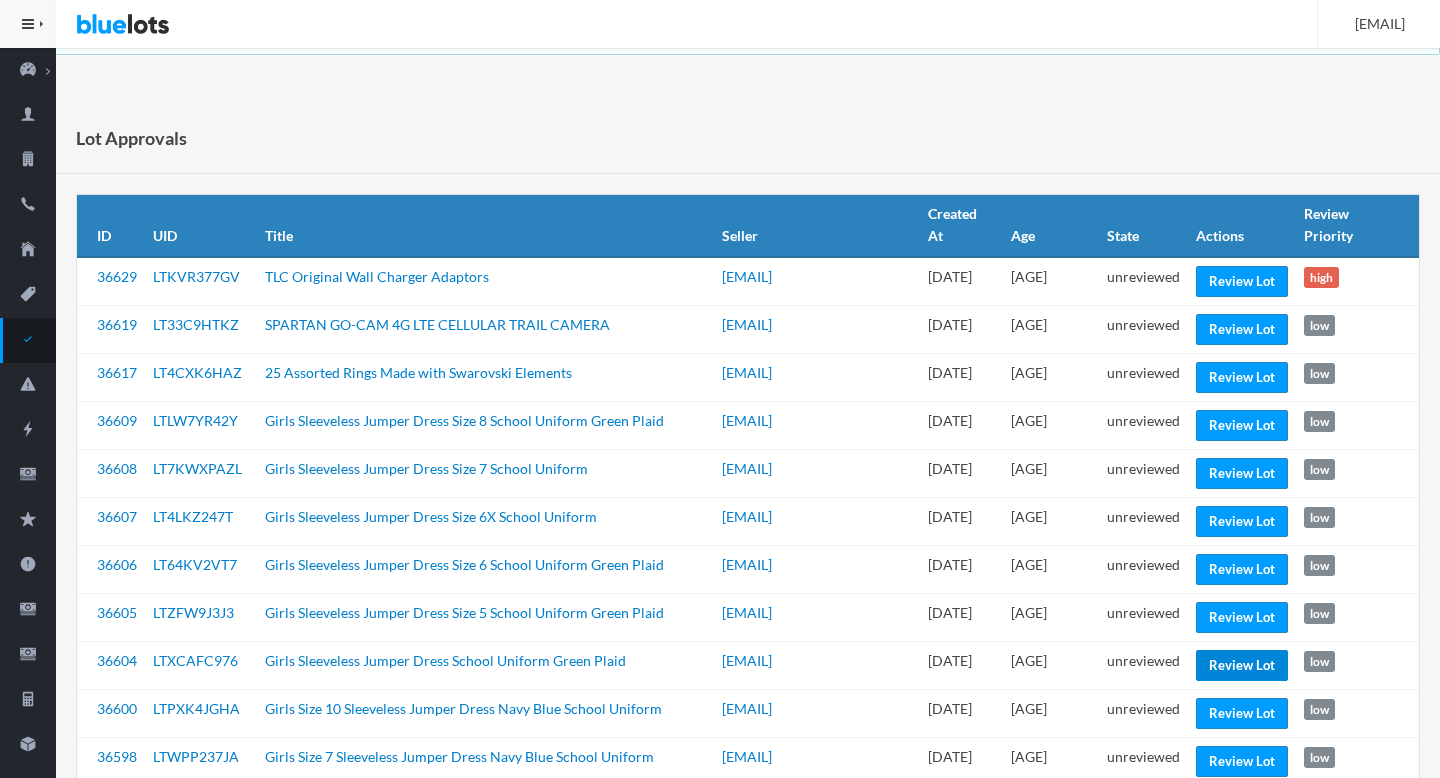 click on "Review Lot" at bounding box center [1242, 665] 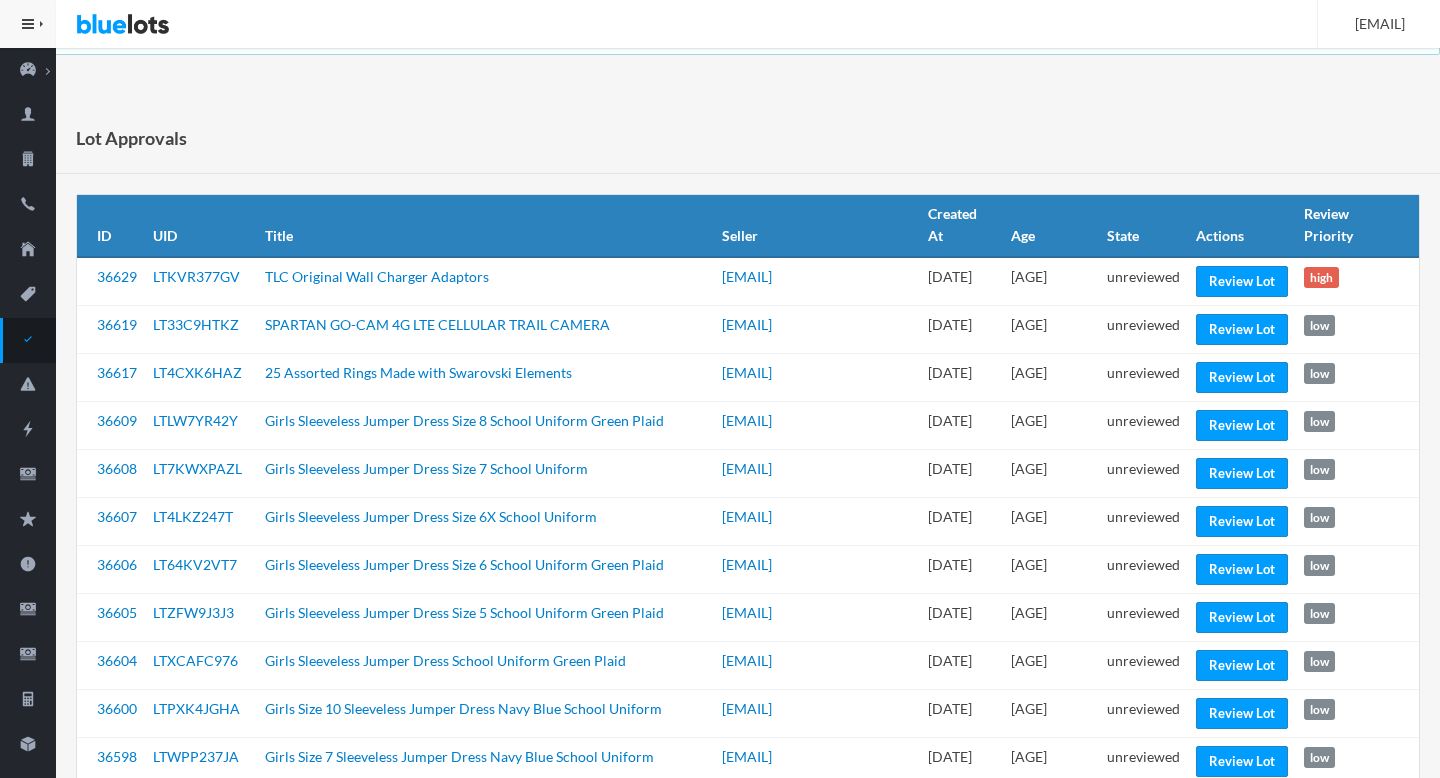 click on "unreviewed" at bounding box center (1143, 713) 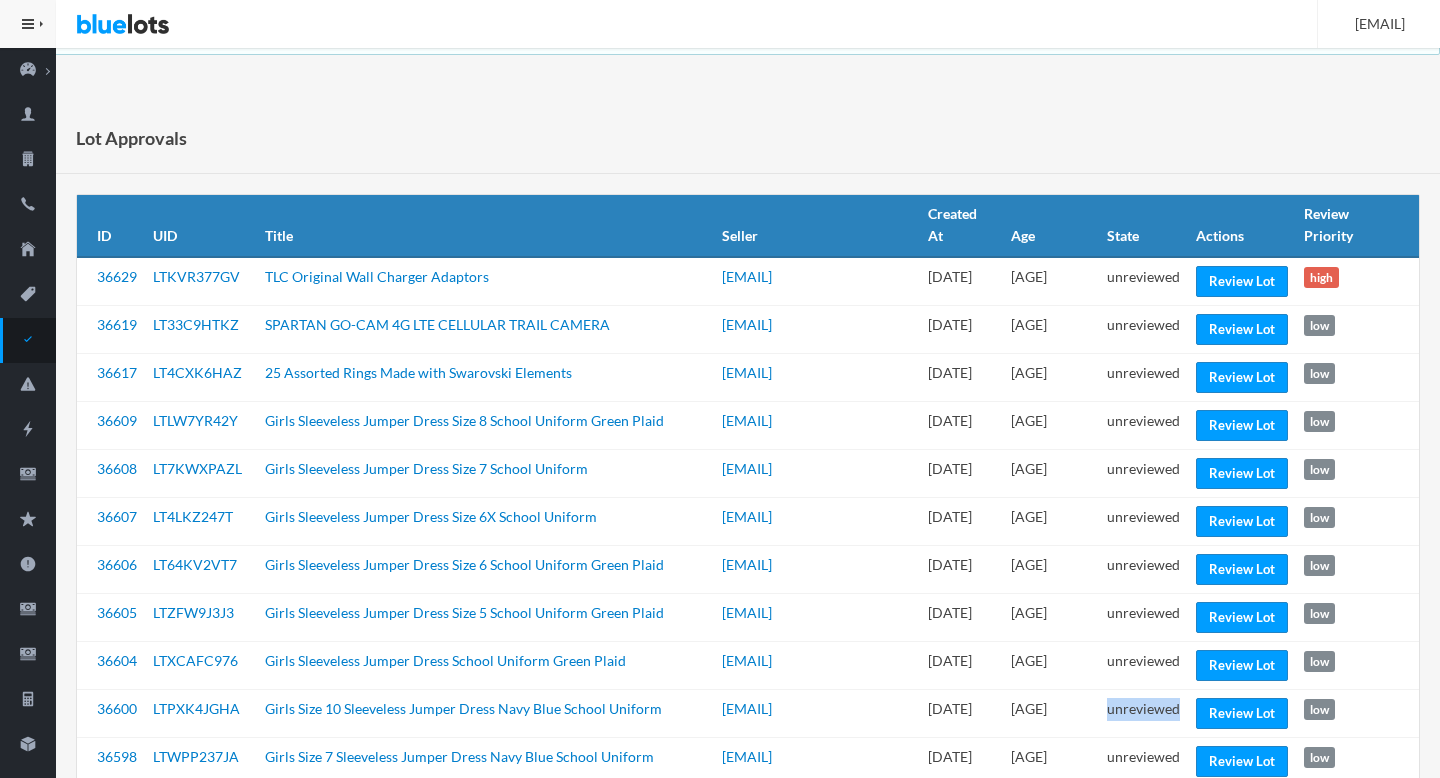 click on "unreviewed" at bounding box center [1143, 713] 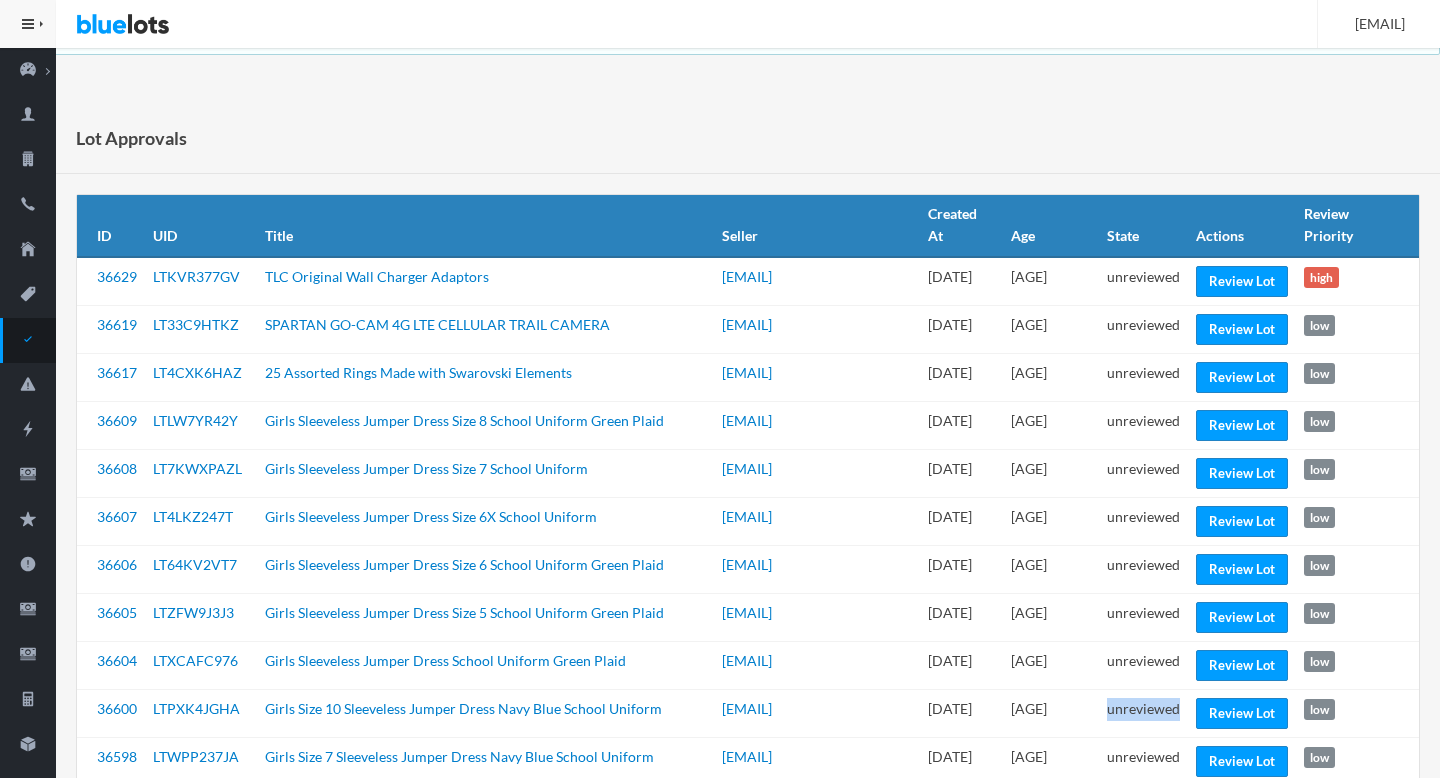 scroll, scrollTop: 697, scrollLeft: 0, axis: vertical 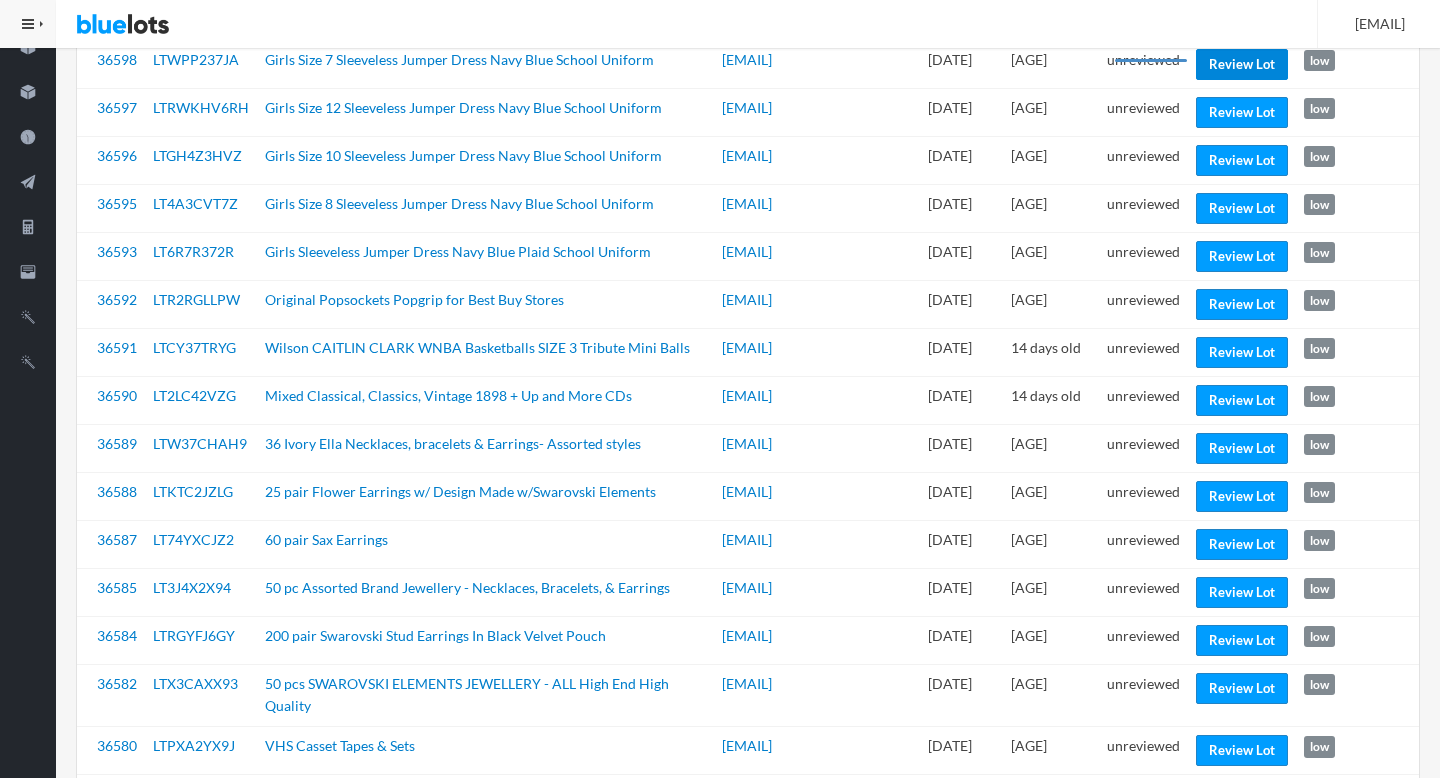 click on "Review Lot" at bounding box center (1242, 64) 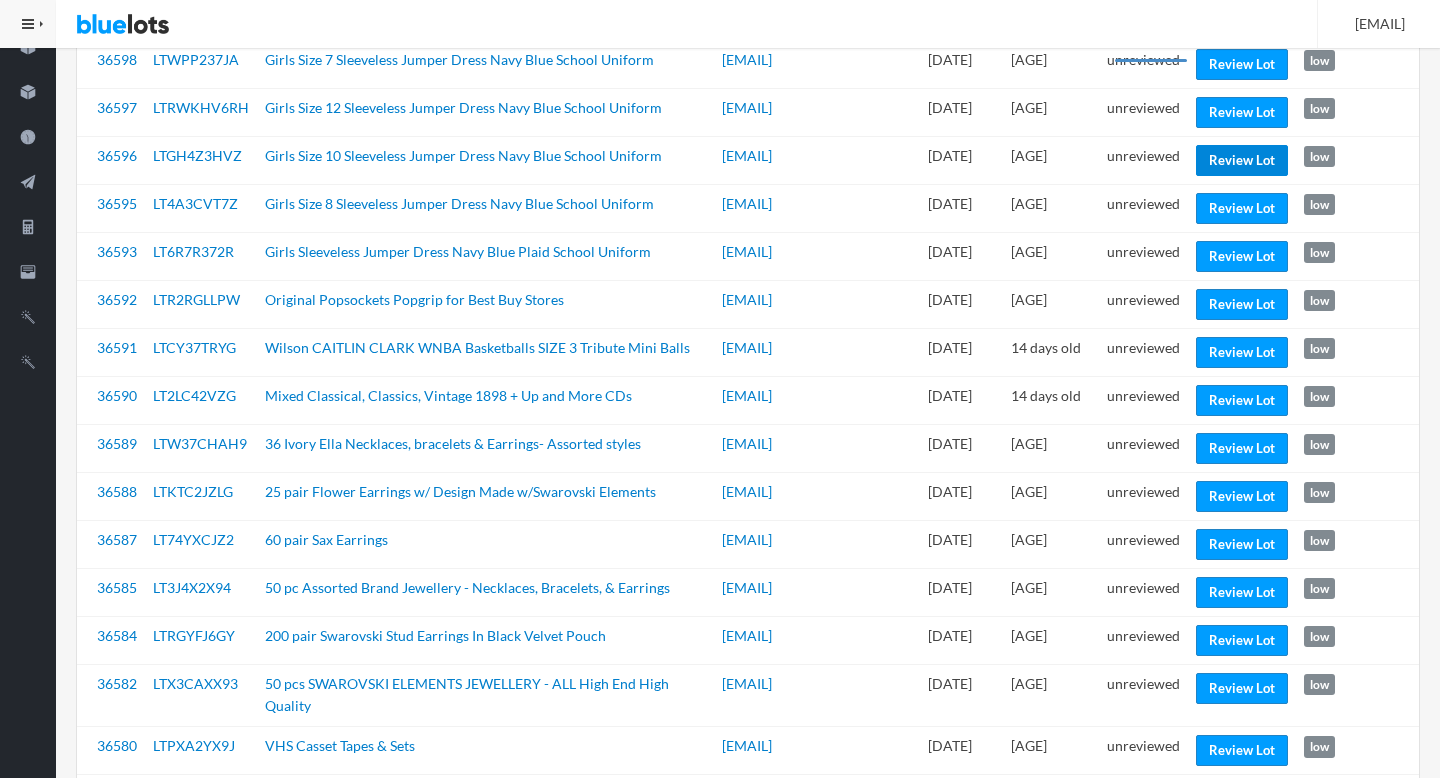 click on "Review Lot" at bounding box center [1242, 160] 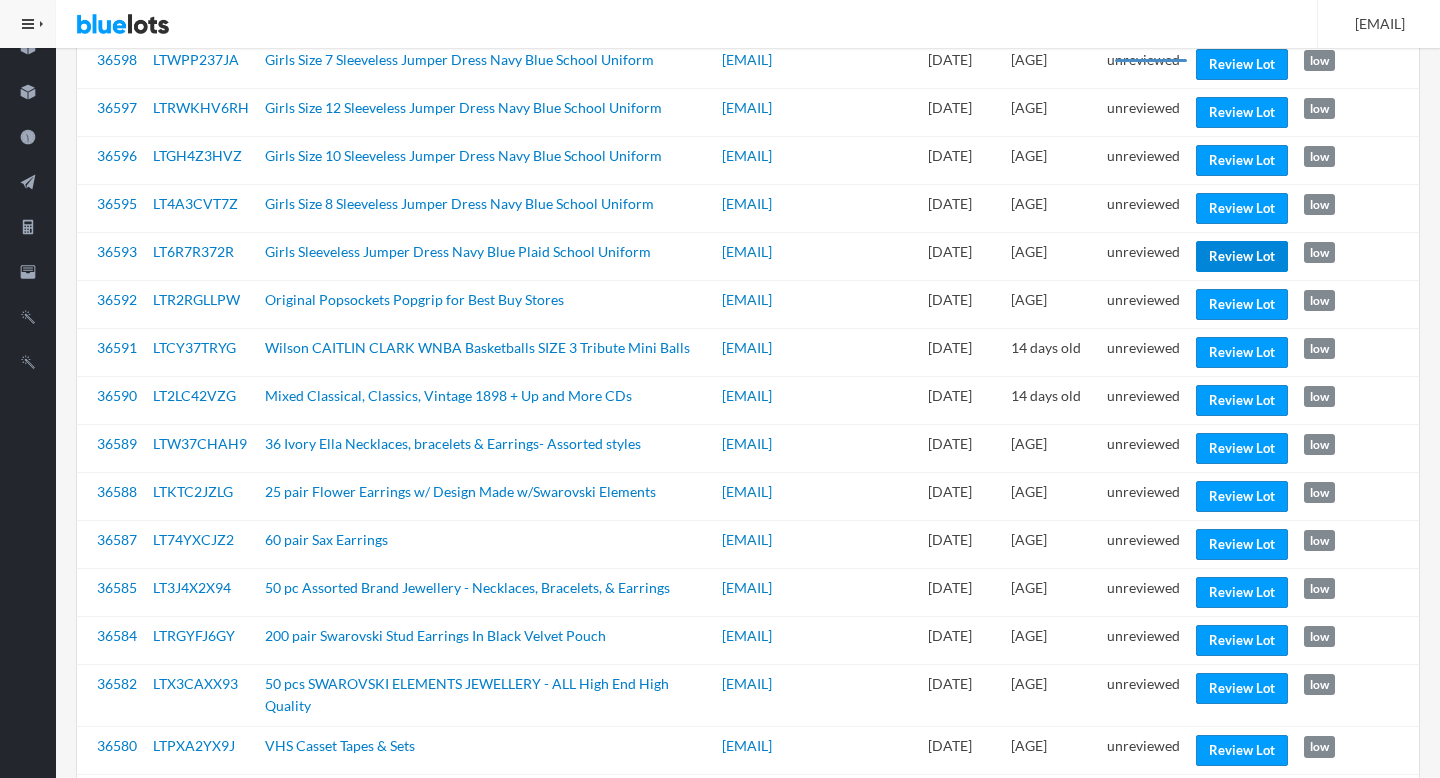 click on "Review Lot" at bounding box center [1242, 256] 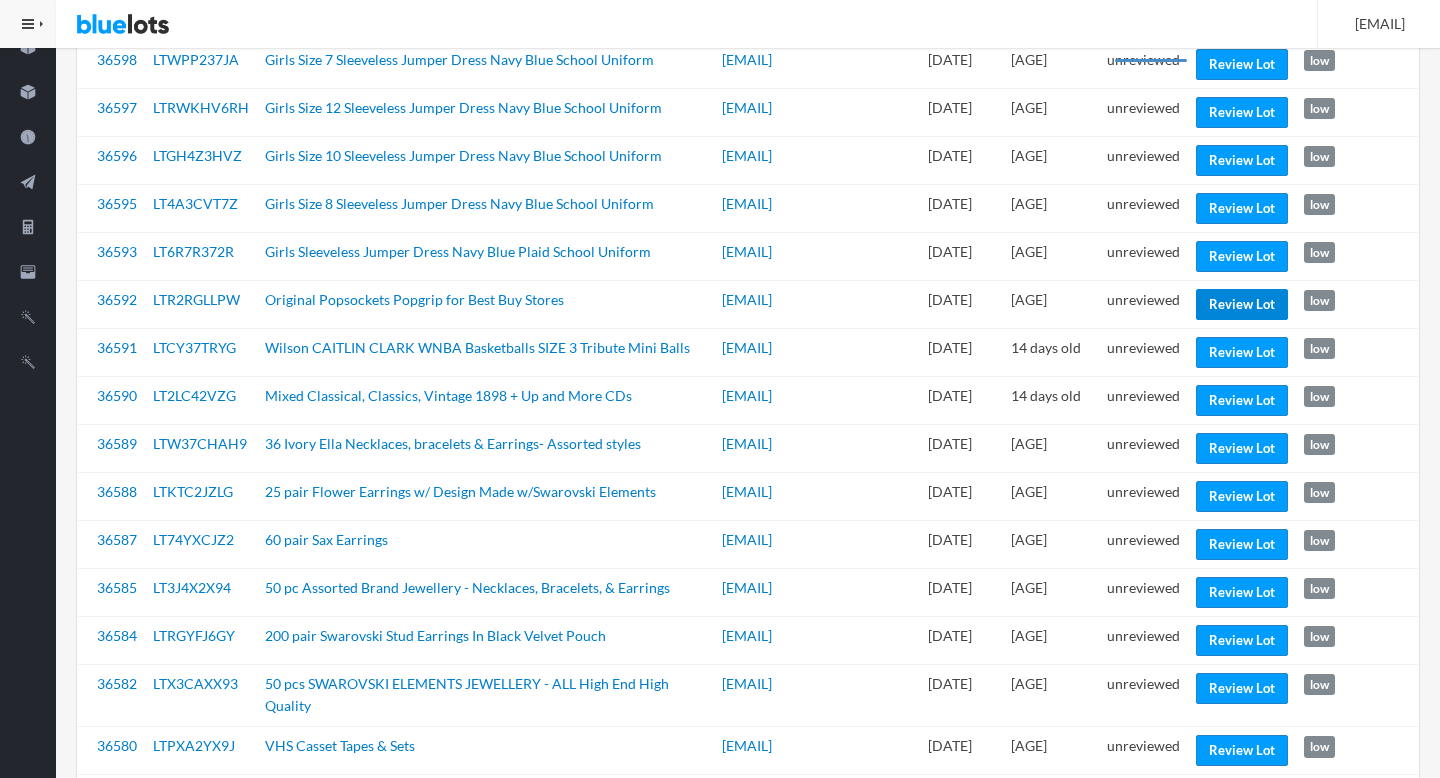 click on "Review Lot" at bounding box center (1242, 304) 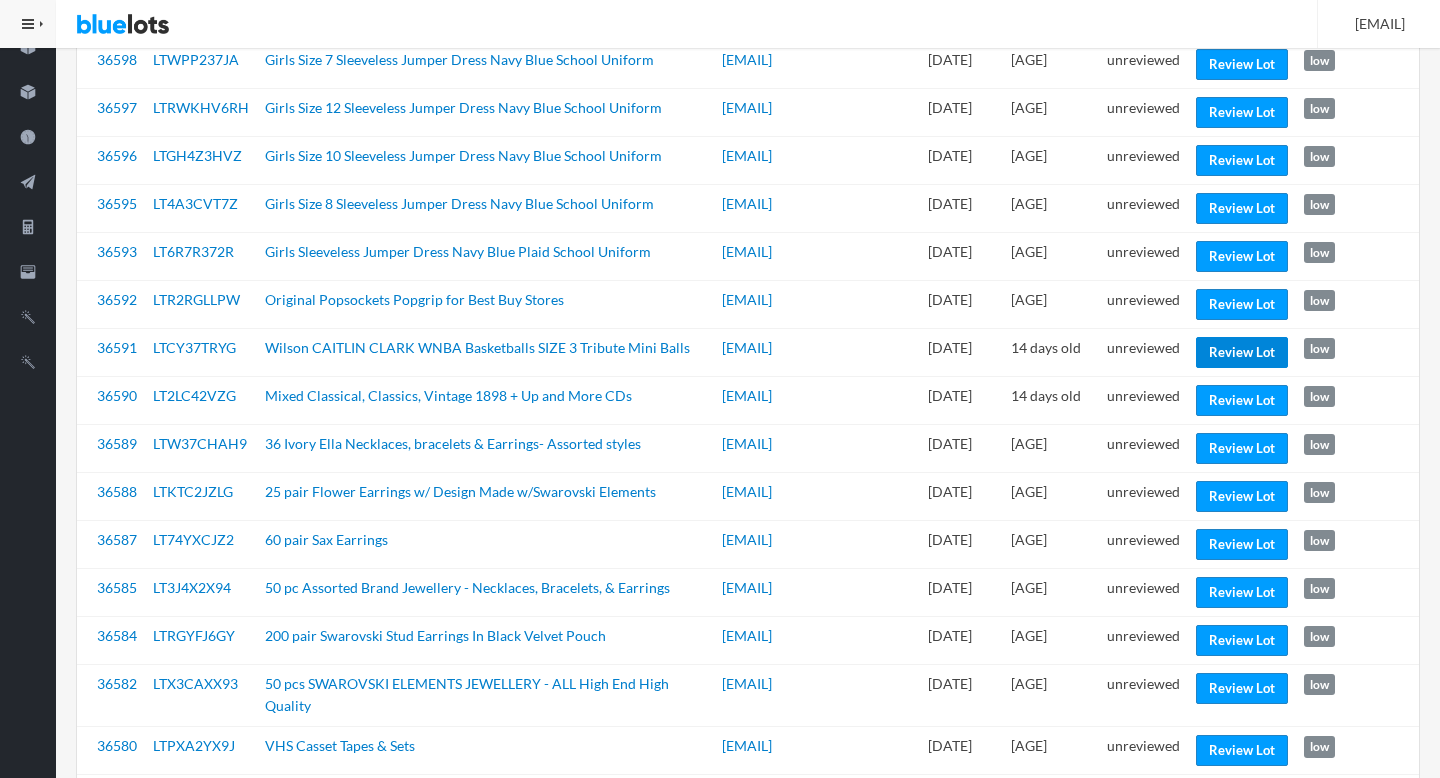 click on "Review Lot" at bounding box center (1242, 352) 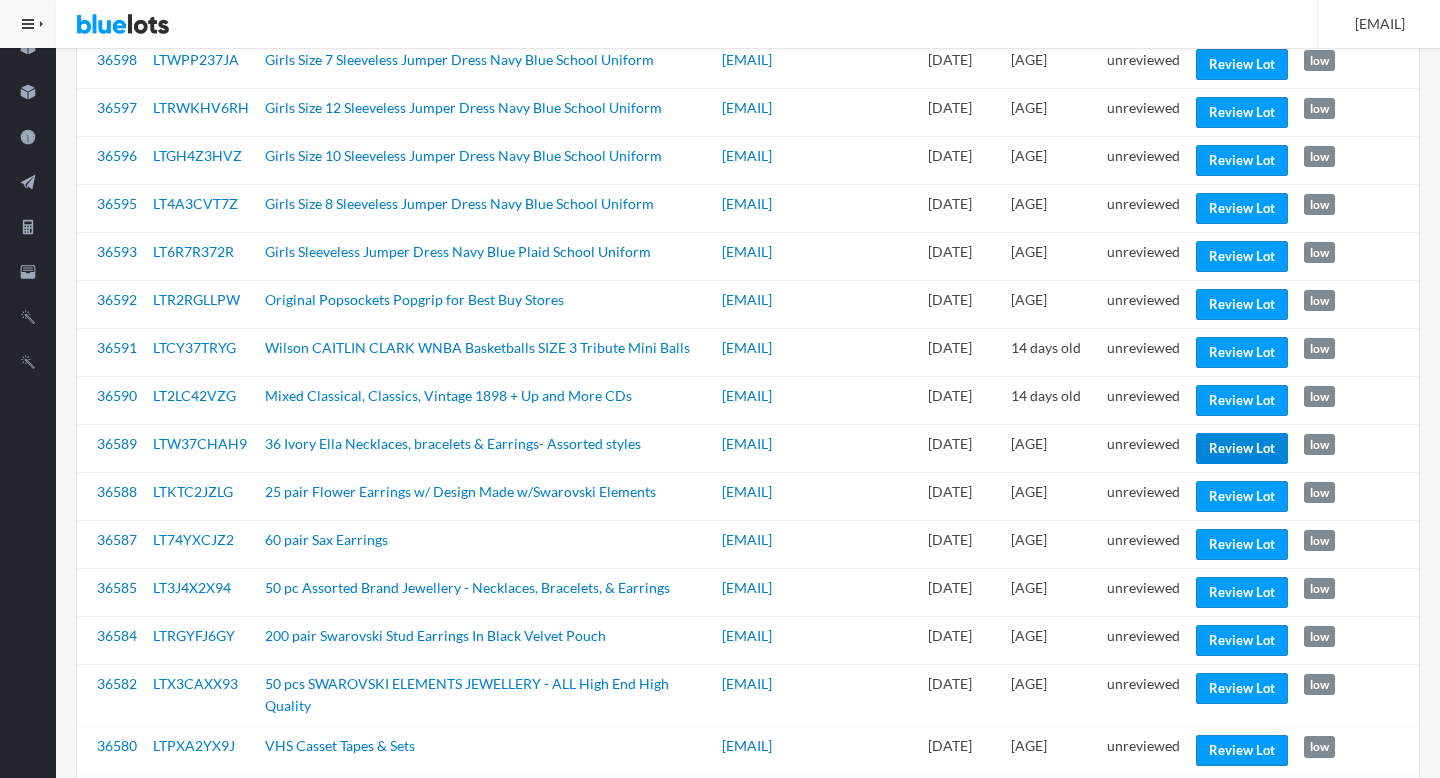 click on "Review Lot" at bounding box center [1242, 448] 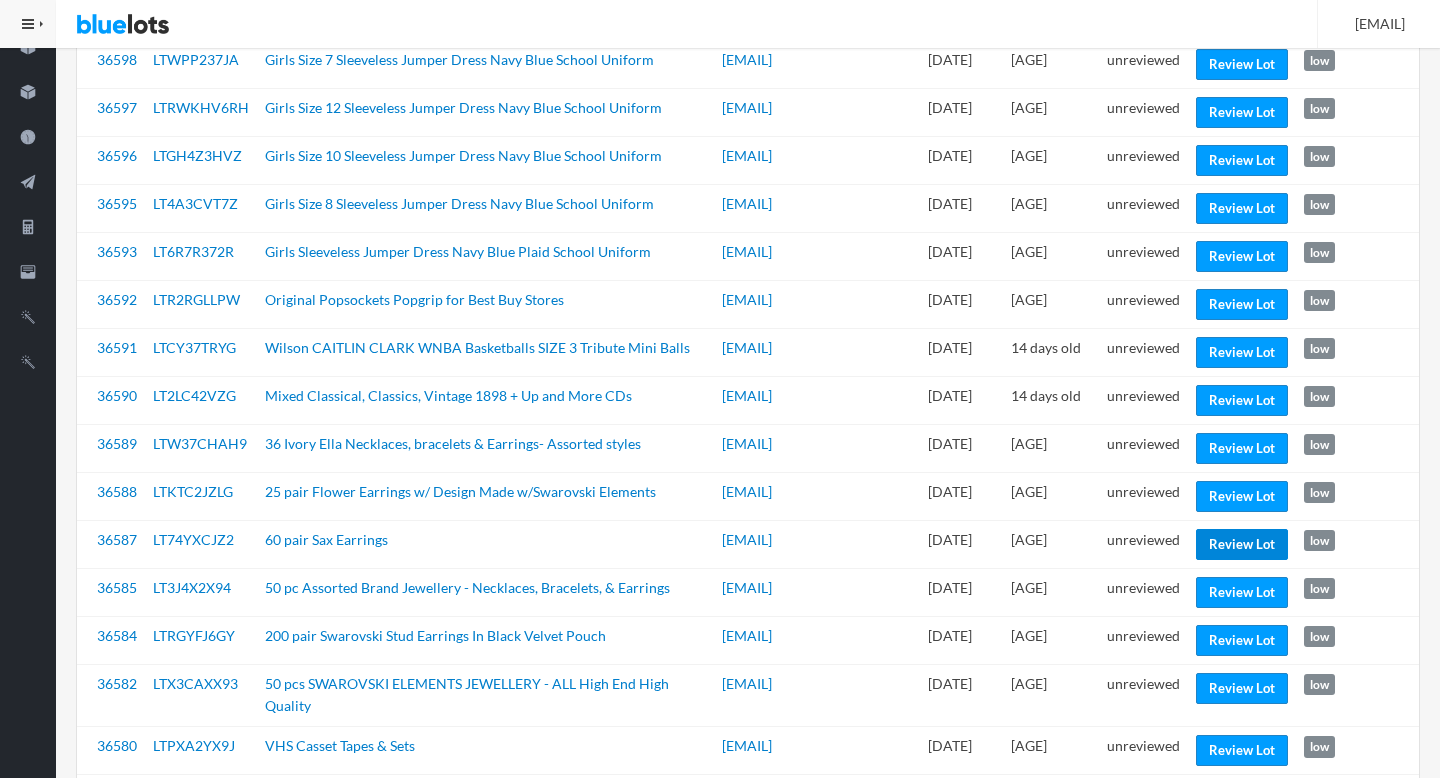 click on "Review Lot" at bounding box center [1242, 544] 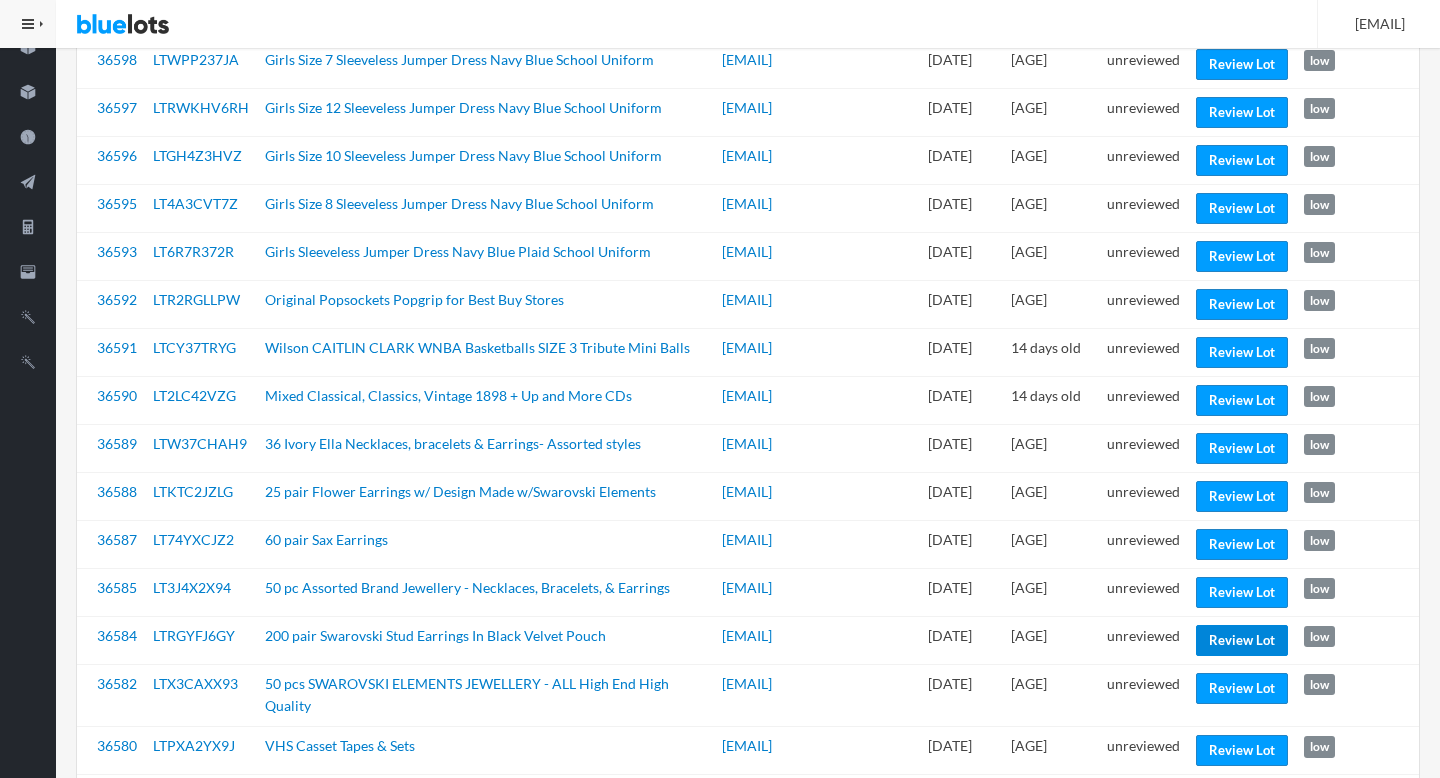 click on "Review Lot" at bounding box center [1242, 640] 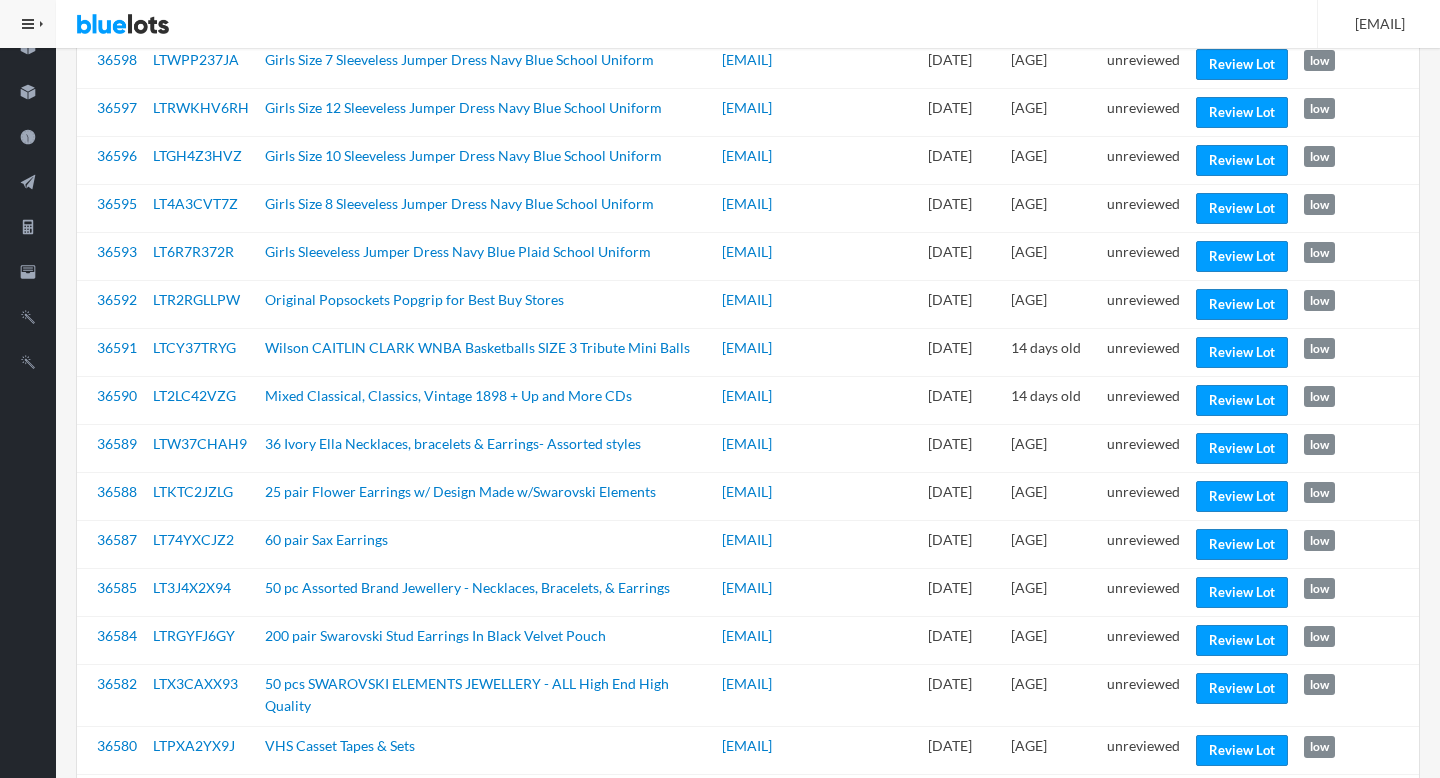 click on "unreviewed" at bounding box center (1143, 640) 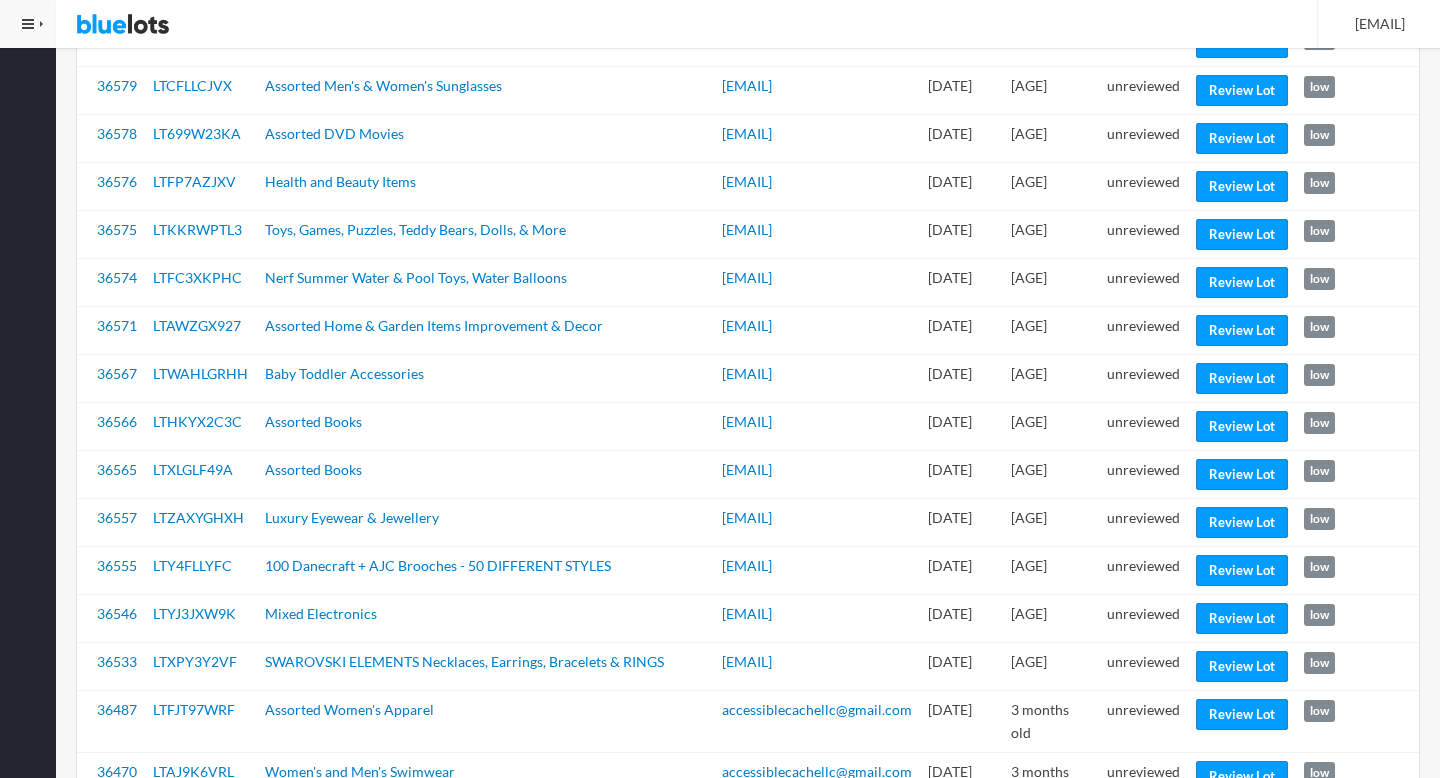 scroll, scrollTop: 1408, scrollLeft: 0, axis: vertical 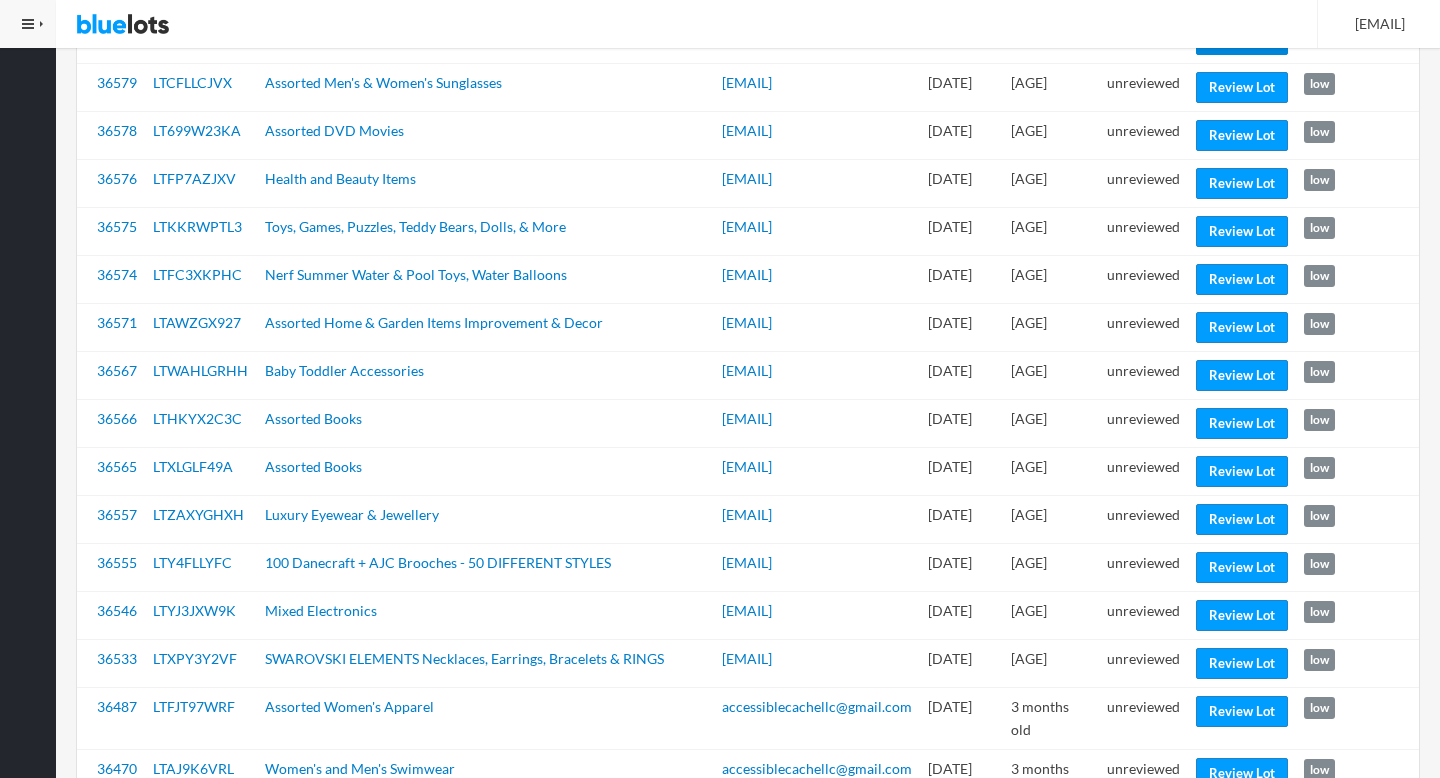 click on "Review Lot" at bounding box center [1242, 39] 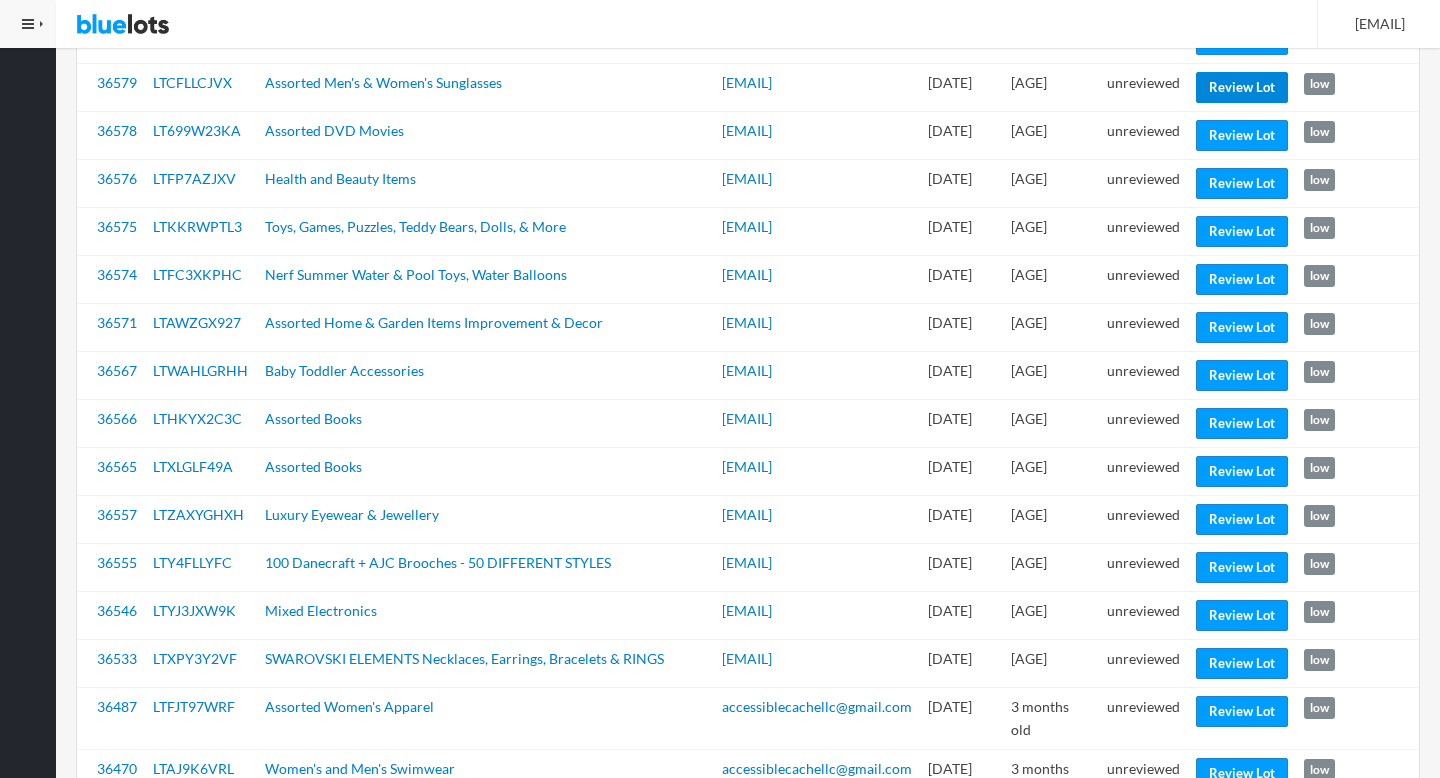 click on "Review Lot" at bounding box center (1242, 87) 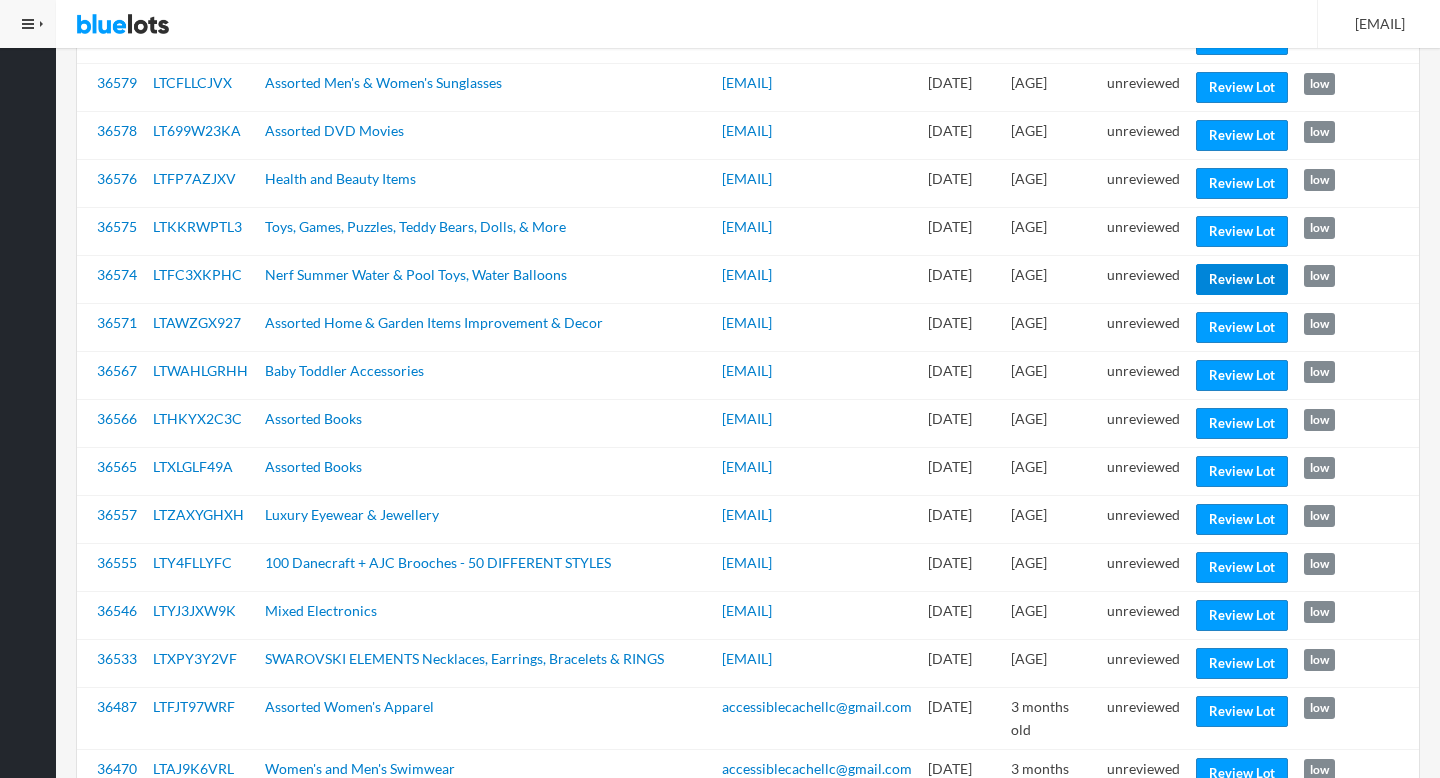 click on "Review Lot" at bounding box center [1242, 279] 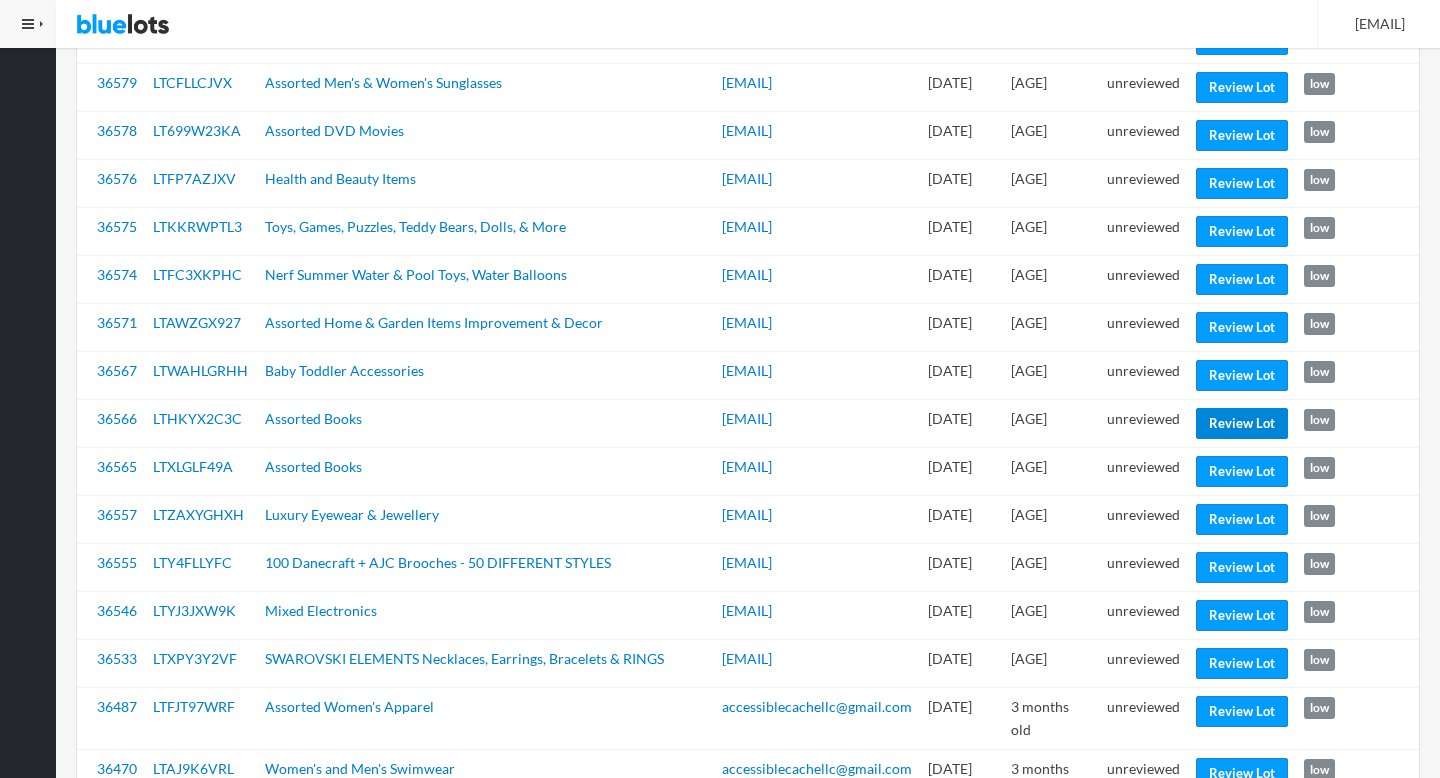 click on "Review Lot" at bounding box center (1242, 423) 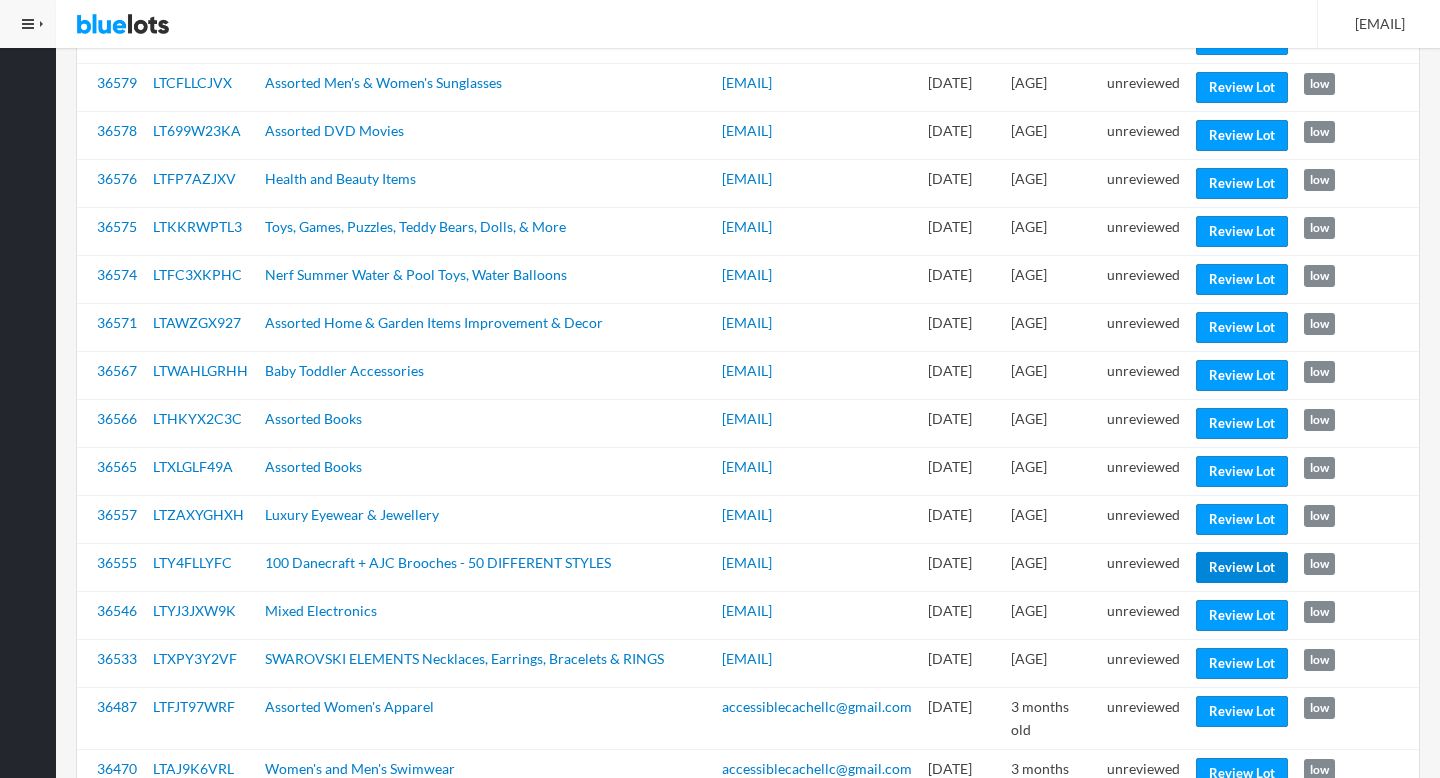 click on "Review Lot" at bounding box center (1242, 567) 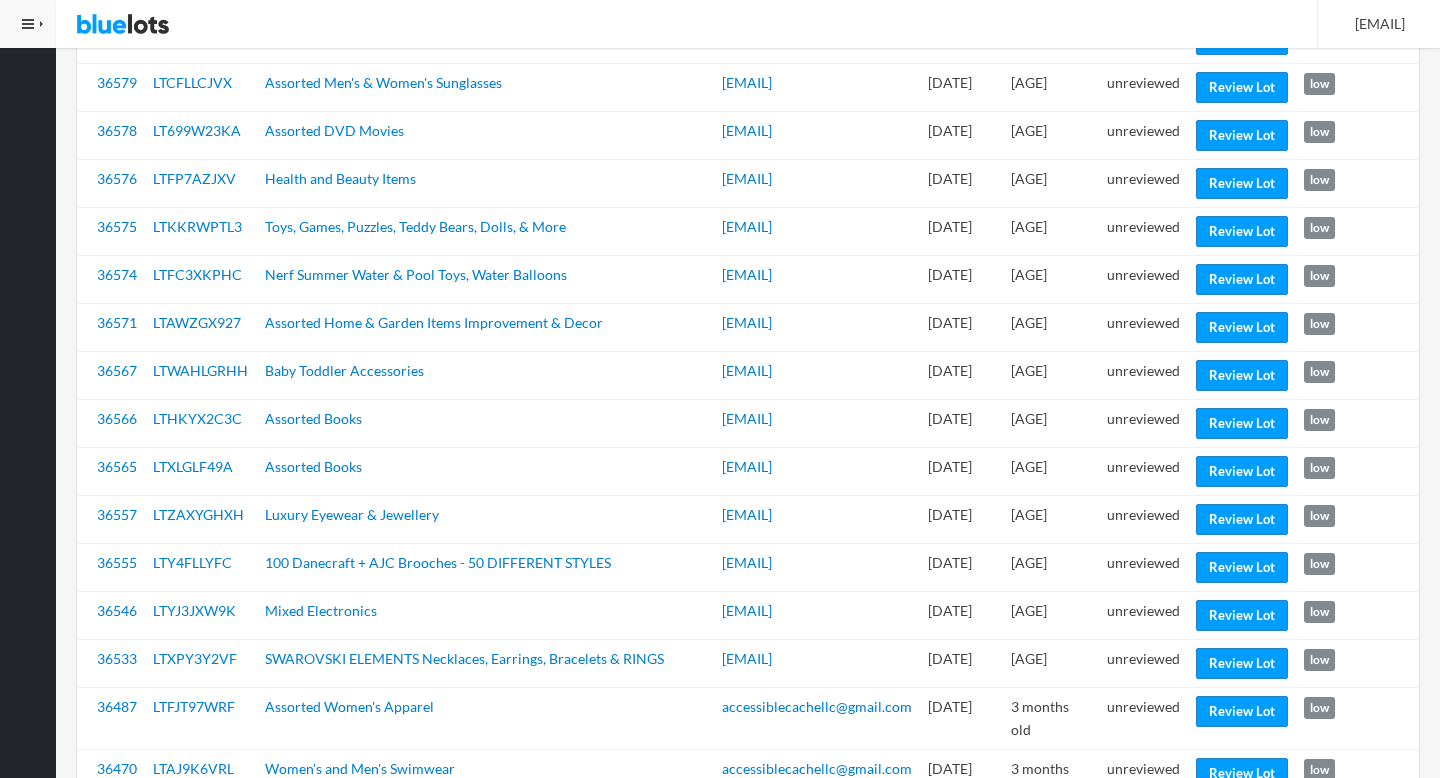 click on "unreviewed" at bounding box center [1143, 568] 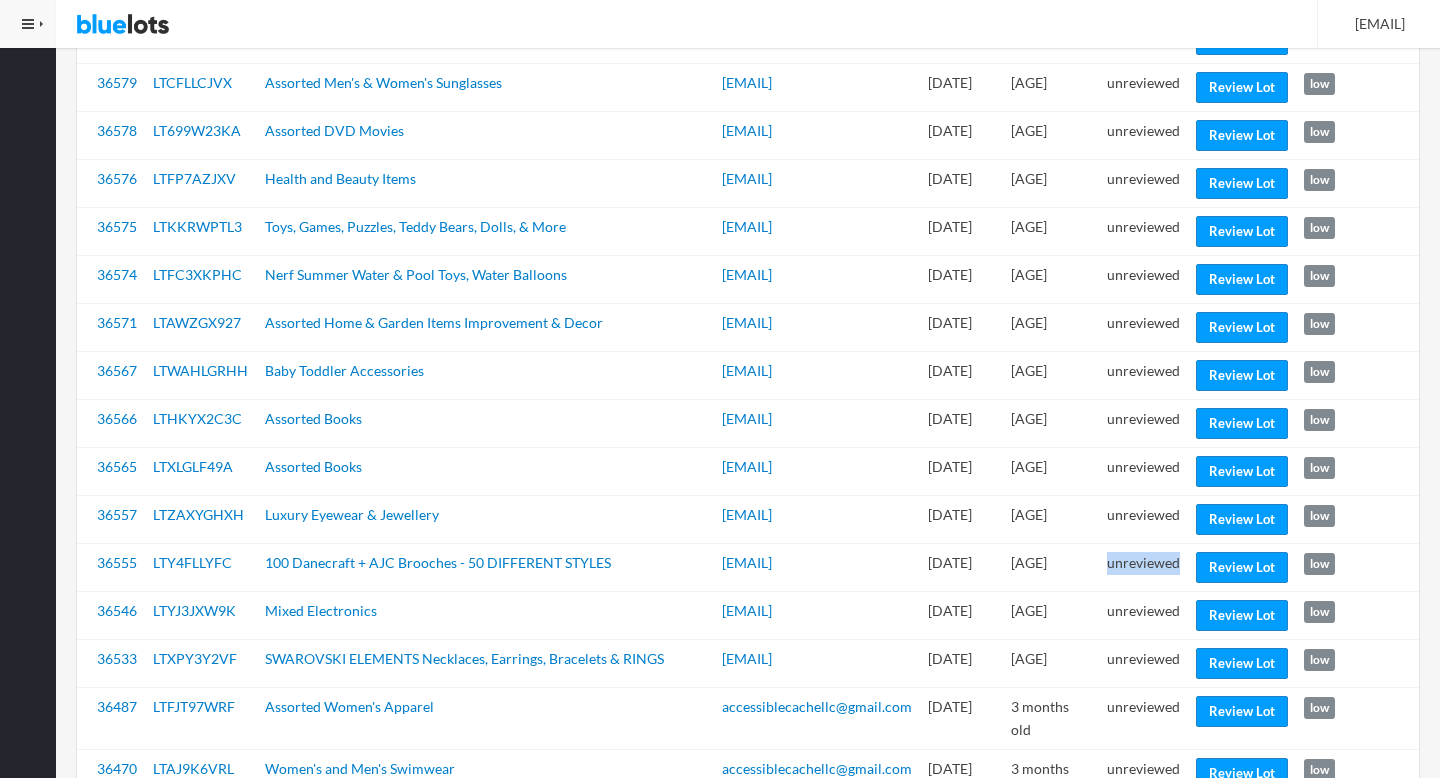 click on "unreviewed" at bounding box center [1143, 568] 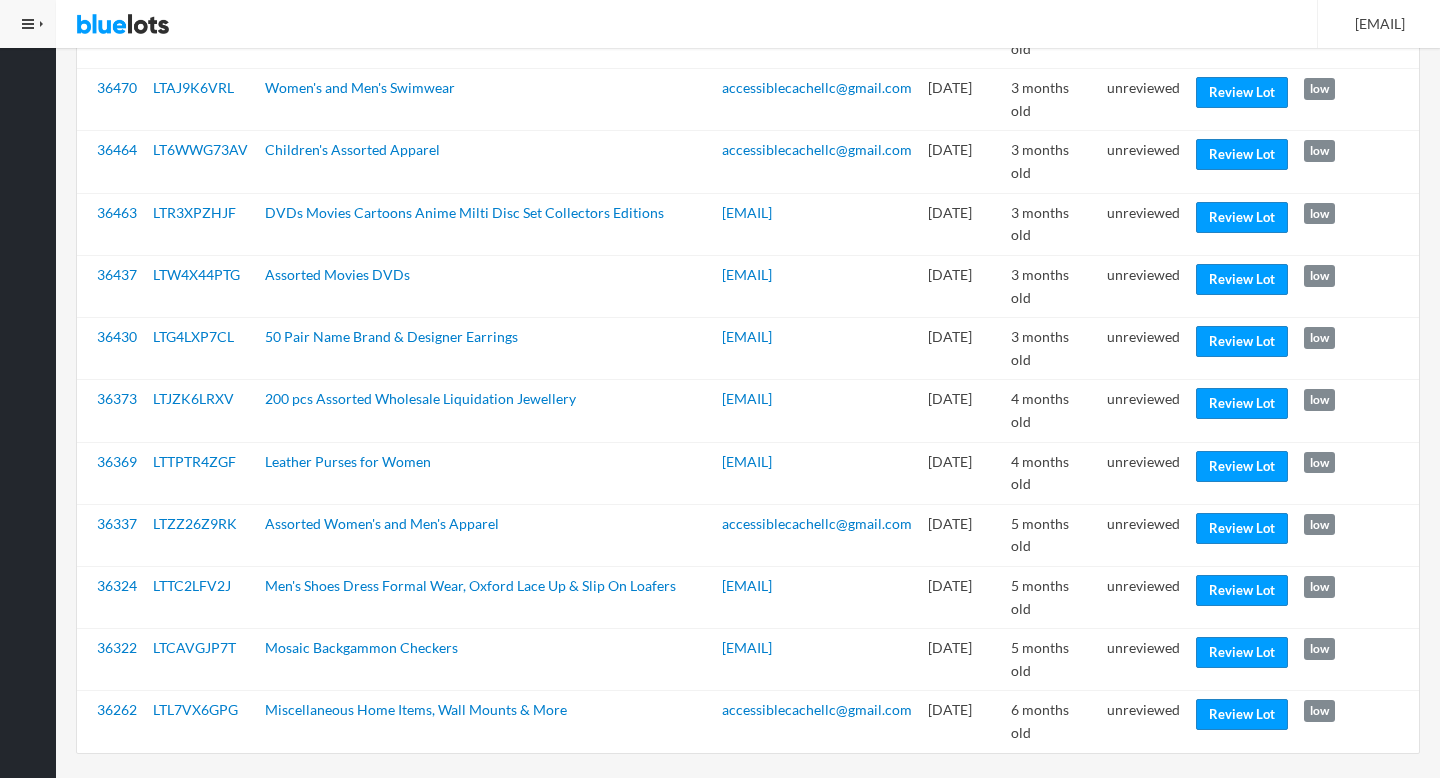 scroll, scrollTop: 2090, scrollLeft: 0, axis: vertical 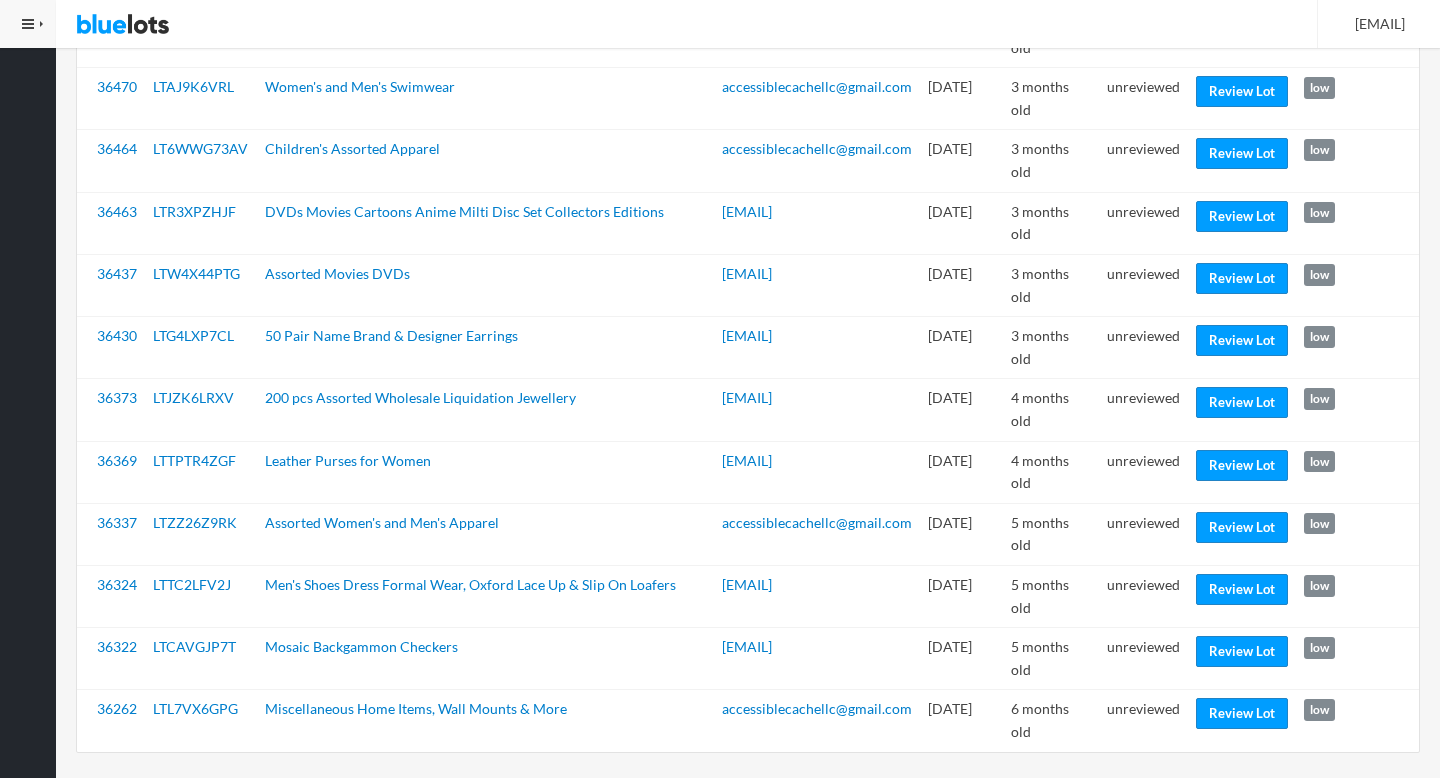 click on "Review Lot" at bounding box center [1242, -19] 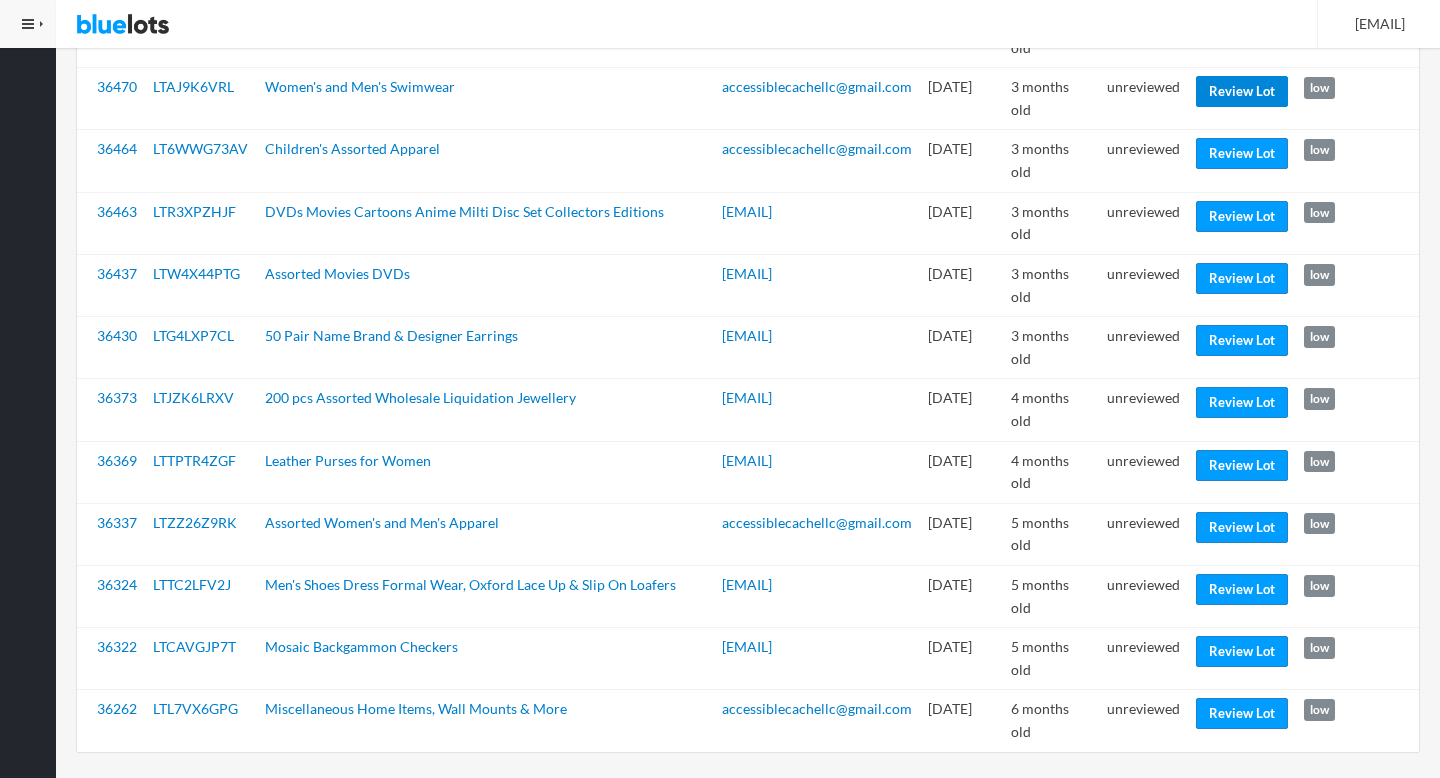 click on "Review Lot" at bounding box center (1242, 91) 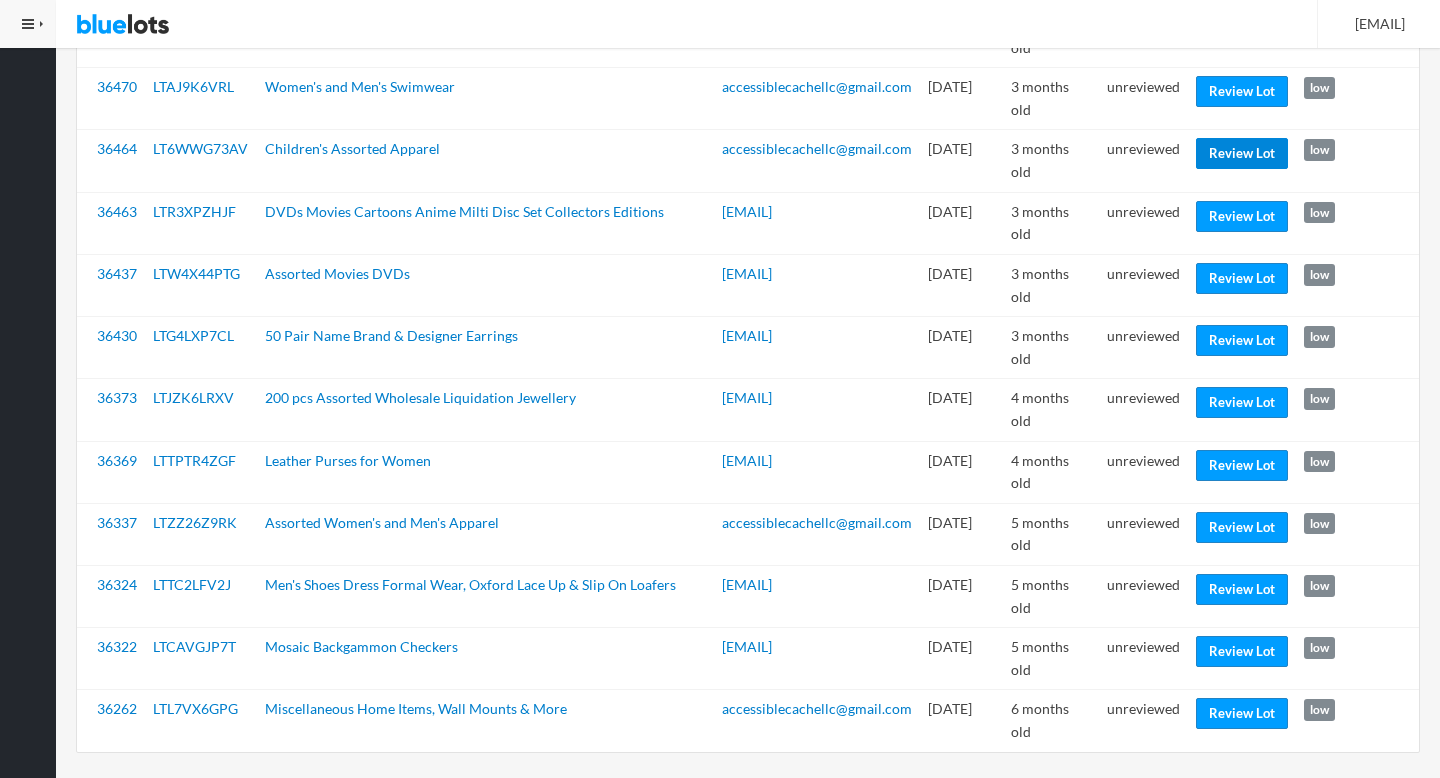 click on "Review Lot" at bounding box center (1242, 153) 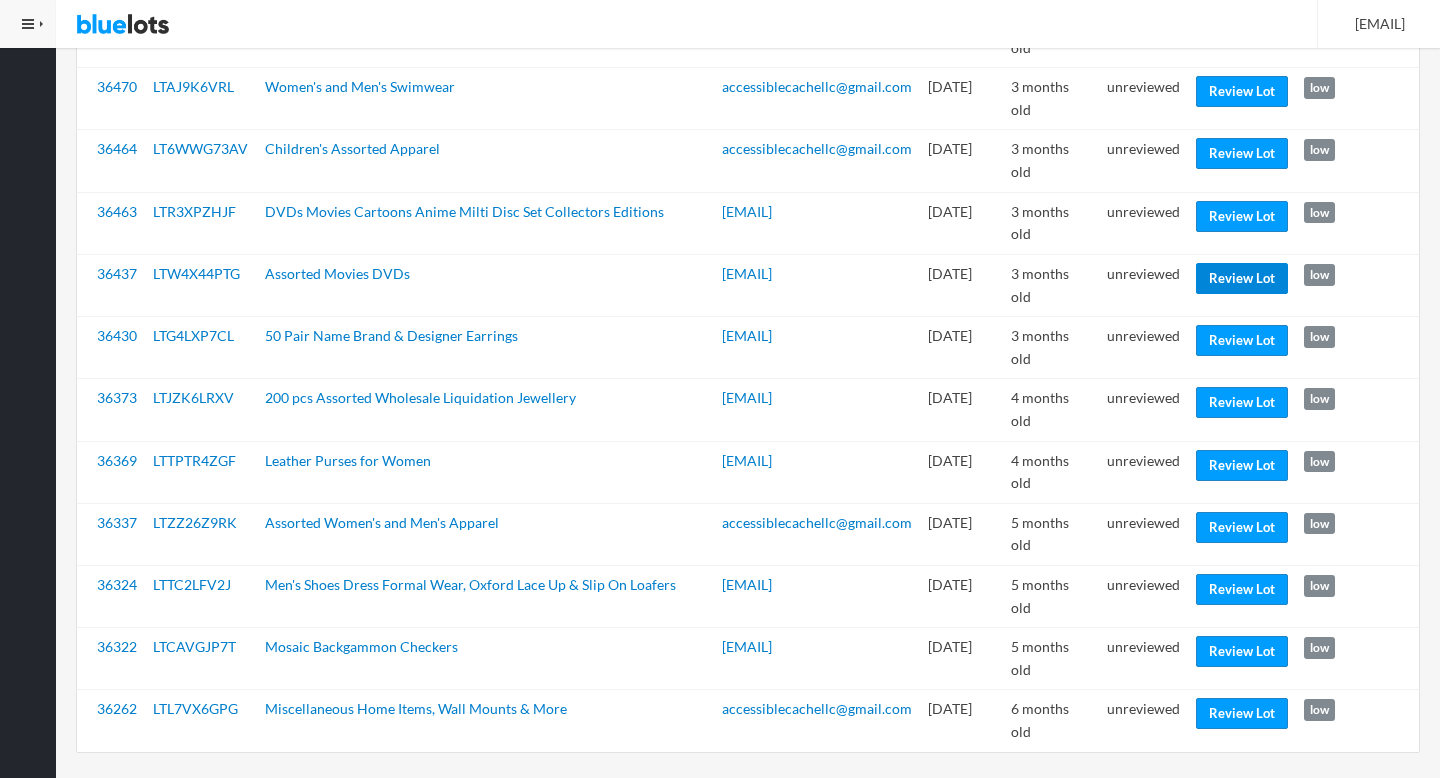 click on "Review Lot" at bounding box center [1242, 278] 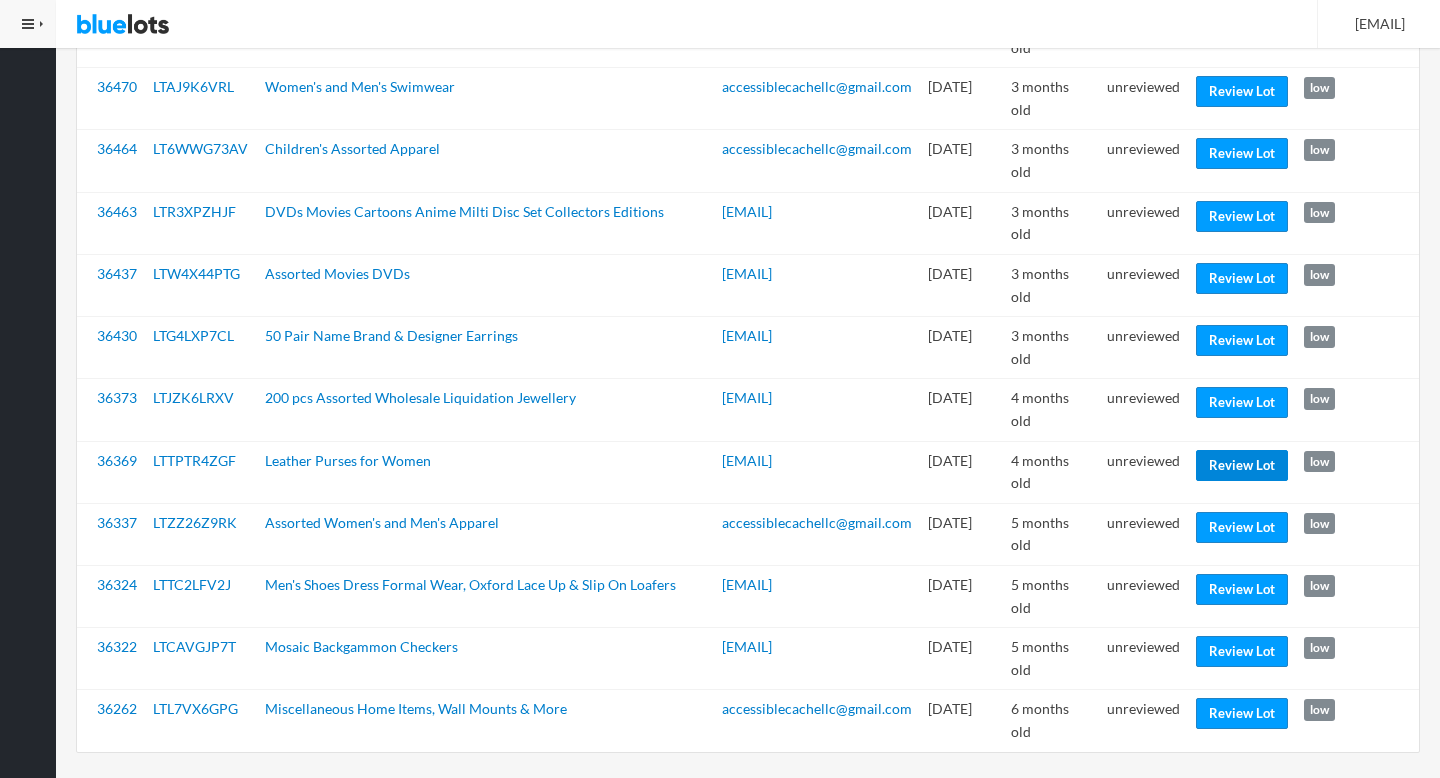 click on "Review Lot" at bounding box center (1242, 465) 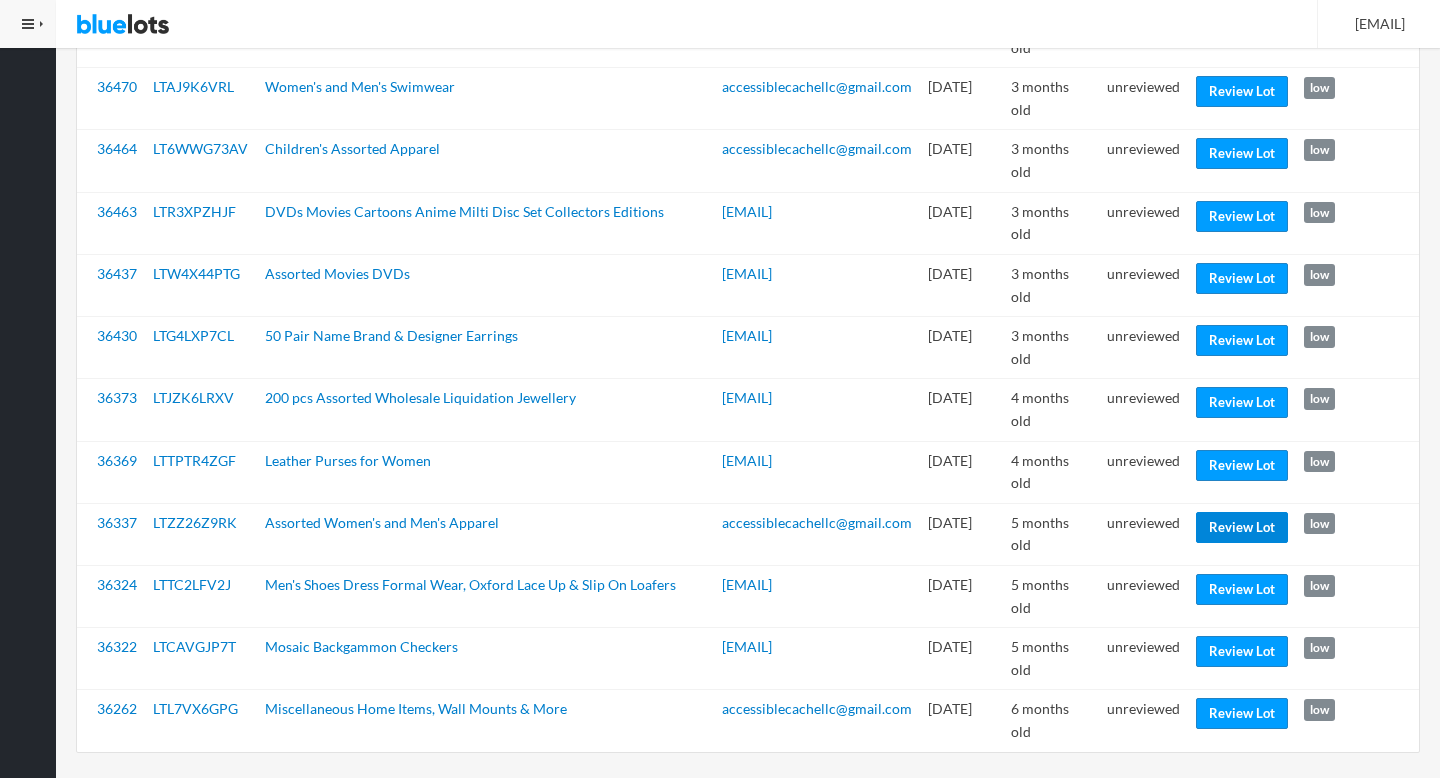 click on "Review Lot" at bounding box center [1242, 527] 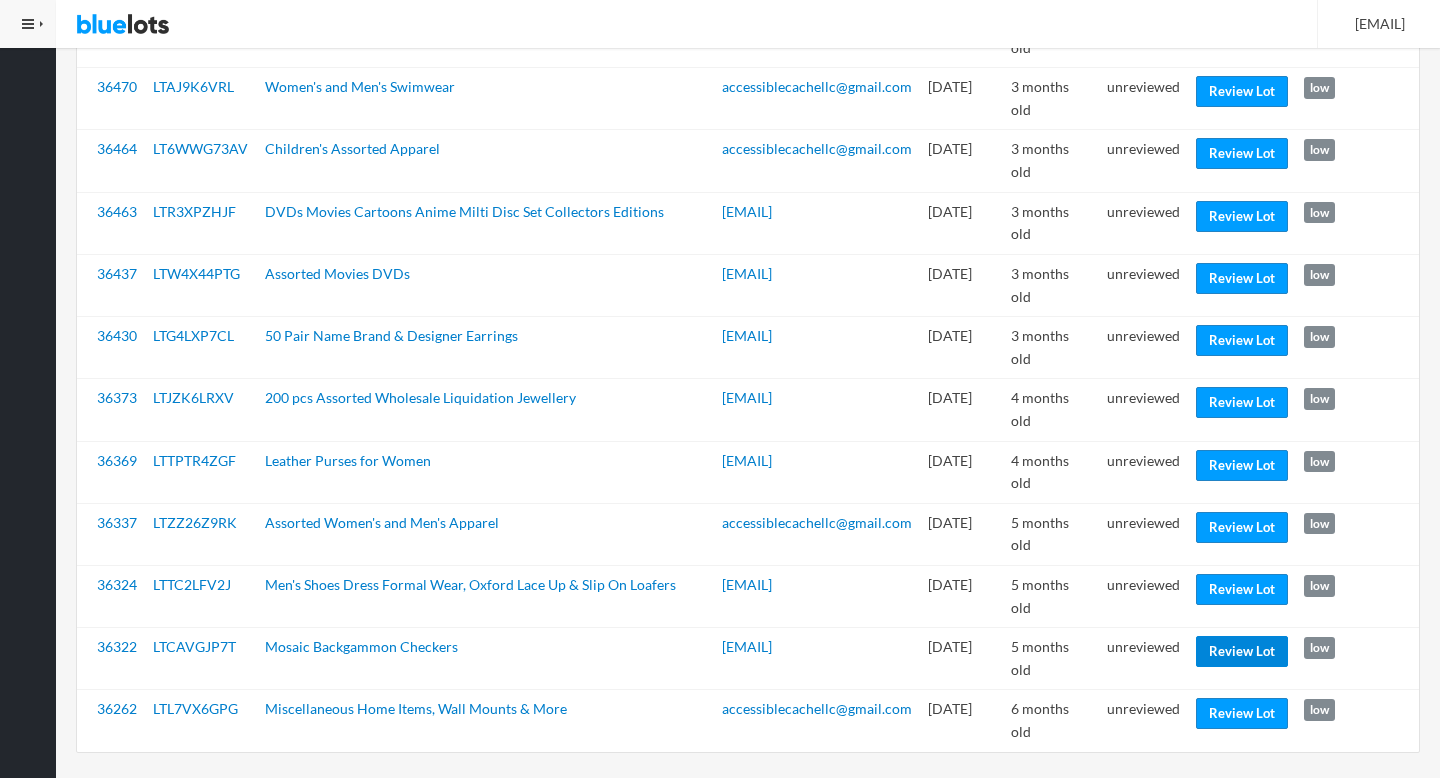 click on "Review Lot" at bounding box center [1242, 651] 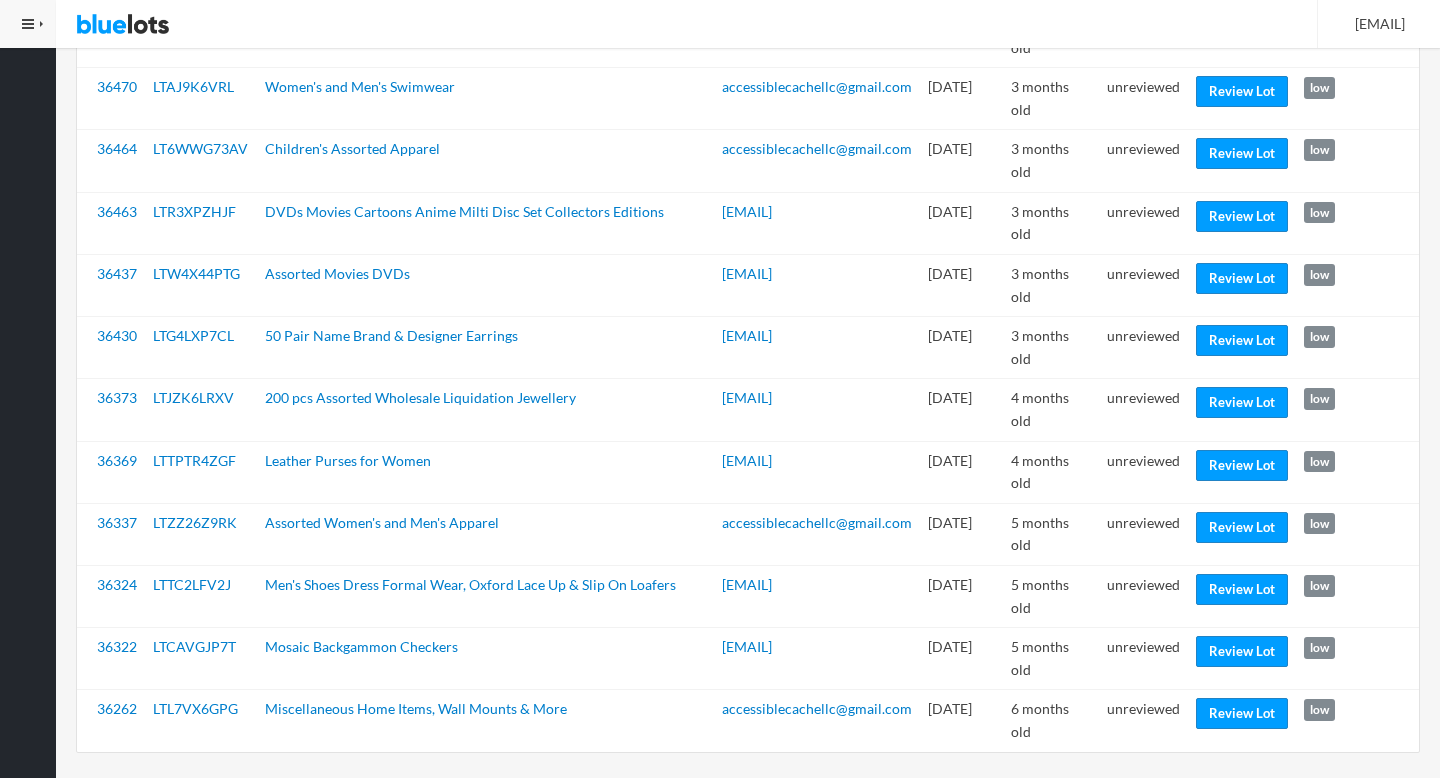 click on "unreviewed" at bounding box center [1143, 659] 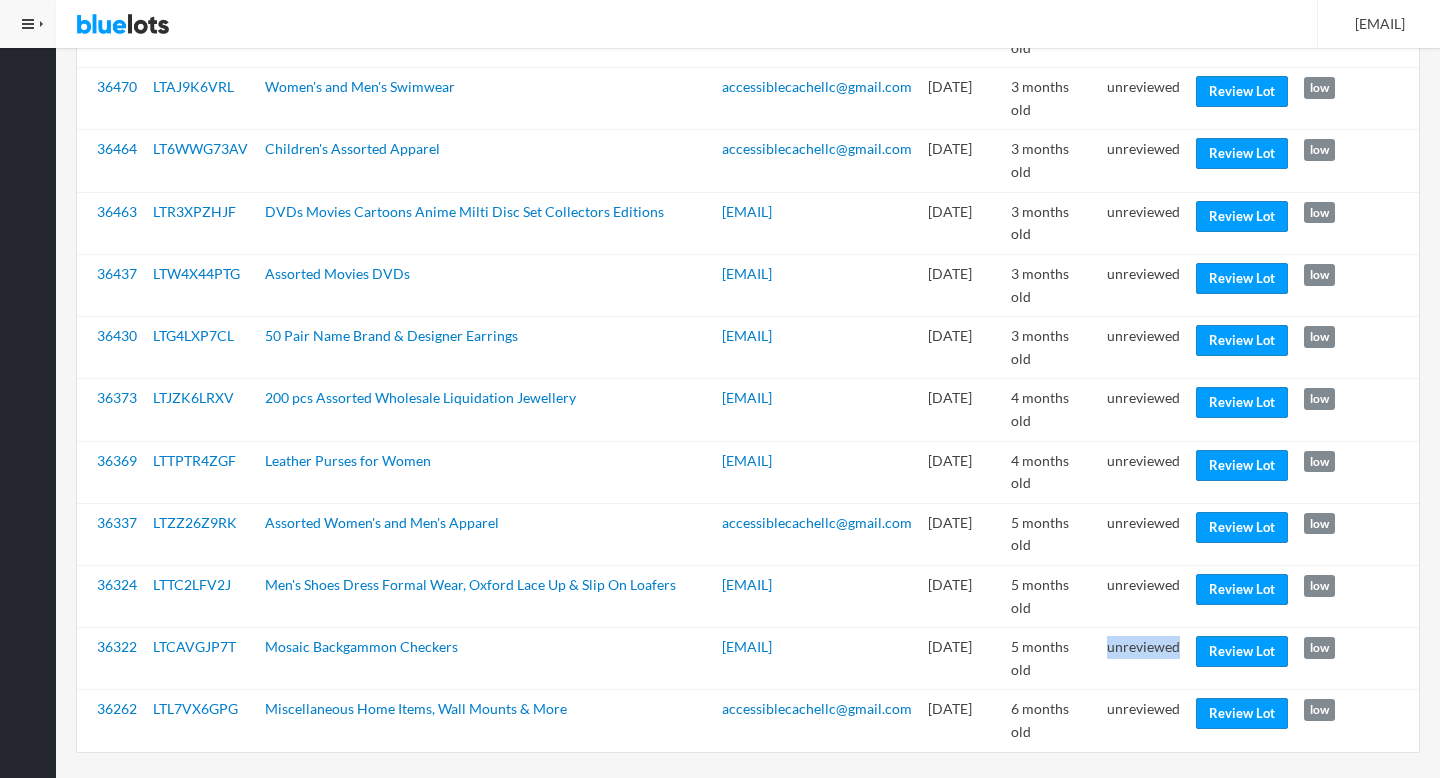 click on "unreviewed" at bounding box center (1143, 659) 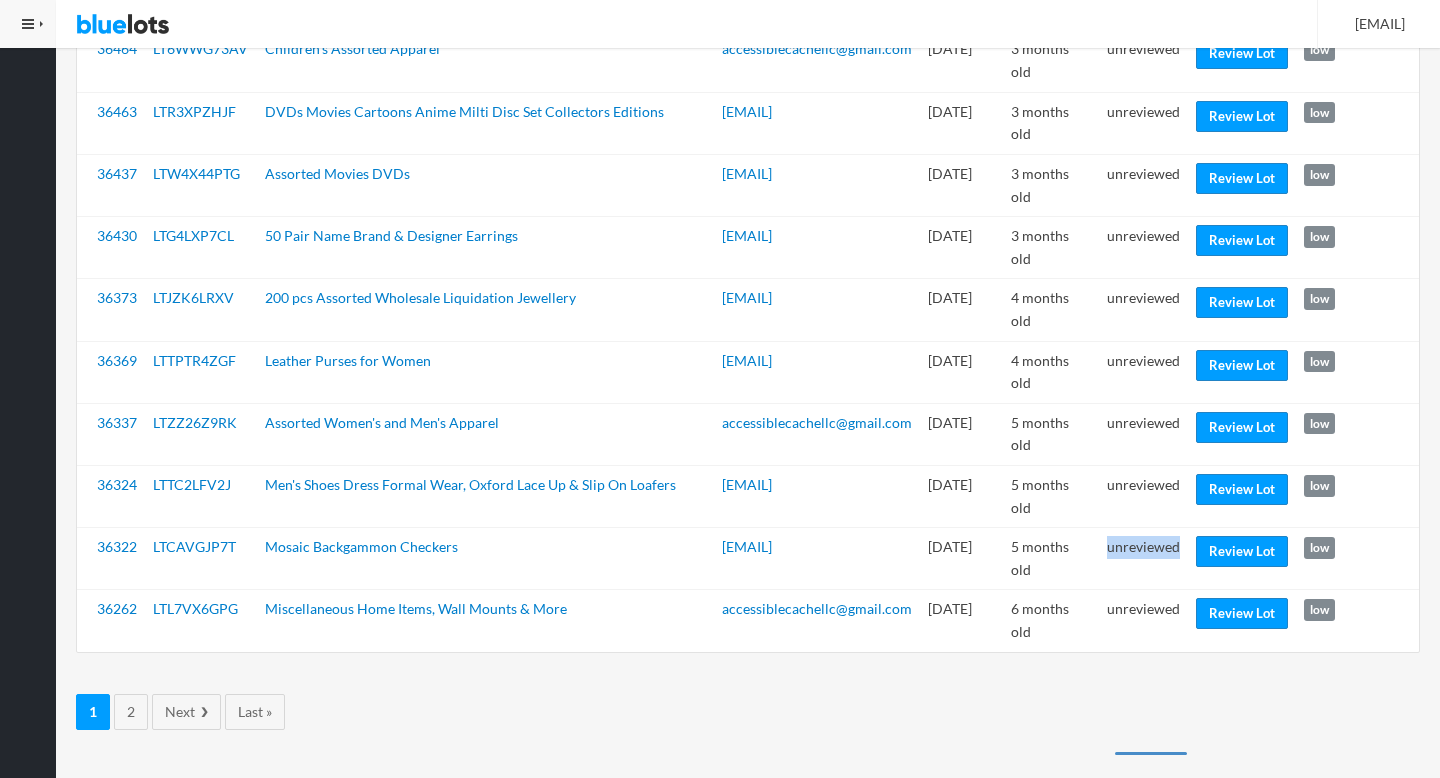 scroll, scrollTop: 2275, scrollLeft: 0, axis: vertical 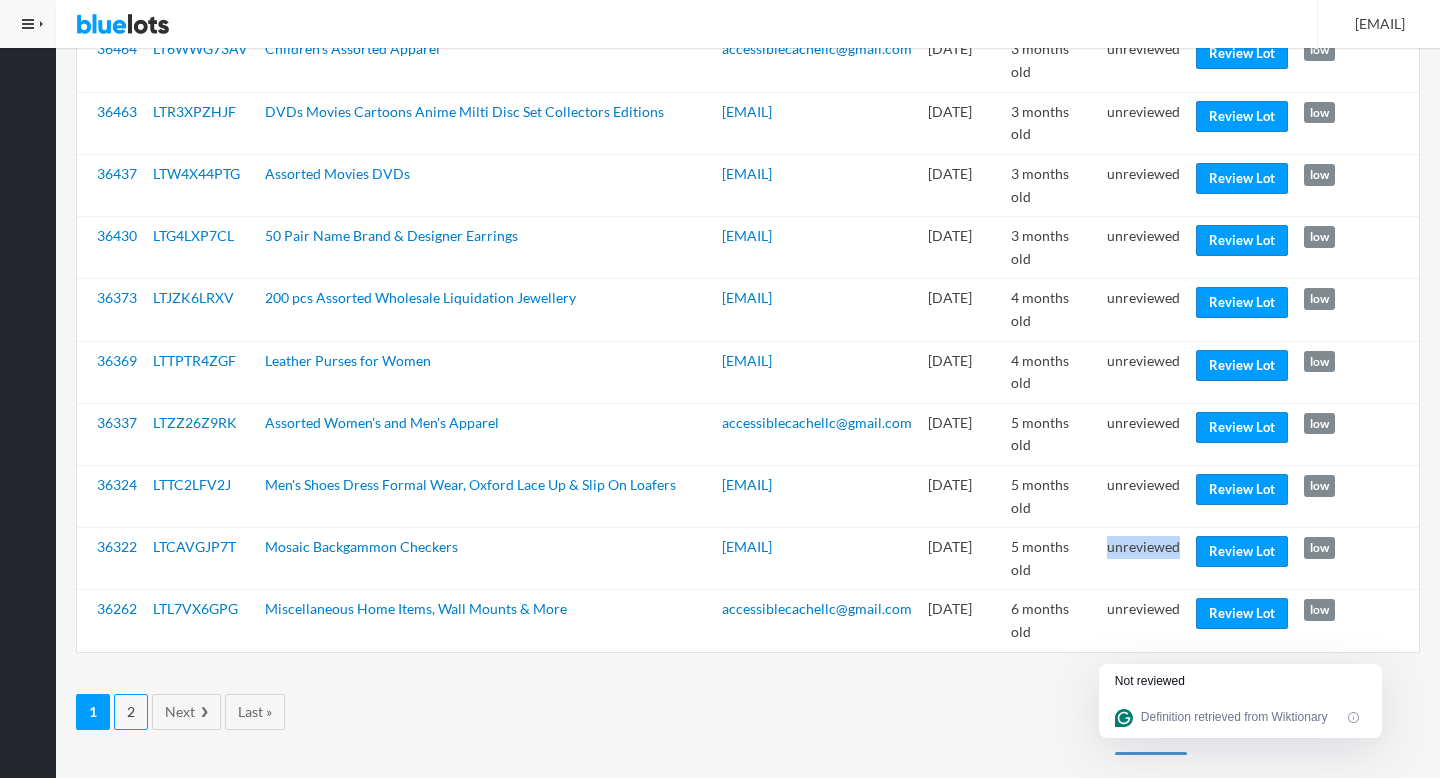 click on "2" at bounding box center [131, 712] 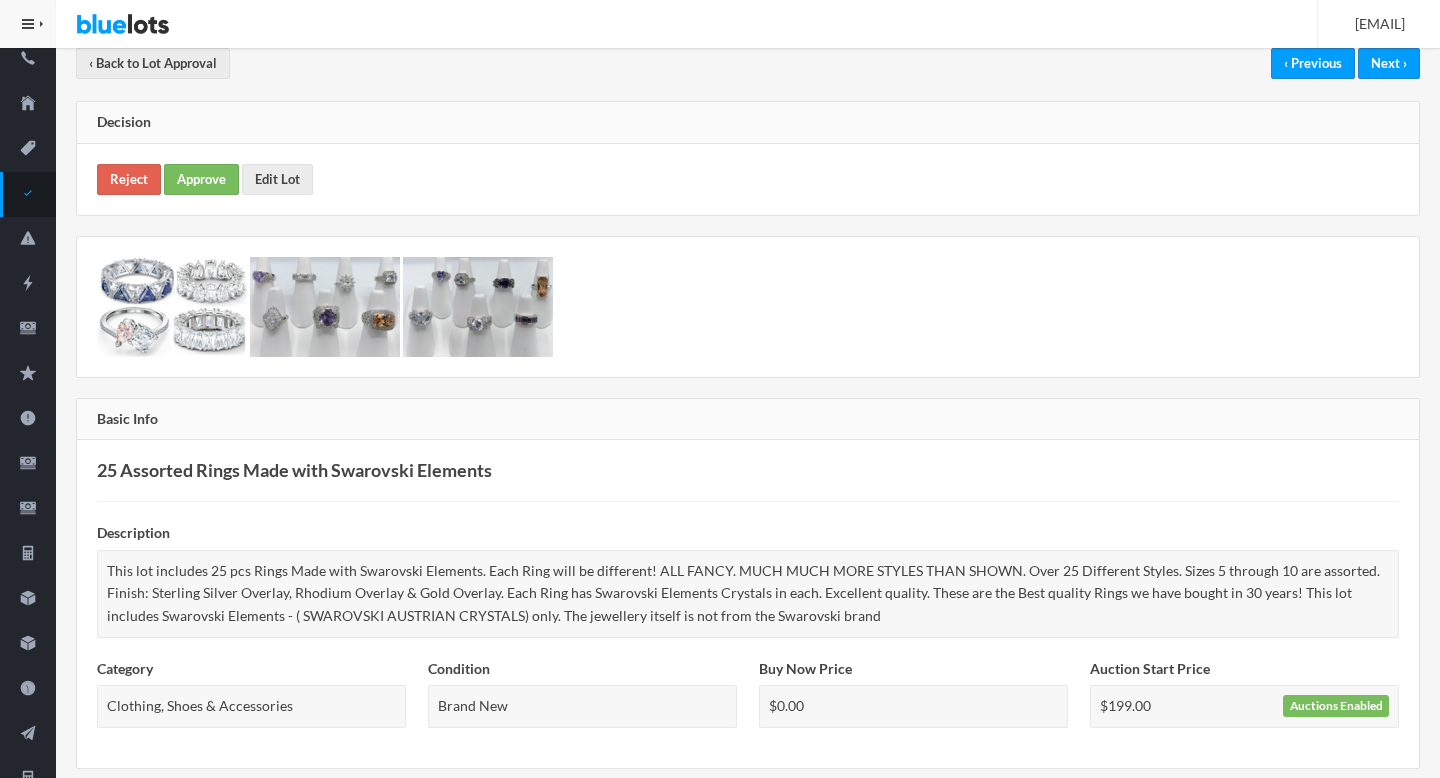 scroll, scrollTop: 0, scrollLeft: 0, axis: both 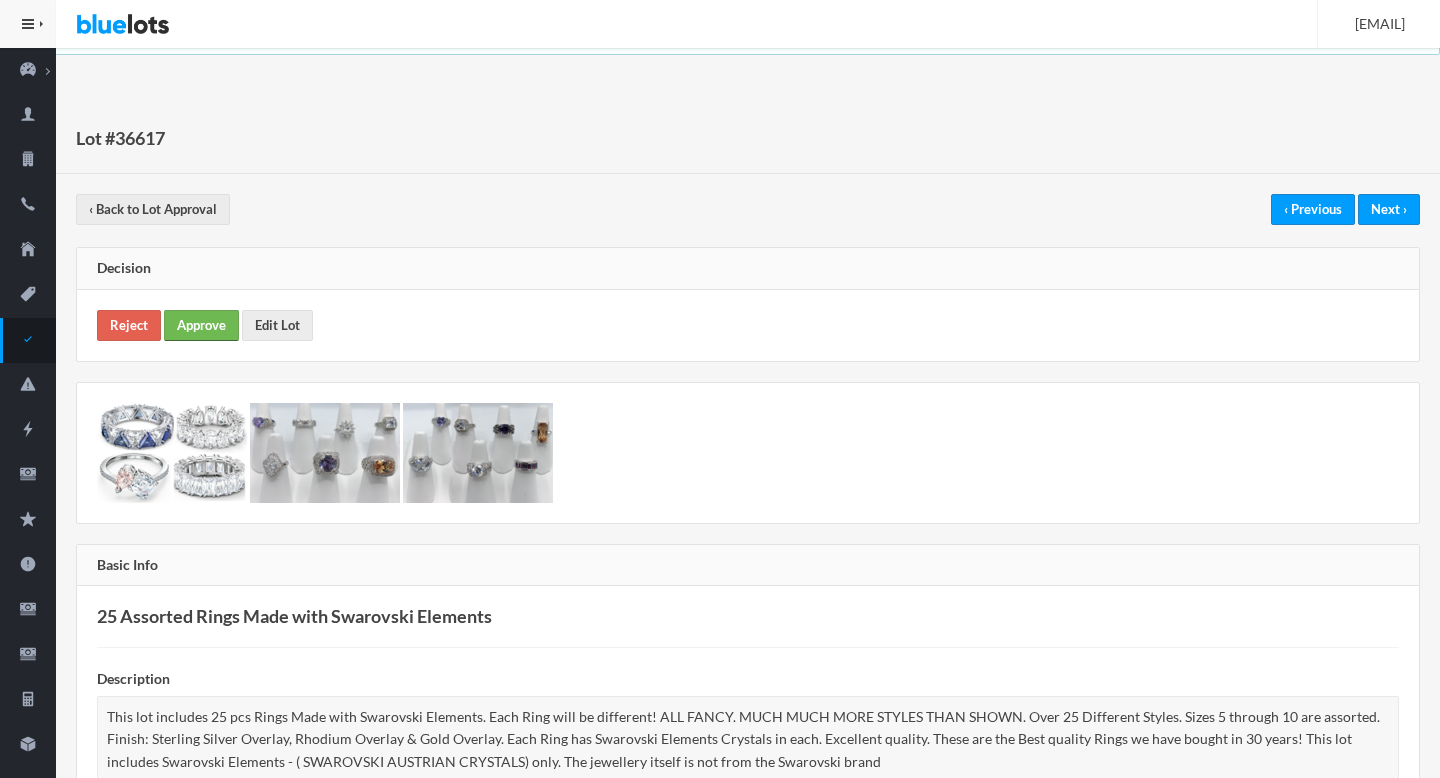 click on "Approve" at bounding box center [201, 325] 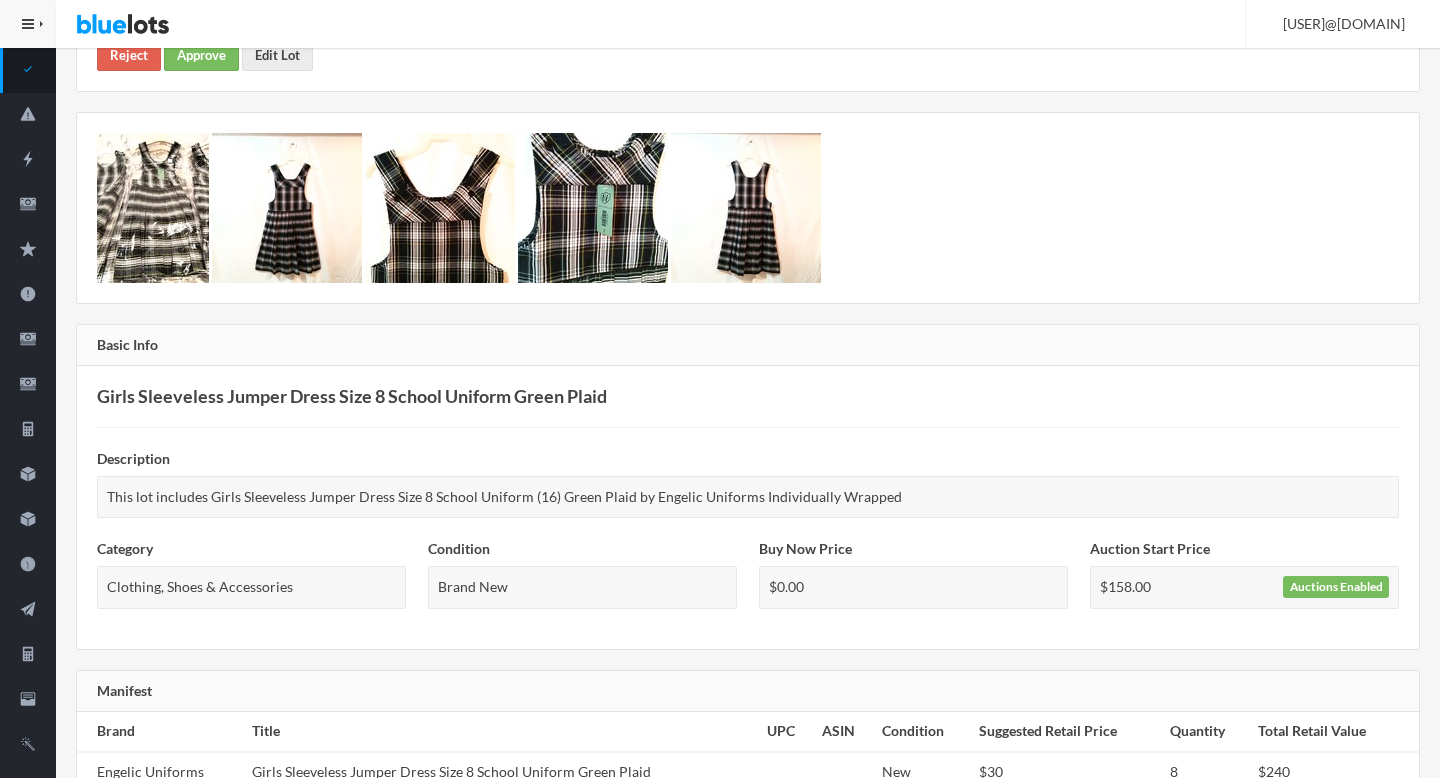 scroll, scrollTop: 268, scrollLeft: 0, axis: vertical 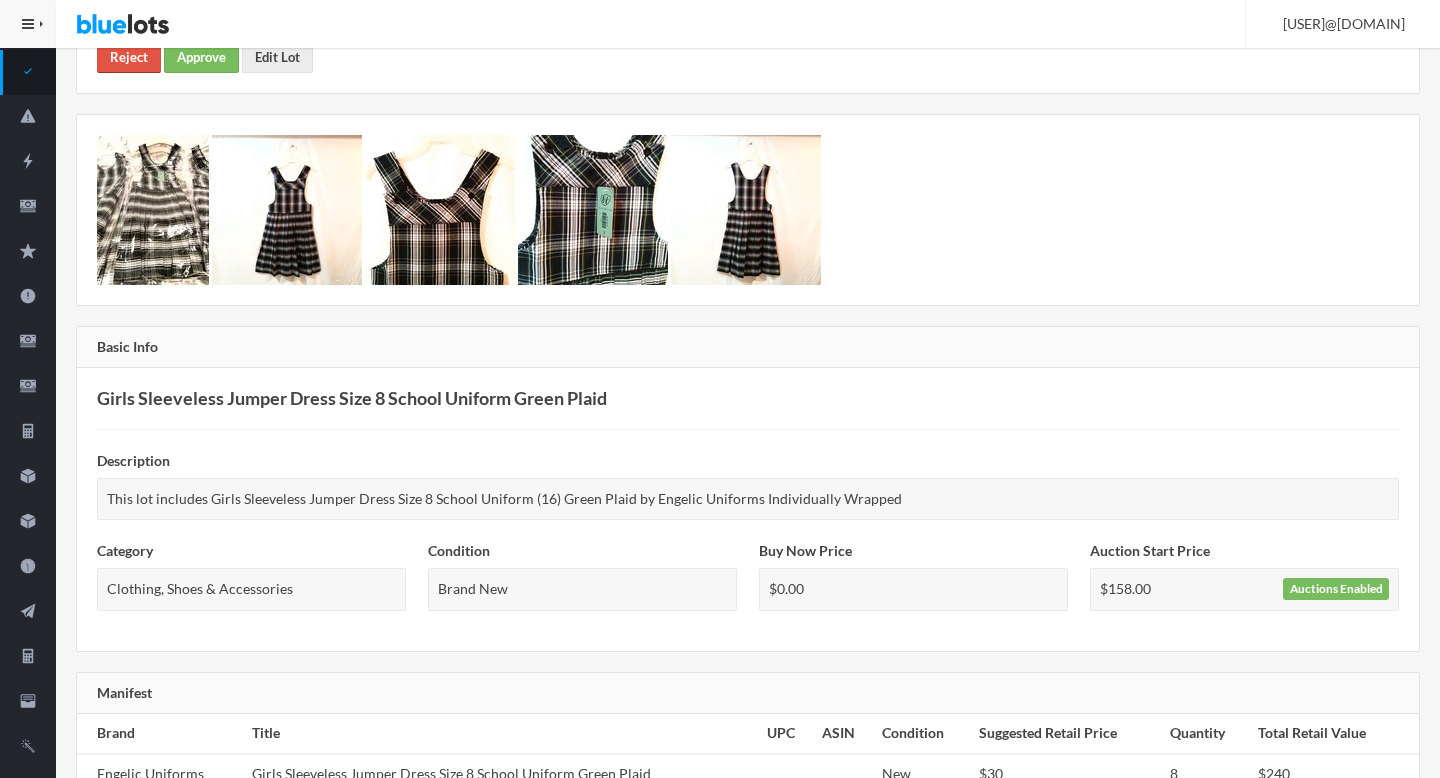 click on "Reject" at bounding box center (129, 57) 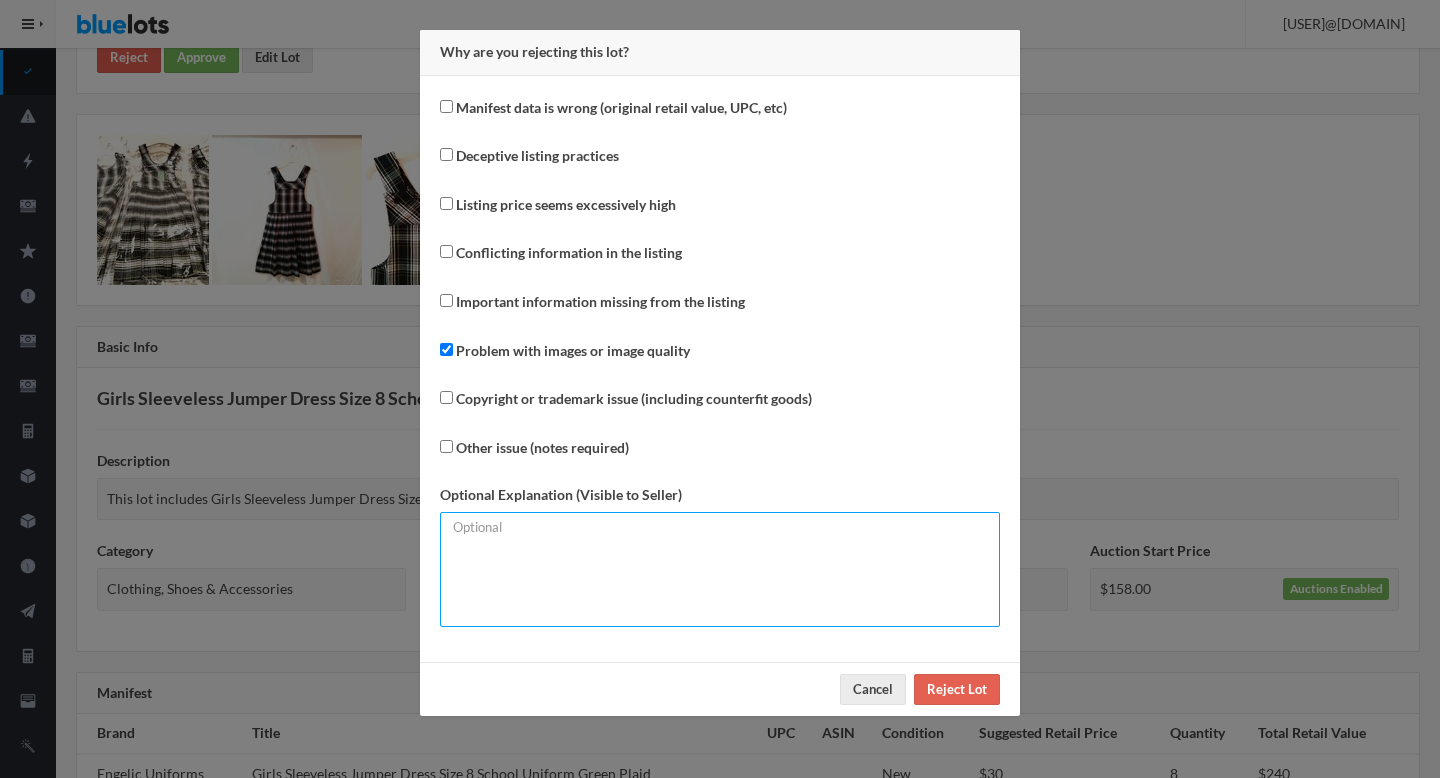 click at bounding box center (720, 569) 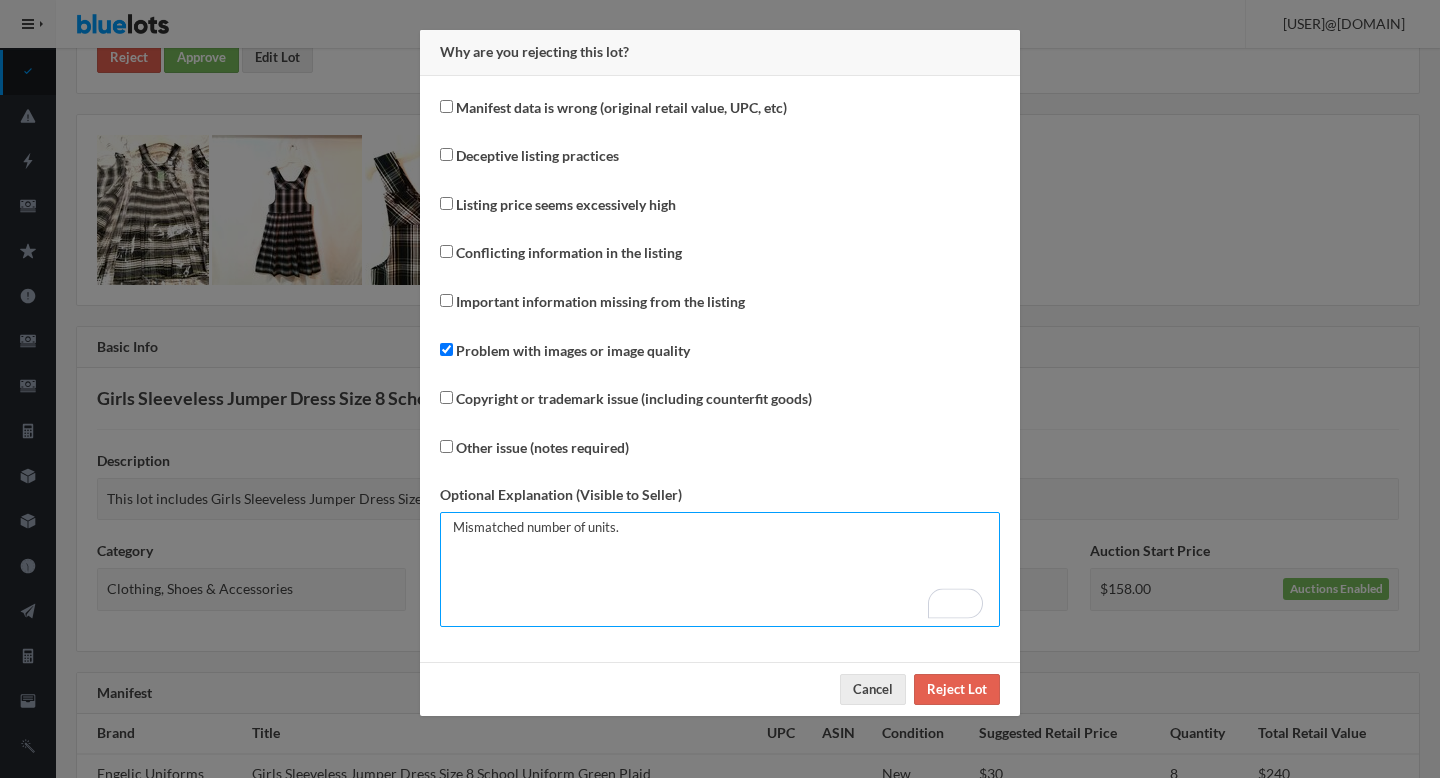 type on "Mismatched number of units." 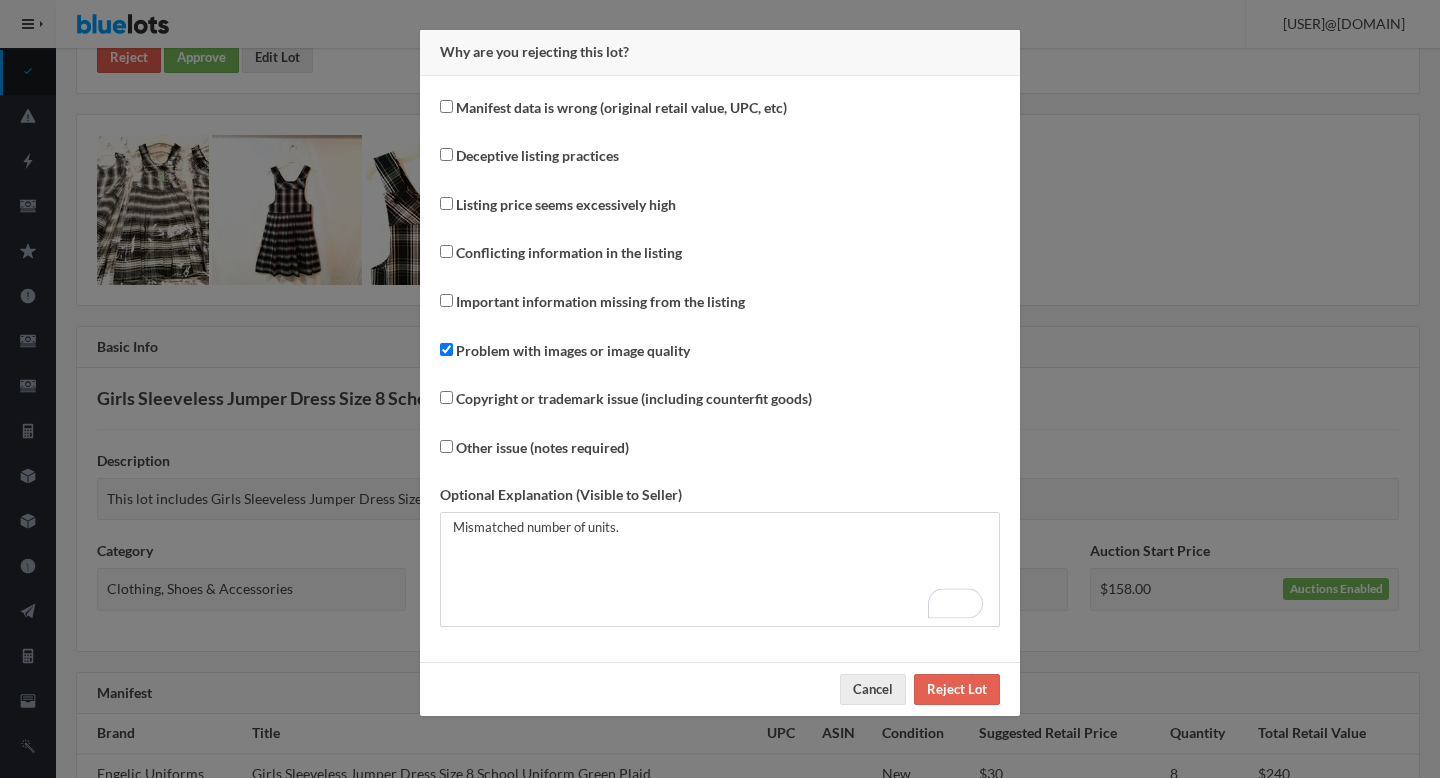 click on "Problem with images or image quality" at bounding box center (565, 353) 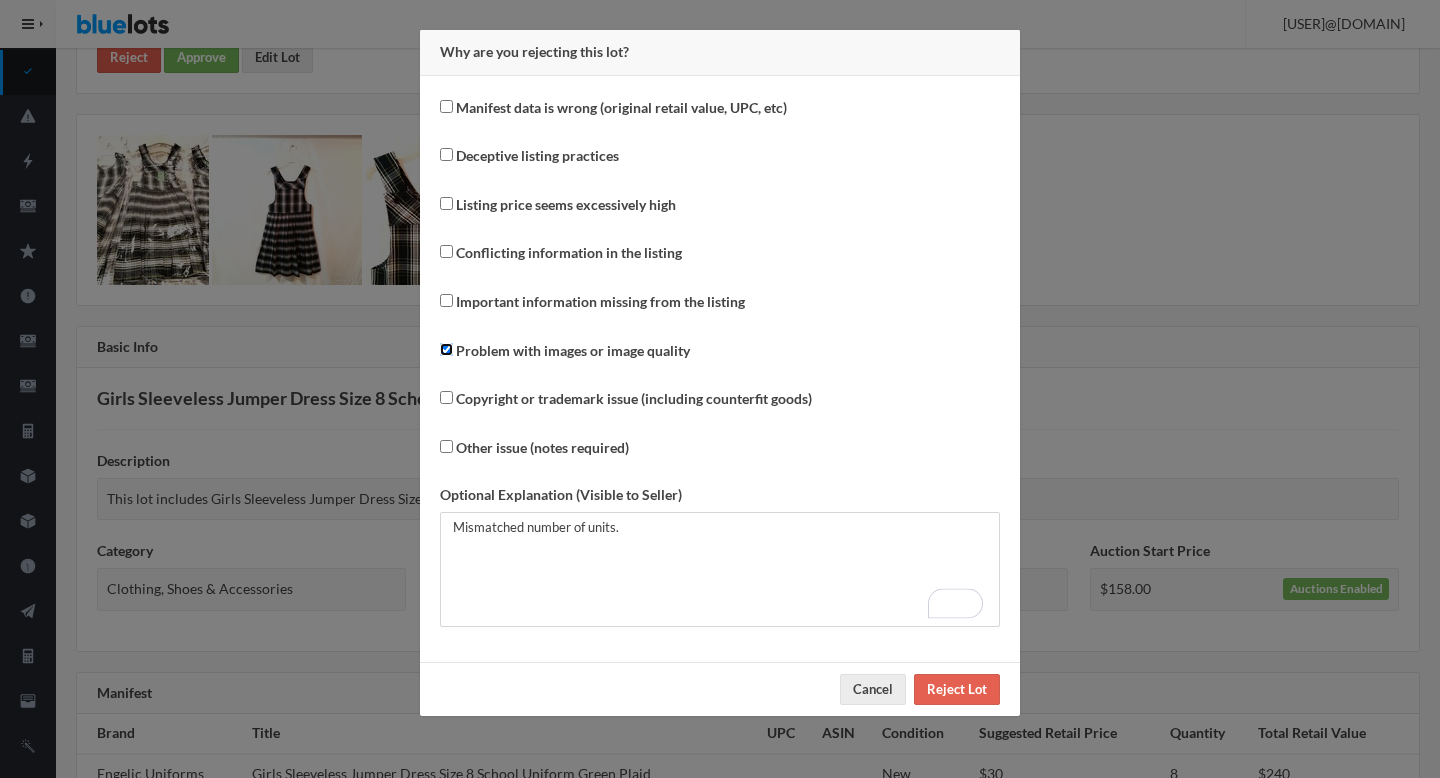 click on "Problem with images or image quality" at bounding box center [446, 349] 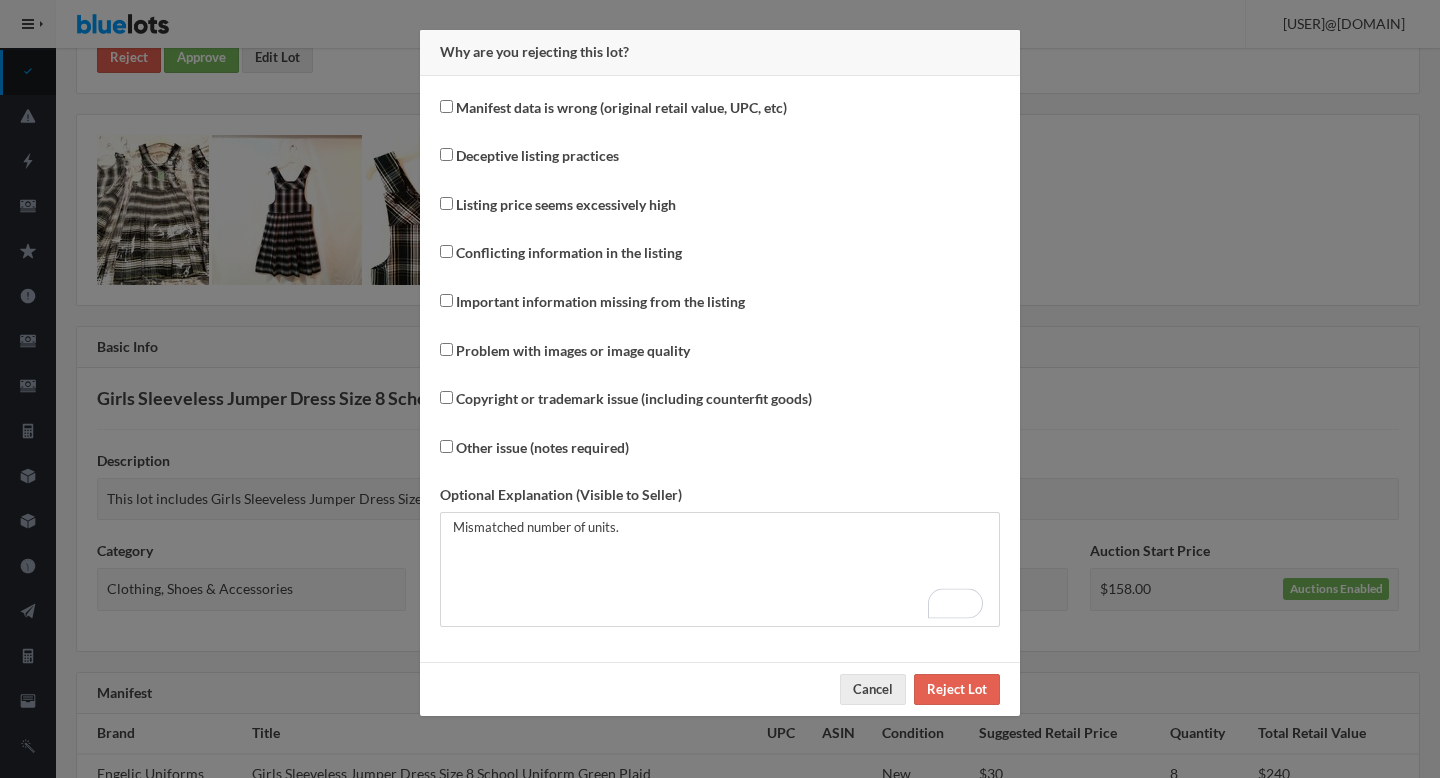 click on "Conflicting information in the listing" at bounding box center (569, 253) 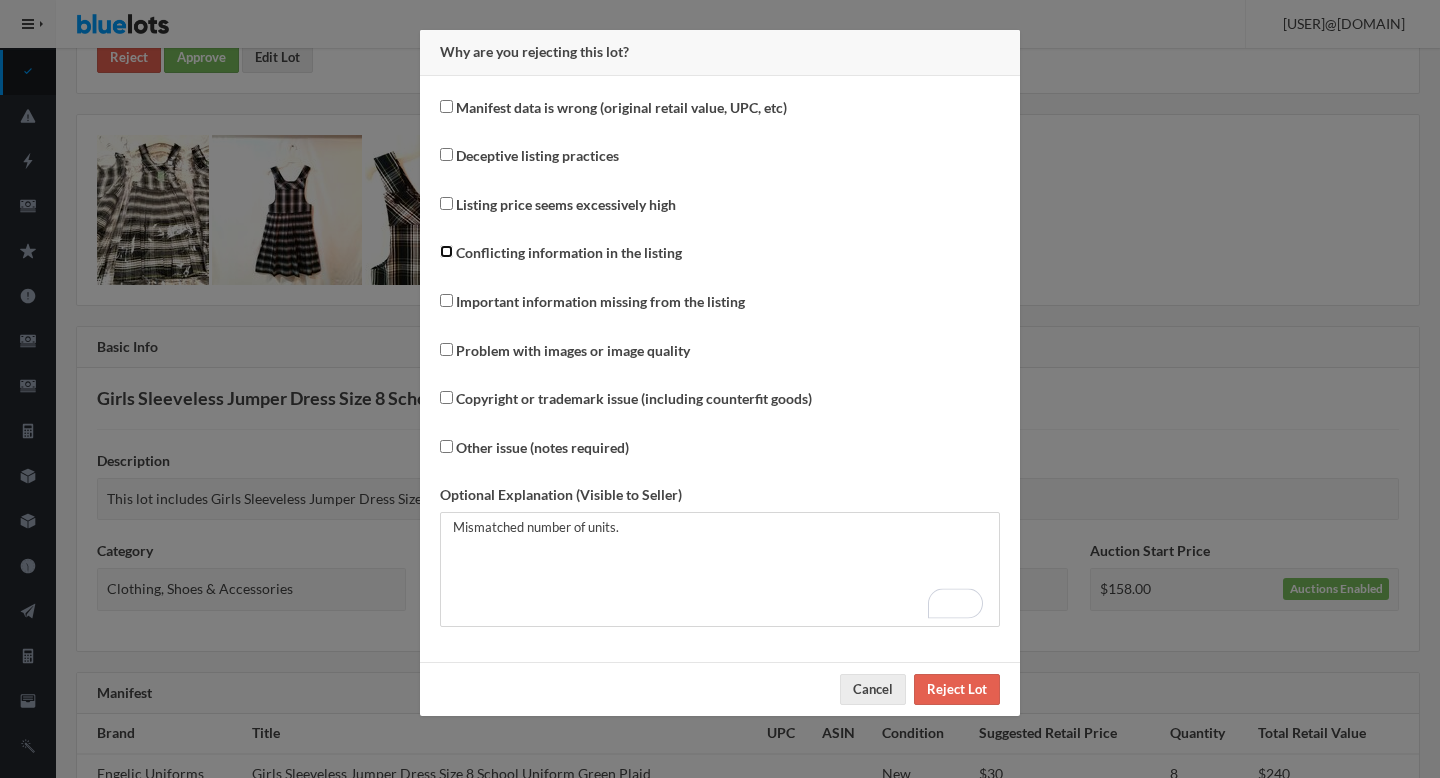 click on "Conflicting information in the listing" at bounding box center (446, 251) 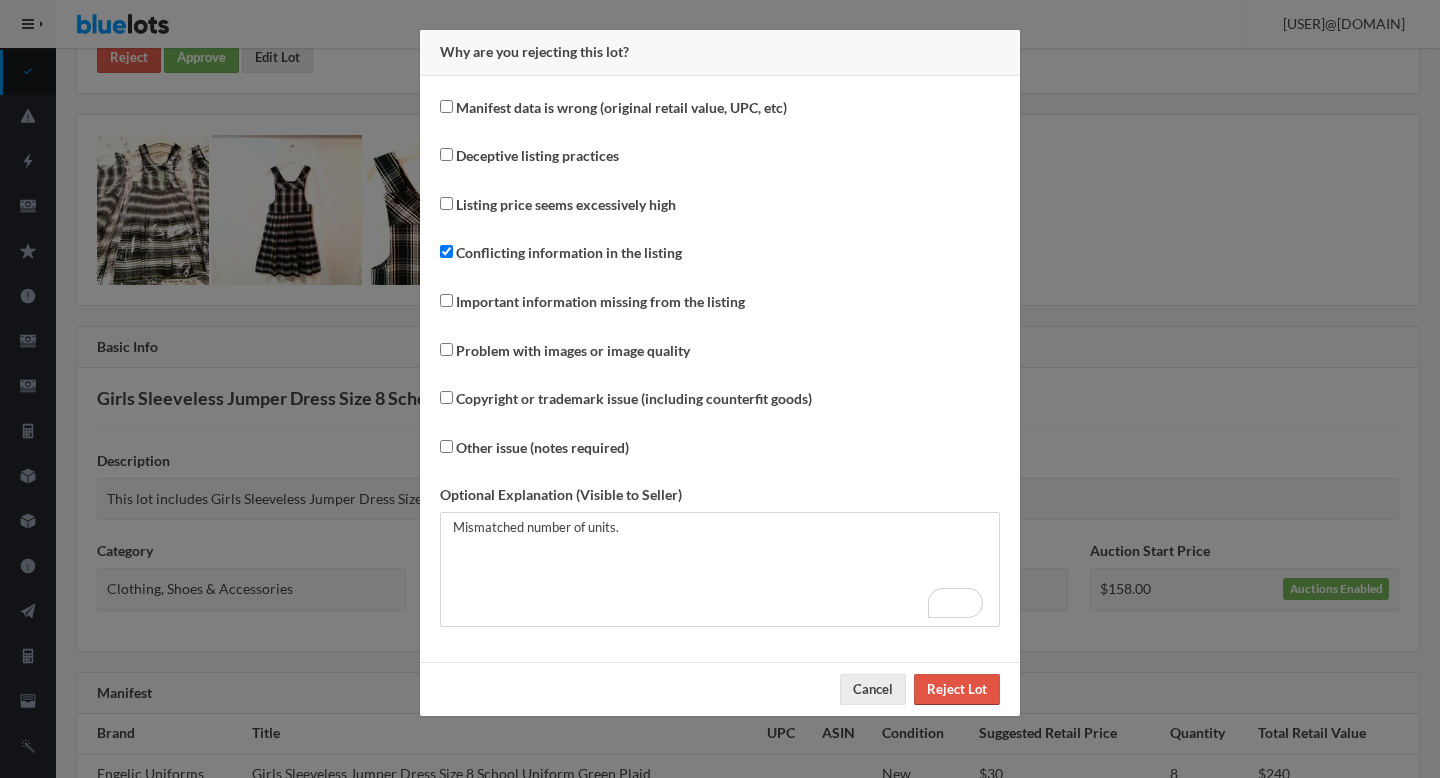 click on "Reject Lot" at bounding box center (957, 689) 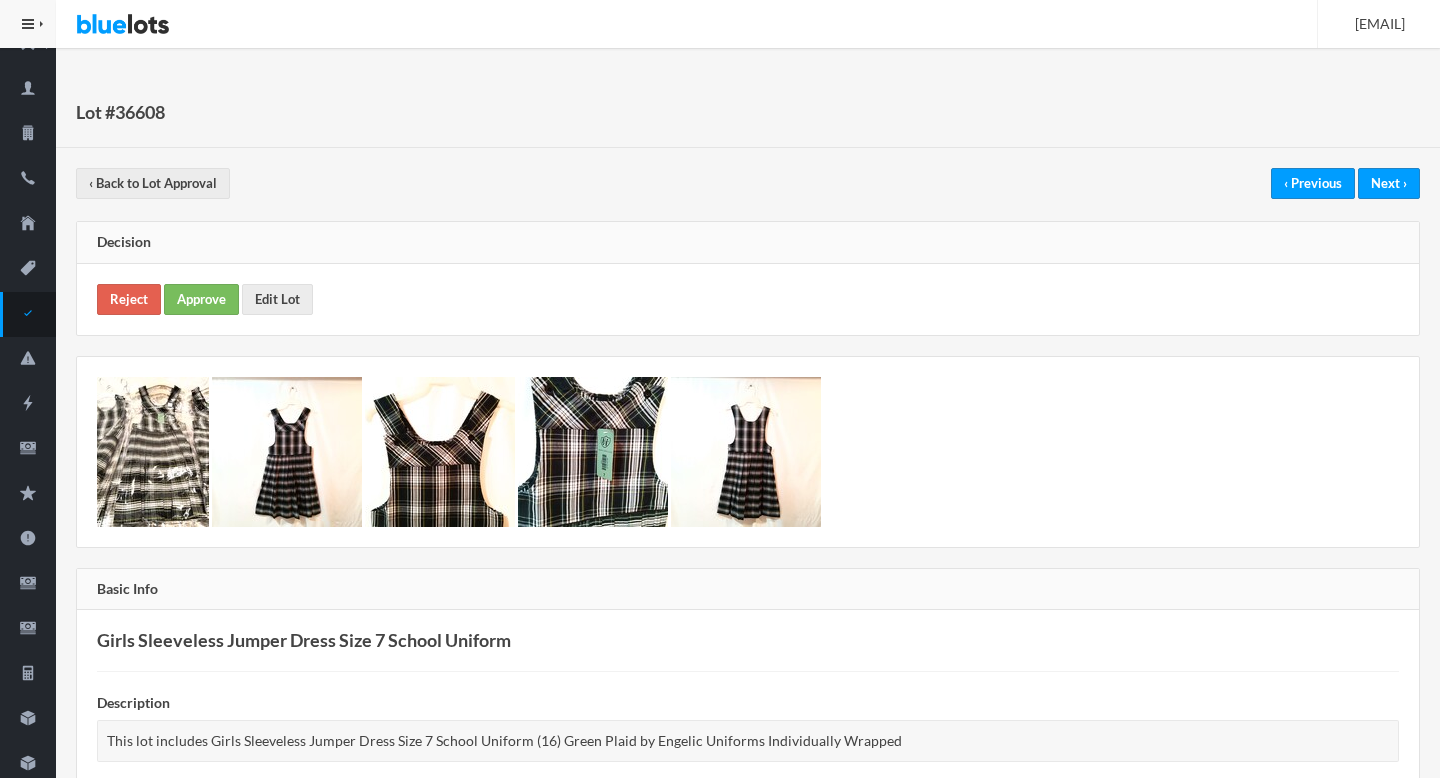 scroll, scrollTop: 0, scrollLeft: 0, axis: both 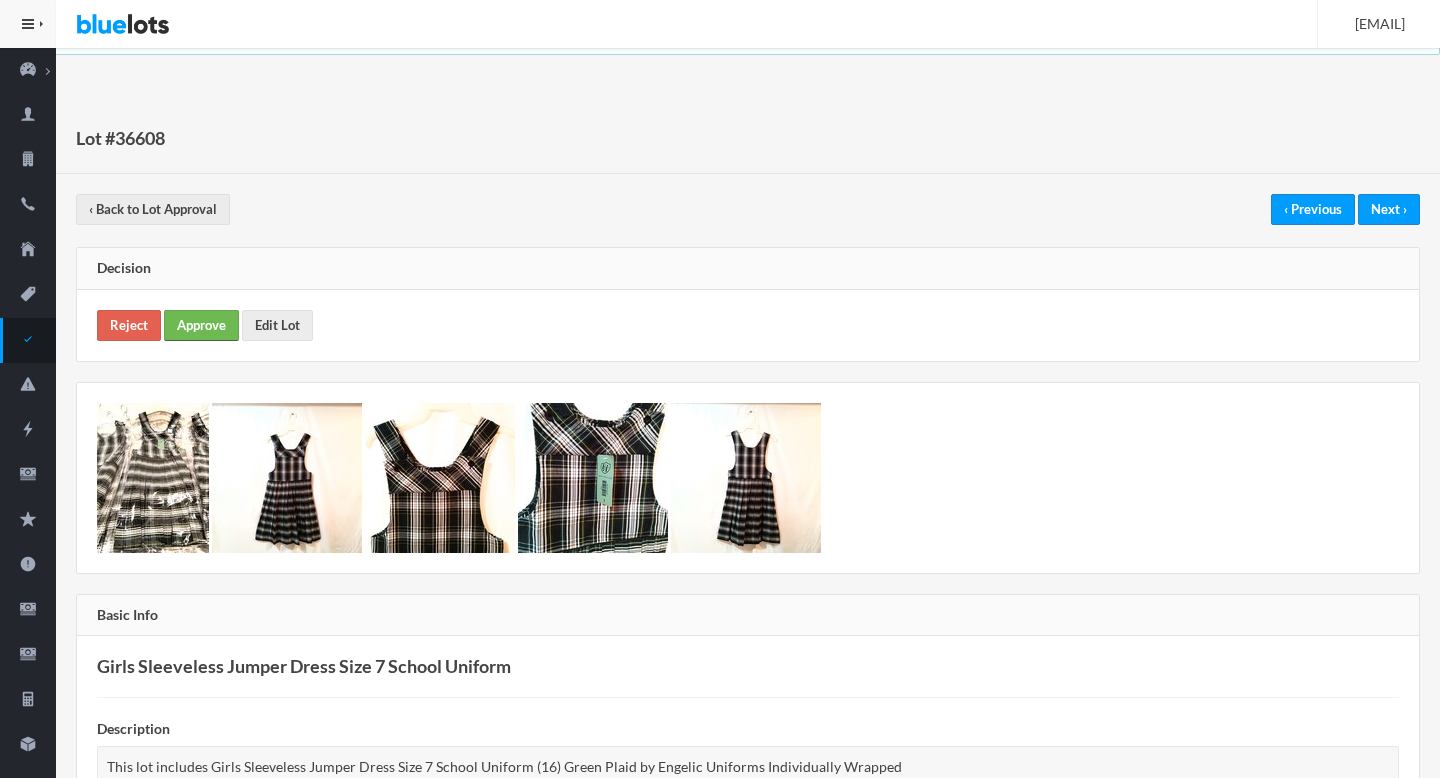 click on "Approve" at bounding box center (201, 325) 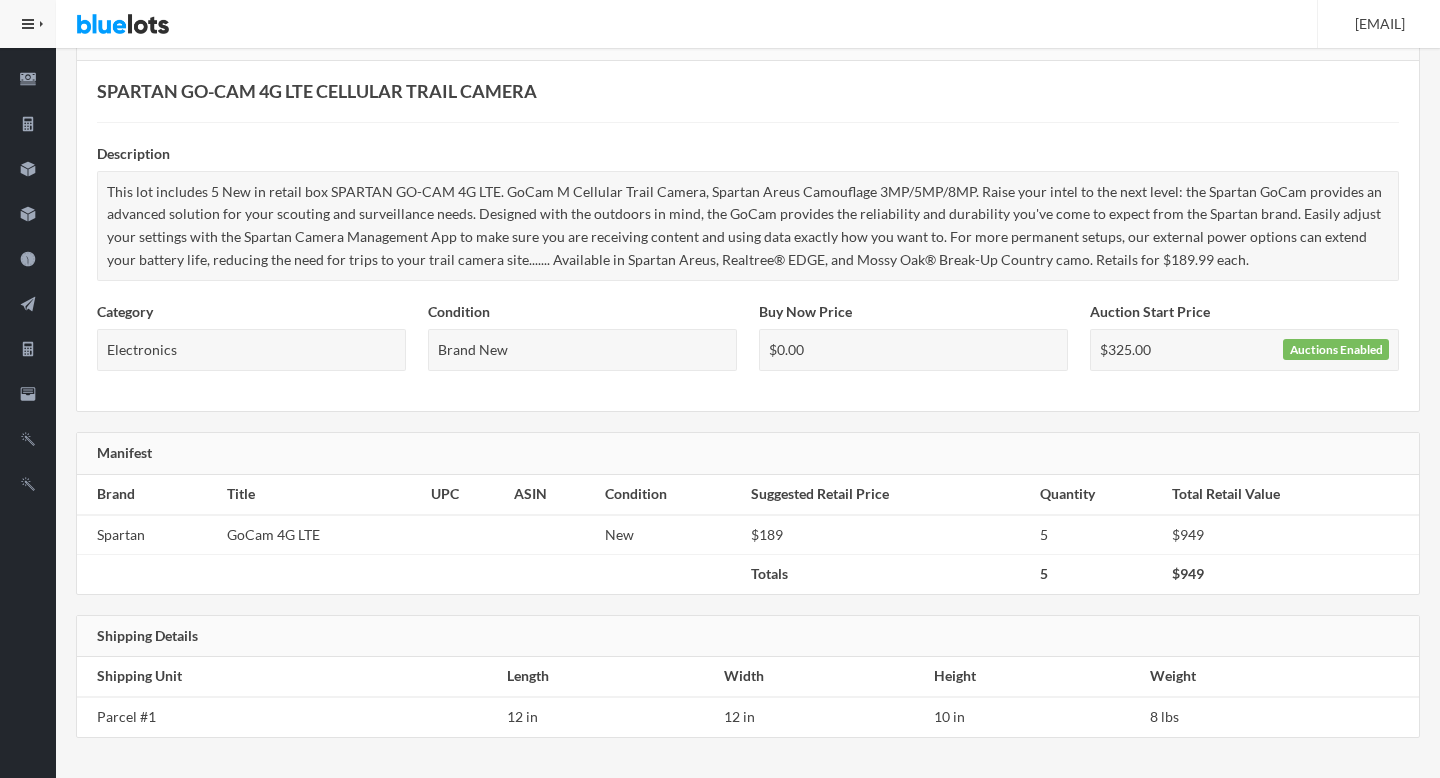scroll, scrollTop: 0, scrollLeft: 0, axis: both 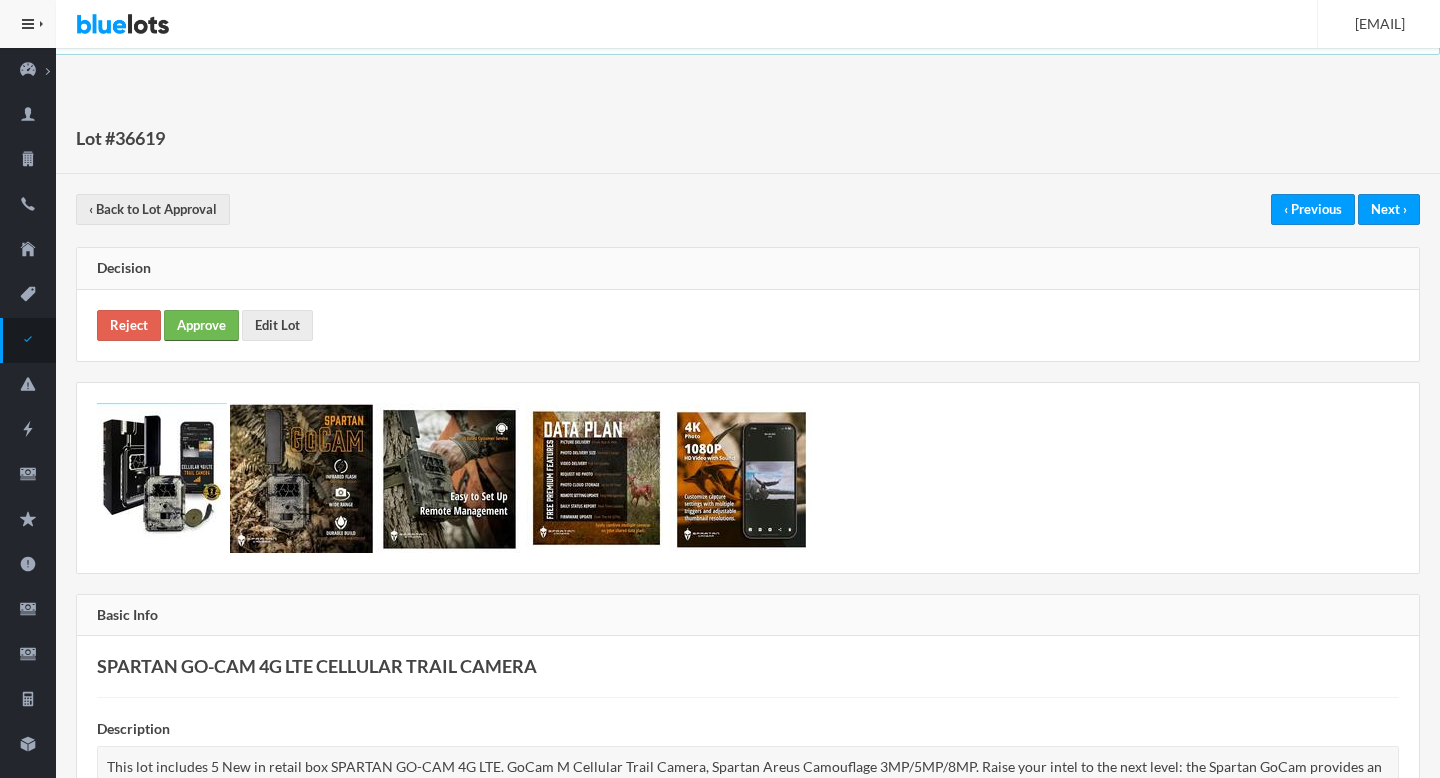 click on "Approve" at bounding box center [201, 325] 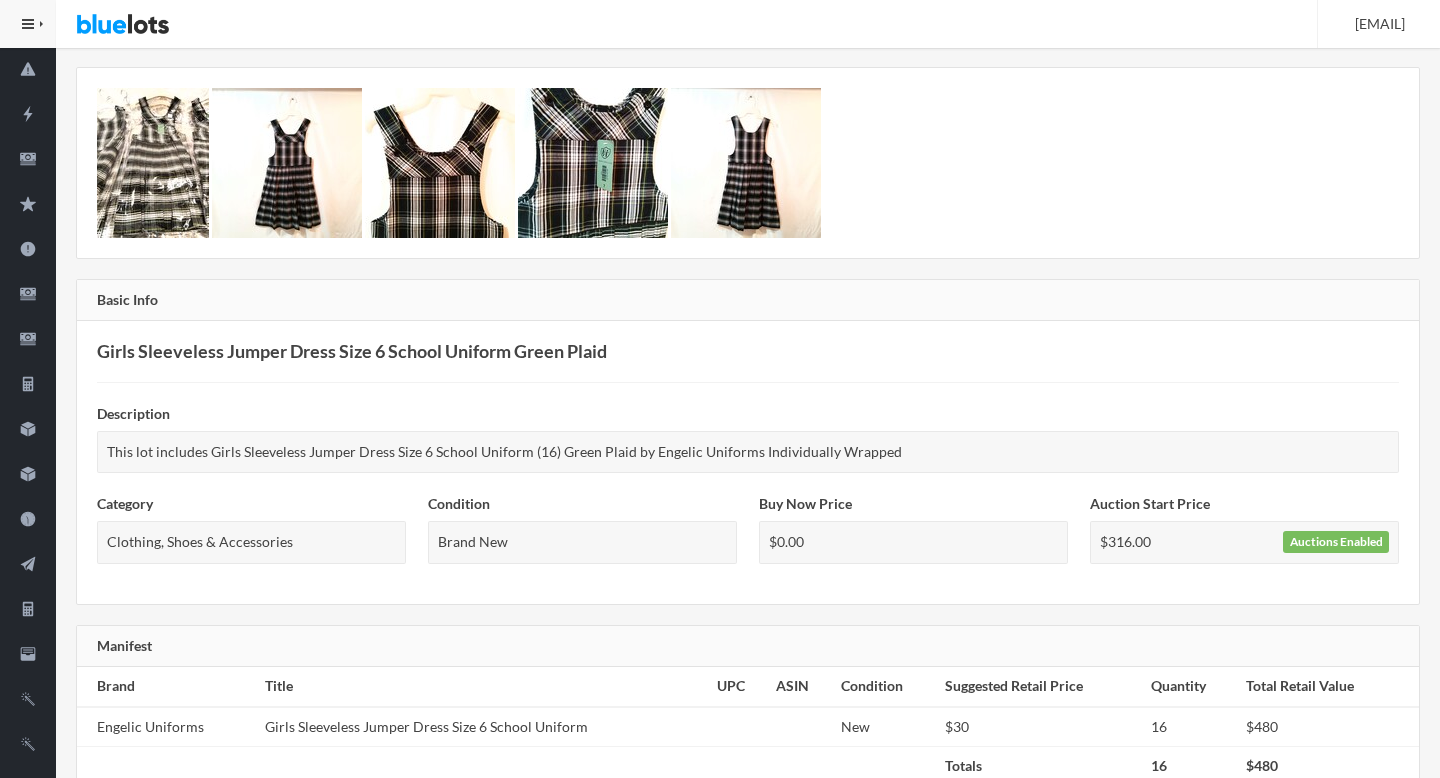 scroll, scrollTop: 1, scrollLeft: 0, axis: vertical 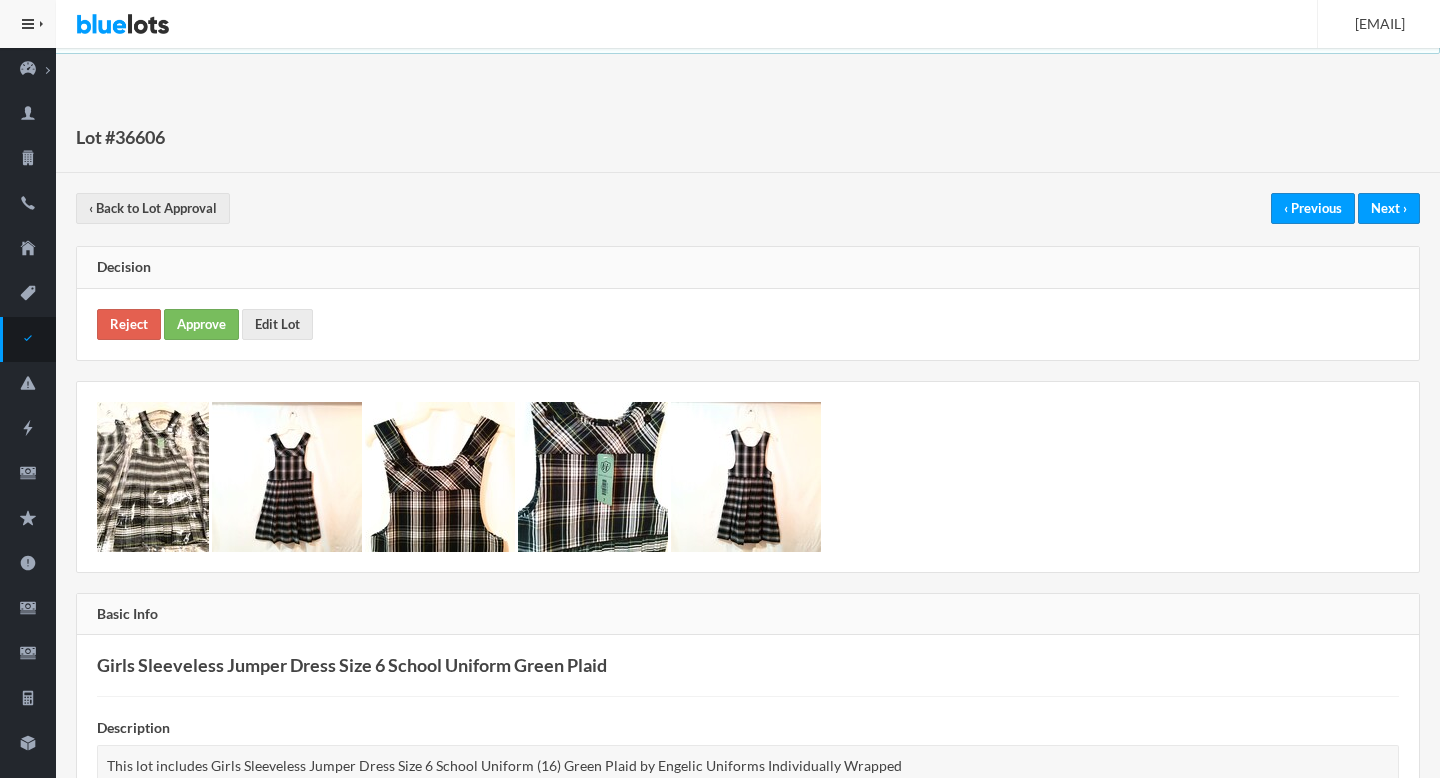 click on "Reject
Approve
Edit Lot" at bounding box center (748, 324) 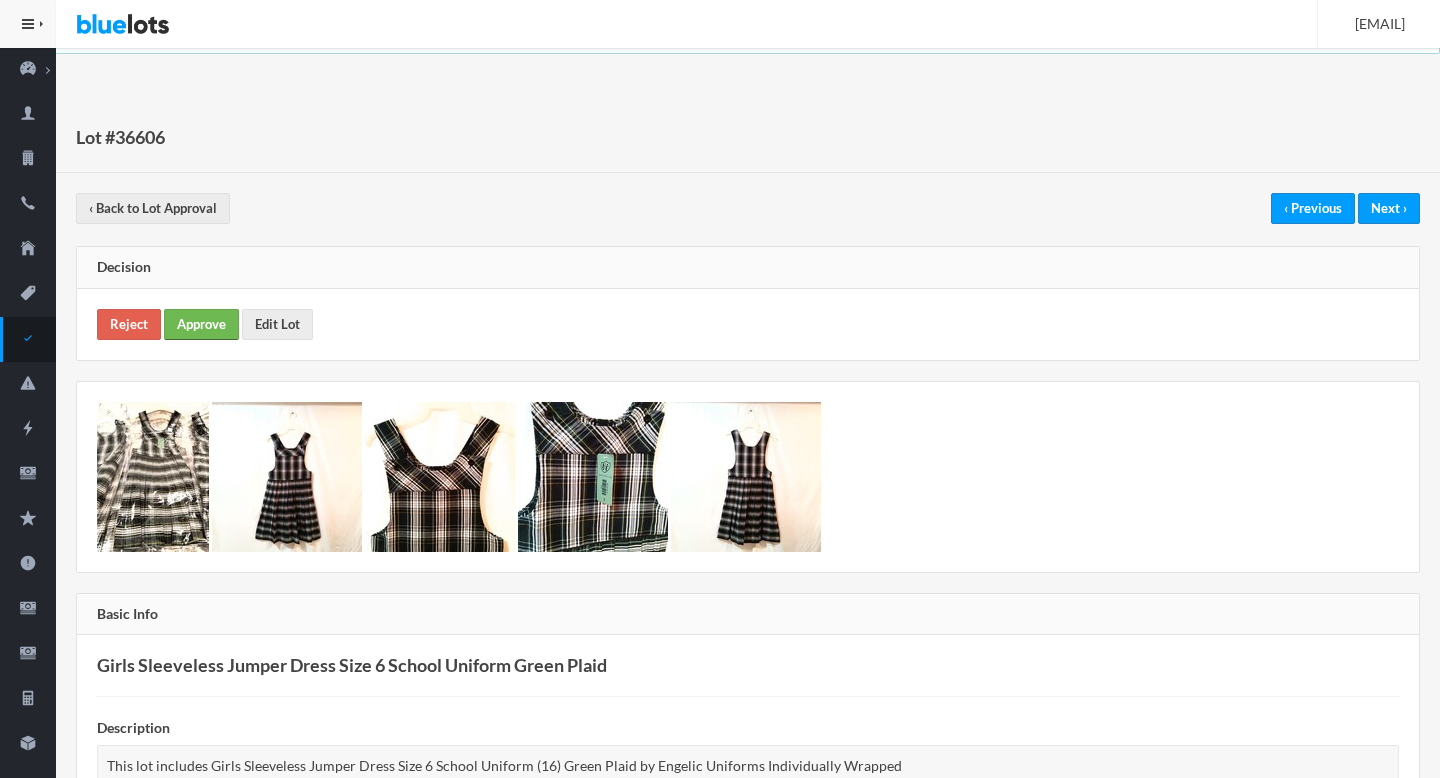 click on "Approve" at bounding box center [201, 324] 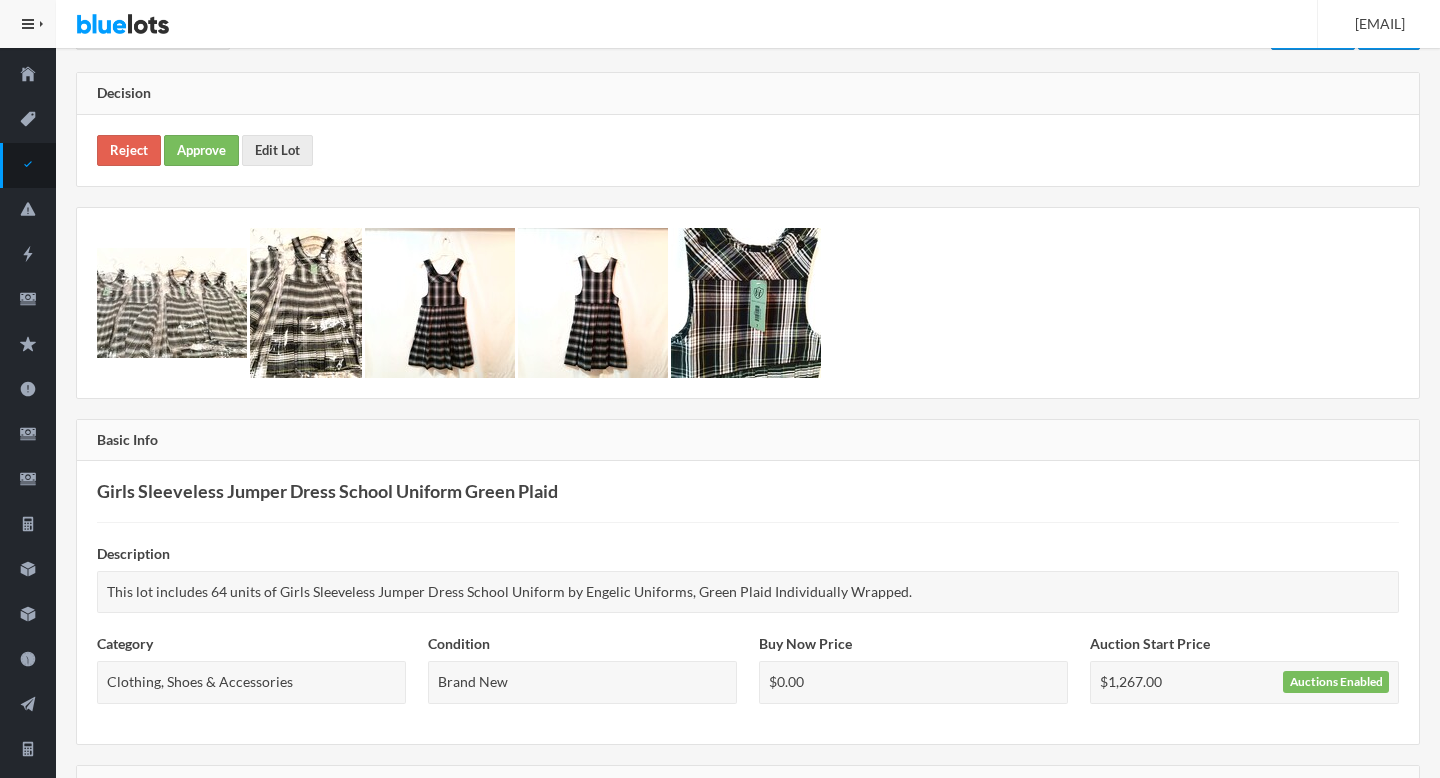 scroll, scrollTop: 0, scrollLeft: 0, axis: both 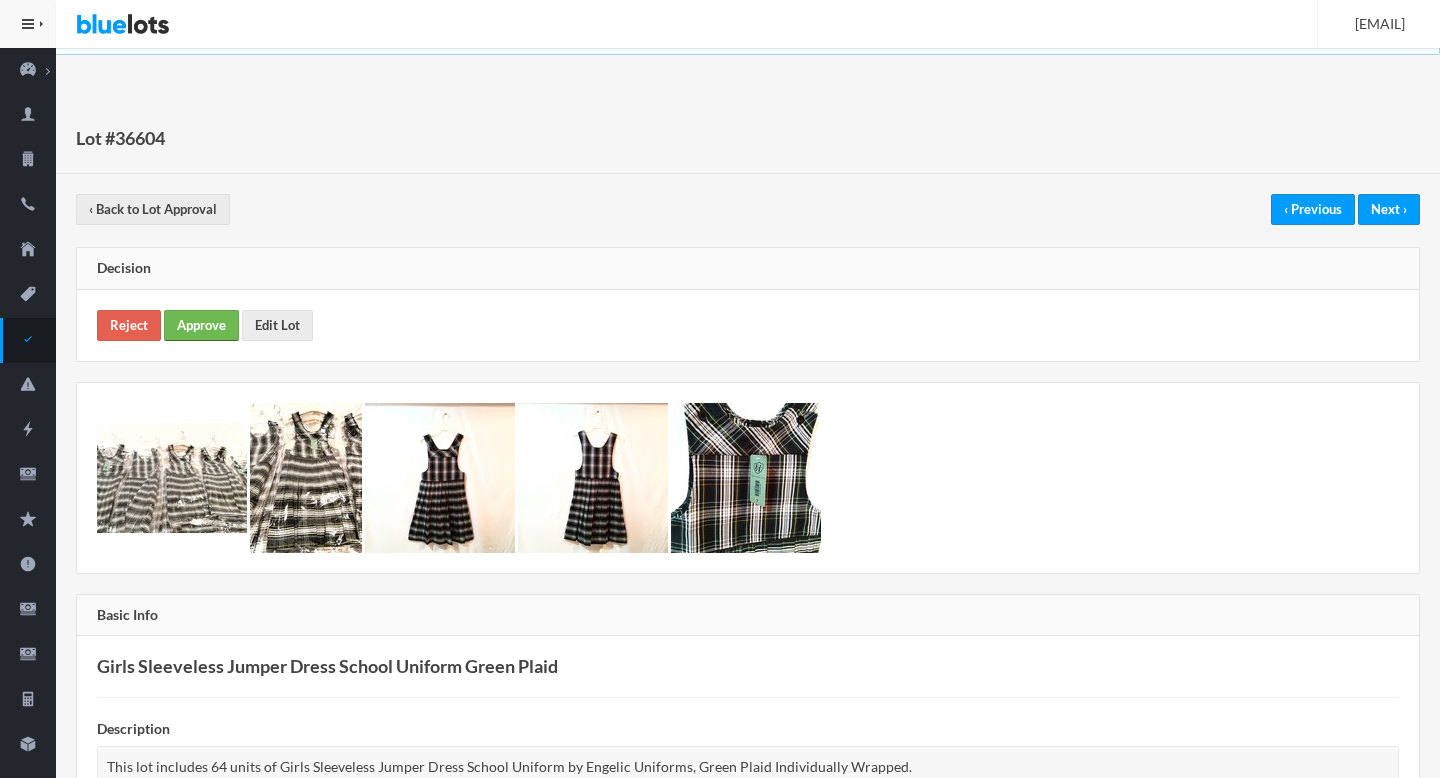 click on "Approve" at bounding box center [201, 325] 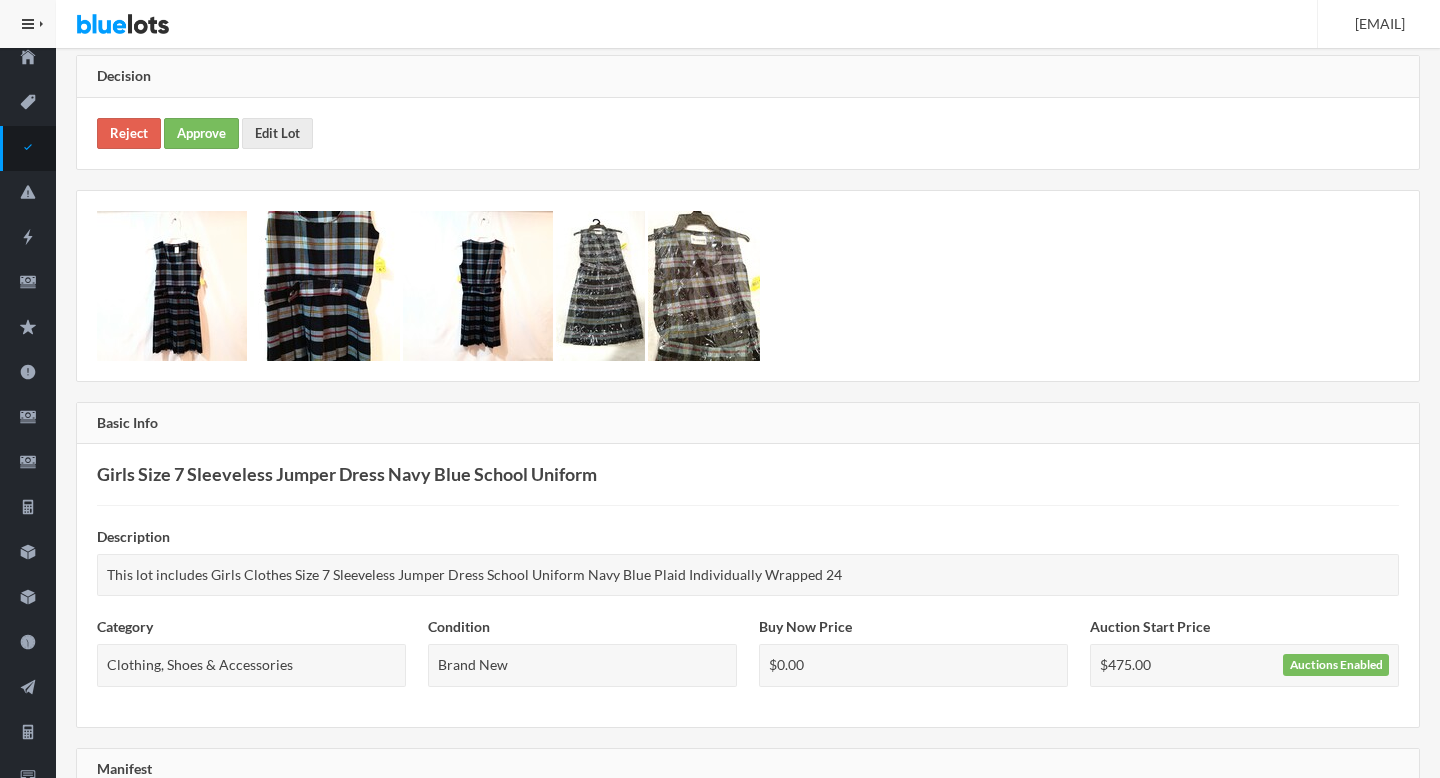 scroll, scrollTop: 170, scrollLeft: 0, axis: vertical 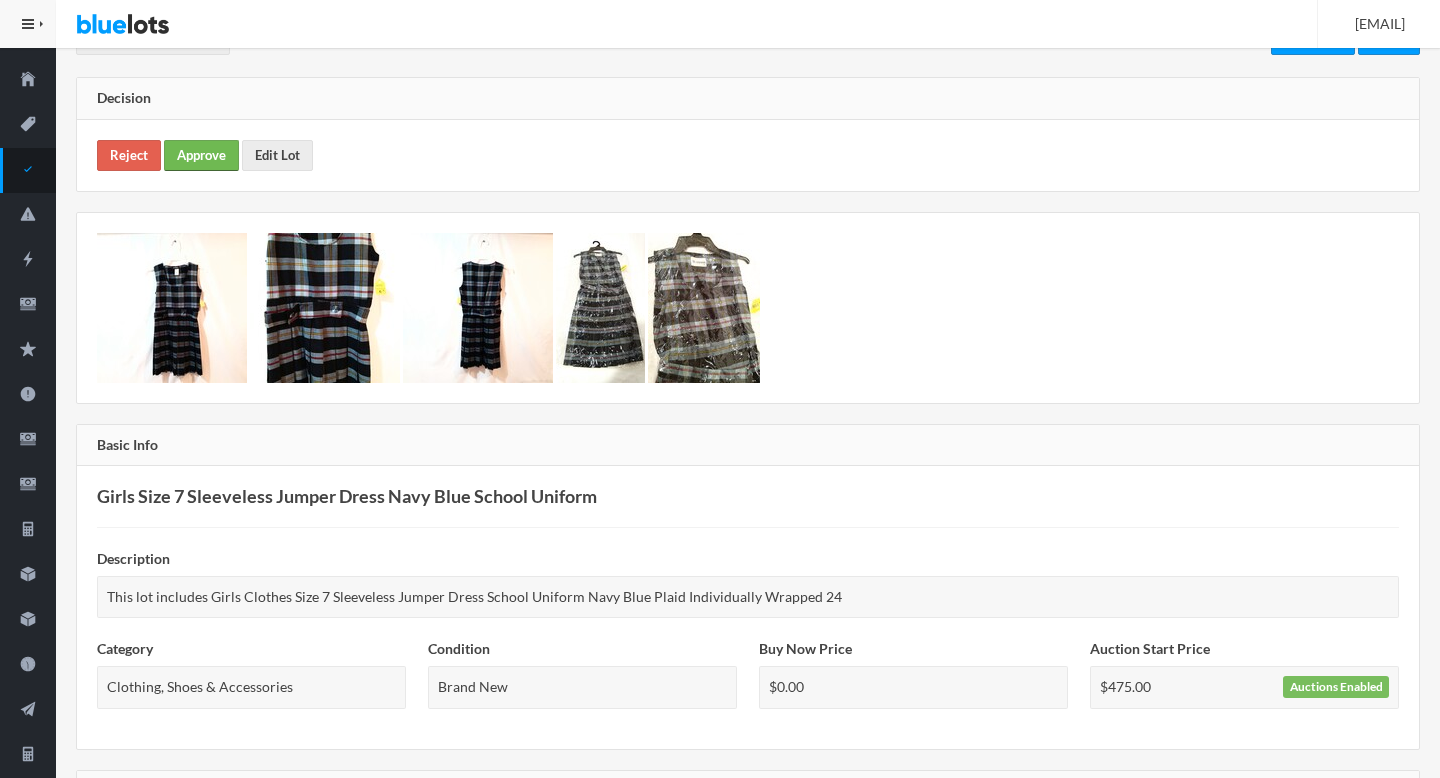 click on "Approve" at bounding box center [201, 155] 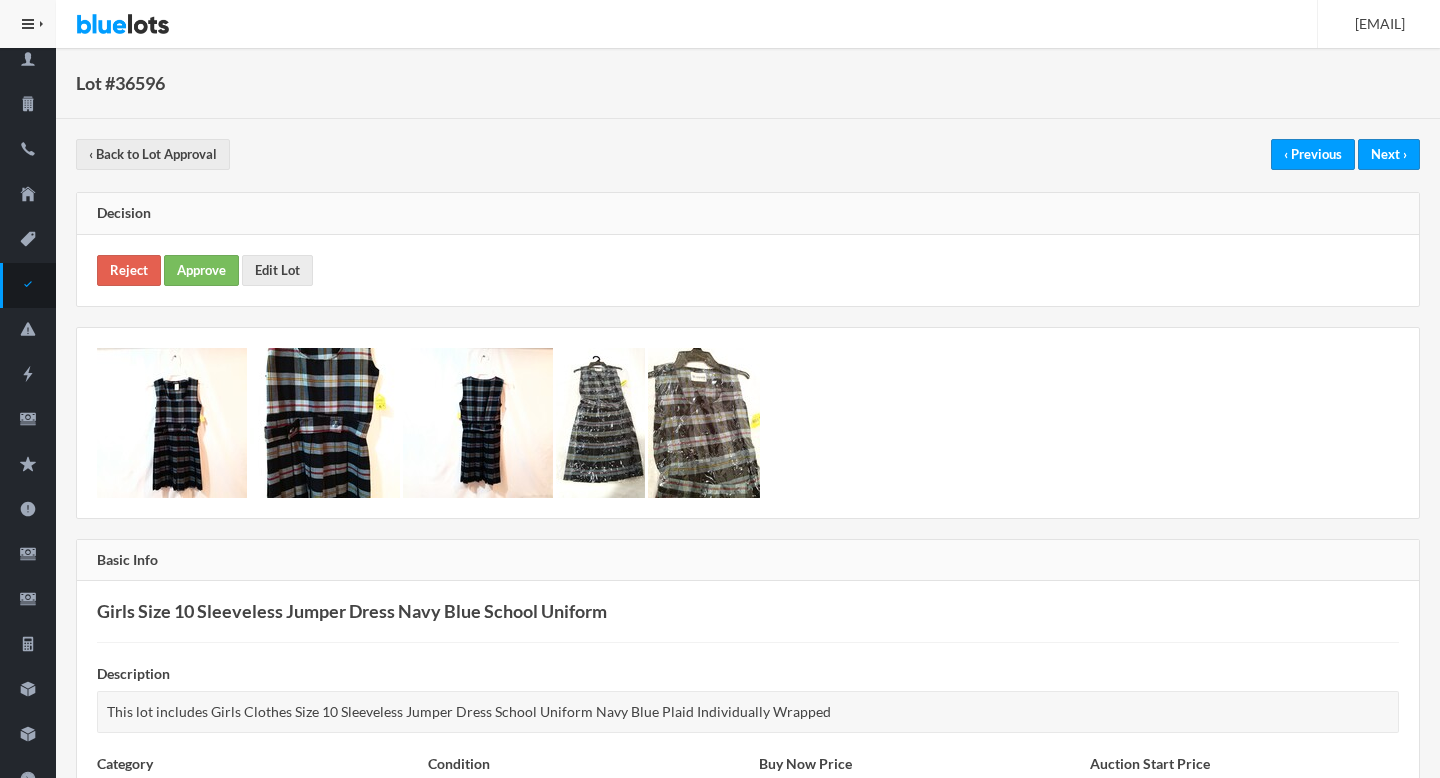 scroll, scrollTop: 0, scrollLeft: 0, axis: both 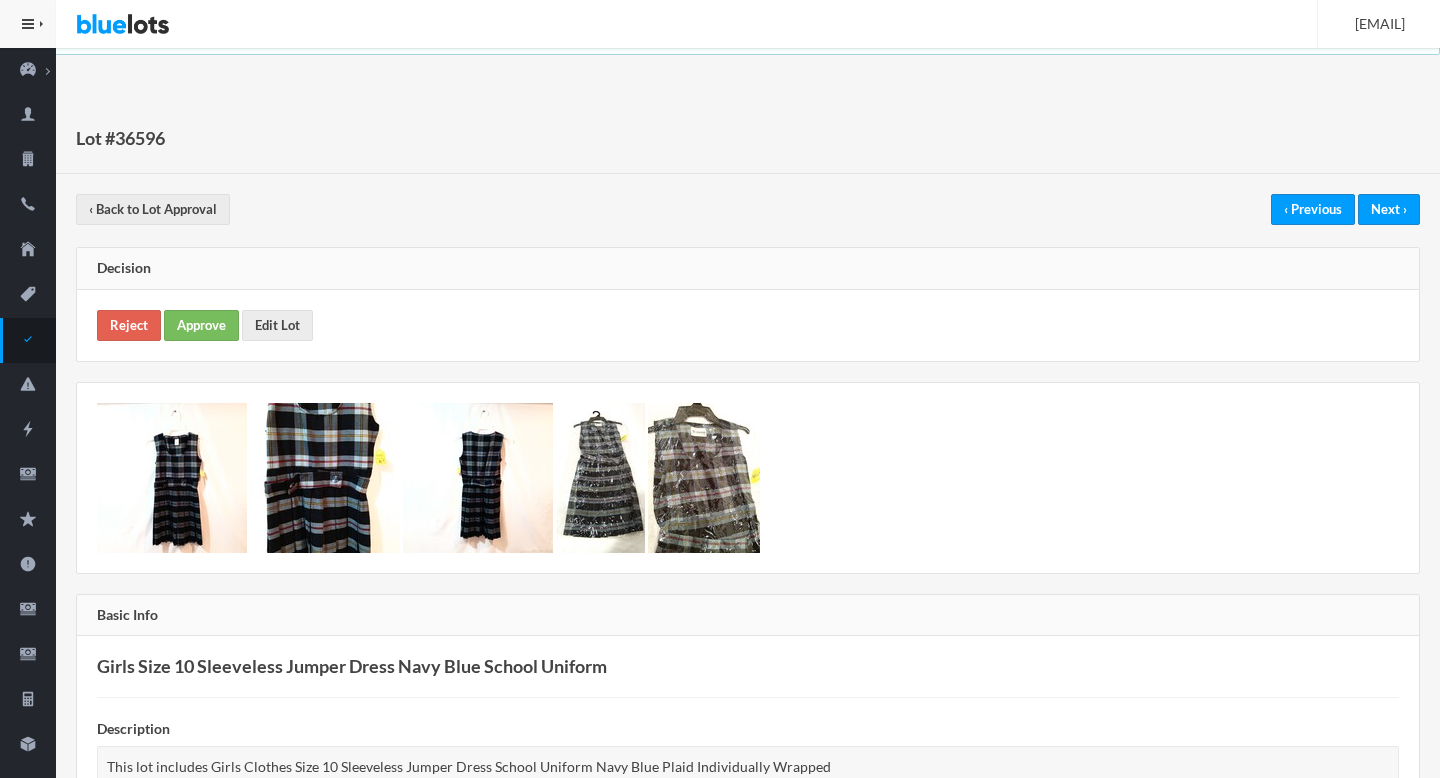 click on "Reject
Approve
Edit Lot" at bounding box center (748, 325) 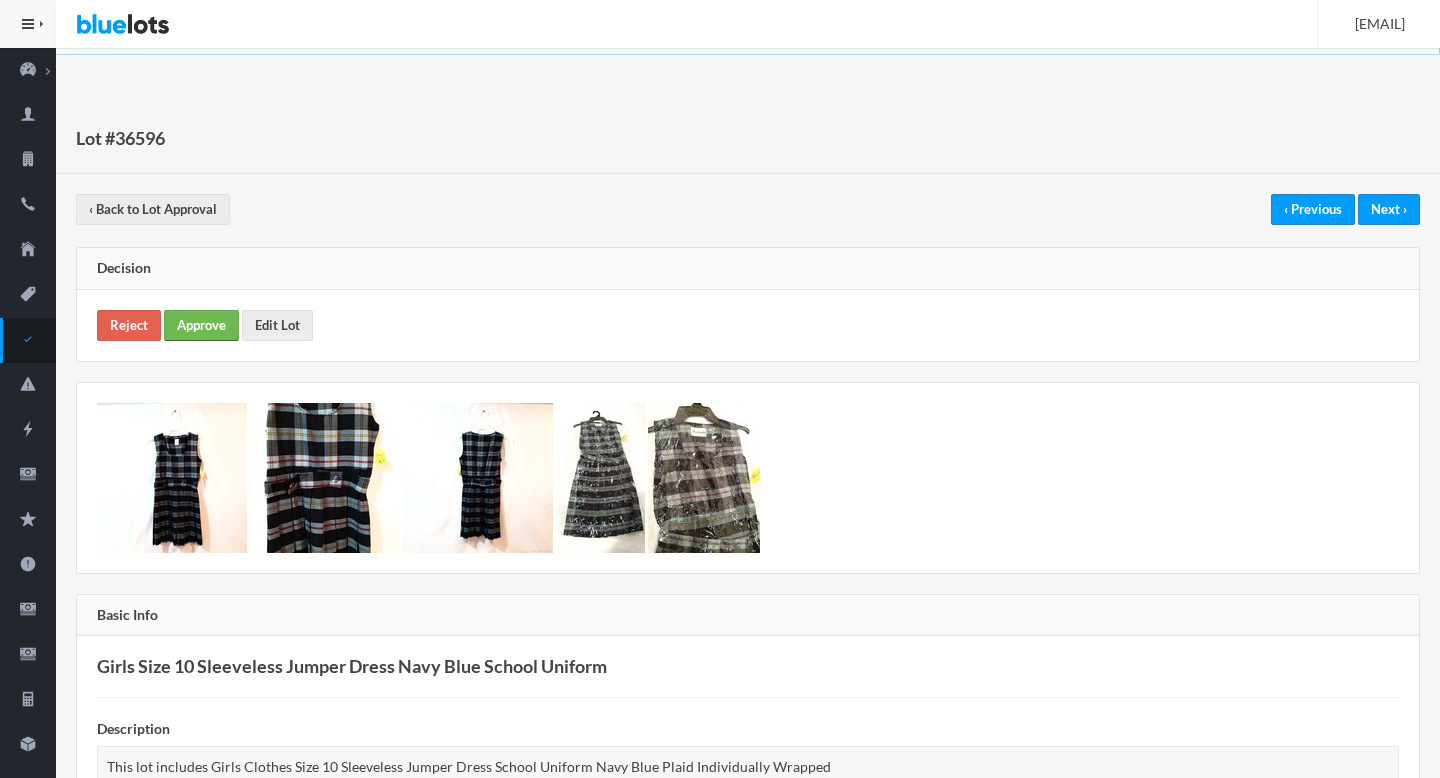 click on "Approve" at bounding box center (201, 325) 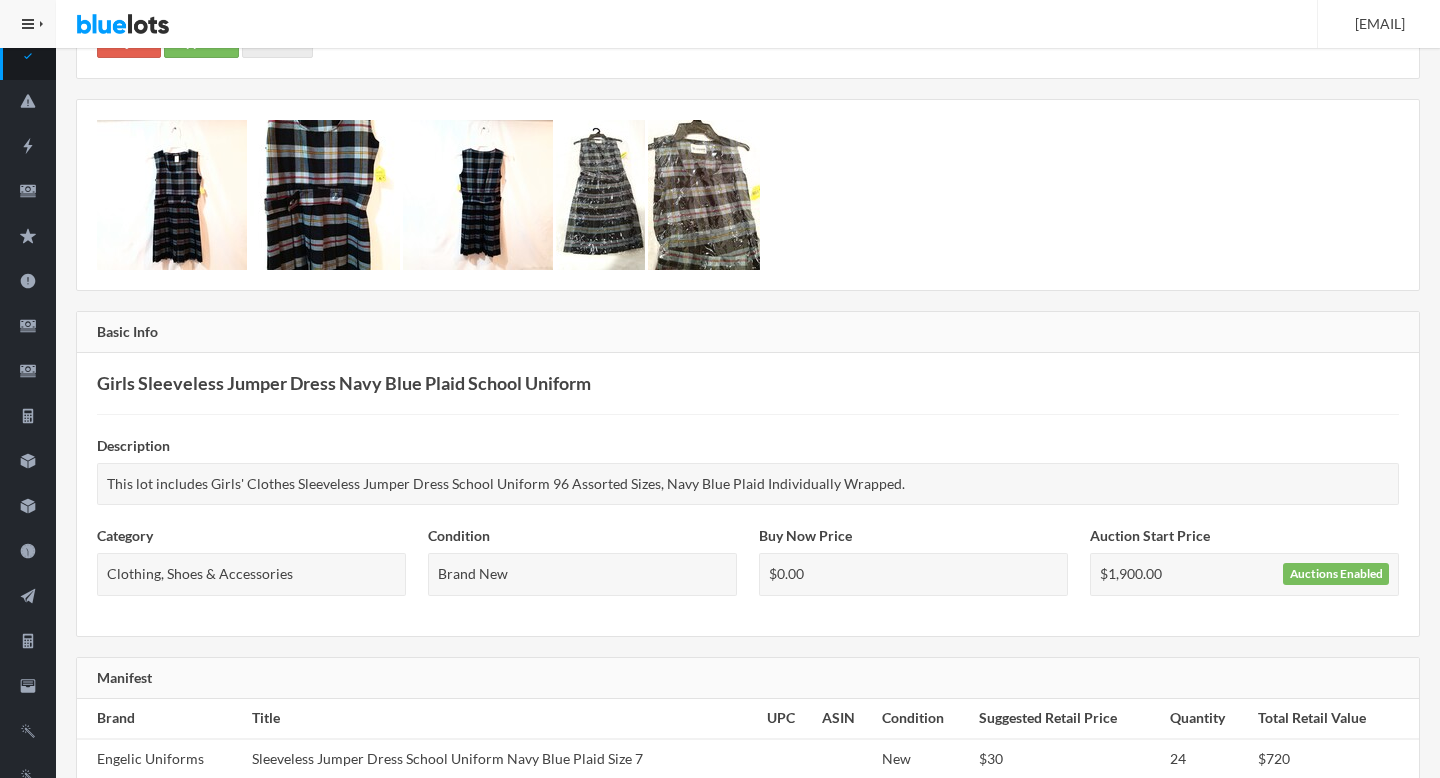scroll, scrollTop: 0, scrollLeft: 0, axis: both 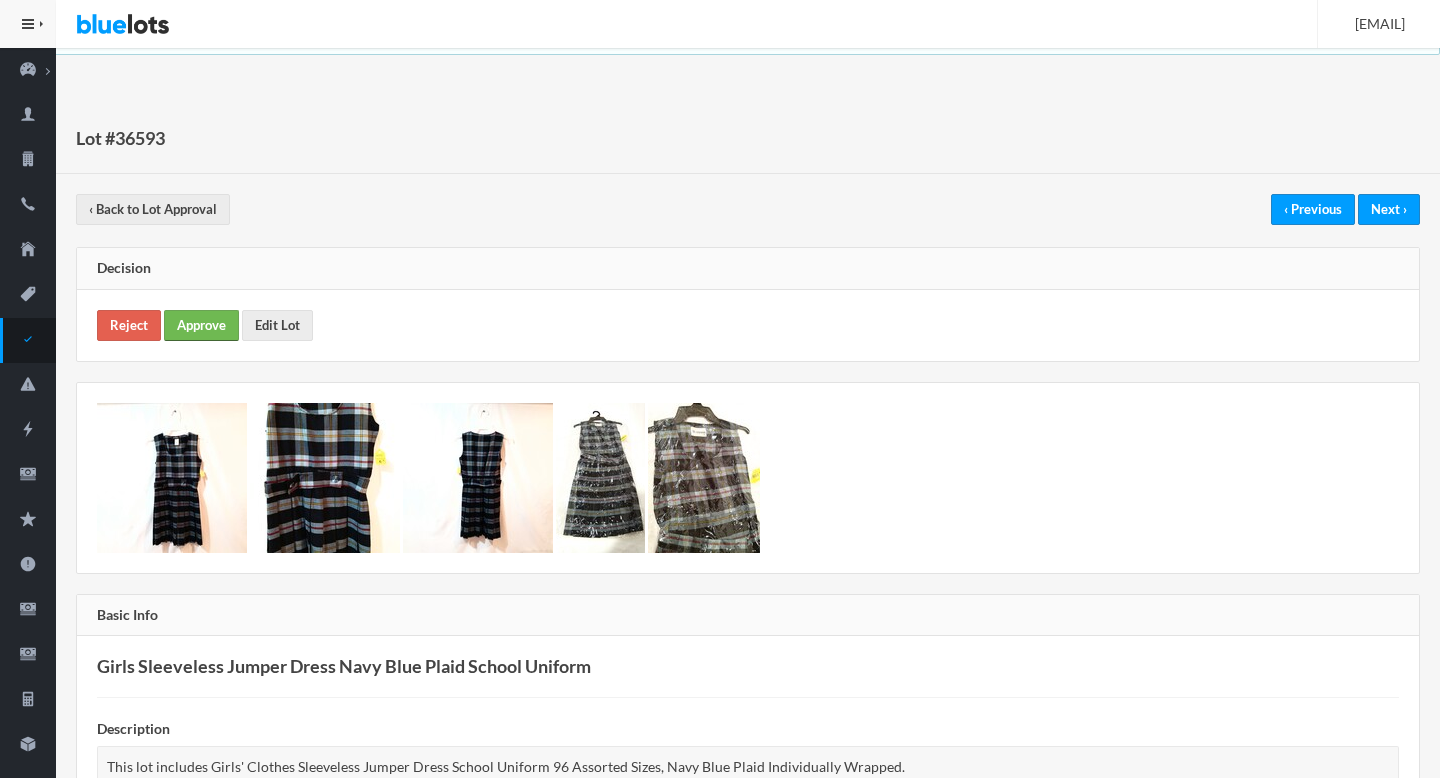click on "Approve" at bounding box center [201, 325] 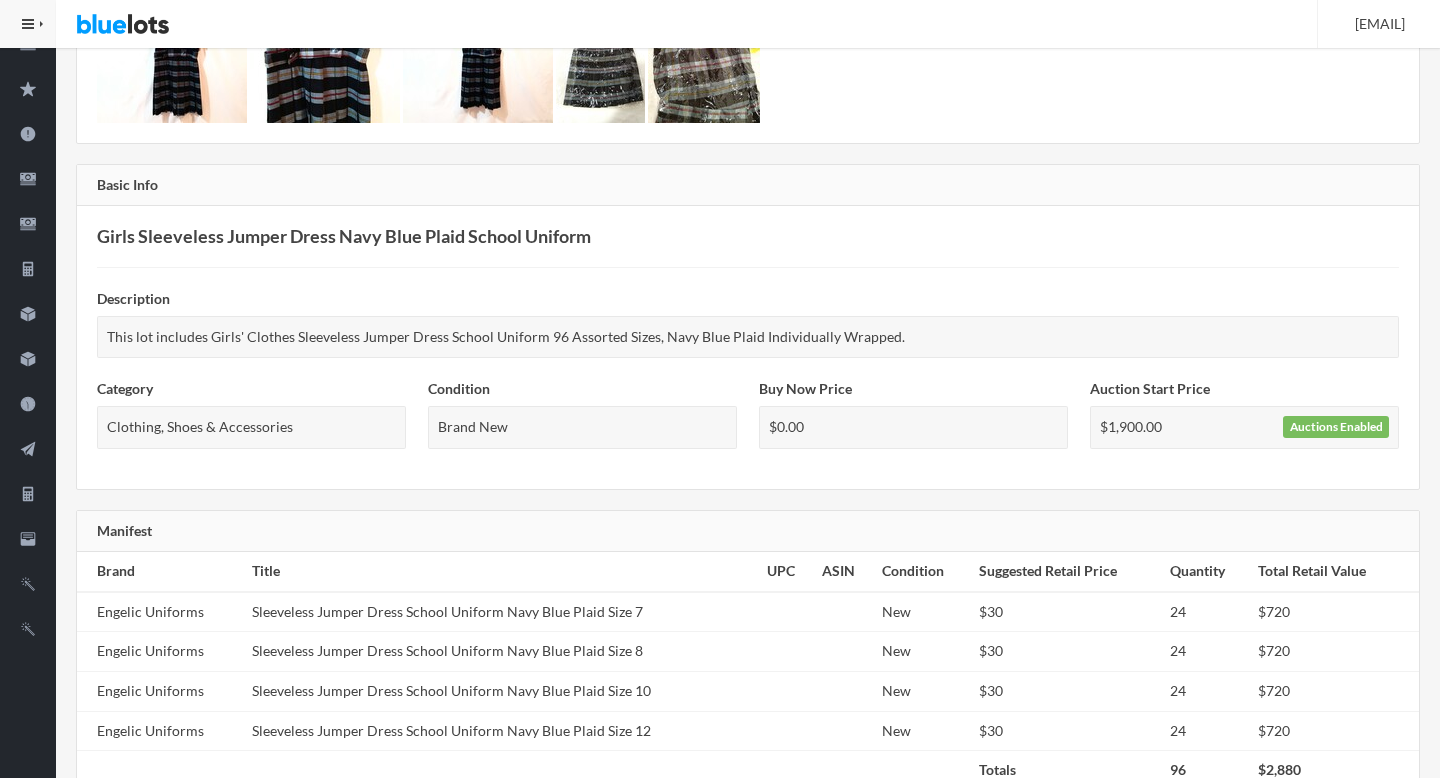 scroll, scrollTop: 441, scrollLeft: 0, axis: vertical 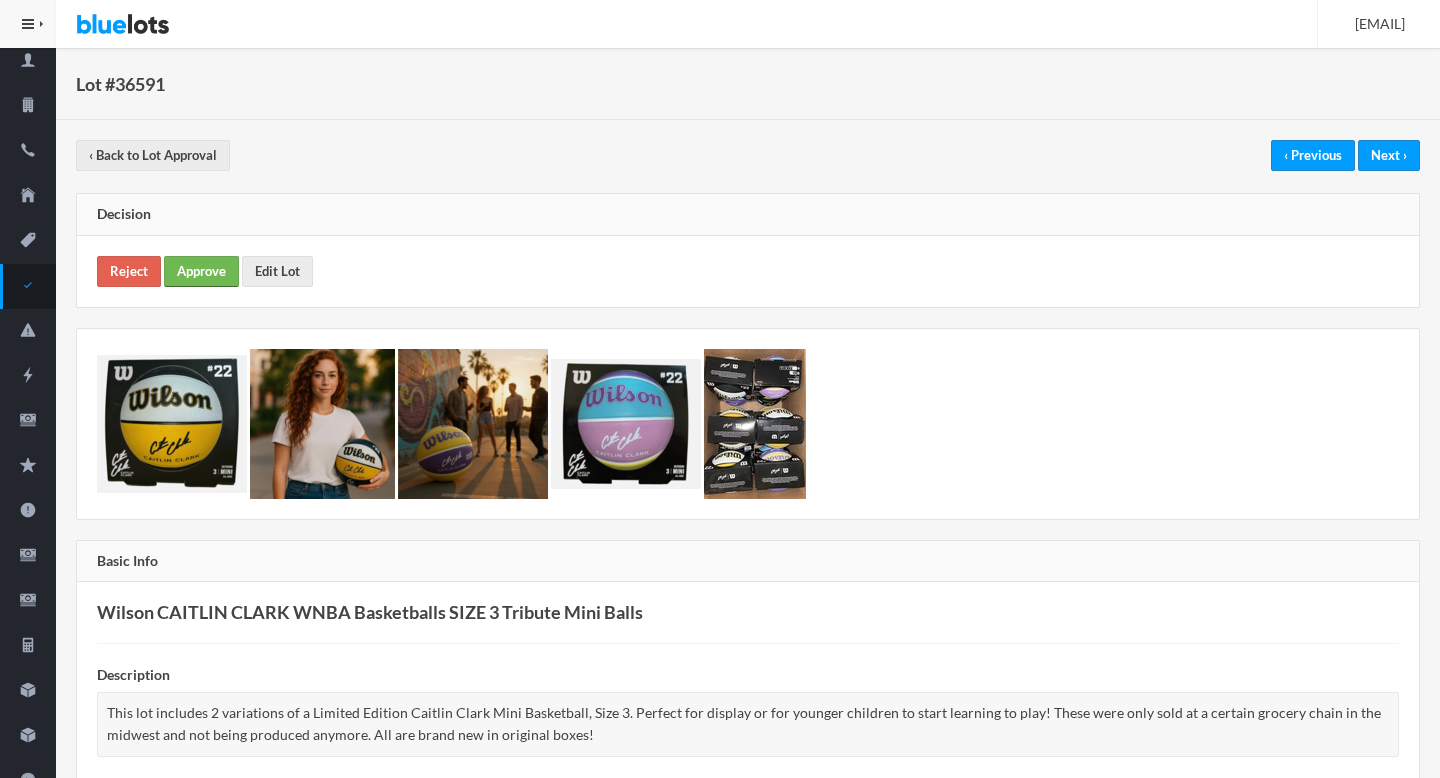 click on "Approve" at bounding box center (201, 271) 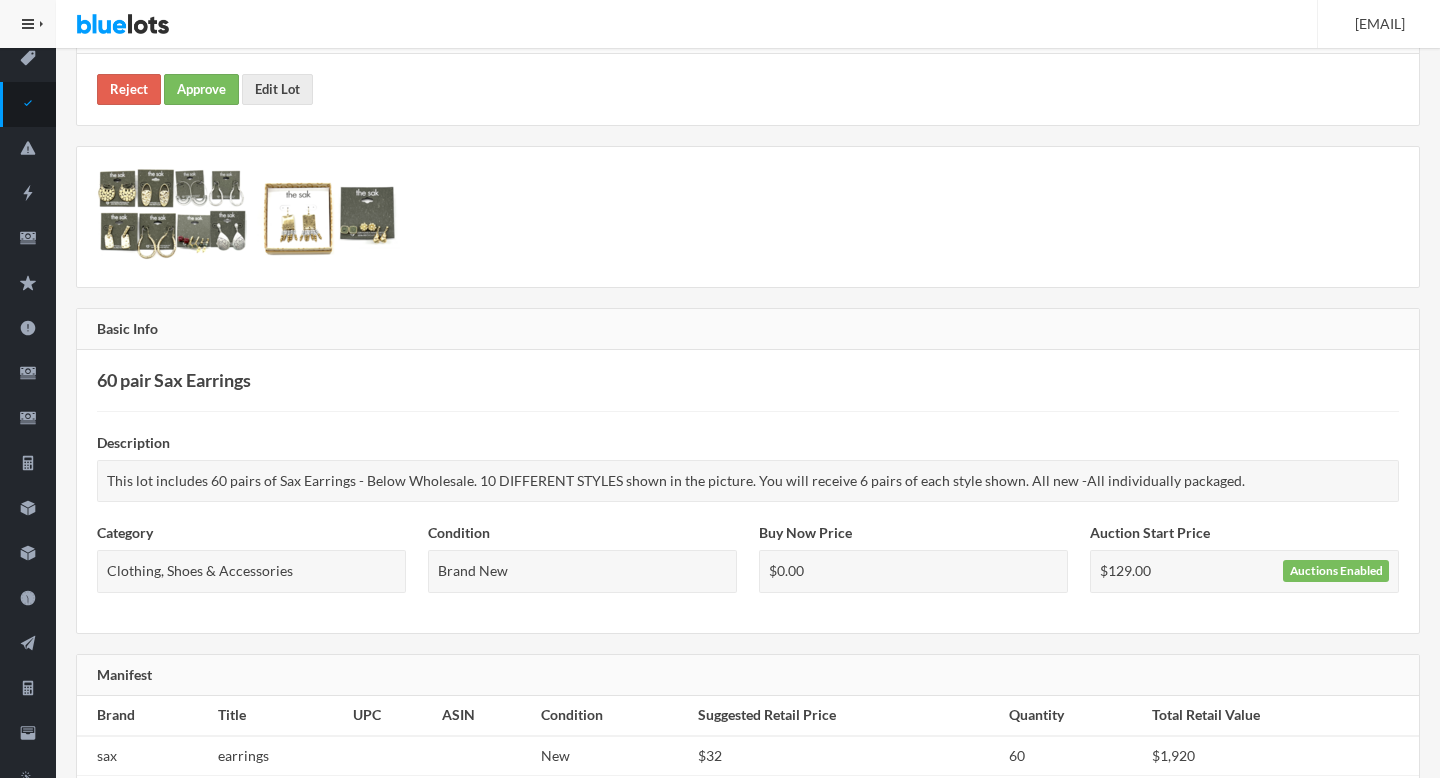 scroll, scrollTop: 0, scrollLeft: 0, axis: both 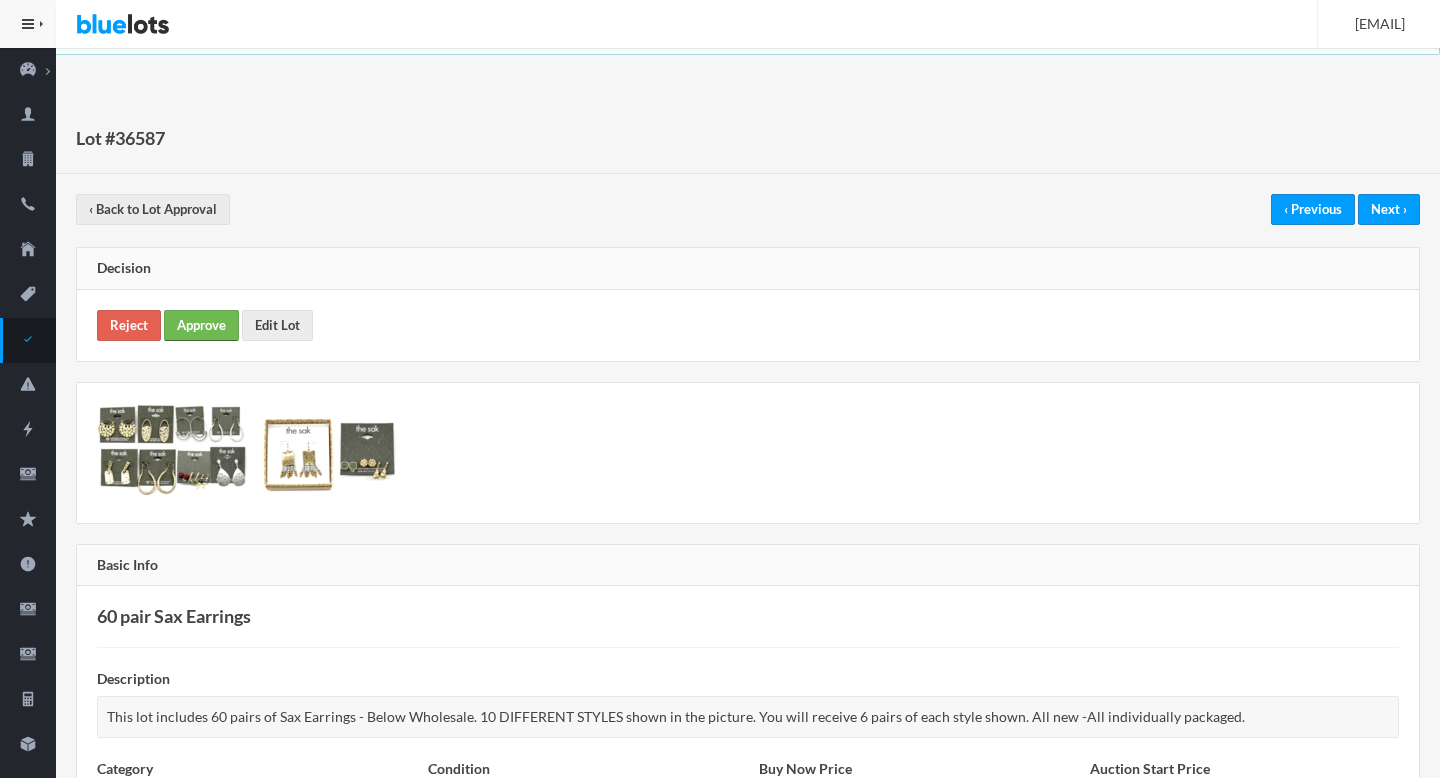 click on "Approve" at bounding box center (201, 325) 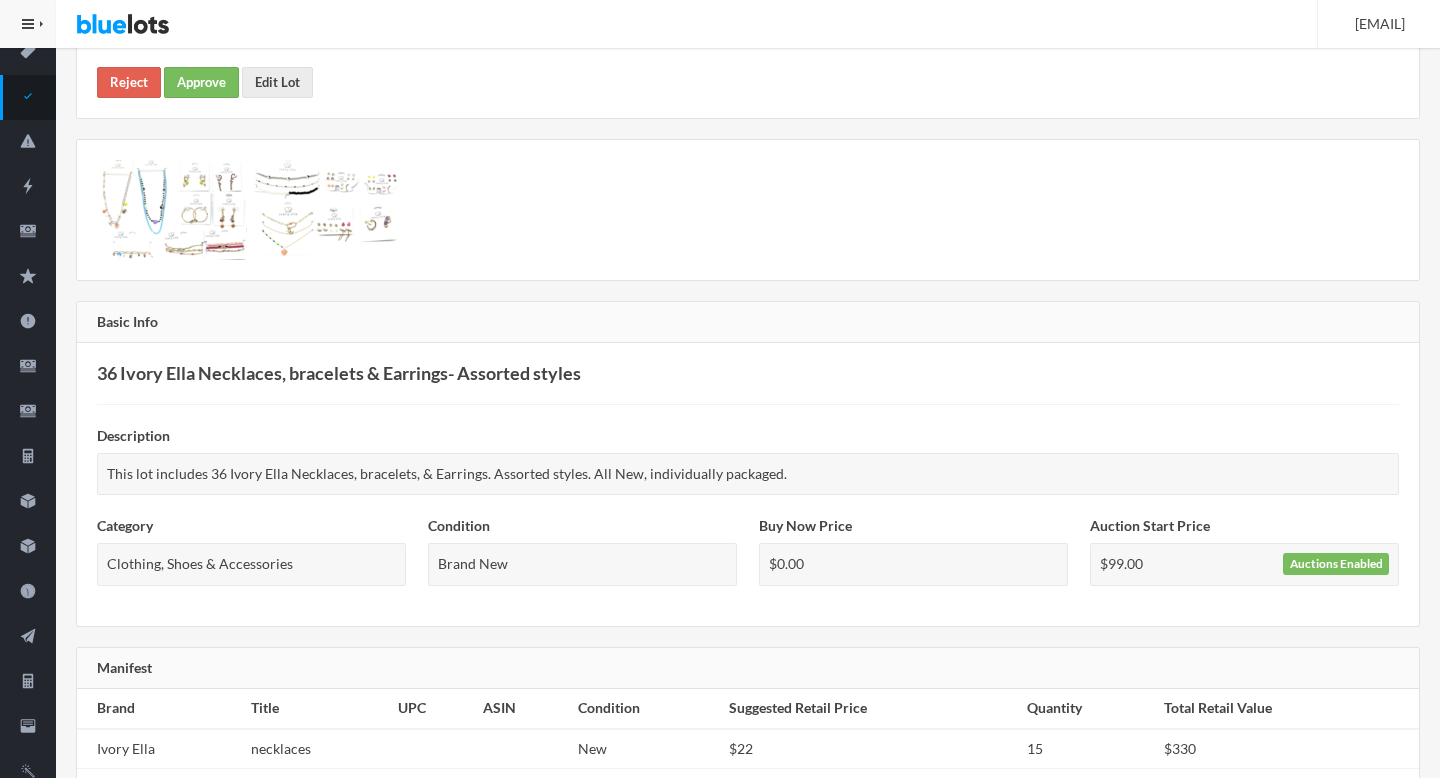 scroll, scrollTop: 183, scrollLeft: 0, axis: vertical 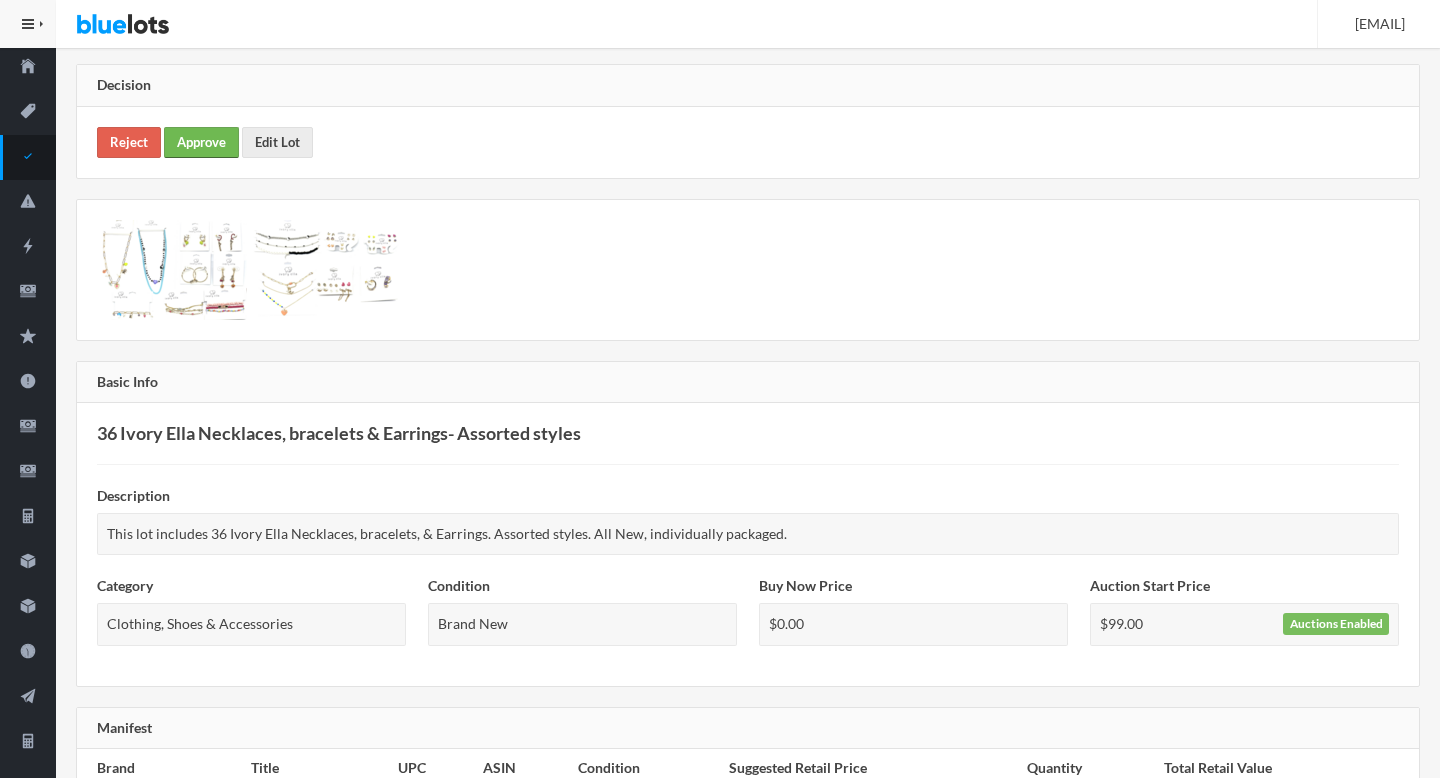 click on "Approve" at bounding box center (201, 142) 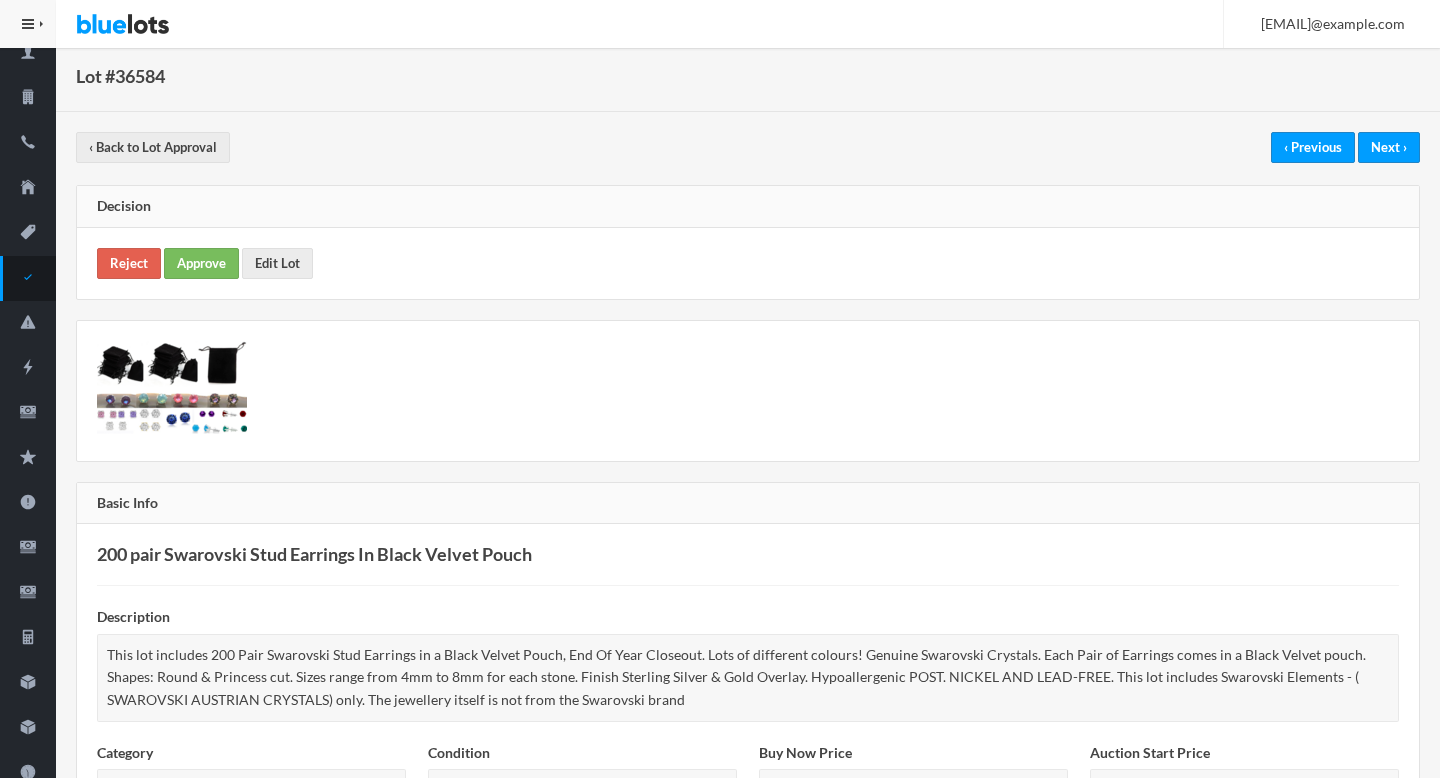 scroll, scrollTop: 0, scrollLeft: 0, axis: both 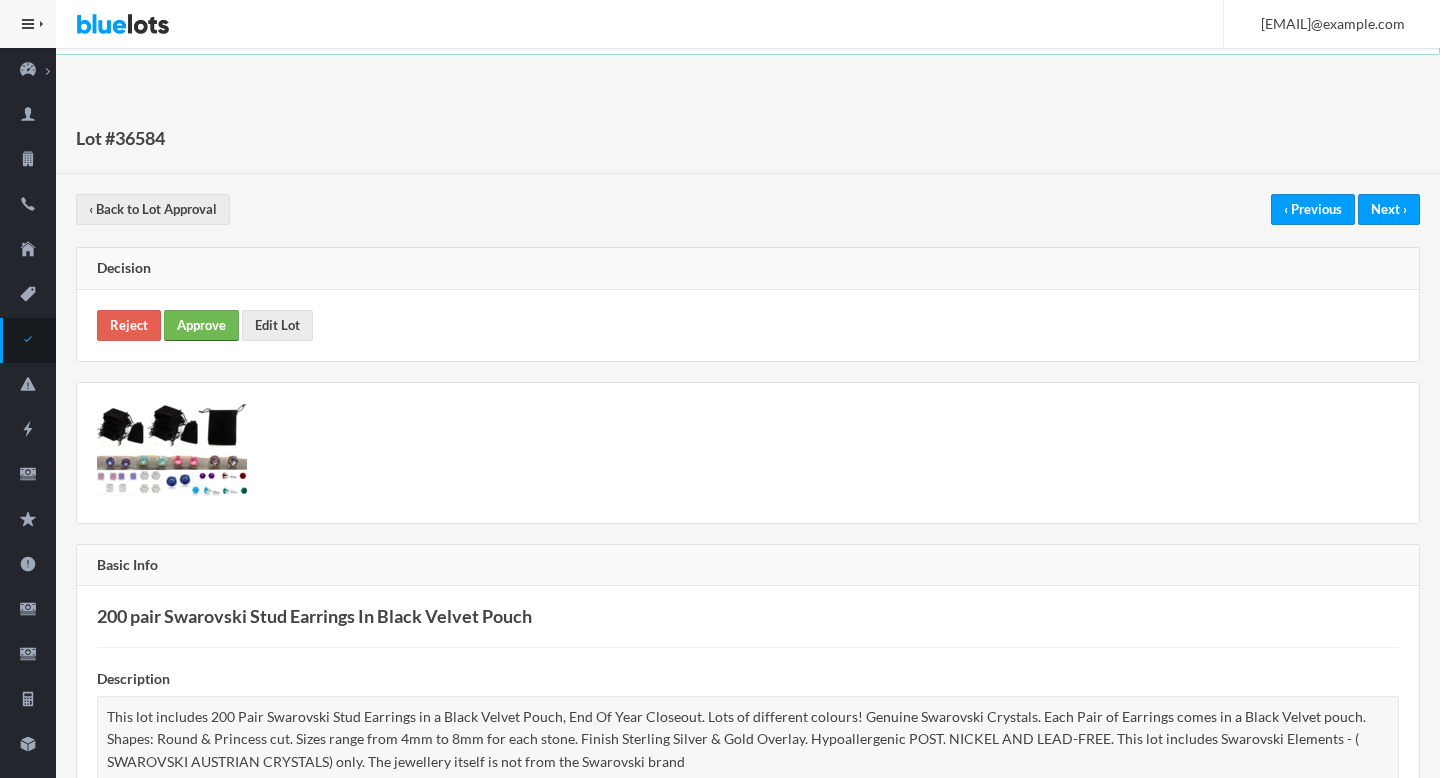 click on "Approve" at bounding box center [201, 325] 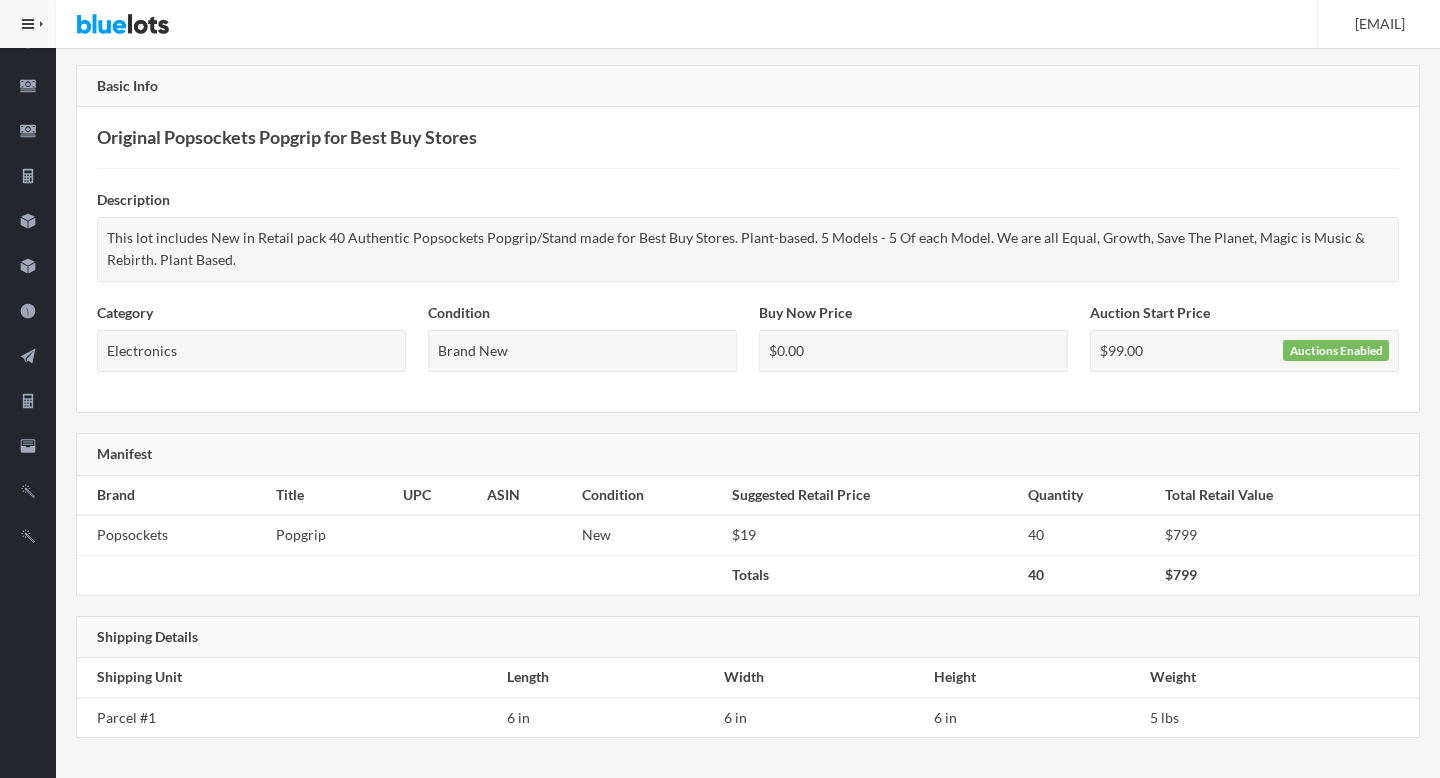 scroll, scrollTop: 87, scrollLeft: 0, axis: vertical 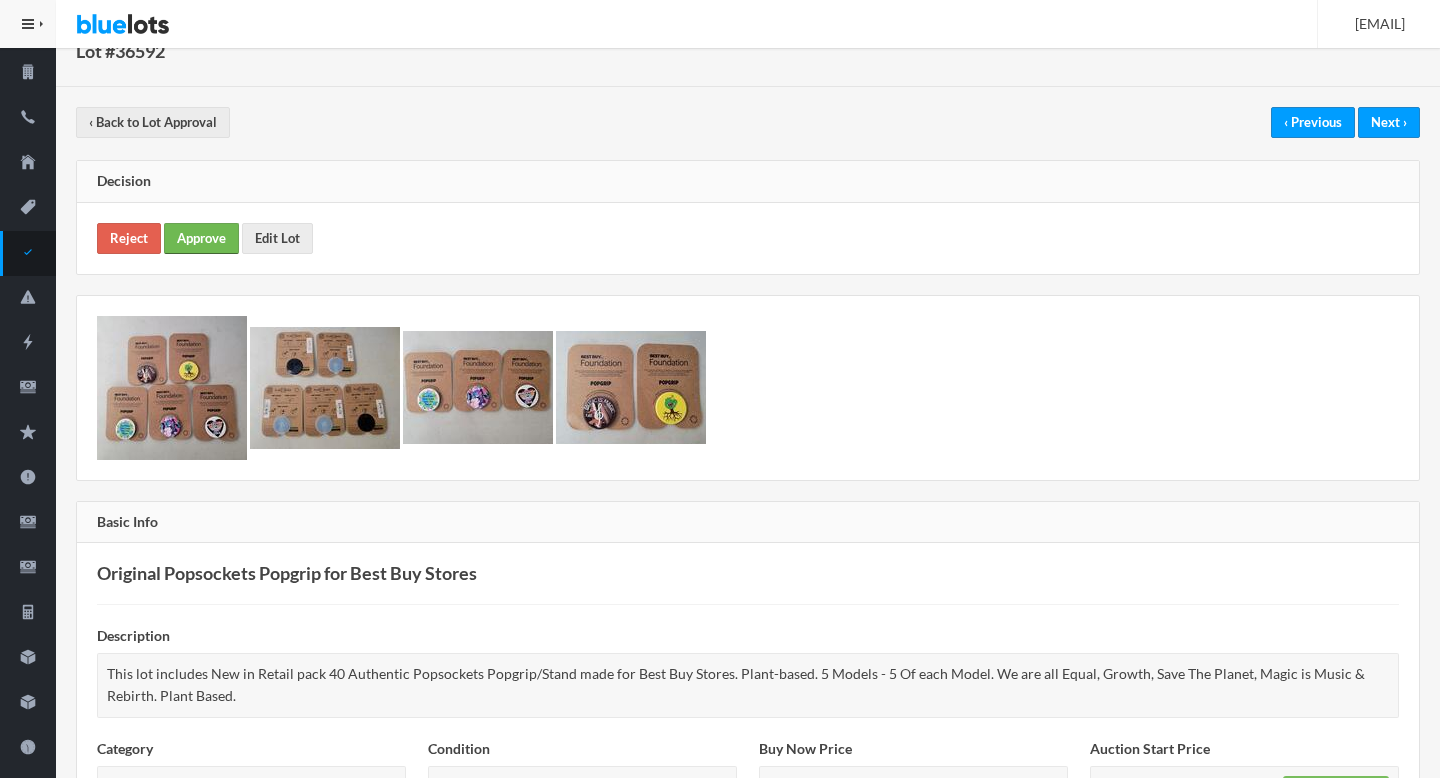 click on "Approve" at bounding box center (201, 238) 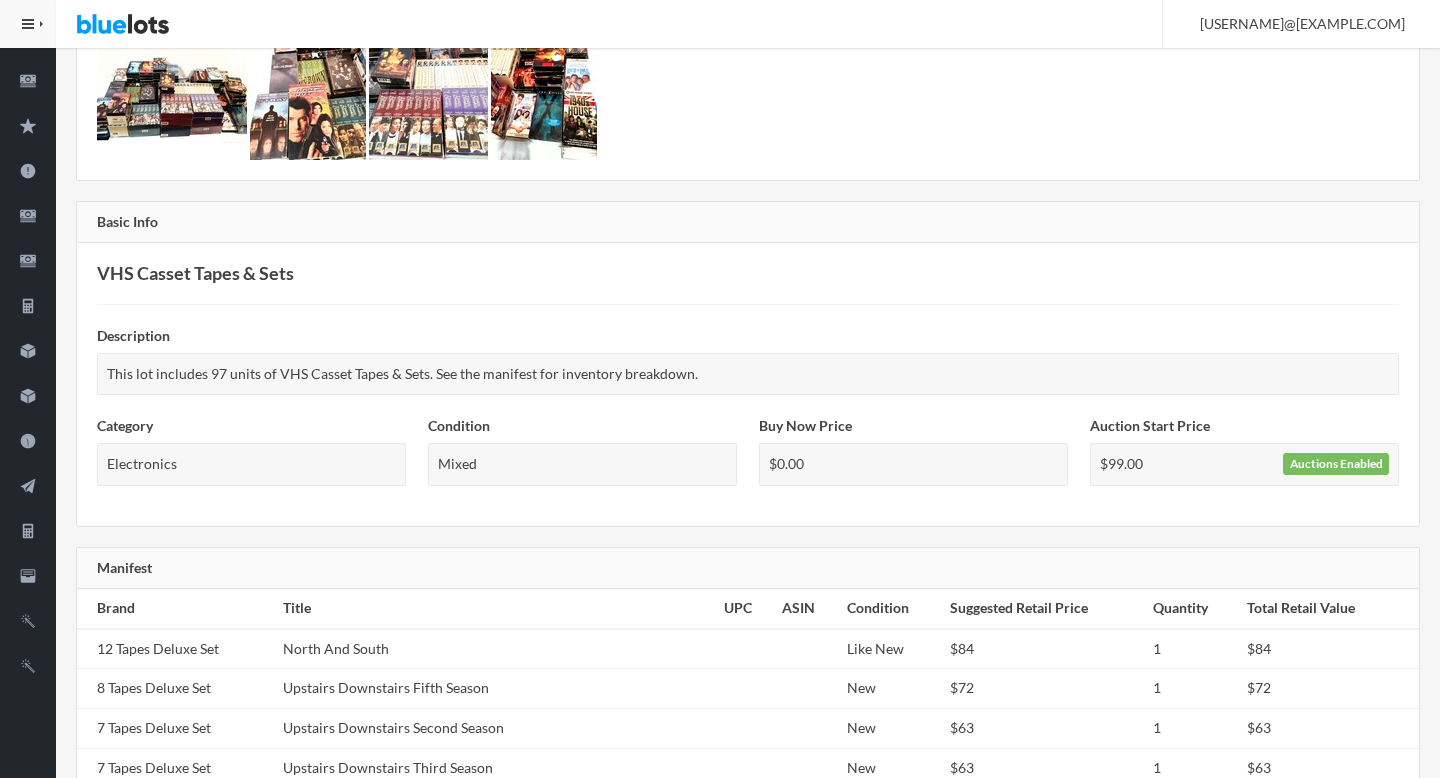 scroll, scrollTop: 0, scrollLeft: 0, axis: both 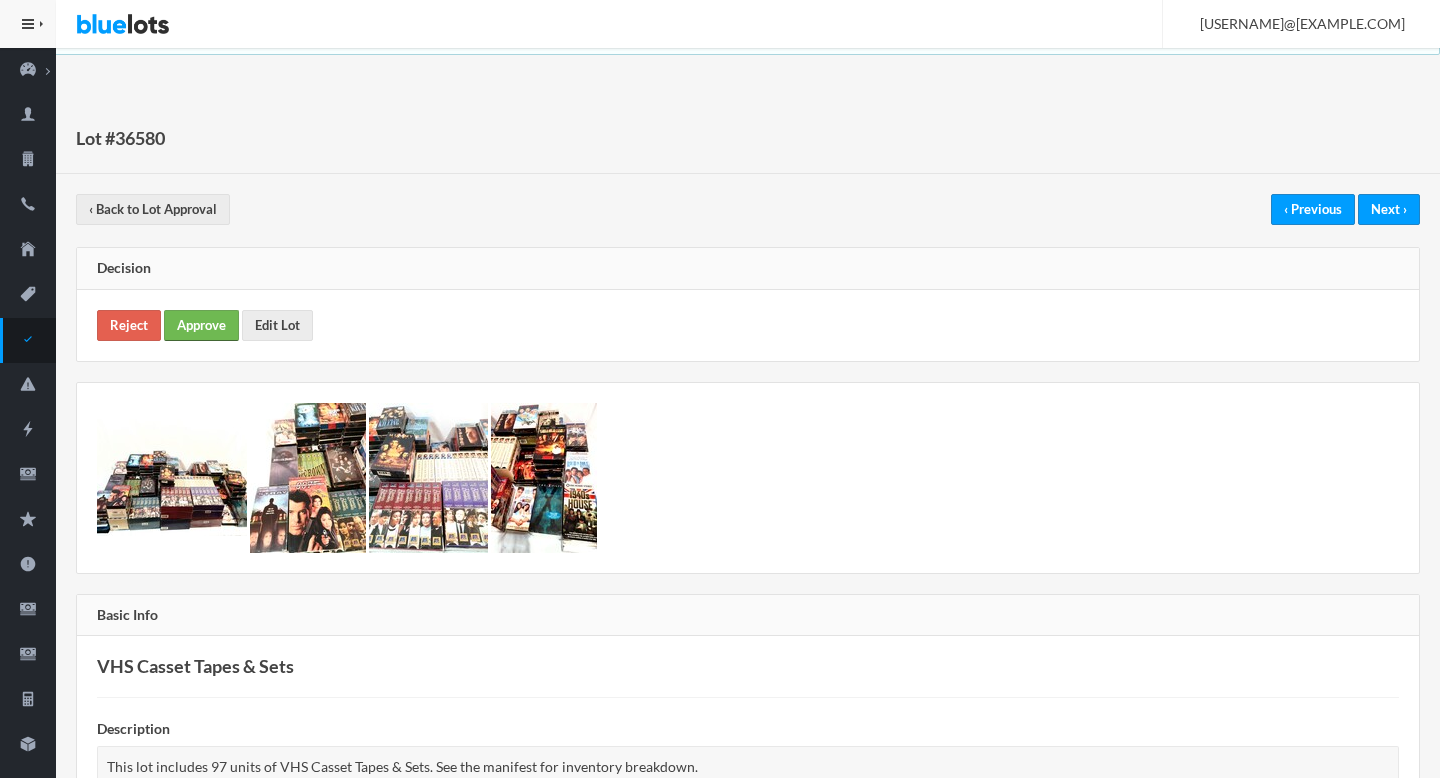 click on "Approve" at bounding box center [201, 325] 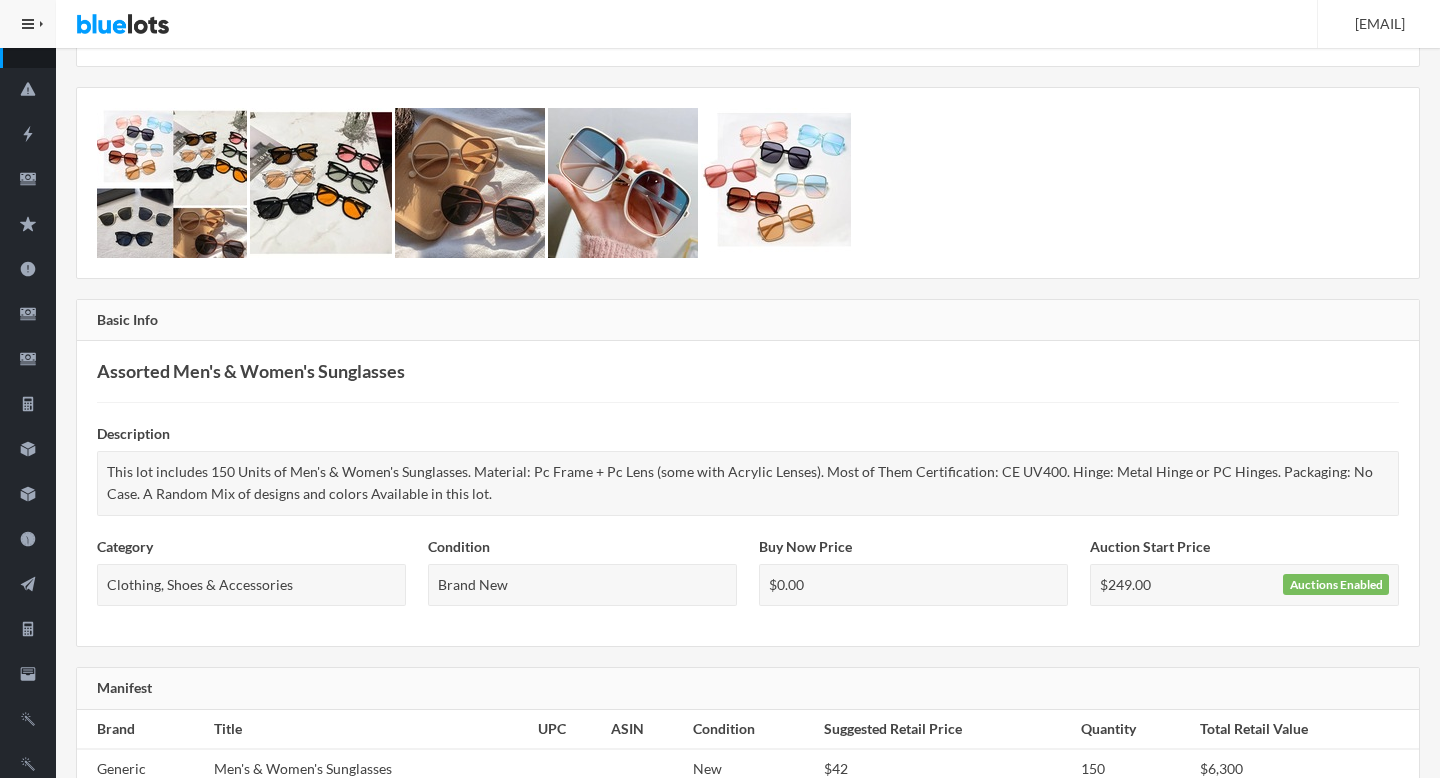scroll, scrollTop: 0, scrollLeft: 0, axis: both 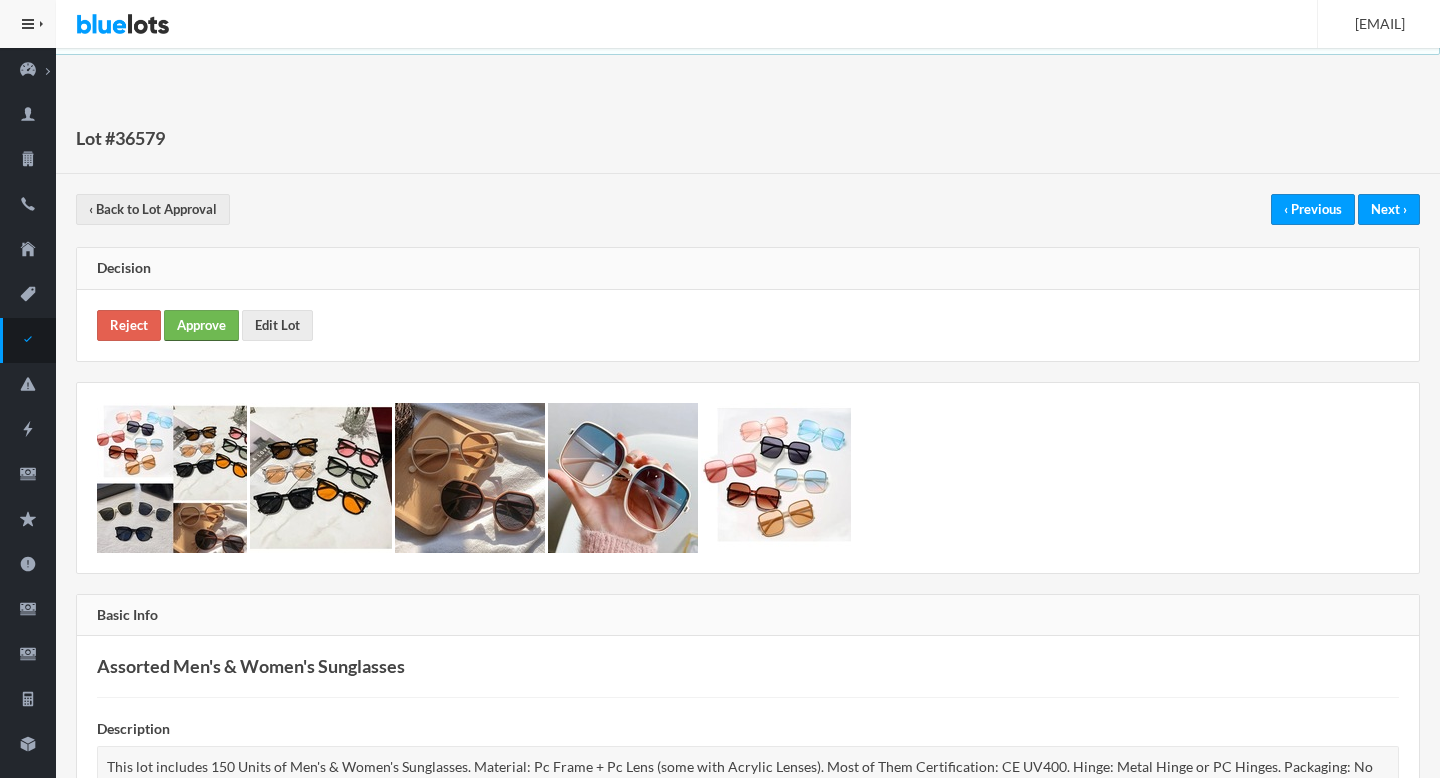 click on "Approve" at bounding box center [201, 325] 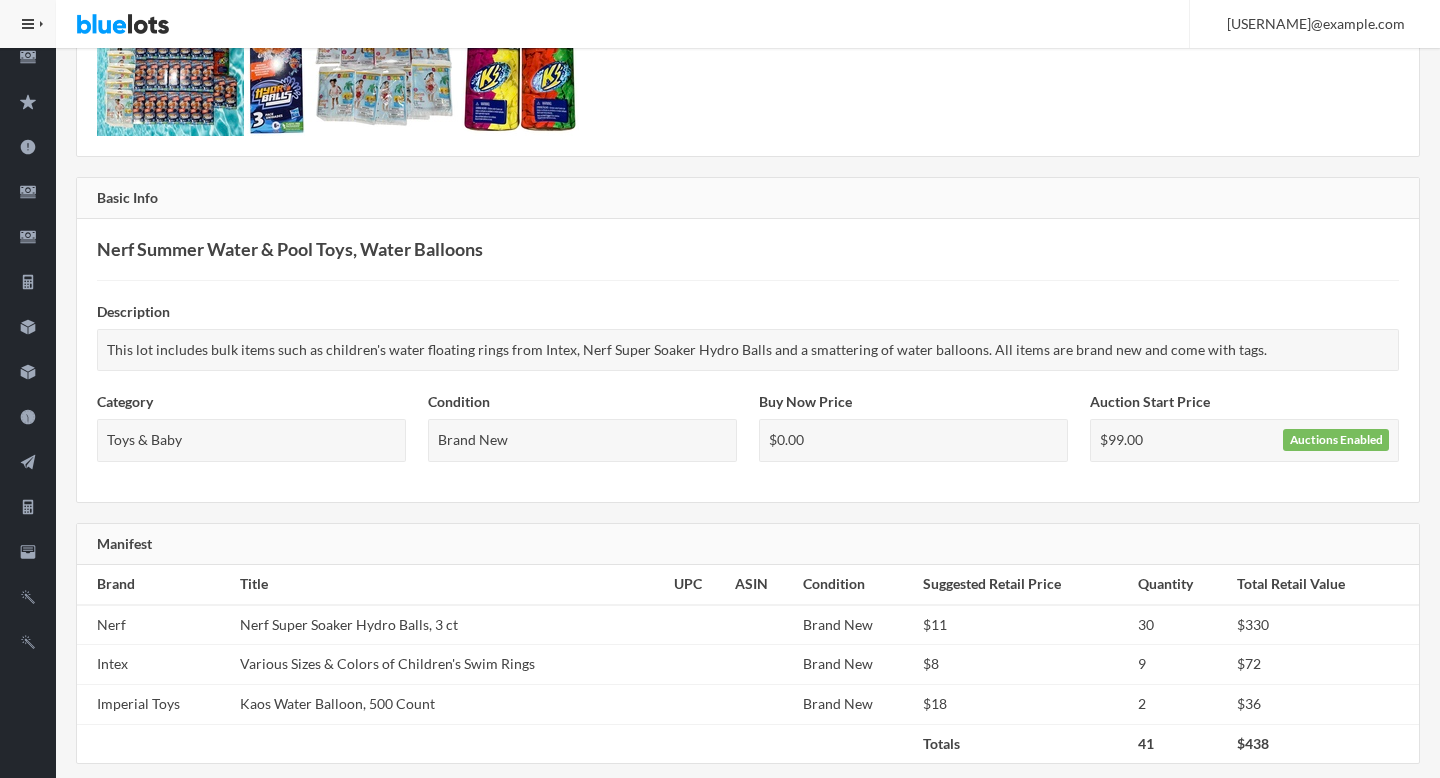 scroll, scrollTop: 0, scrollLeft: 0, axis: both 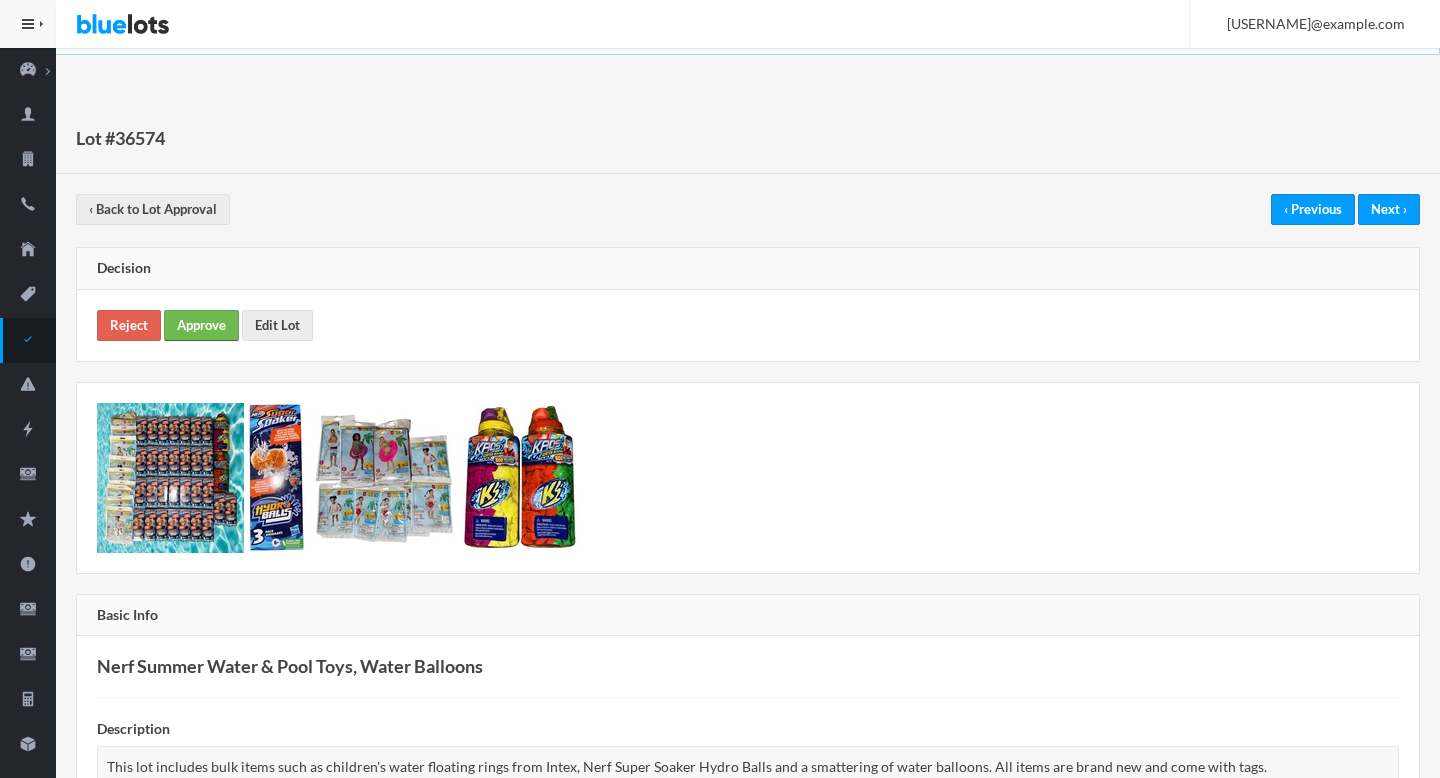 click on "Approve" at bounding box center [201, 325] 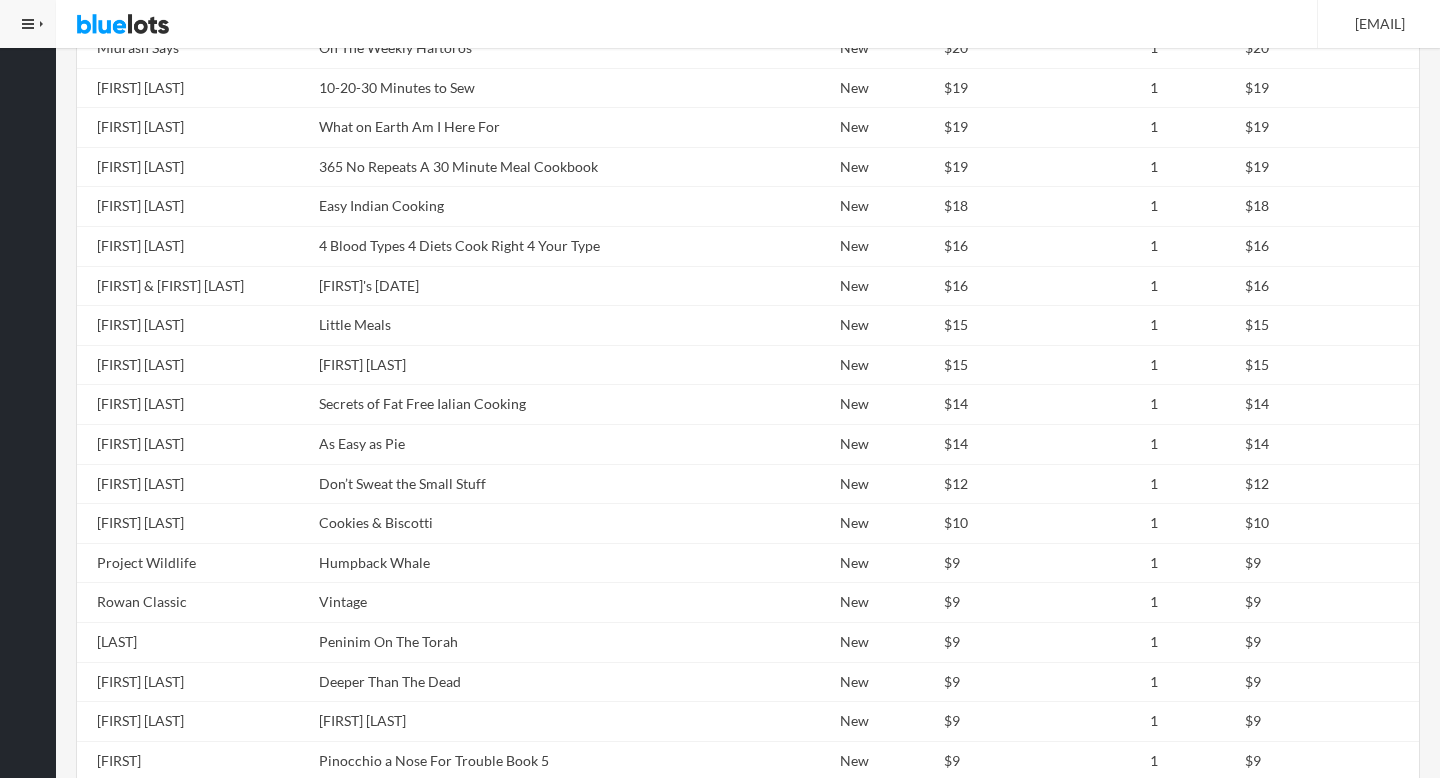 scroll, scrollTop: 0, scrollLeft: 0, axis: both 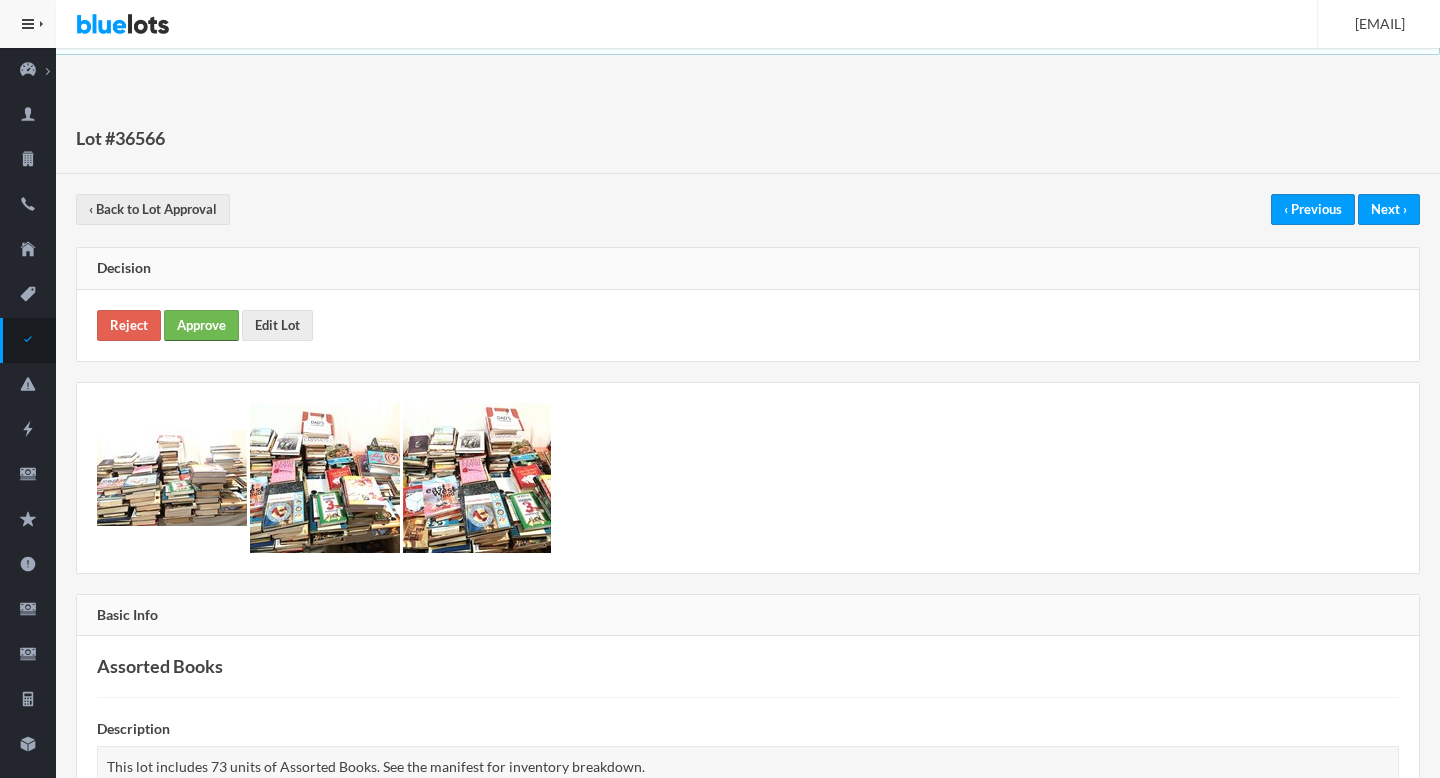 click on "Approve" at bounding box center [201, 325] 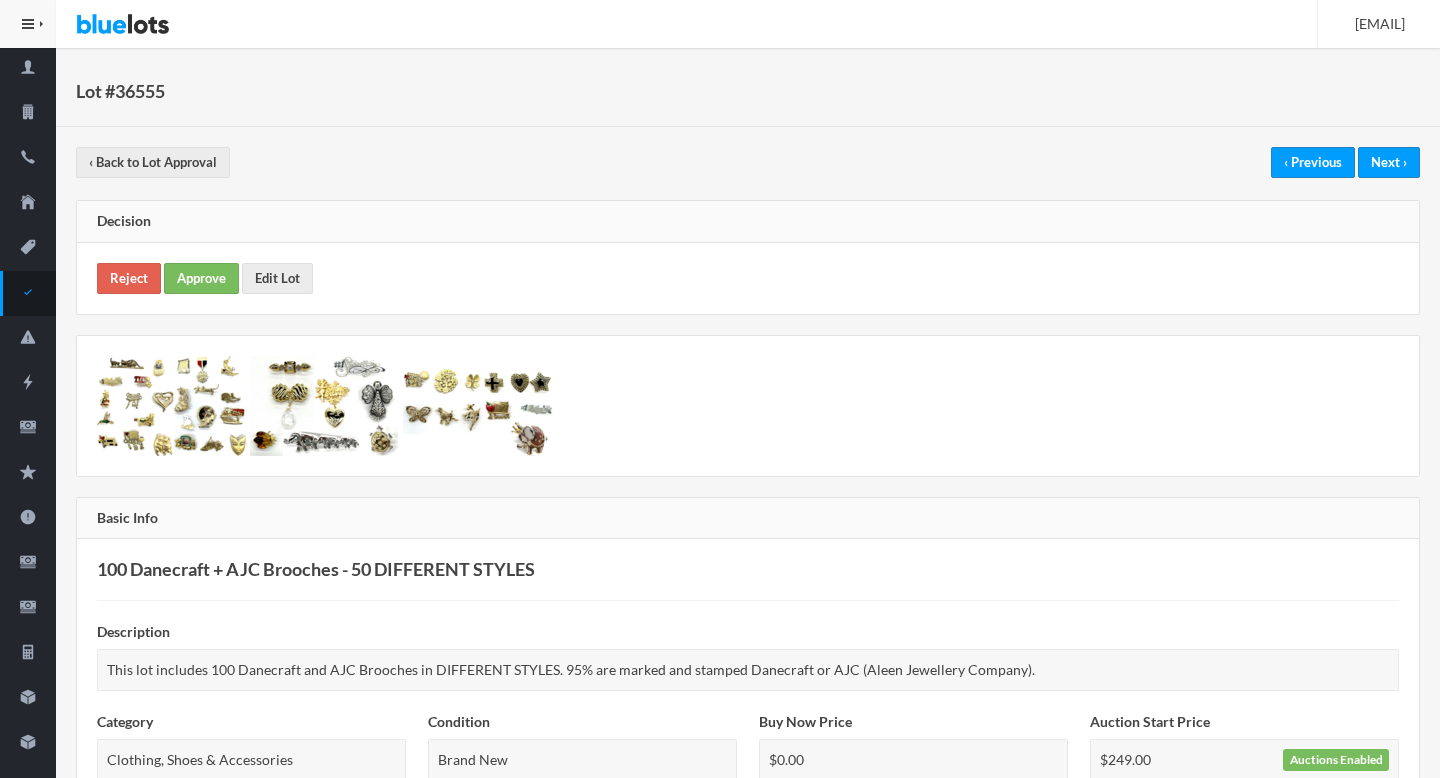 scroll, scrollTop: 0, scrollLeft: 0, axis: both 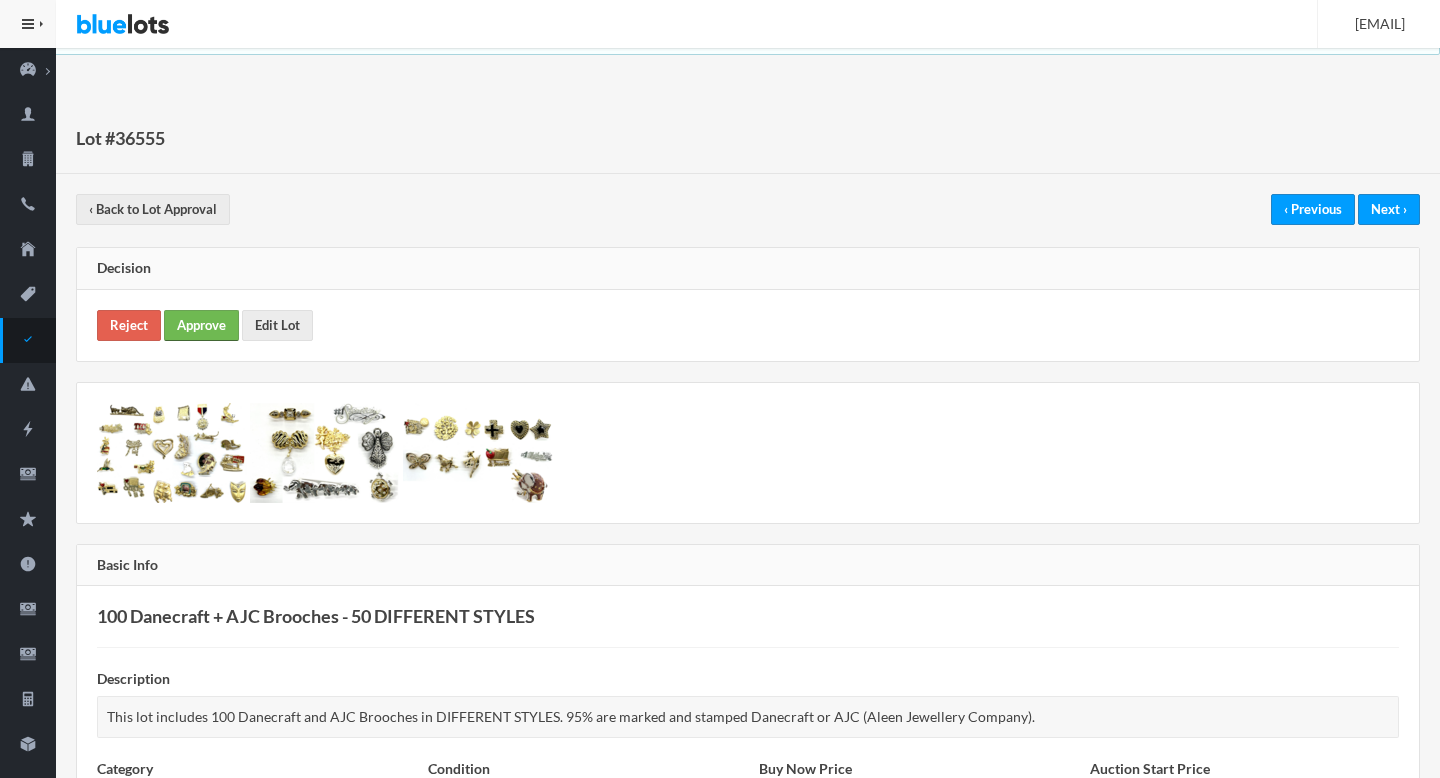click on "Approve" at bounding box center [201, 325] 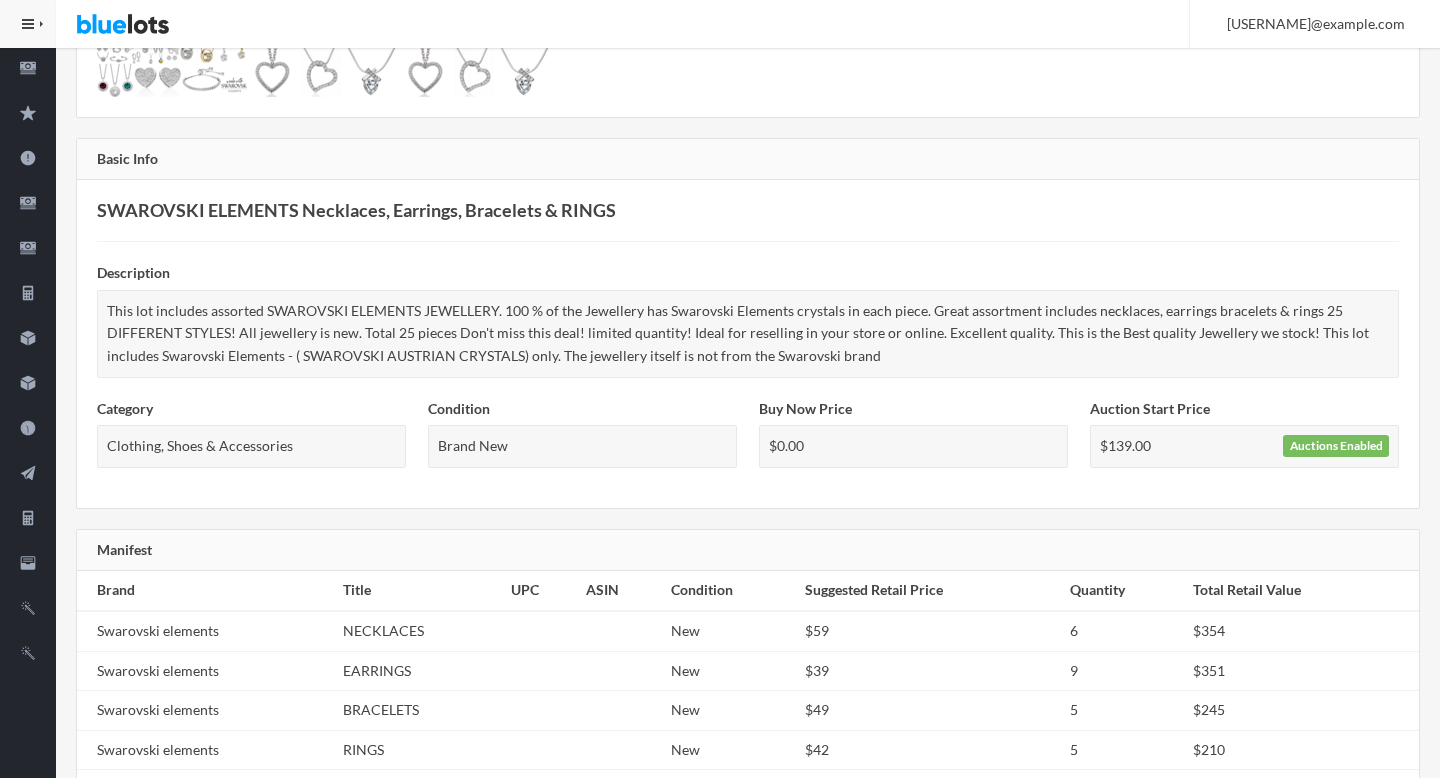 scroll, scrollTop: 0, scrollLeft: 0, axis: both 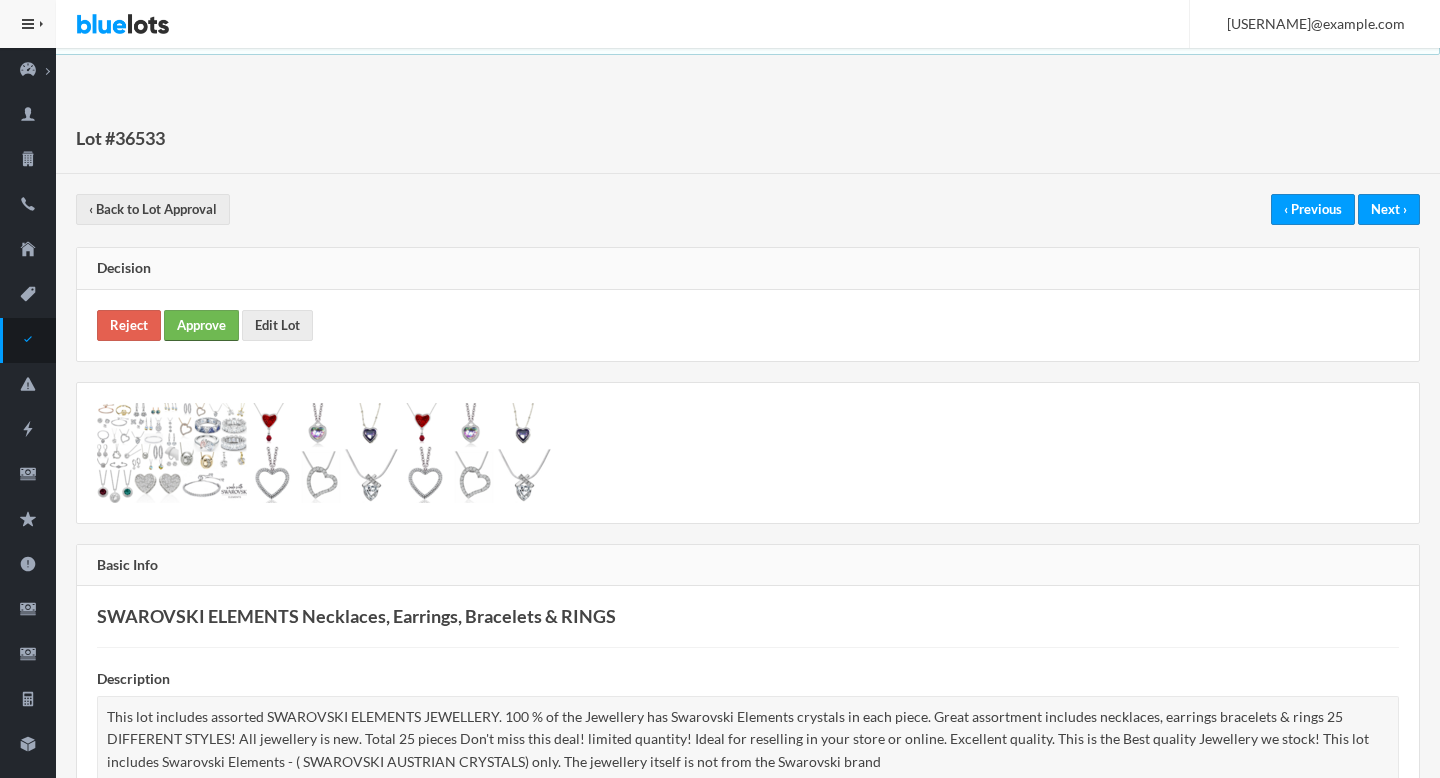 click on "Approve" at bounding box center [201, 325] 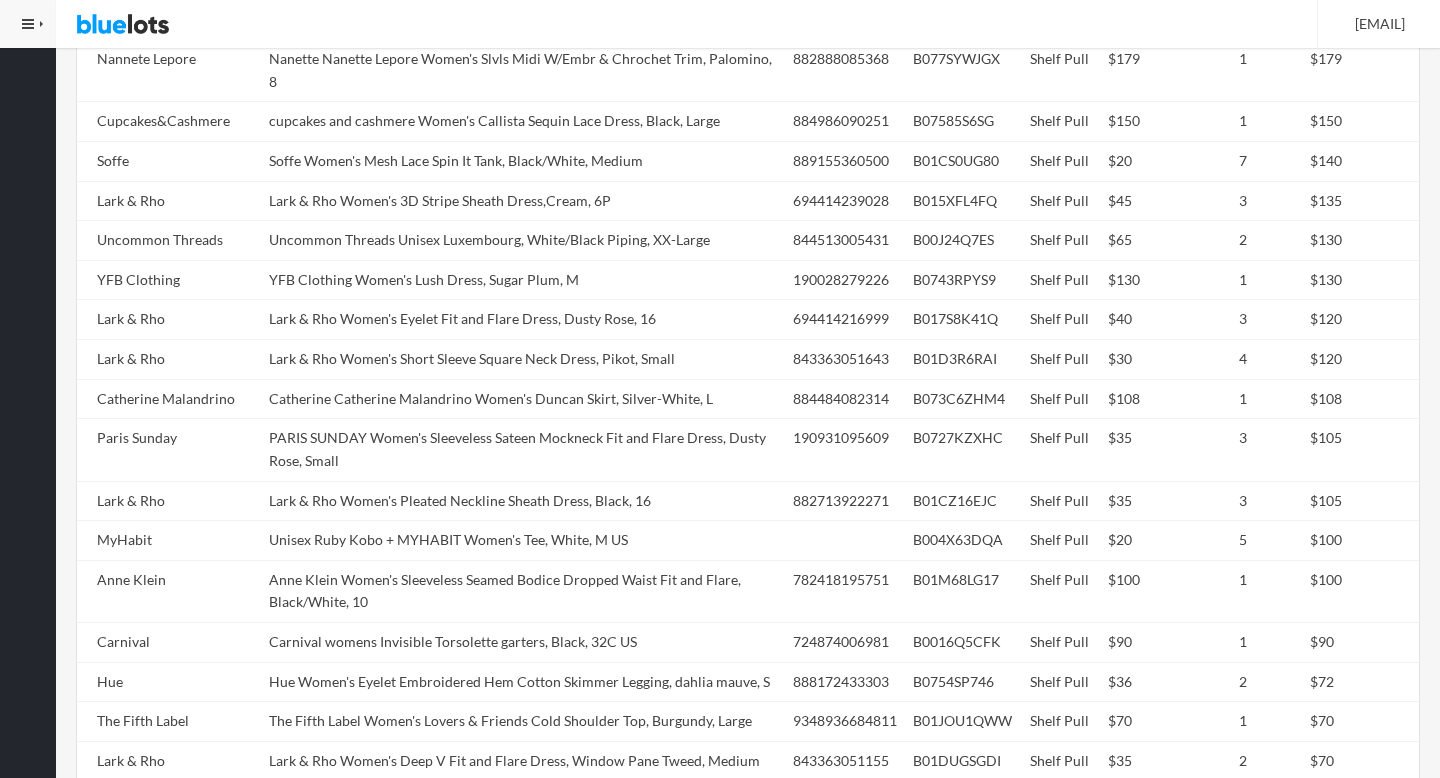 scroll, scrollTop: 1166, scrollLeft: 0, axis: vertical 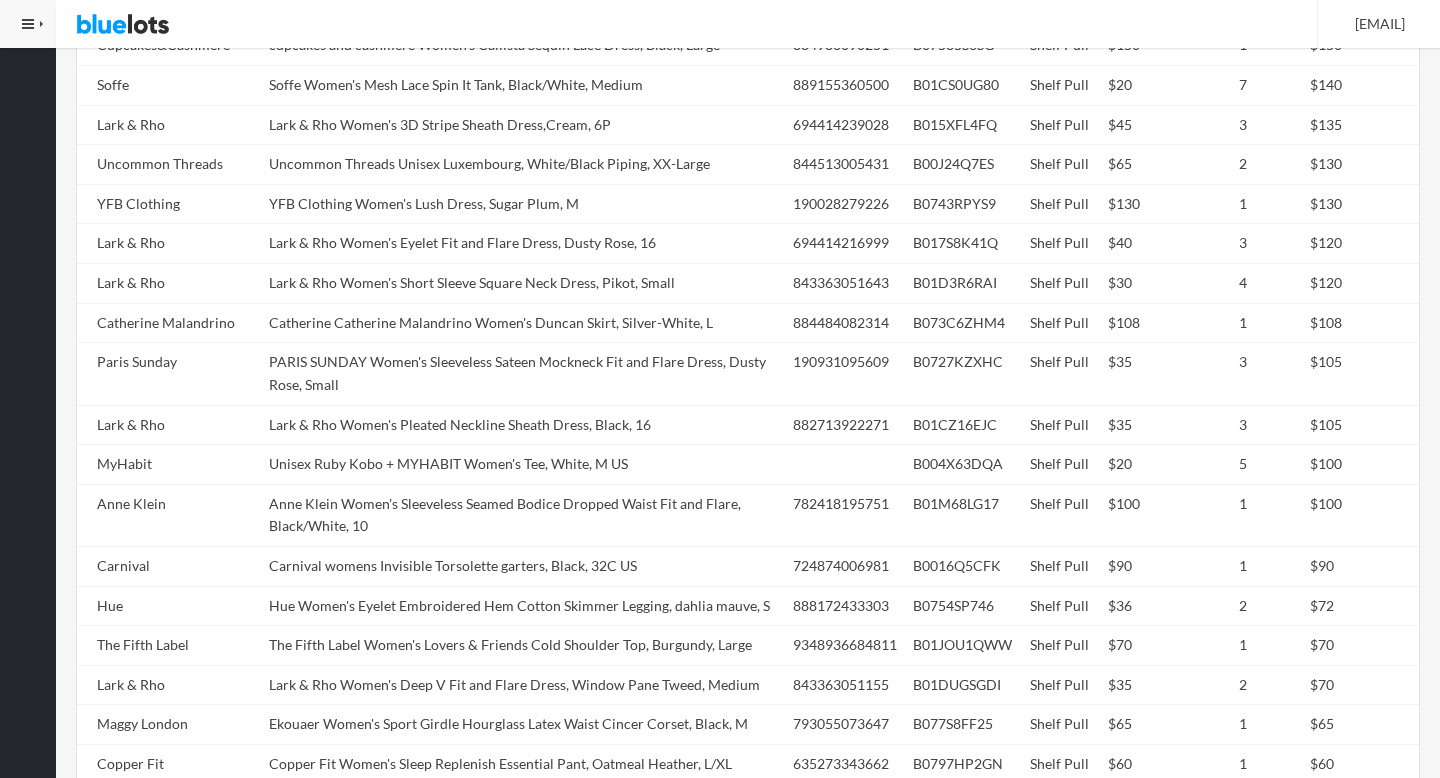 click on "Lark & Rho Women's Eyelet Fit and Flare Dress, Dusty Rose, 16" at bounding box center (523, 244) 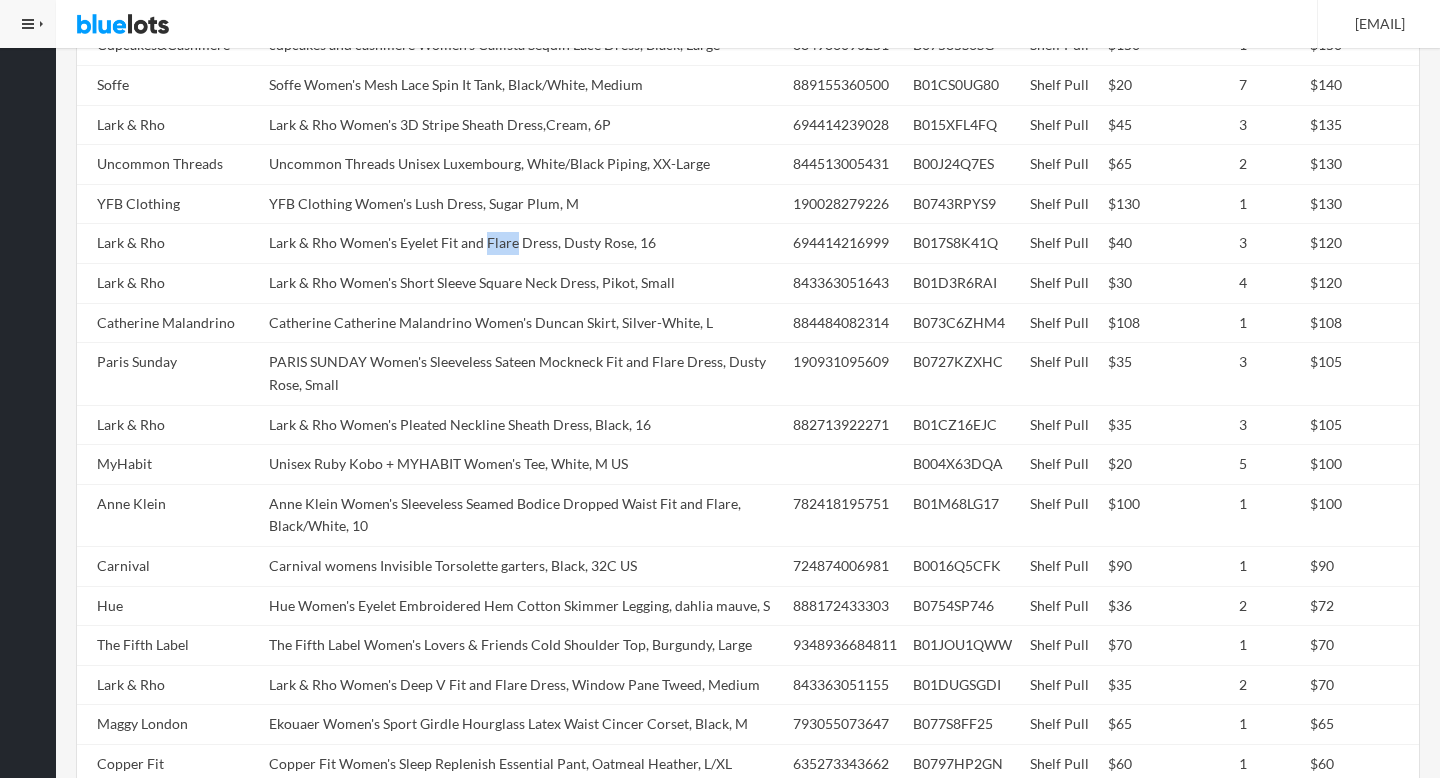 click on "Lark & Rho Women's Eyelet Fit and Flare Dress, Dusty Rose, 16" at bounding box center [523, 244] 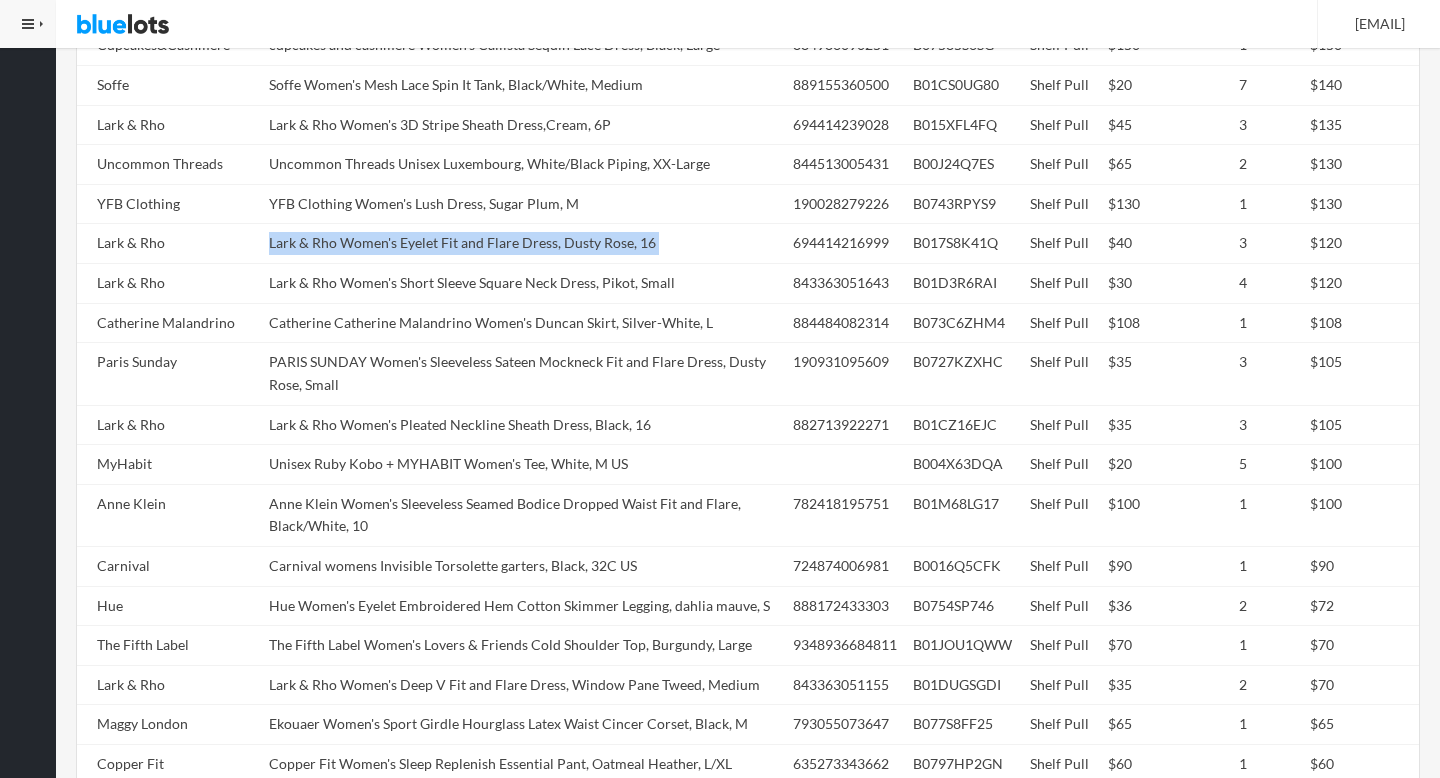 copy on "Lark & Rho Women's Eyelet Fit and Flare Dress, Dusty Rose, 16" 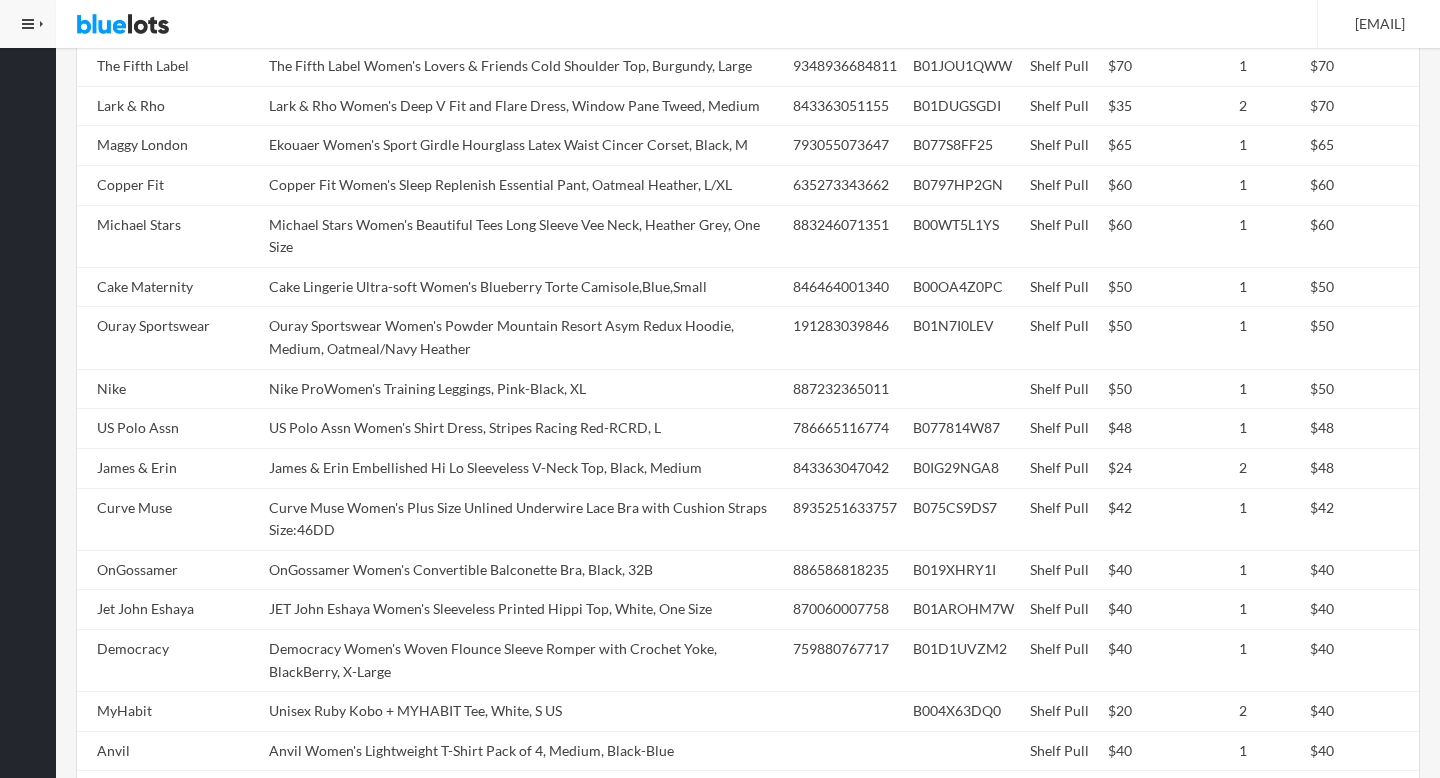 scroll, scrollTop: 1922, scrollLeft: 0, axis: vertical 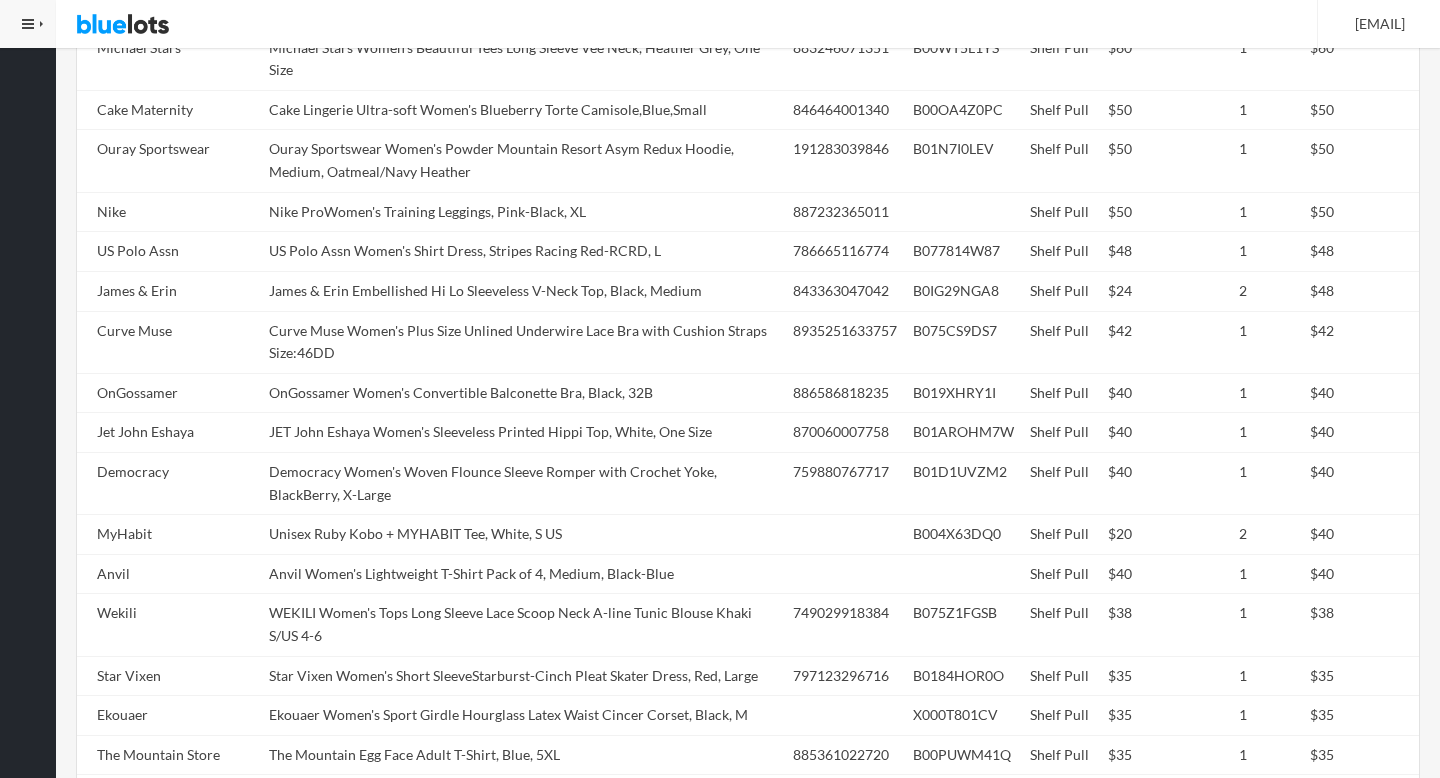 click on "US Polo Assn Women's Shirt Dress, Stripes Racing Red-RCRD, L" at bounding box center (523, 252) 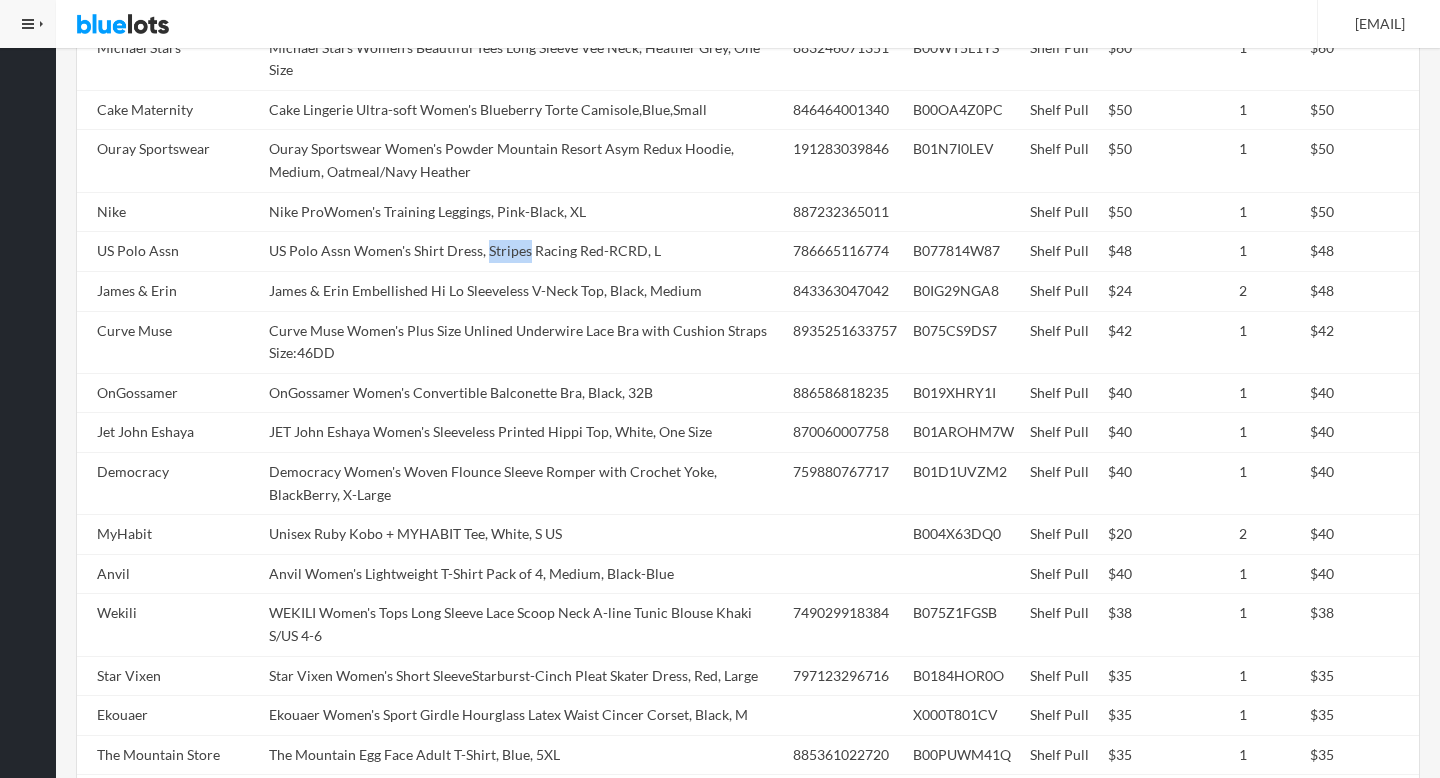 click on "US Polo Assn Women's Shirt Dress, Stripes Racing Red-RCRD, L" at bounding box center (523, 252) 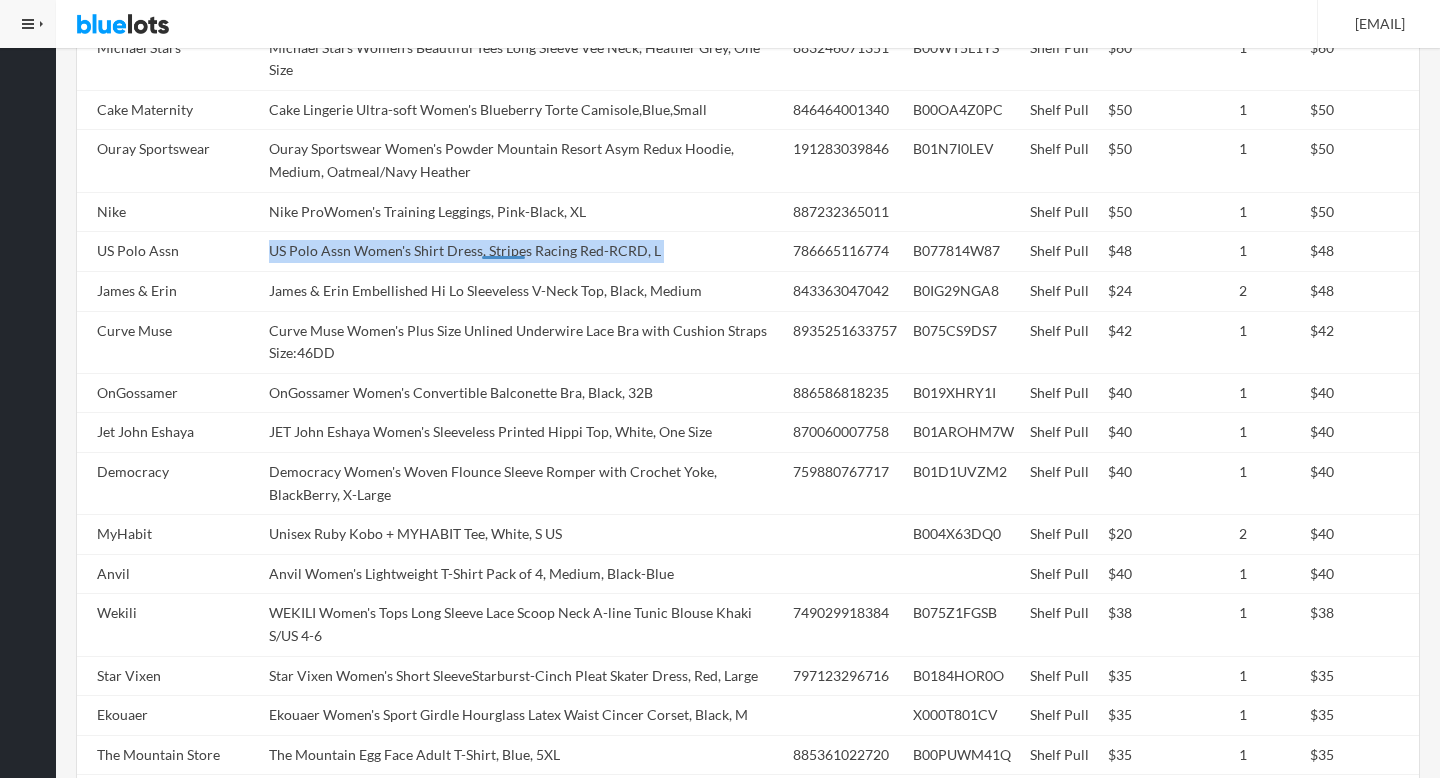 click on "US Polo Assn Women's Shirt Dress, Stripes Racing Red-RCRD, L" at bounding box center [523, 252] 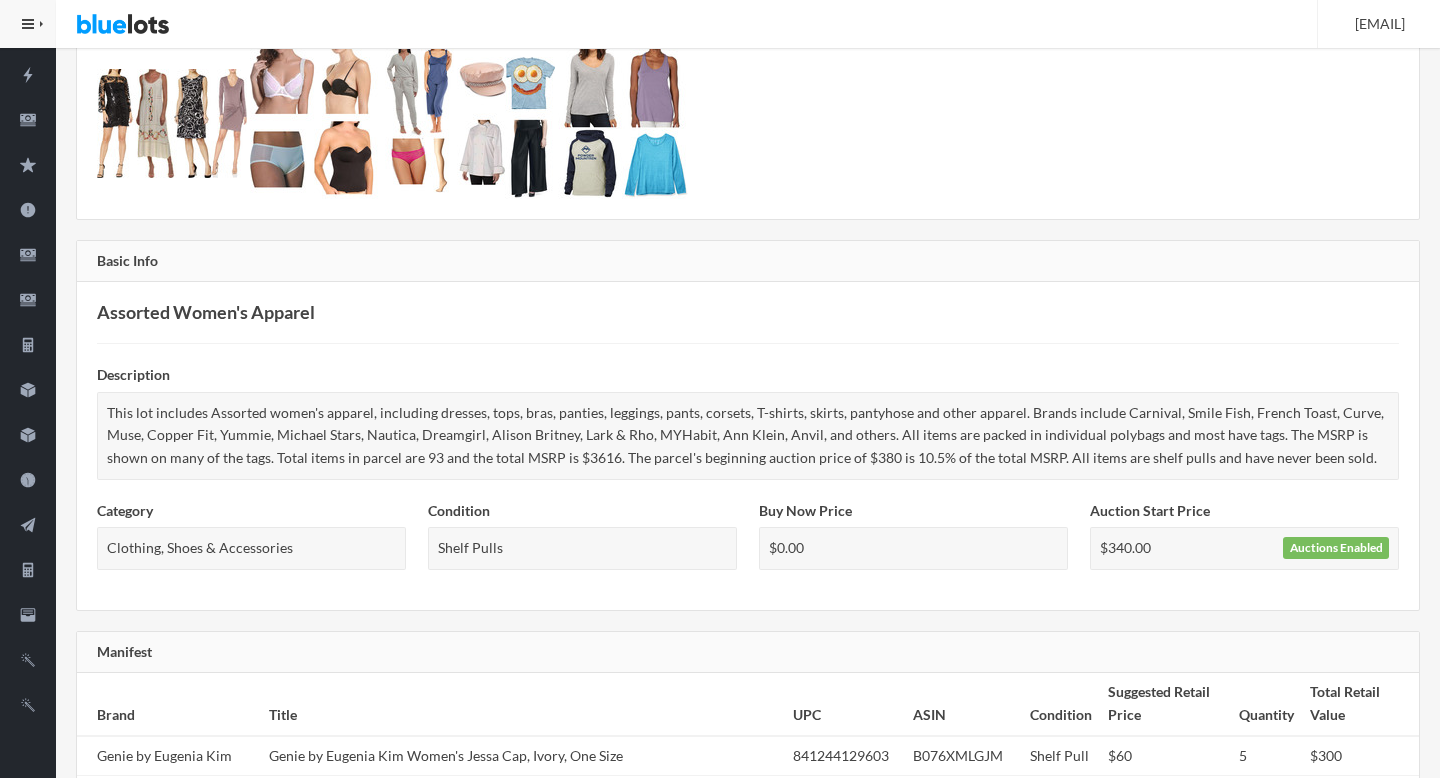 scroll, scrollTop: 0, scrollLeft: 0, axis: both 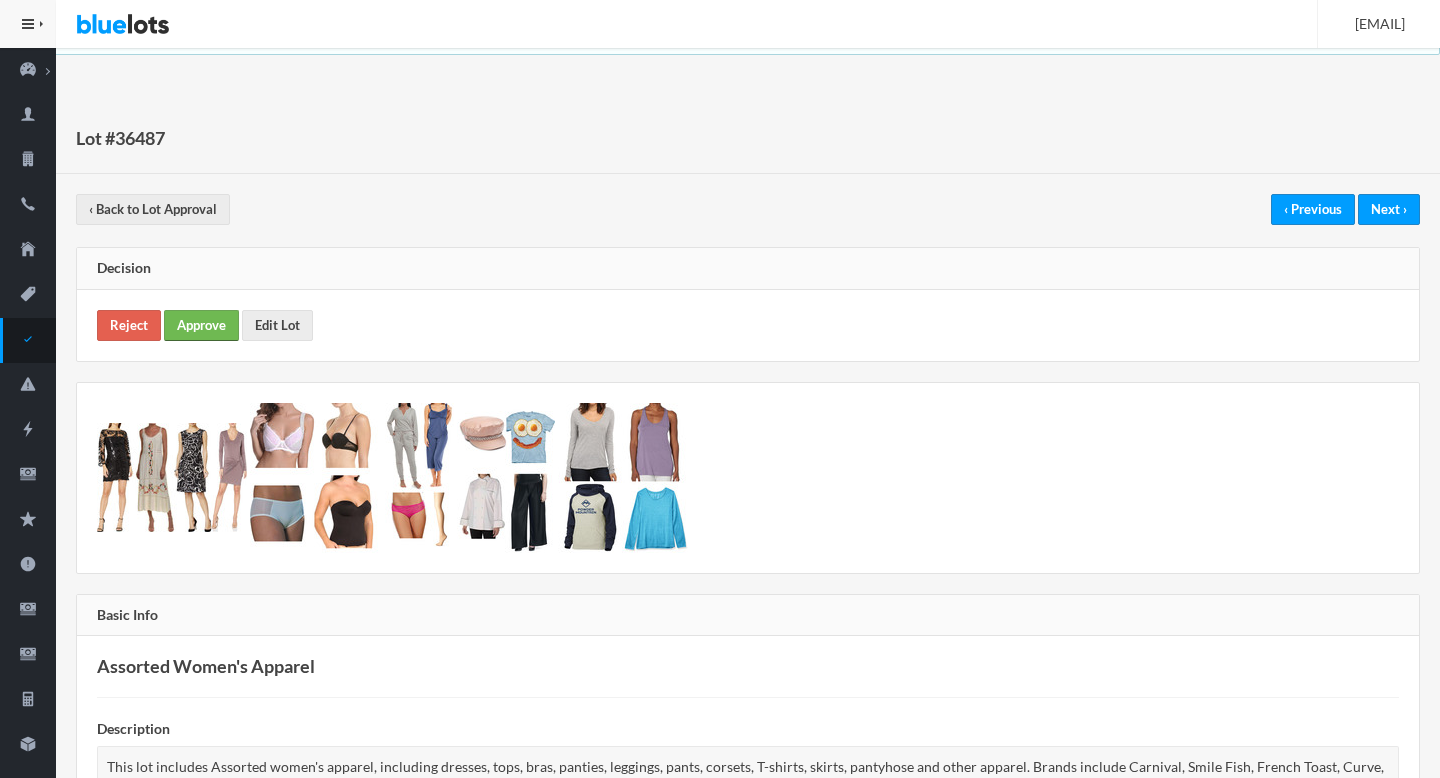click on "Approve" at bounding box center [201, 325] 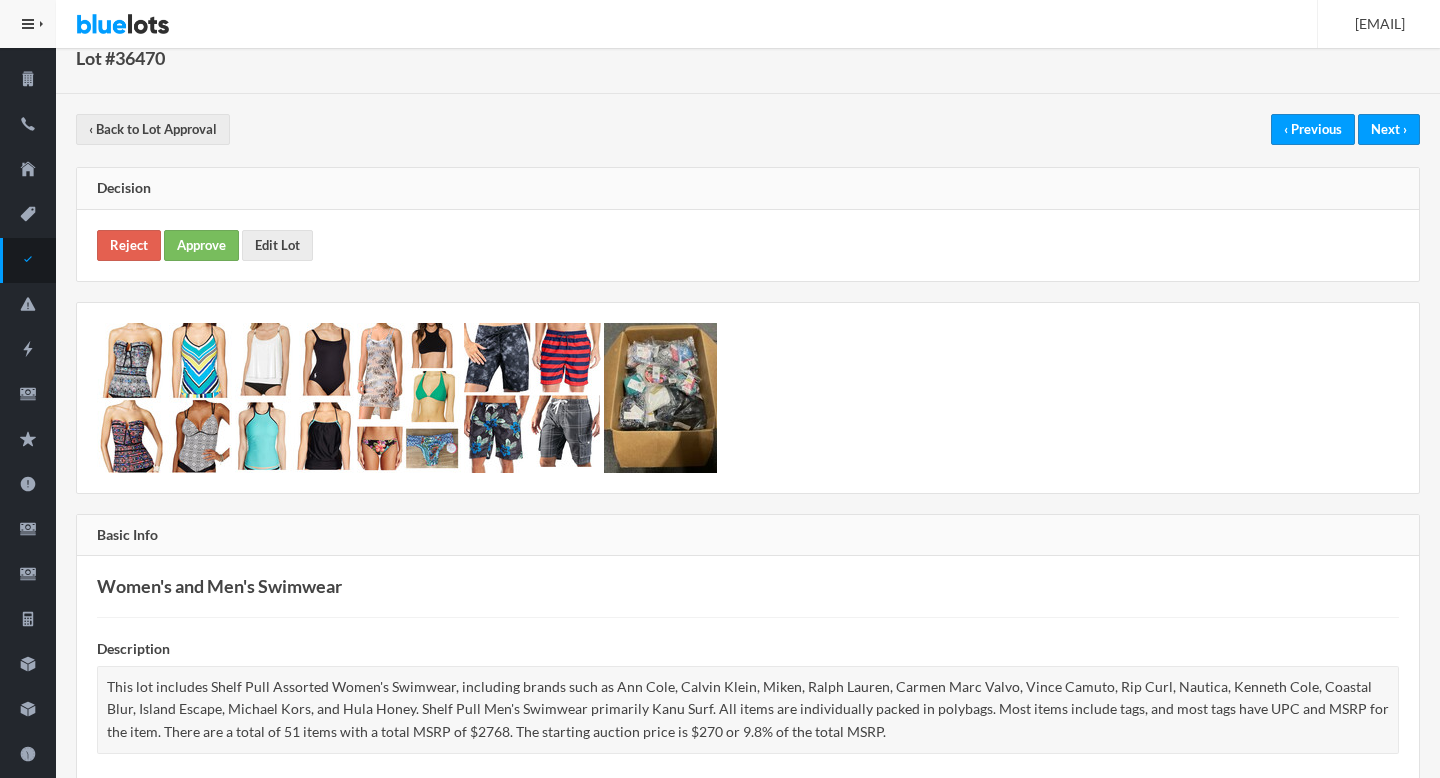 scroll, scrollTop: 1004, scrollLeft: 0, axis: vertical 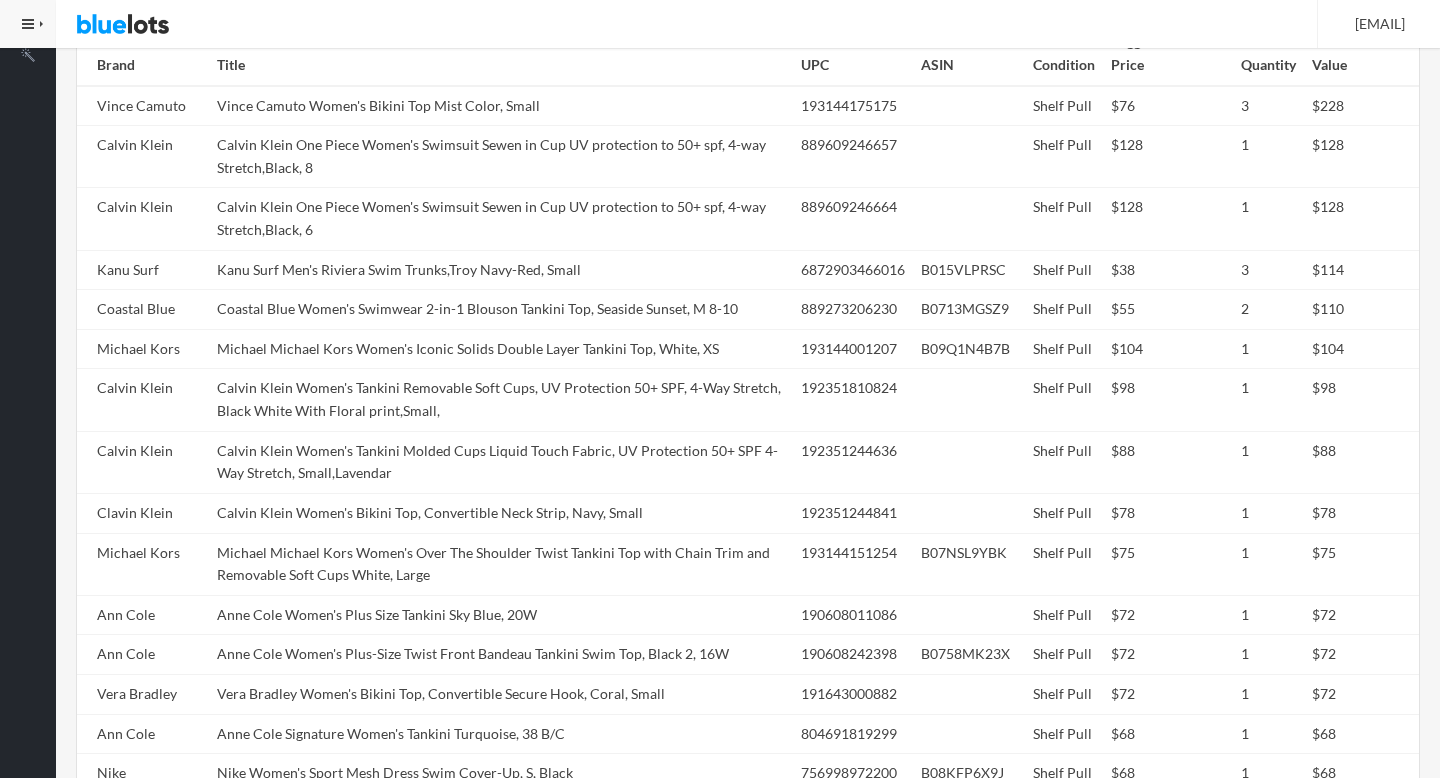 click on "Calvin Klein Women's Tankini Molded Cups Liquid Touch Fabric, UV Protection 50+ SPF 4-Way Stretch, Small,Lavendar" at bounding box center (501, 462) 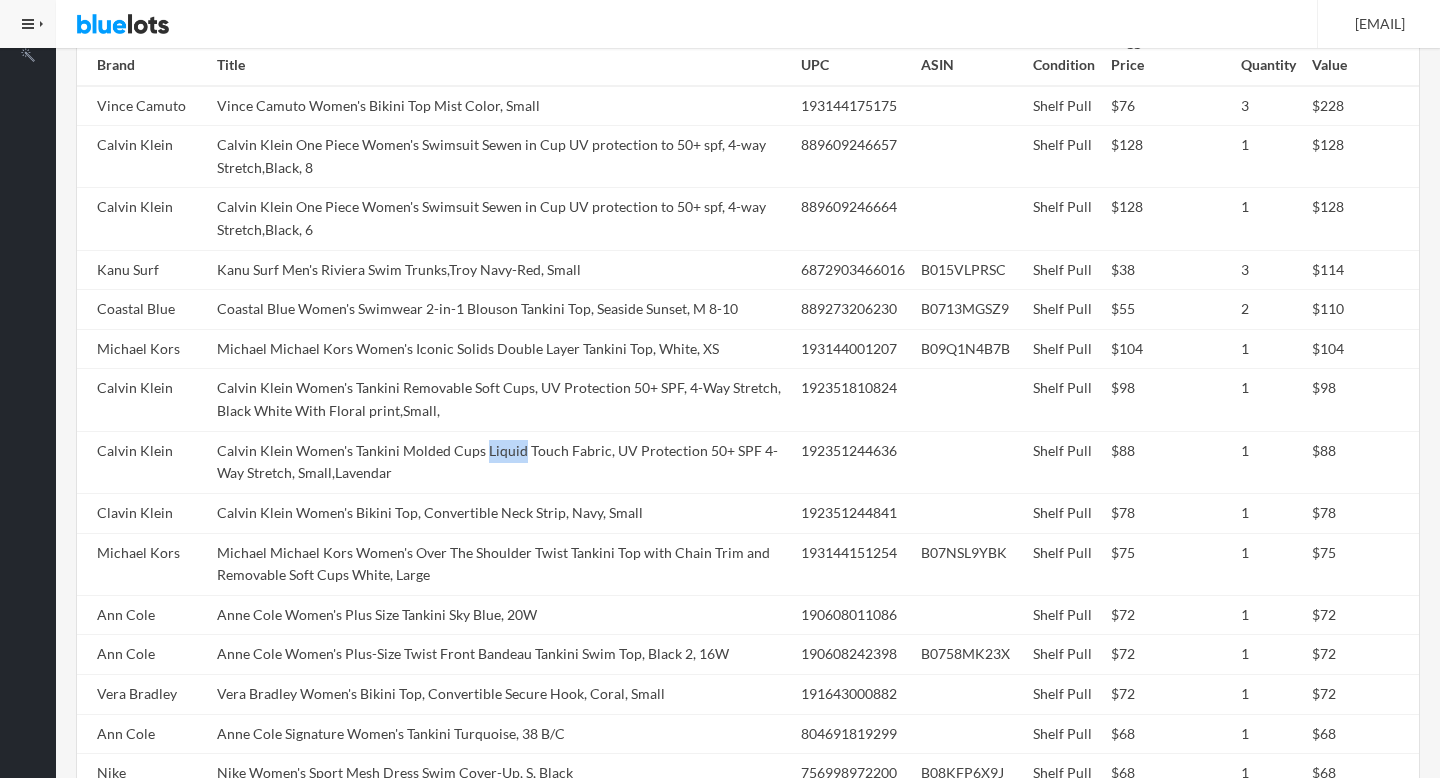 click on "Calvin Klein Women's Tankini Molded Cups Liquid Touch Fabric, UV Protection 50+ SPF 4-Way Stretch, Small,Lavendar" at bounding box center (501, 462) 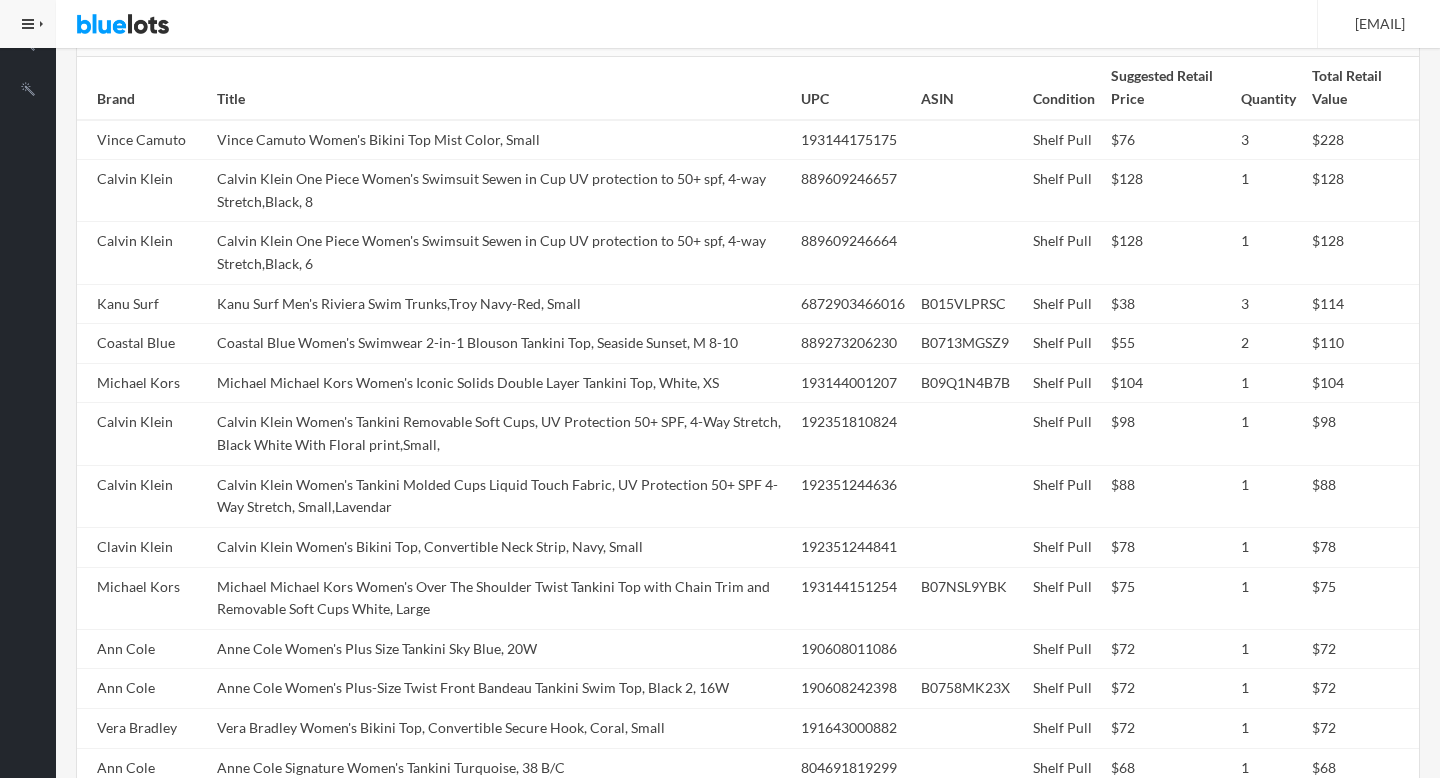 scroll, scrollTop: 969, scrollLeft: 0, axis: vertical 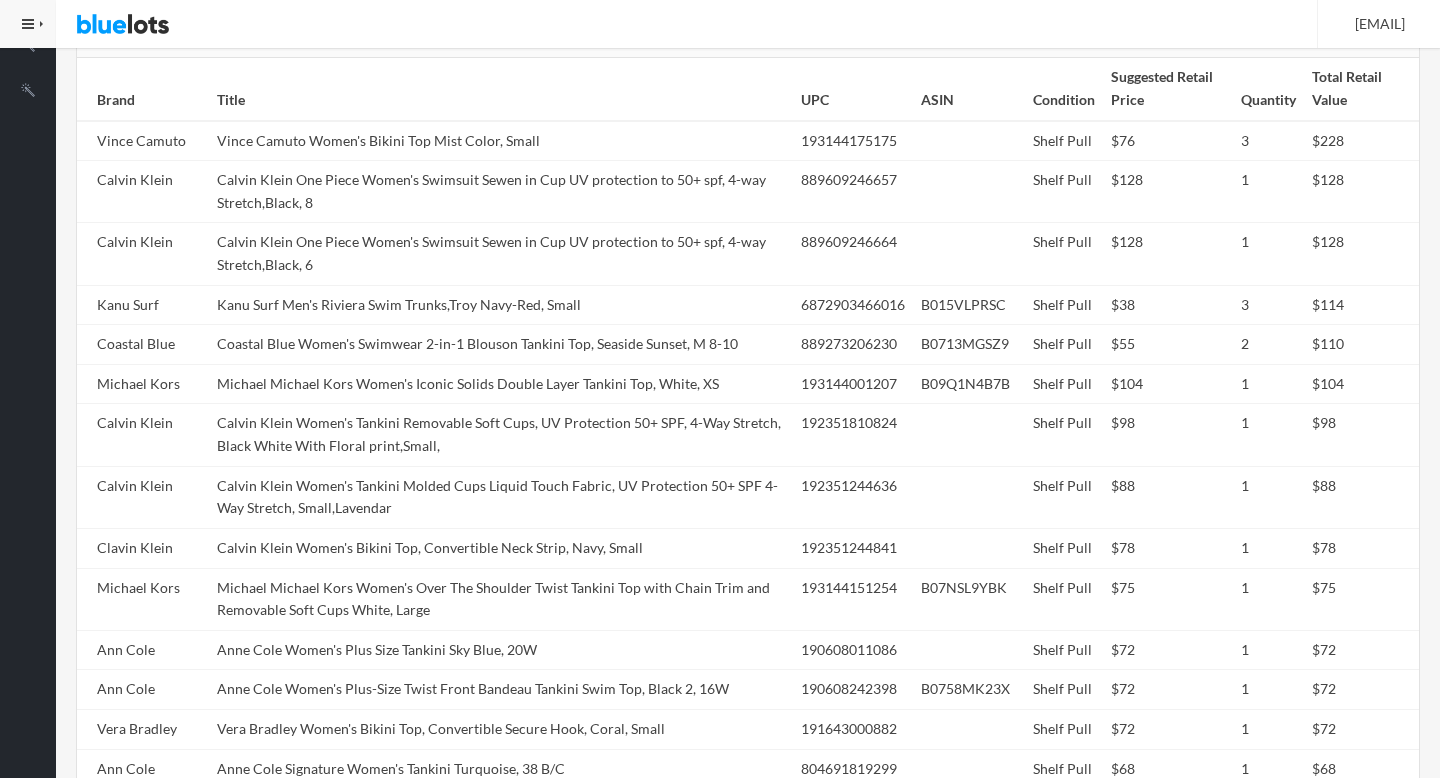 click on "Kanu Surf Men's Riviera Swim Trunks,Troy Navy-Red, Small" at bounding box center [501, 305] 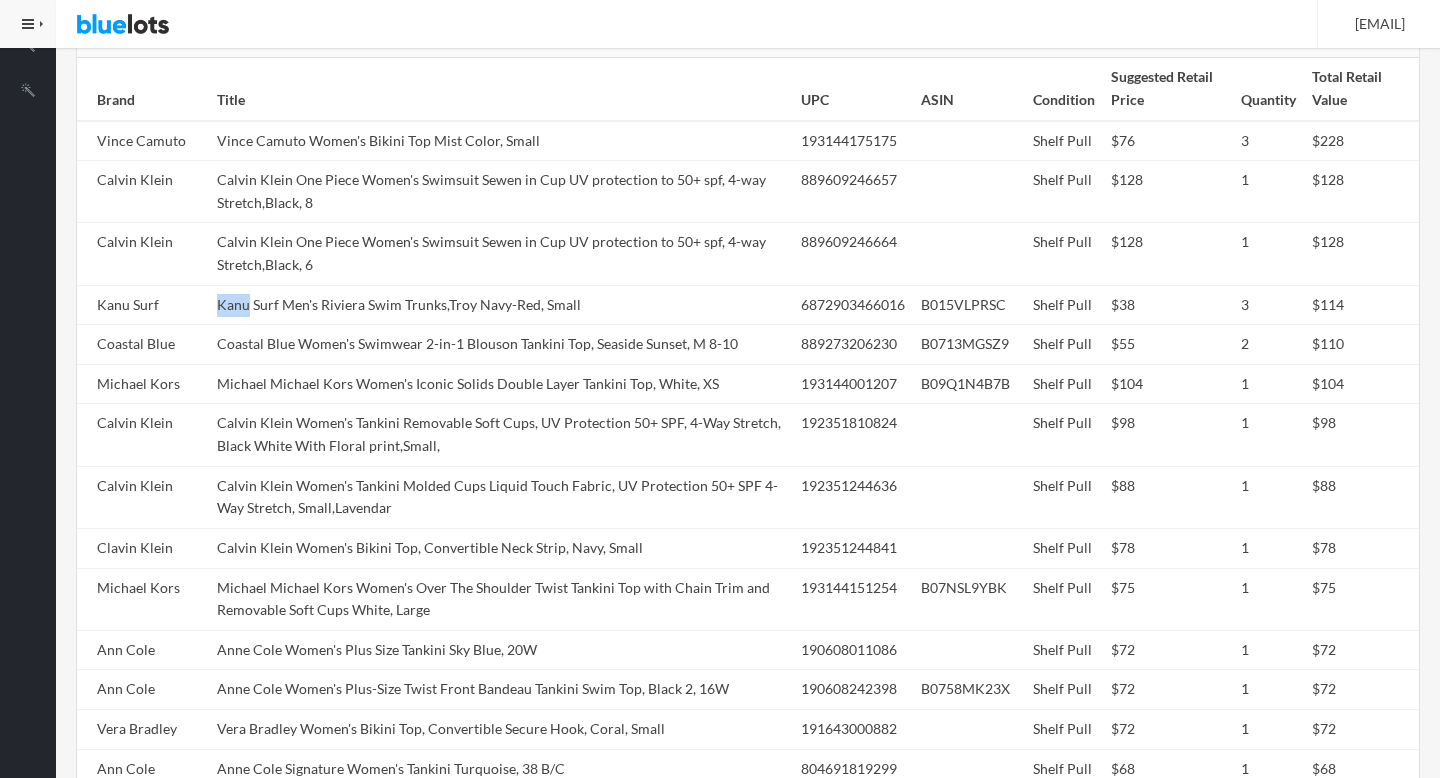 click on "Kanu Surf Men's Riviera Swim Trunks,Troy Navy-Red, Small" at bounding box center [501, 305] 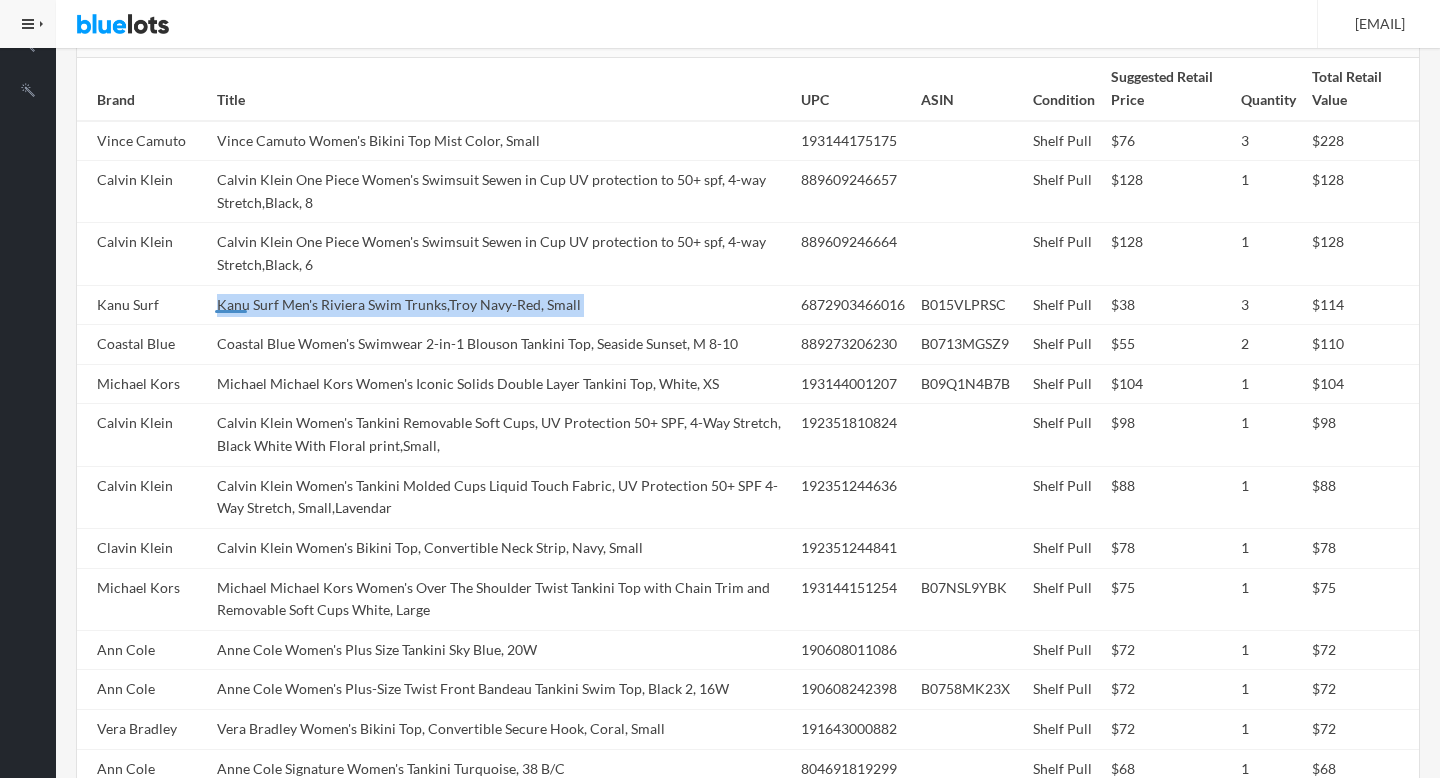 click on "Kanu Surf Men's Riviera Swim Trunks,Troy Navy-Red, Small" at bounding box center (501, 305) 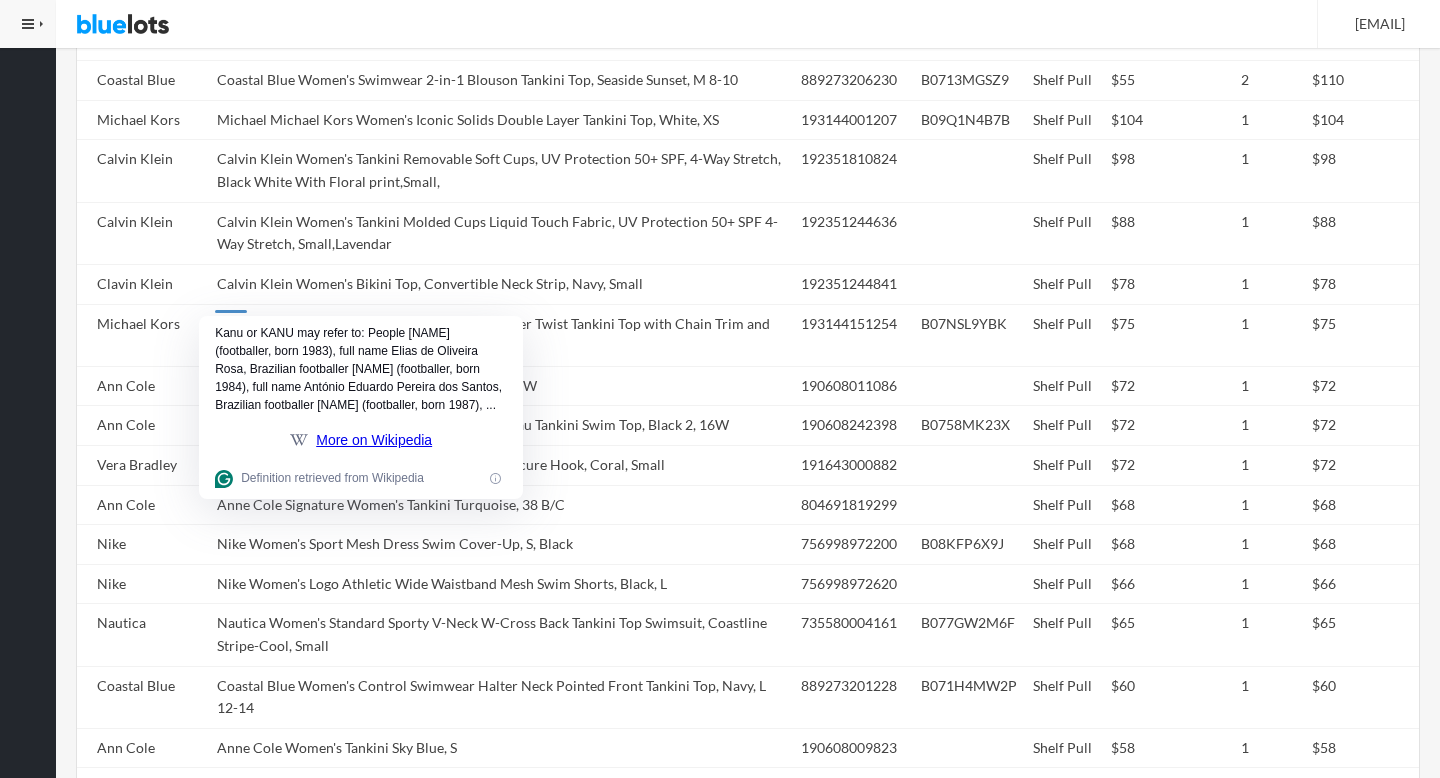 scroll, scrollTop: 1945, scrollLeft: 0, axis: vertical 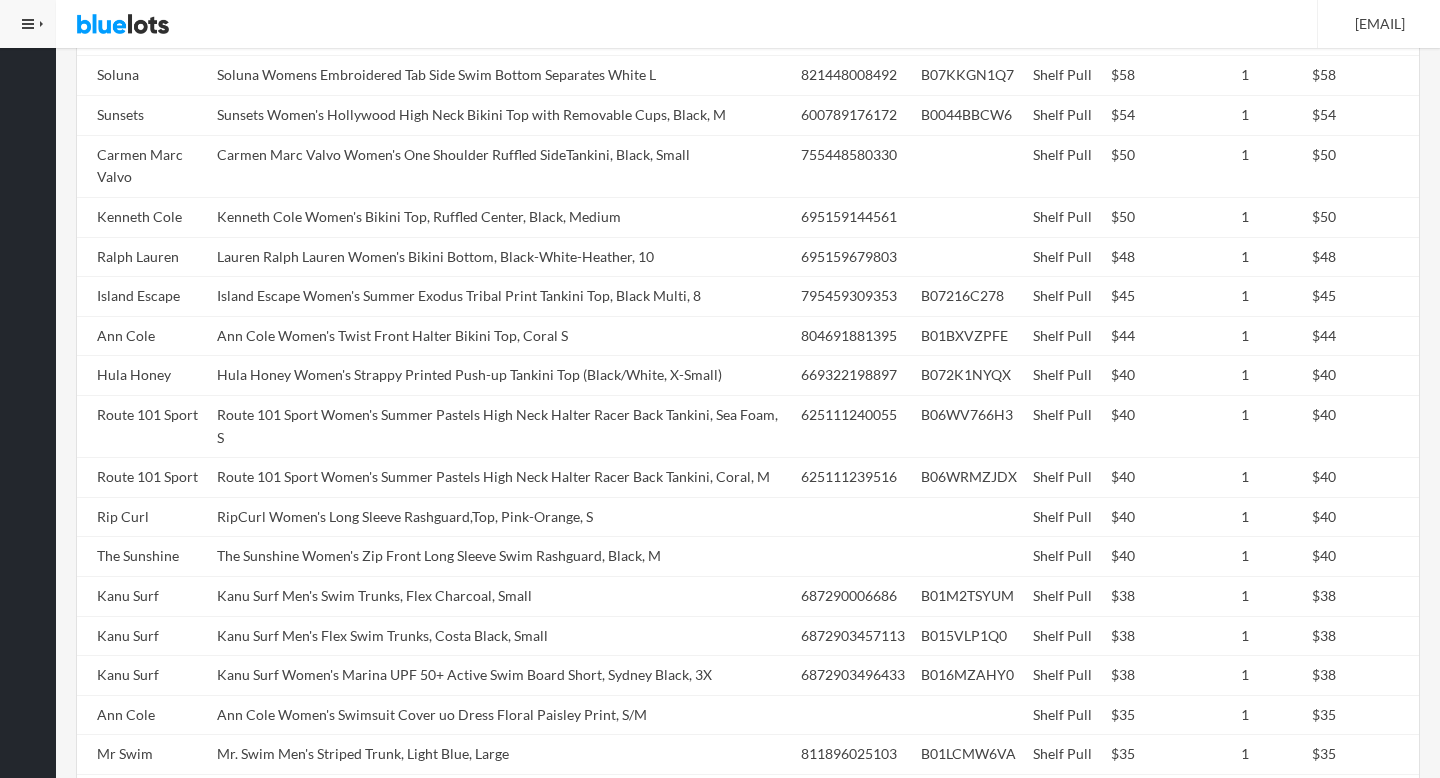 click on "Island Escape Women's Summer Exodus Tribal Print Tankini Top, Black Multi, 8" at bounding box center [501, 297] 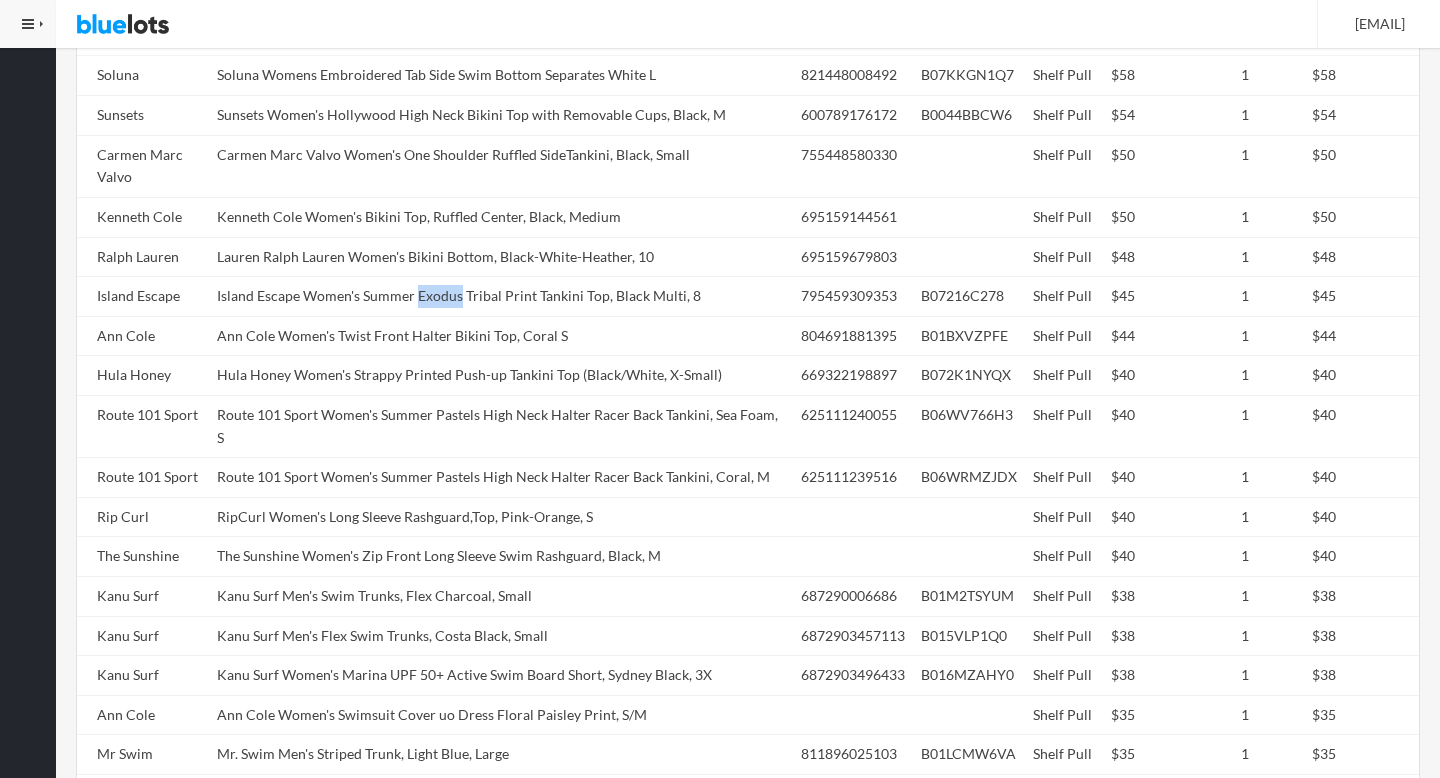 click on "Island Escape Women's Summer Exodus Tribal Print Tankini Top, Black Multi, 8" at bounding box center [501, 297] 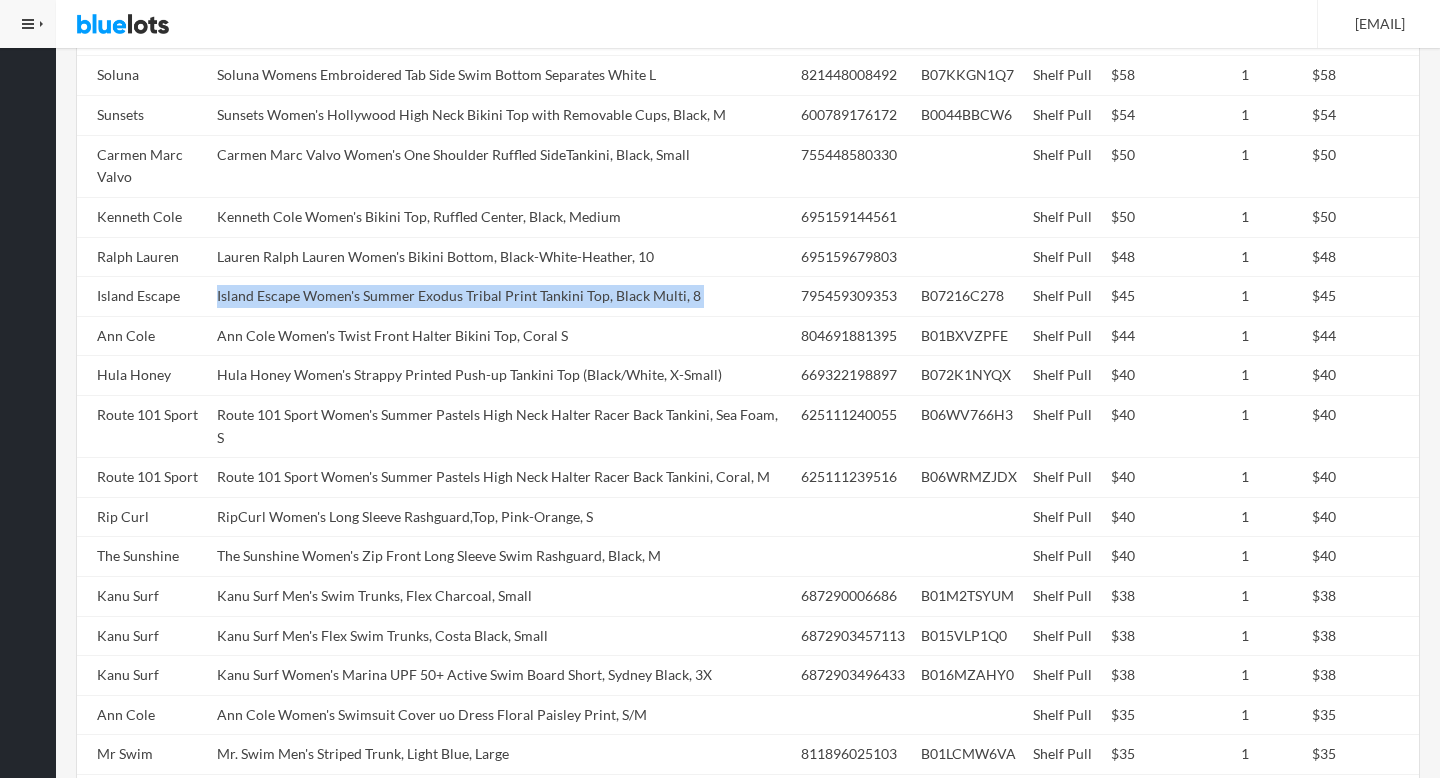 click on "Island Escape Women's Summer Exodus Tribal Print Tankini Top, Black Multi, 8" at bounding box center (501, 297) 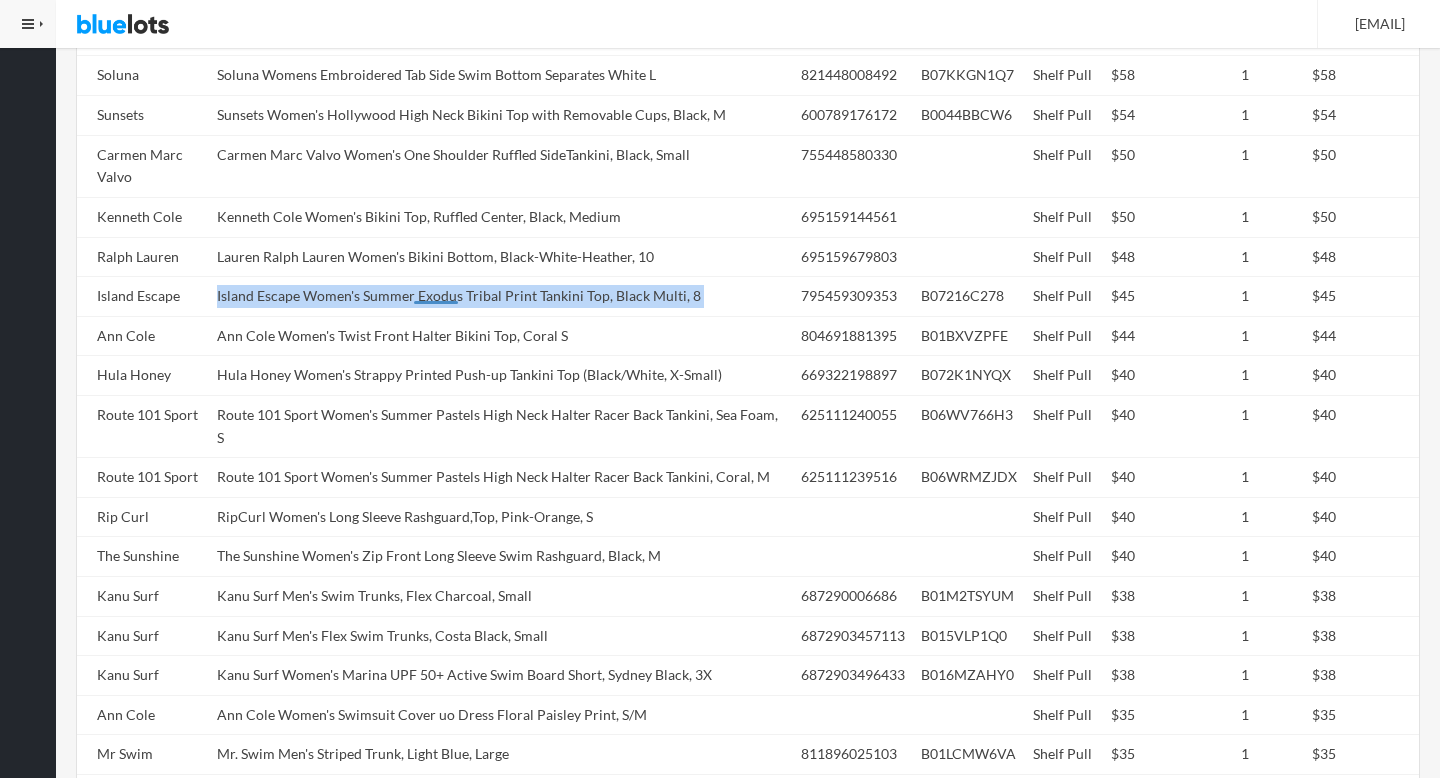 copy on "Island Escape Women's Summer Exodus Tribal Print Tankini Top, Black Multi, 8" 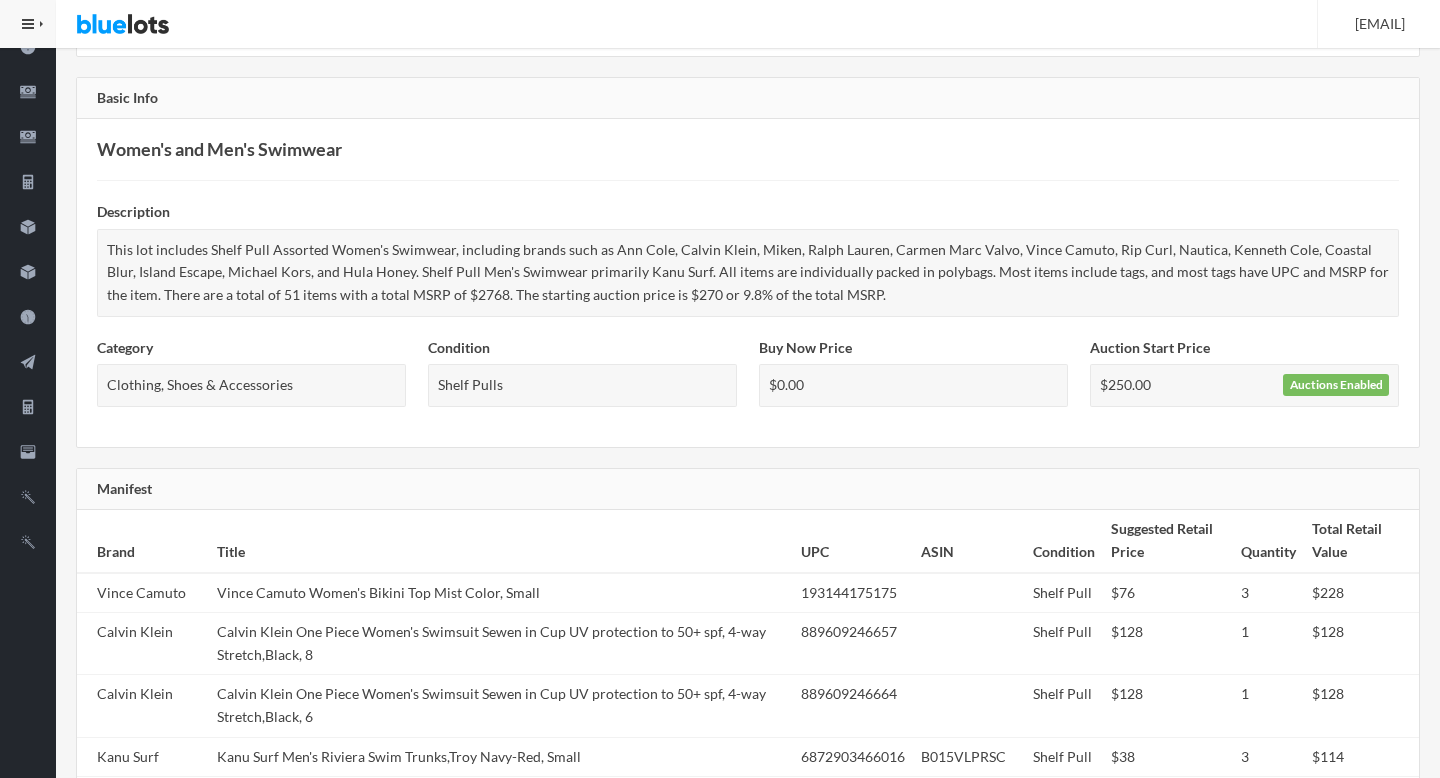 scroll, scrollTop: 0, scrollLeft: 0, axis: both 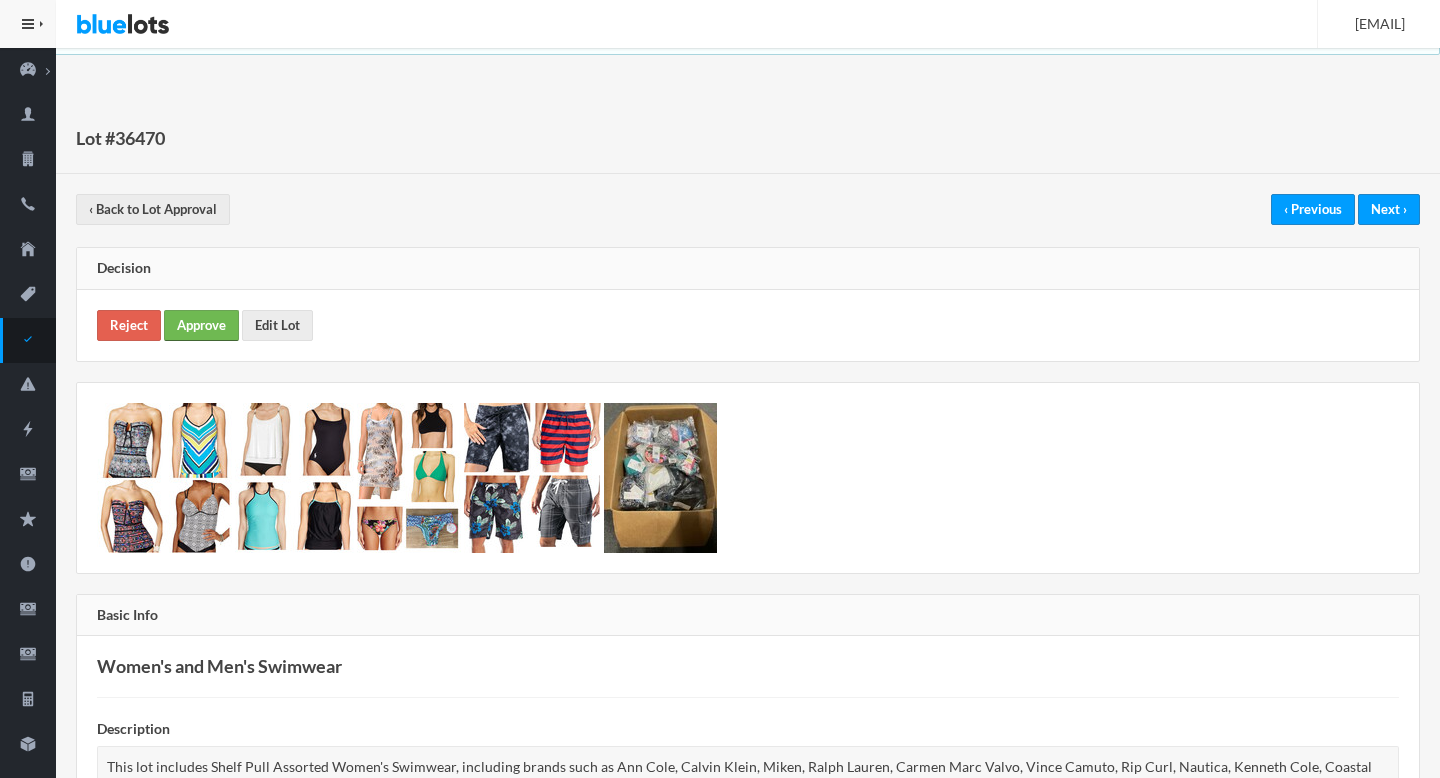 click on "Approve" at bounding box center (201, 325) 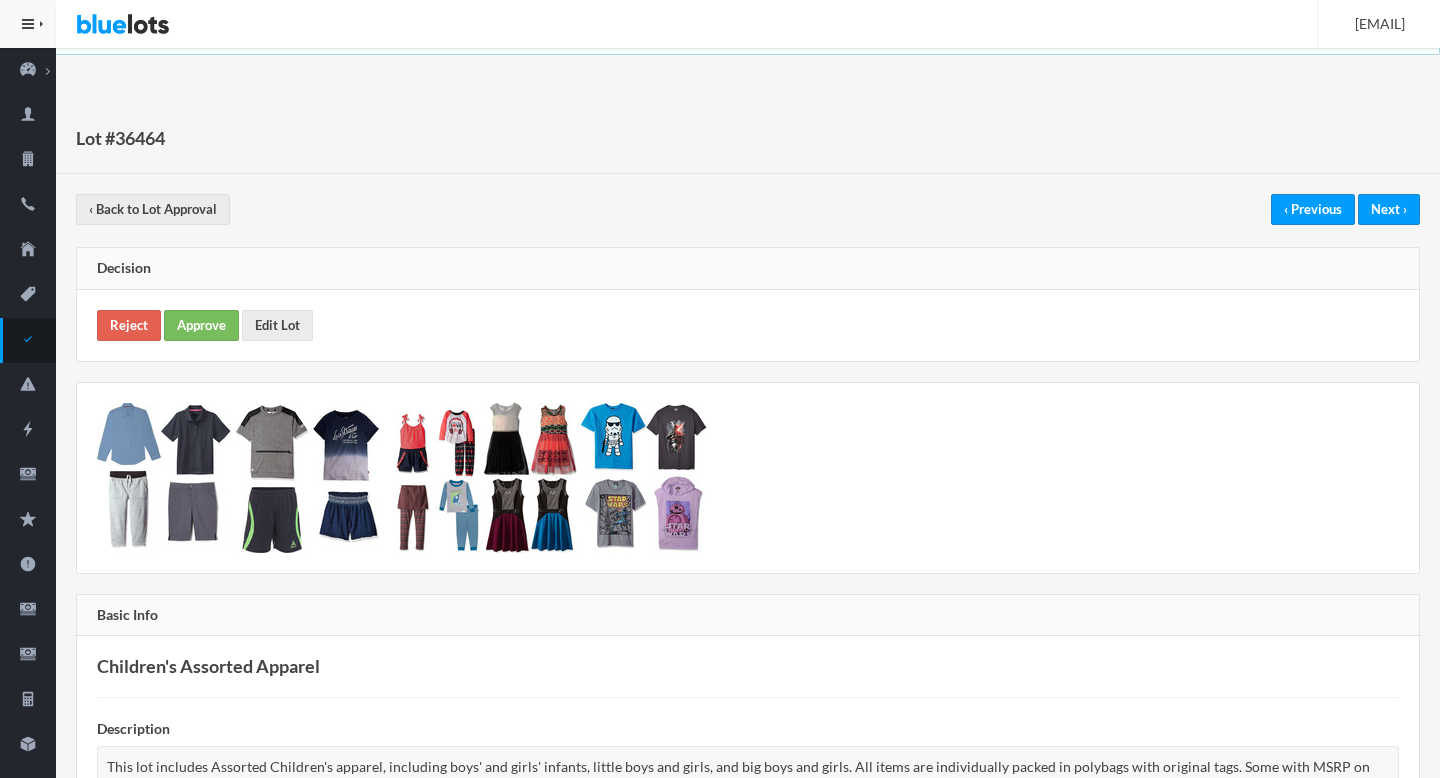 scroll, scrollTop: 953, scrollLeft: 0, axis: vertical 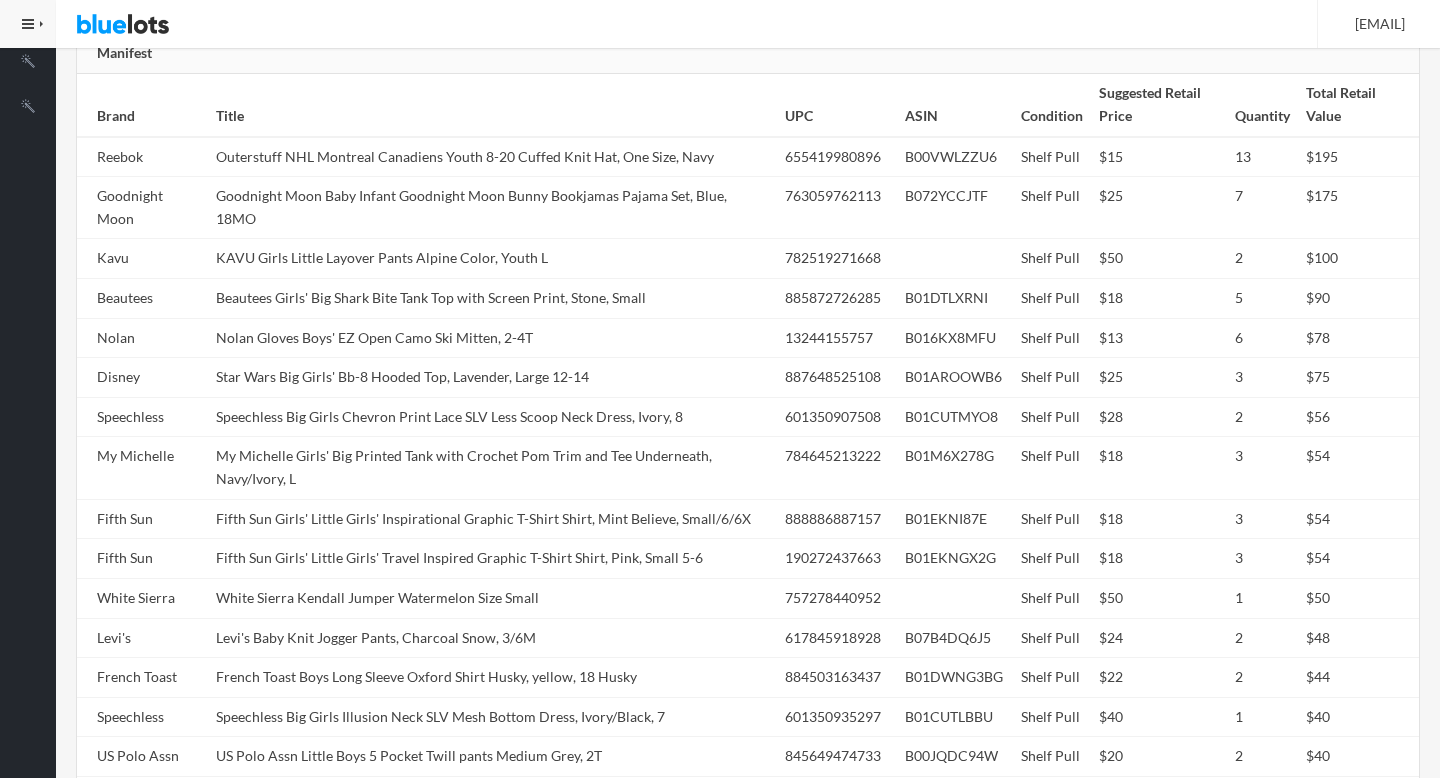 click on "Beautees Girls' Big Shark Bite Tank Top with Screen Print, Stone, Small" at bounding box center [492, 299] 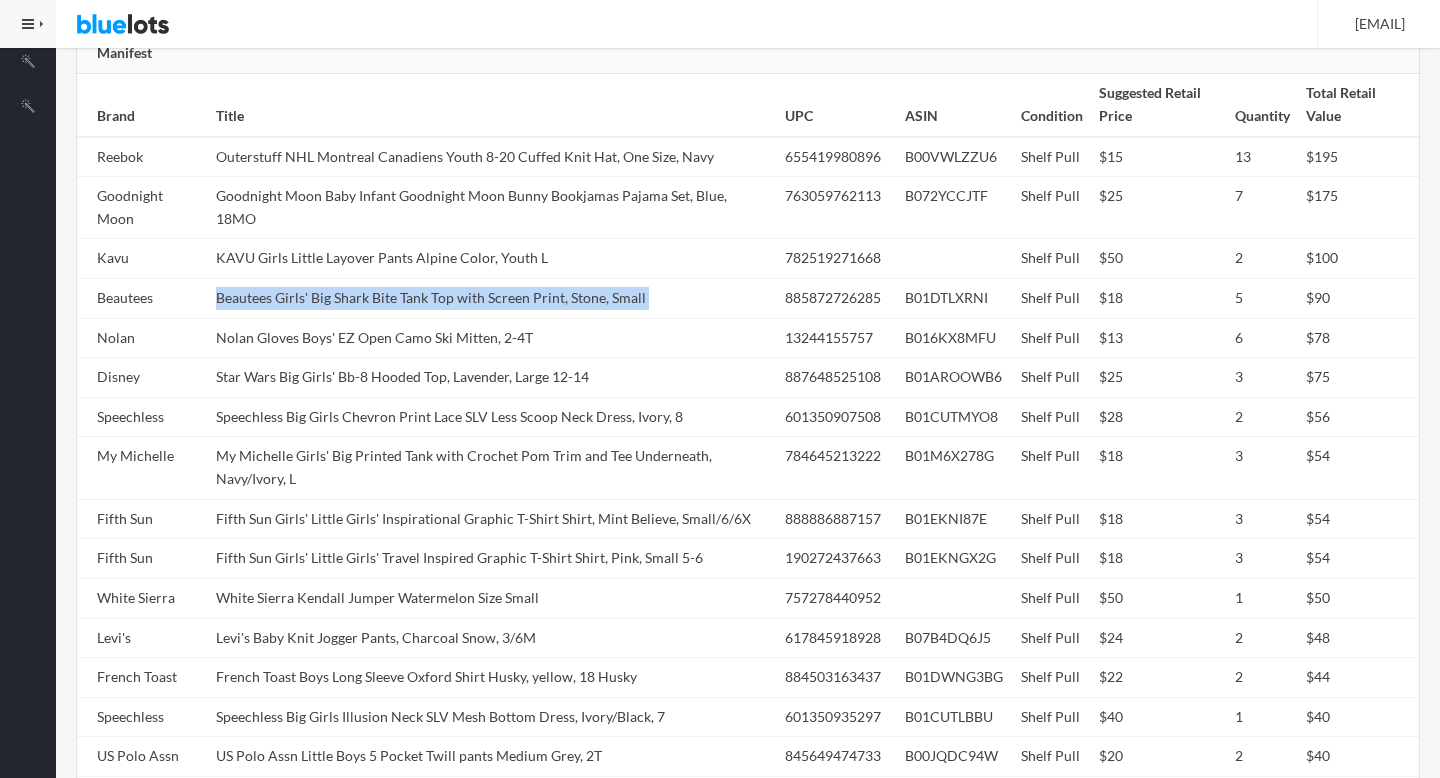 click on "Beautees Girls' Big Shark Bite Tank Top with Screen Print, Stone, Small" at bounding box center (492, 299) 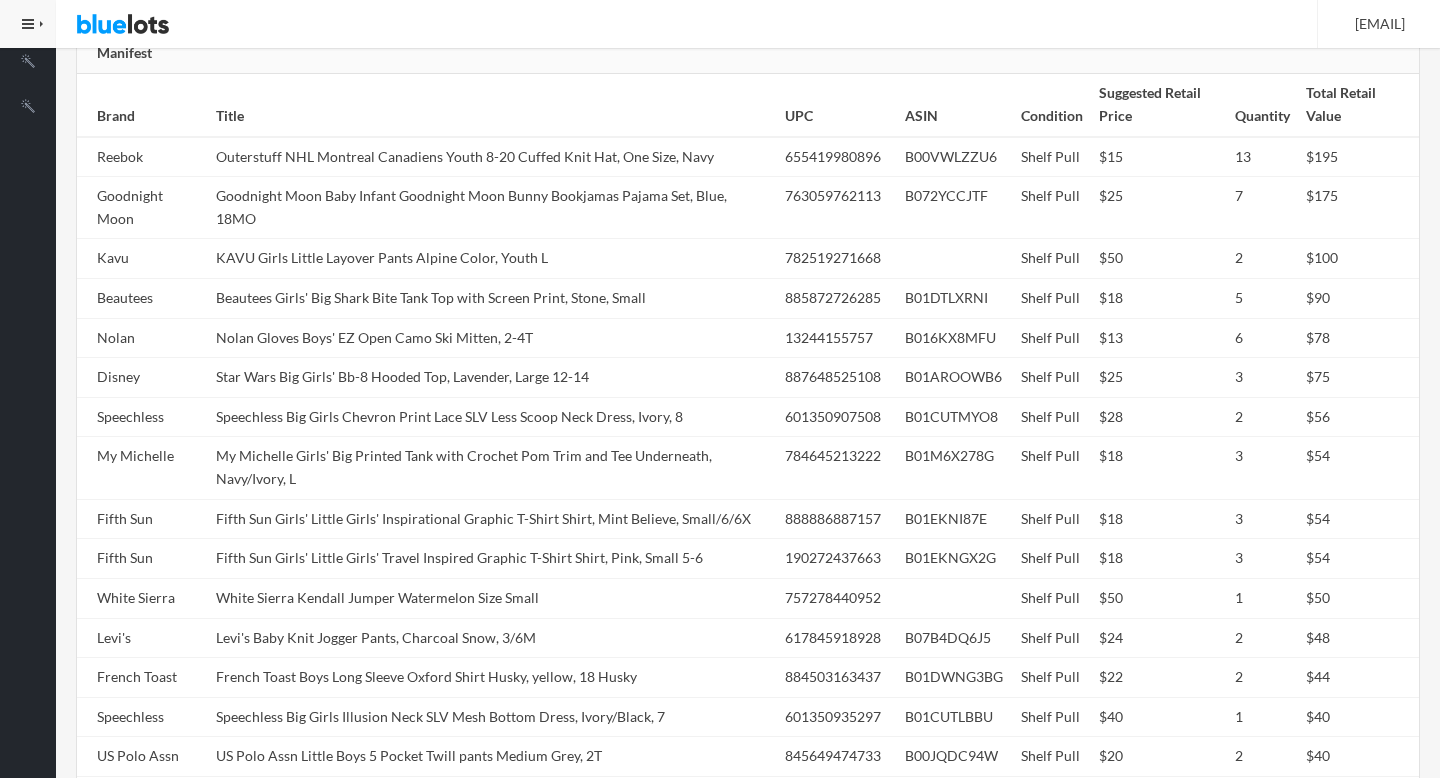 scroll, scrollTop: 1717, scrollLeft: 0, axis: vertical 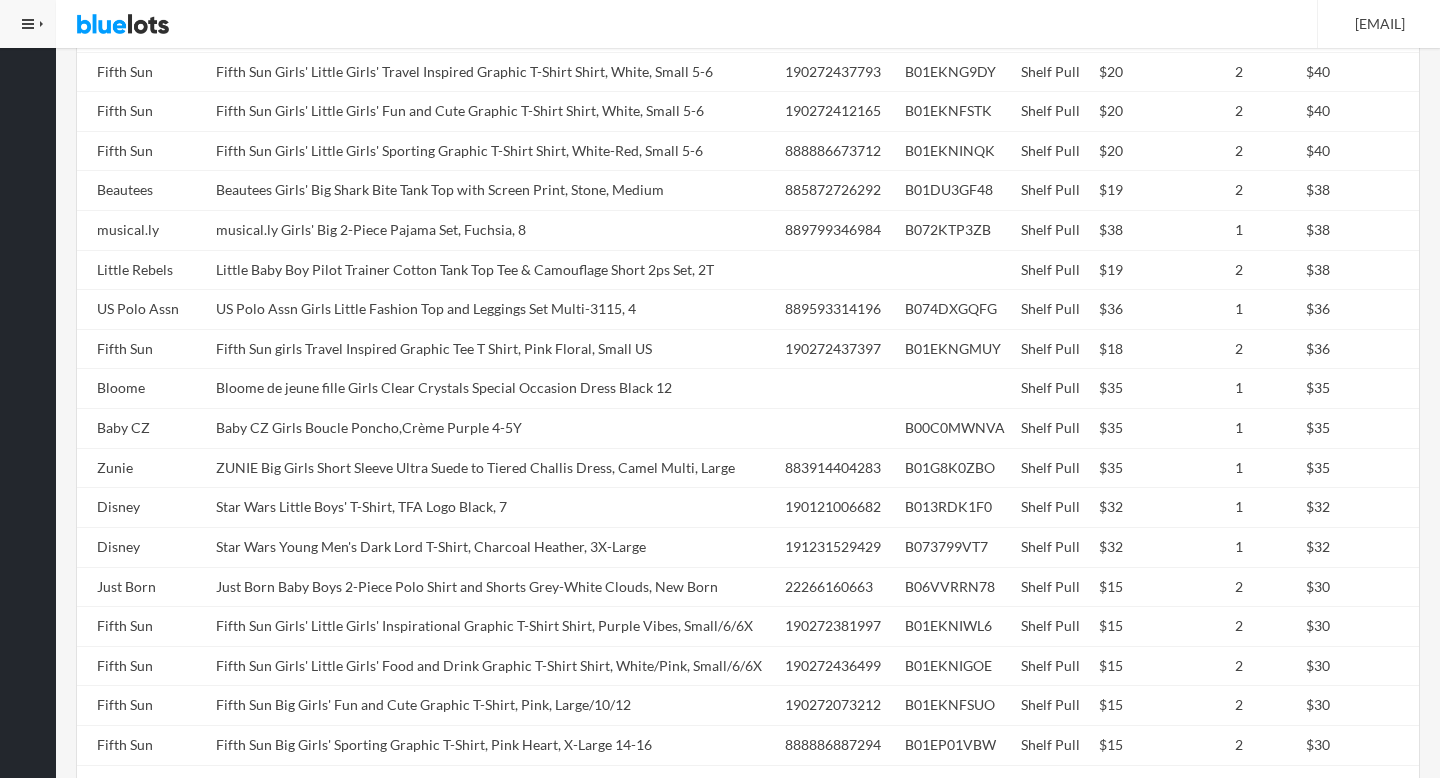 click on "US Polo Assn Girls Little Fashion Top and Leggings Set Multi-3115, 4" at bounding box center (492, 310) 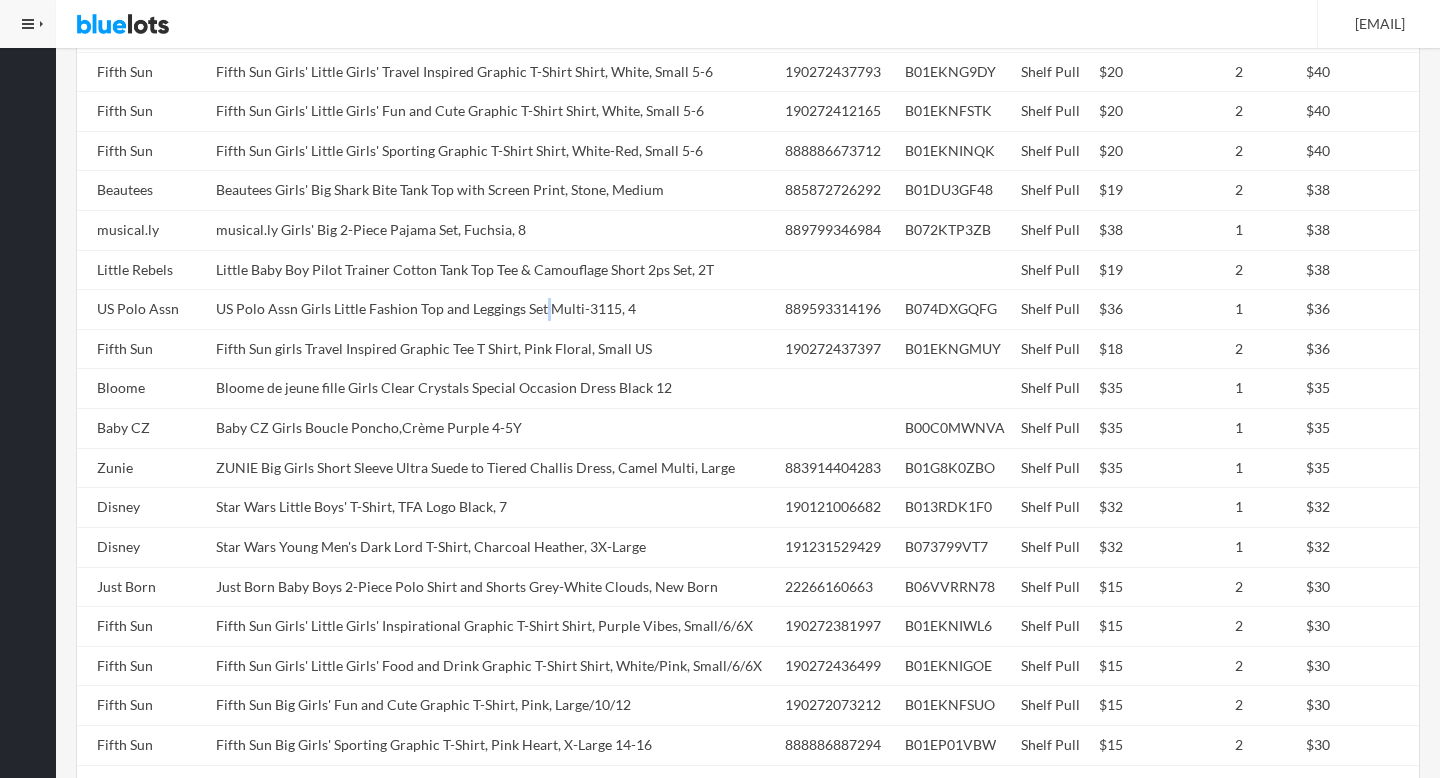 click on "US Polo Assn Girls Little Fashion Top and Leggings Set Multi-3115, 4" at bounding box center (492, 310) 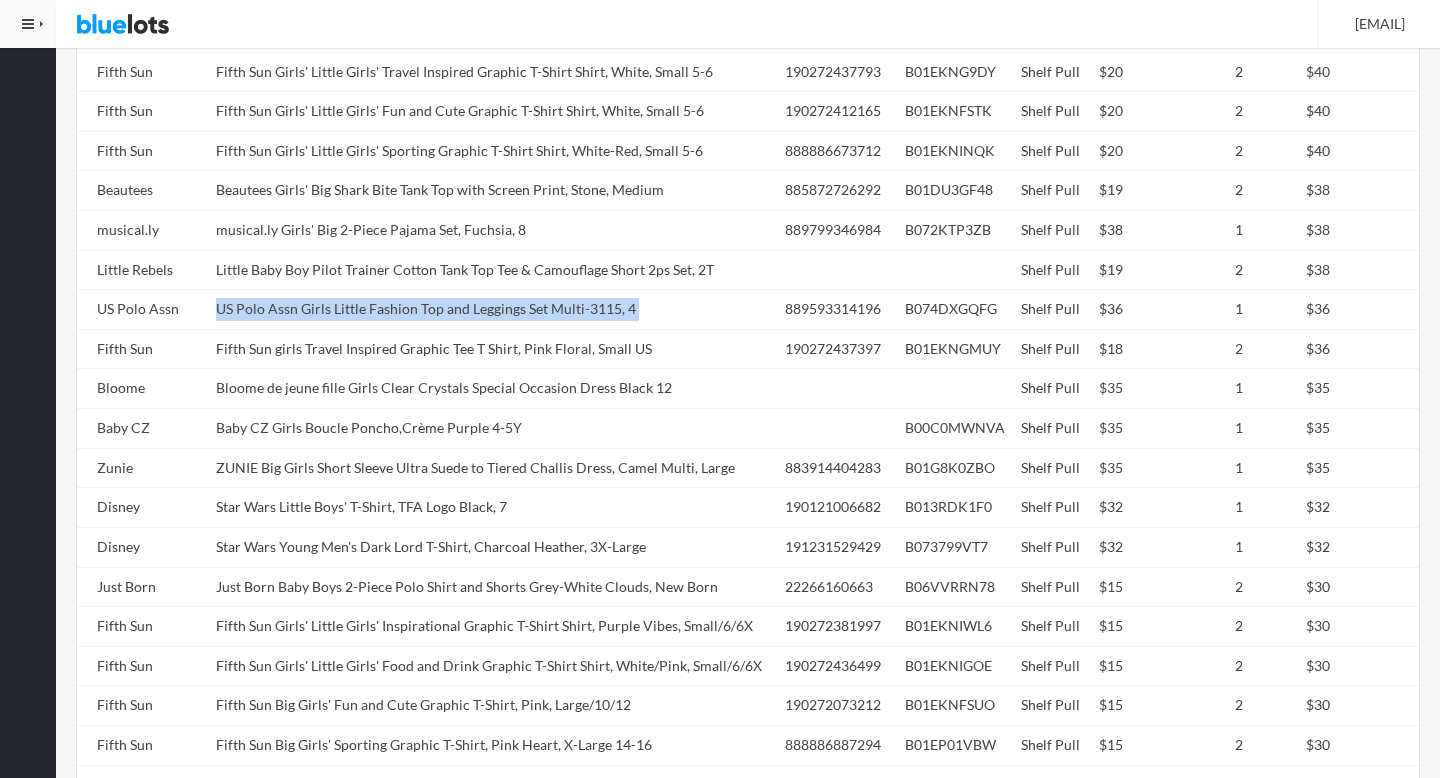 click on "US Polo Assn Girls Little Fashion Top and Leggings Set Multi-3115, 4" at bounding box center (492, 310) 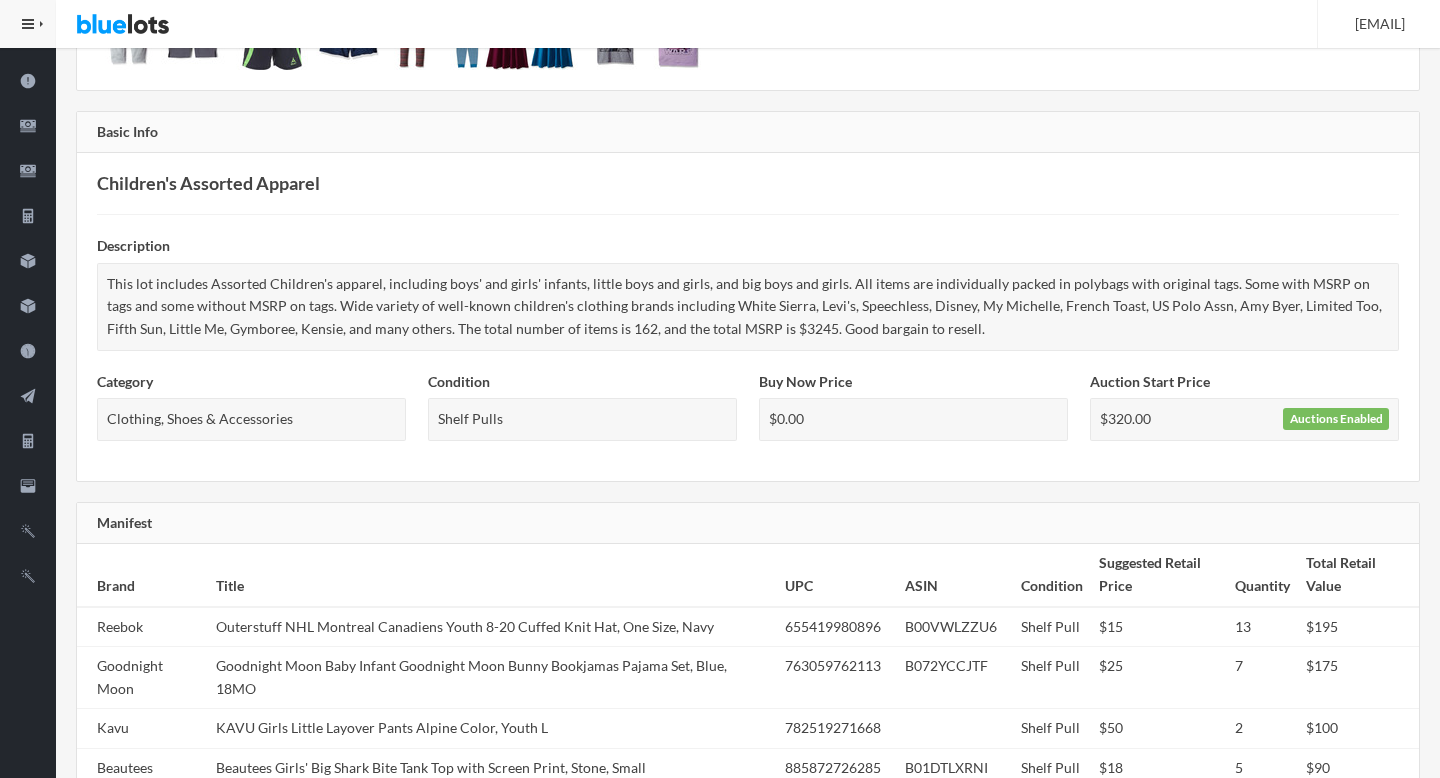 scroll, scrollTop: 0, scrollLeft: 0, axis: both 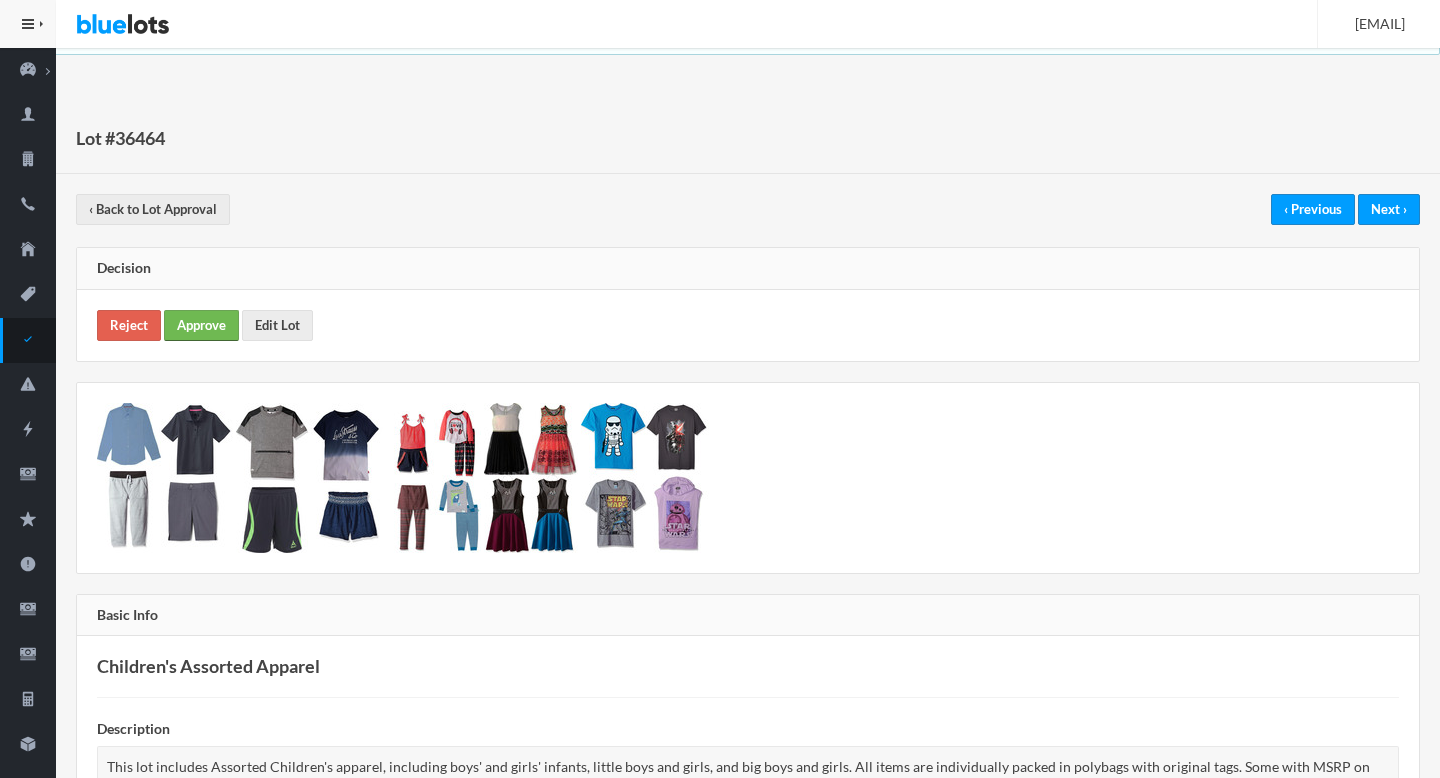 click on "Approve" at bounding box center [201, 325] 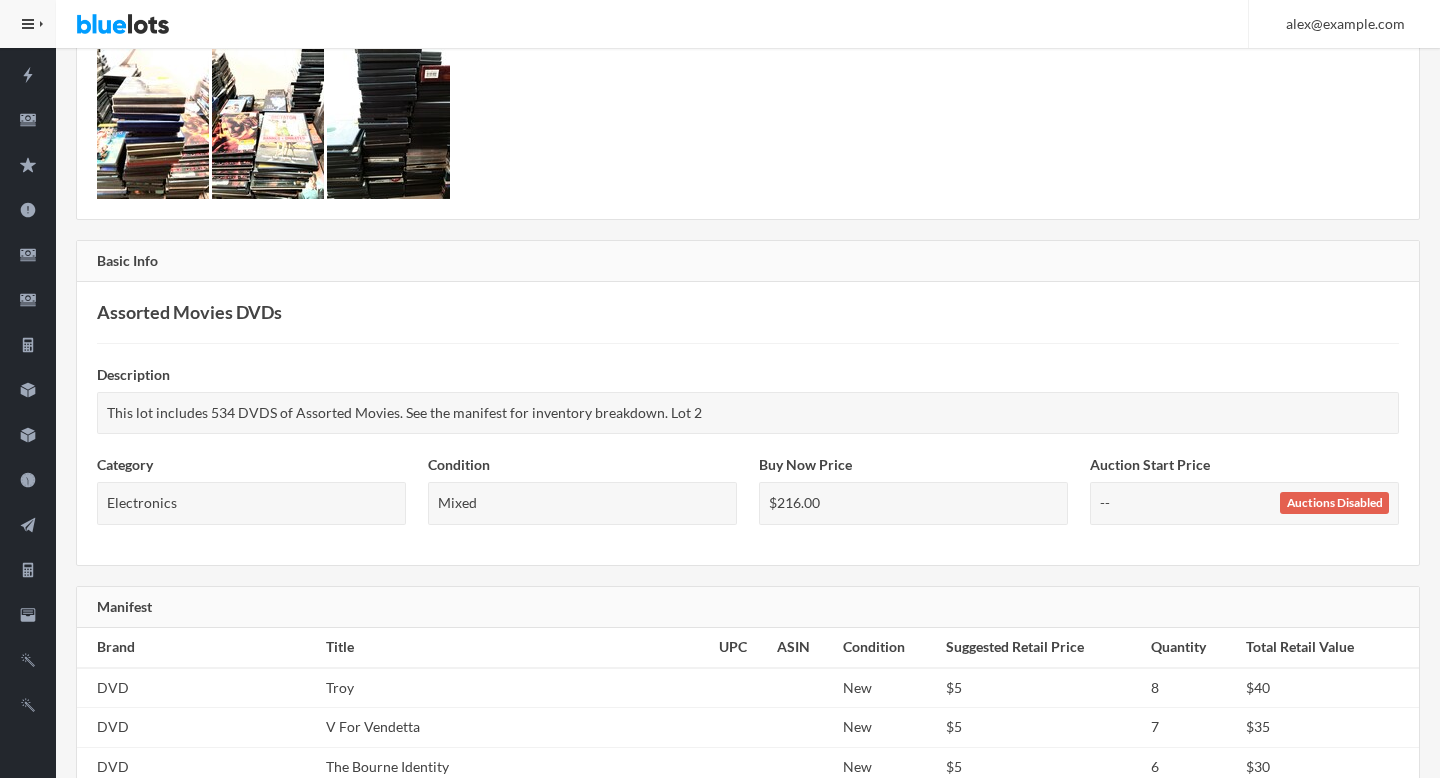 scroll, scrollTop: 0, scrollLeft: 0, axis: both 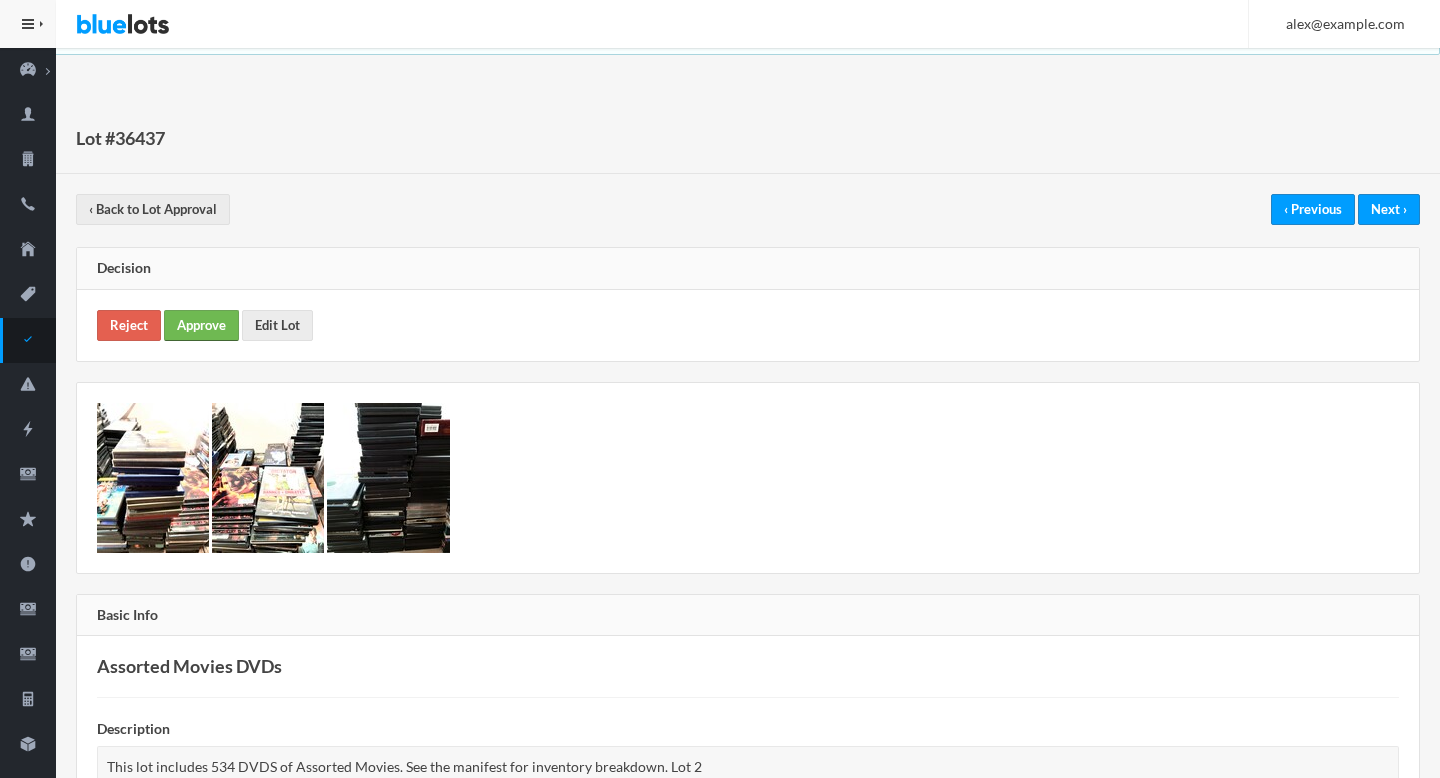 click on "Approve" at bounding box center (201, 325) 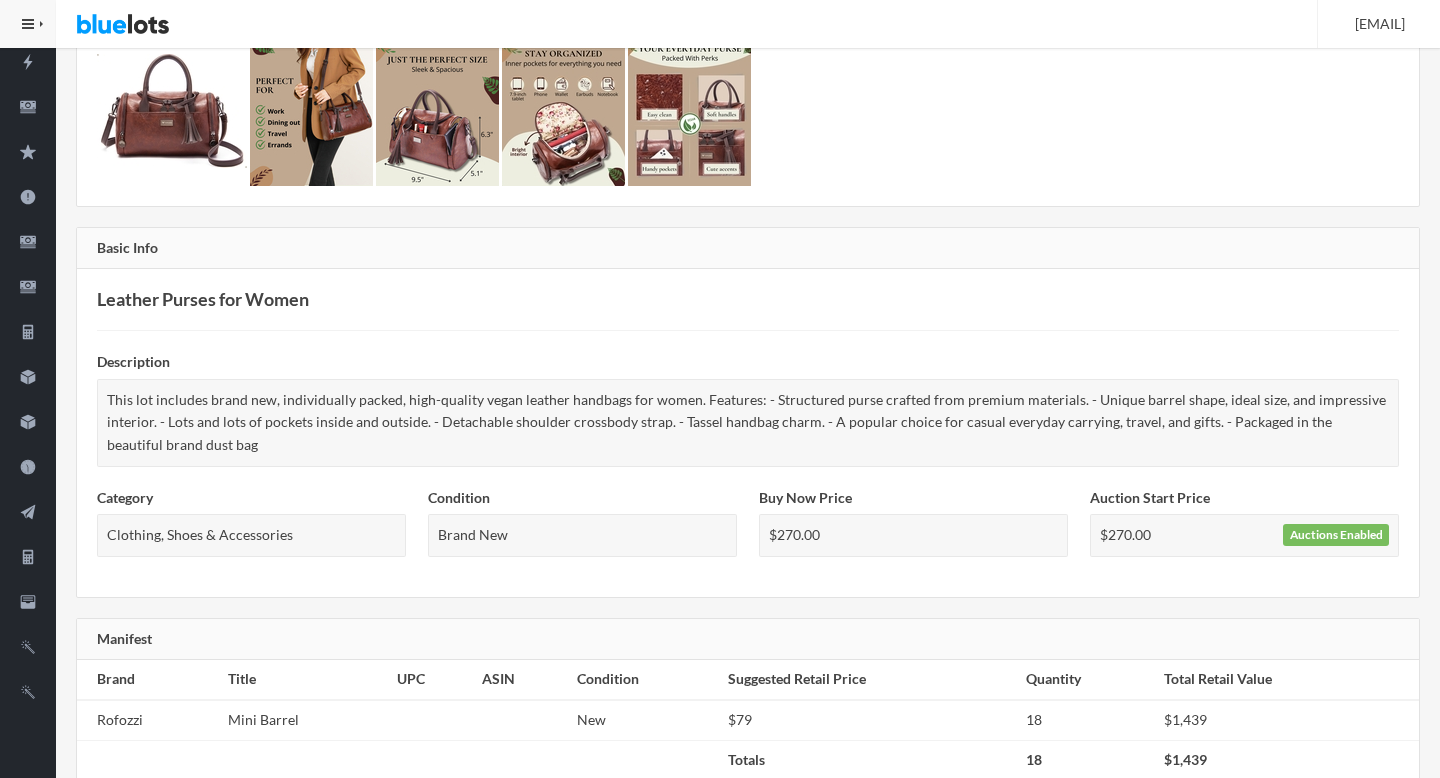 scroll, scrollTop: 0, scrollLeft: 0, axis: both 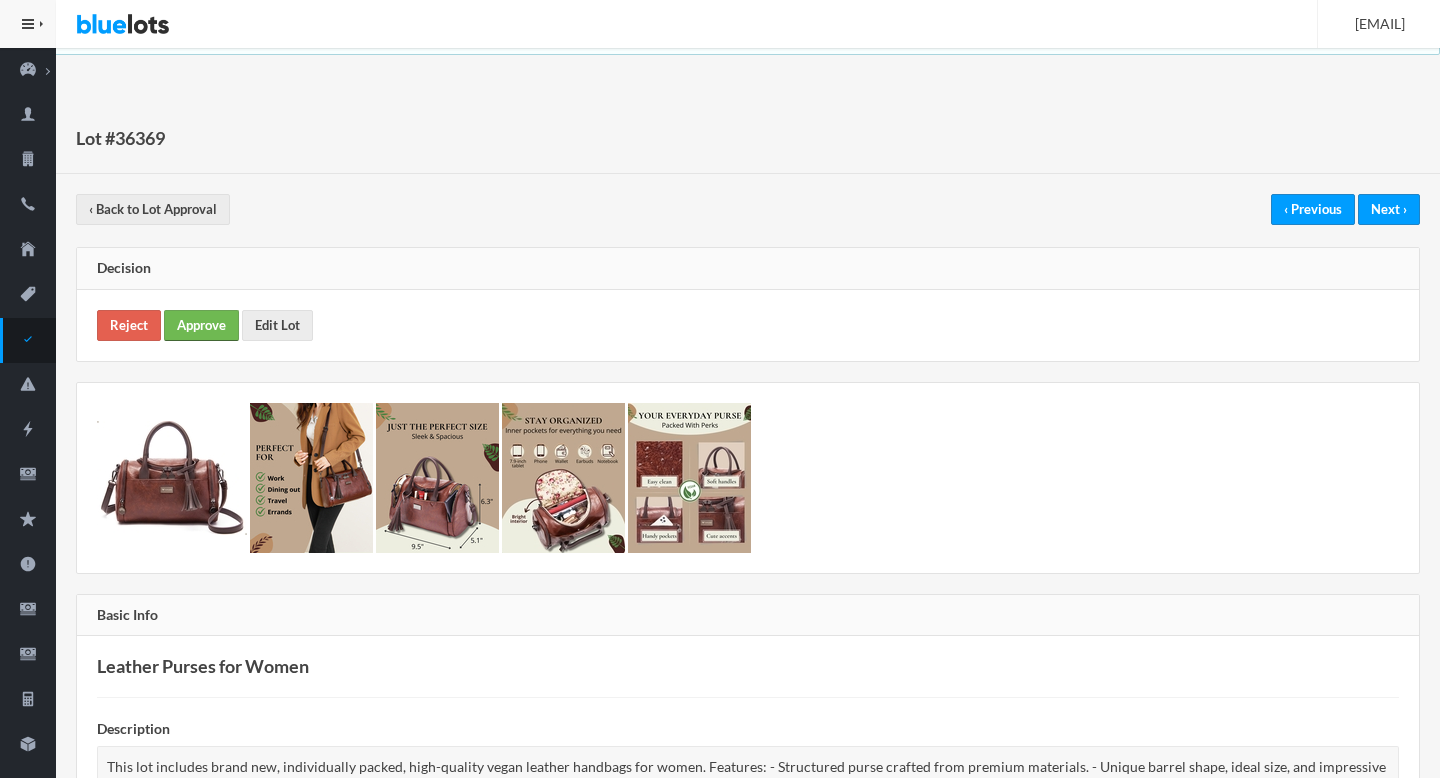 click on "Approve" at bounding box center (201, 325) 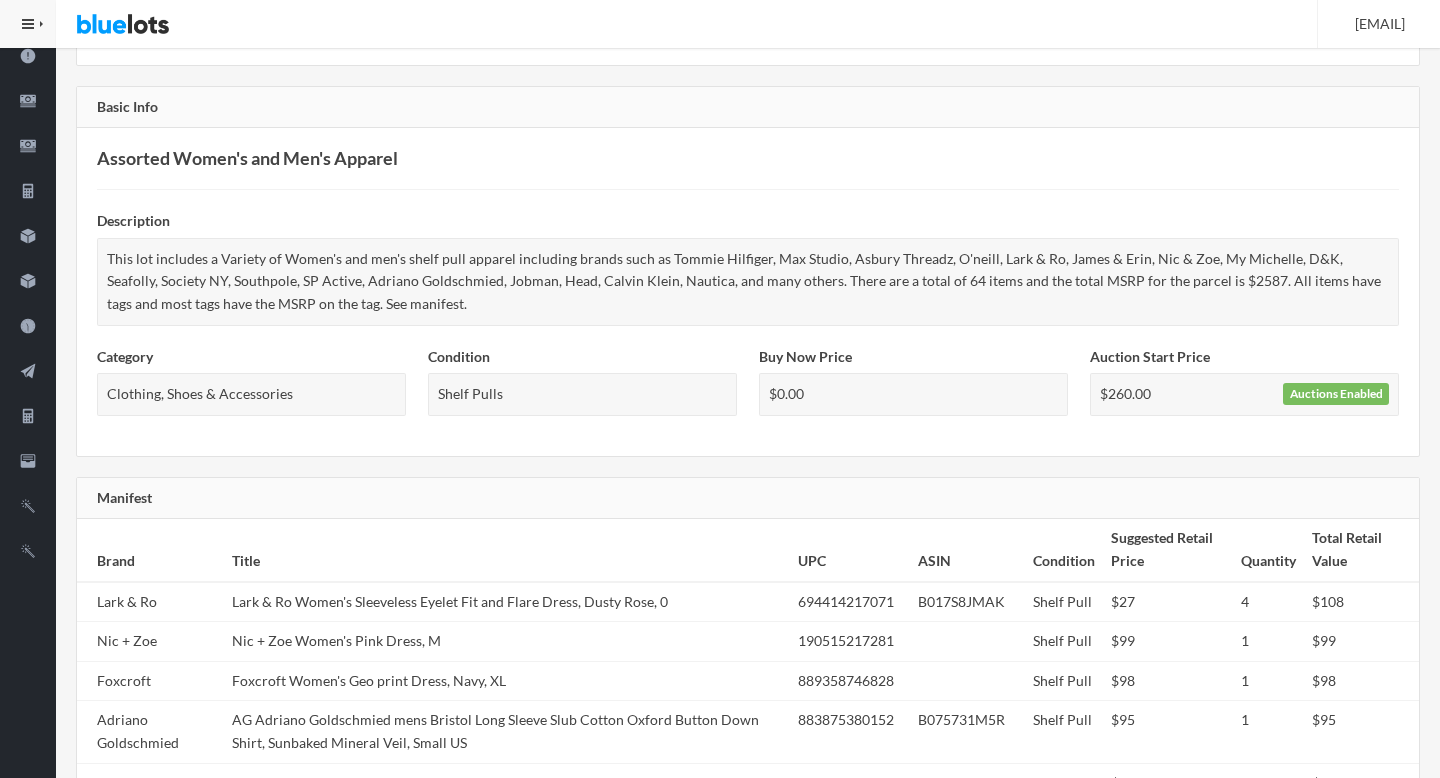 scroll, scrollTop: 784, scrollLeft: 0, axis: vertical 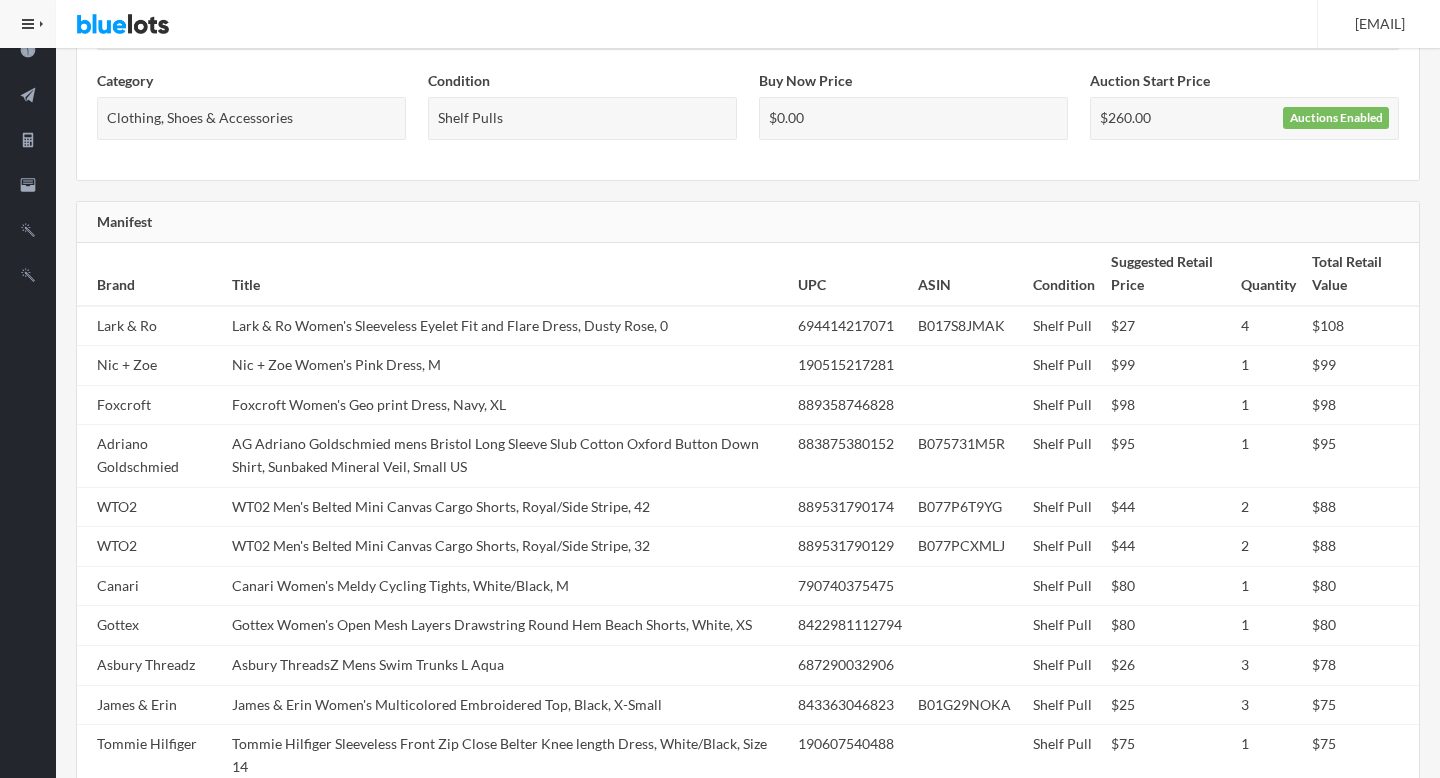 click on "AG Adriano Goldschmied mens Bristol Long Sleeve Slub Cotton Oxford Button Down Shirt, Sunbaked Mineral Veil, Small US" at bounding box center (507, 456) 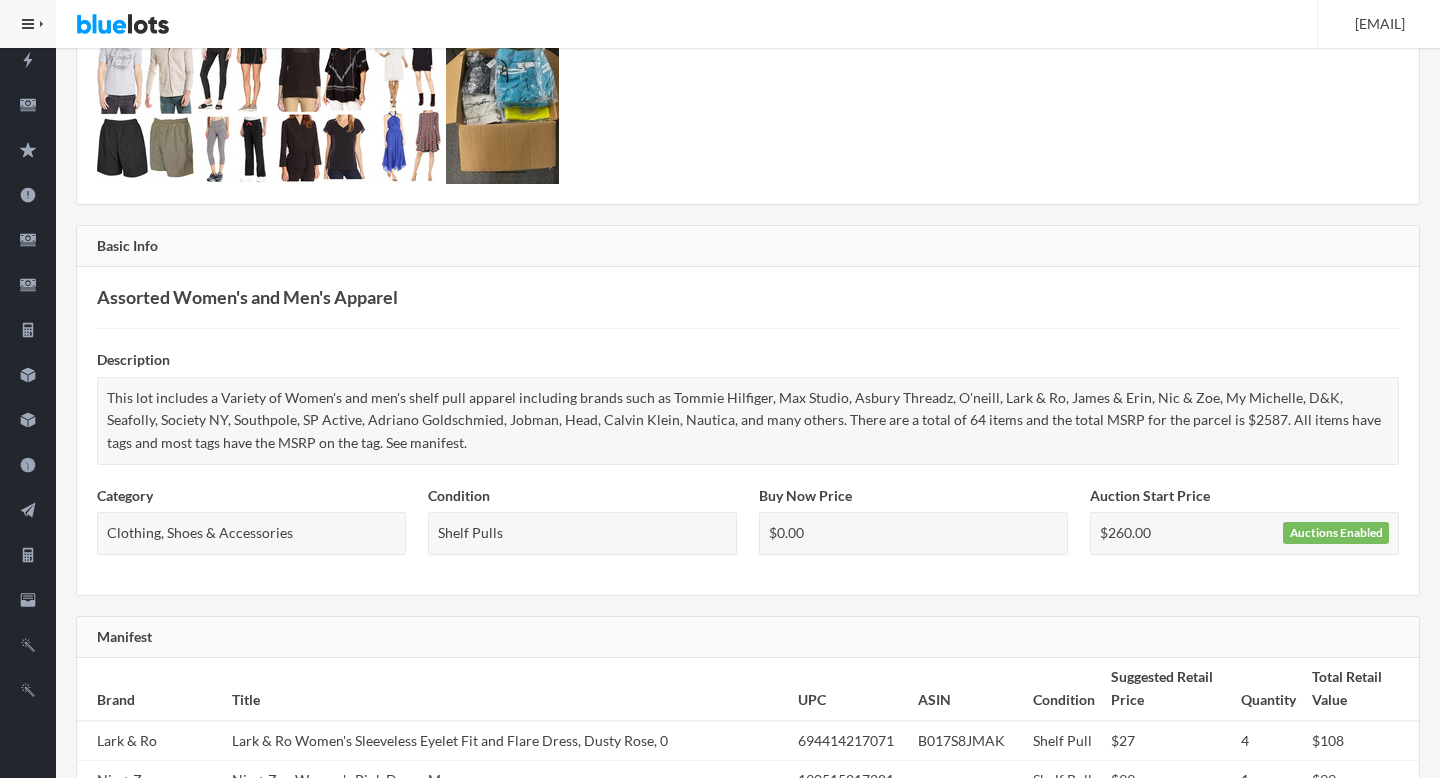scroll, scrollTop: 0, scrollLeft: 0, axis: both 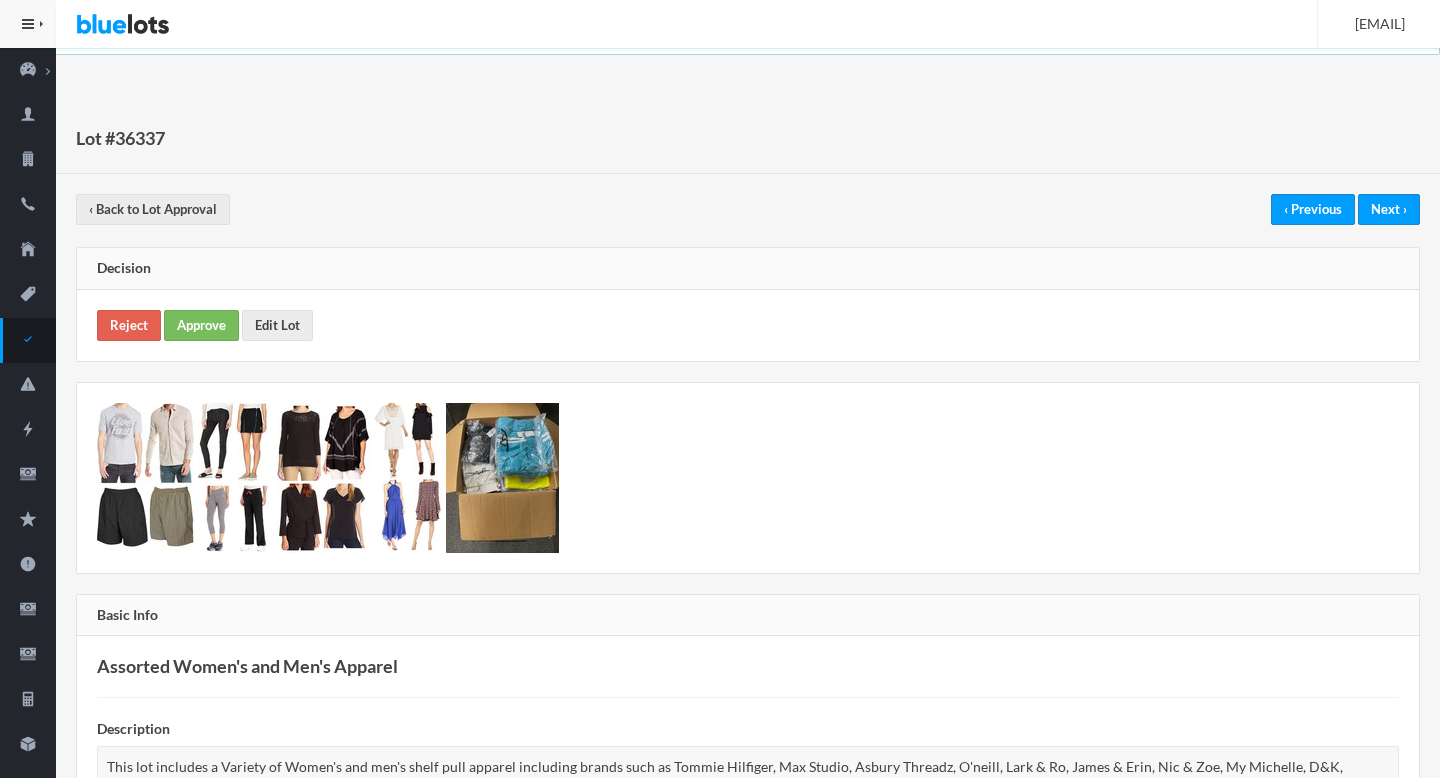 click on "Reject
Approve
Edit Lot" at bounding box center [748, 325] 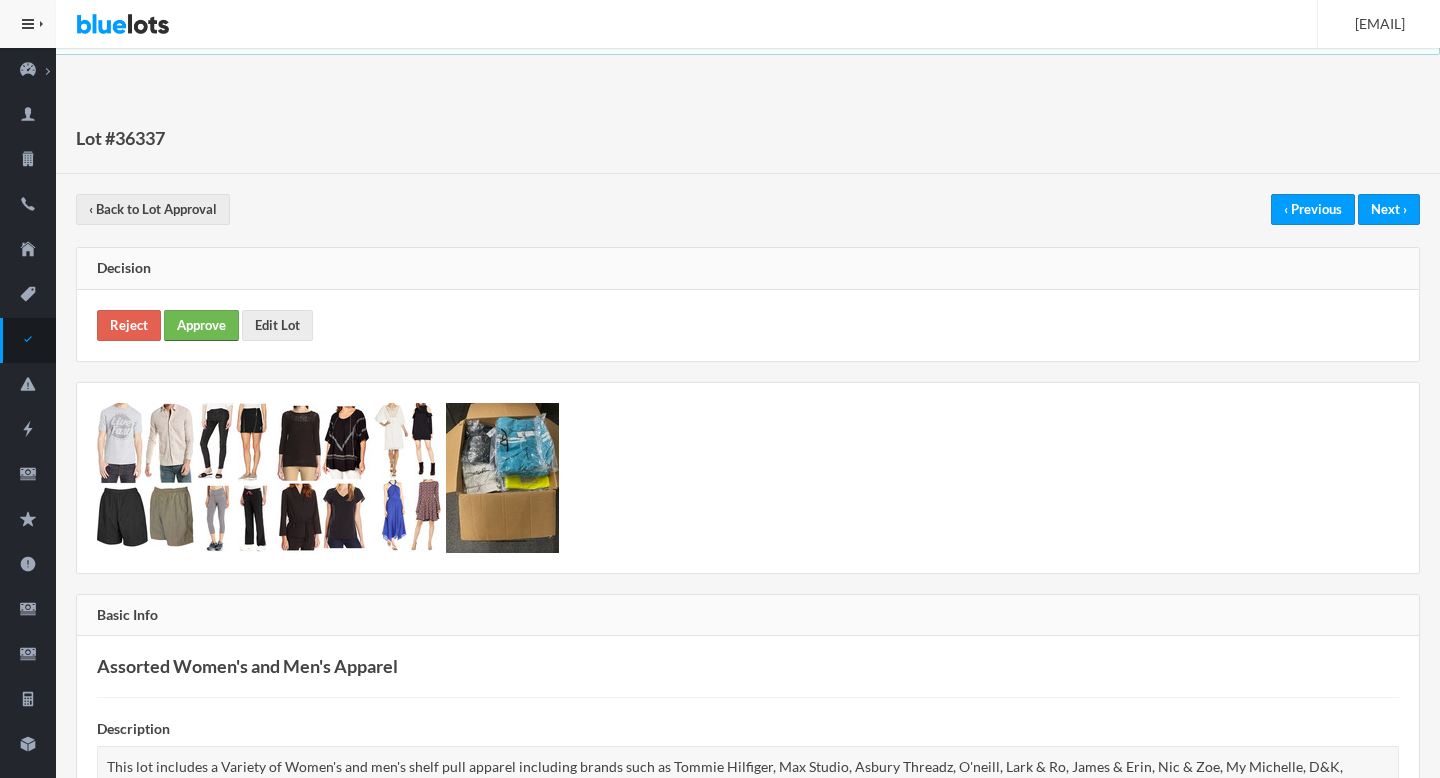 click on "Approve" at bounding box center (201, 325) 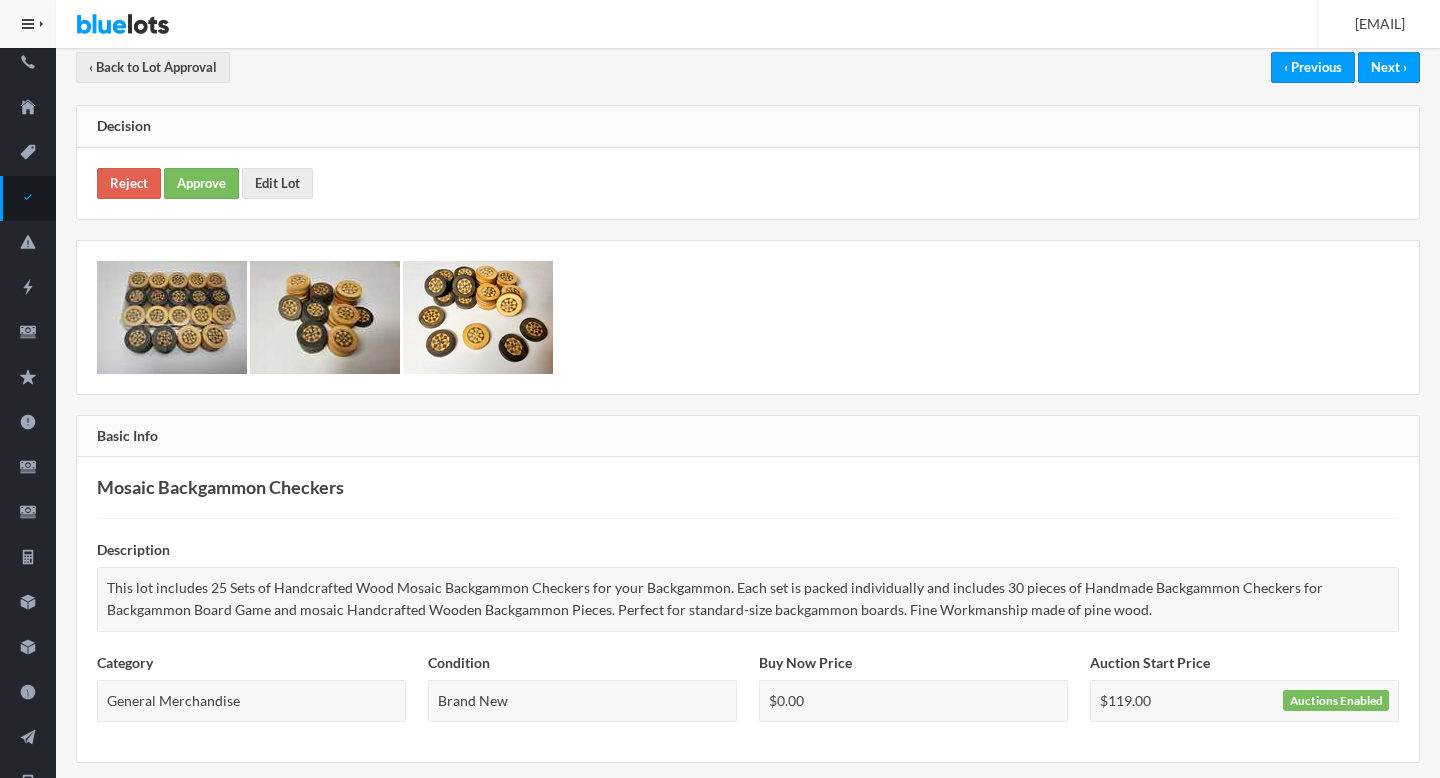 scroll, scrollTop: 0, scrollLeft: 0, axis: both 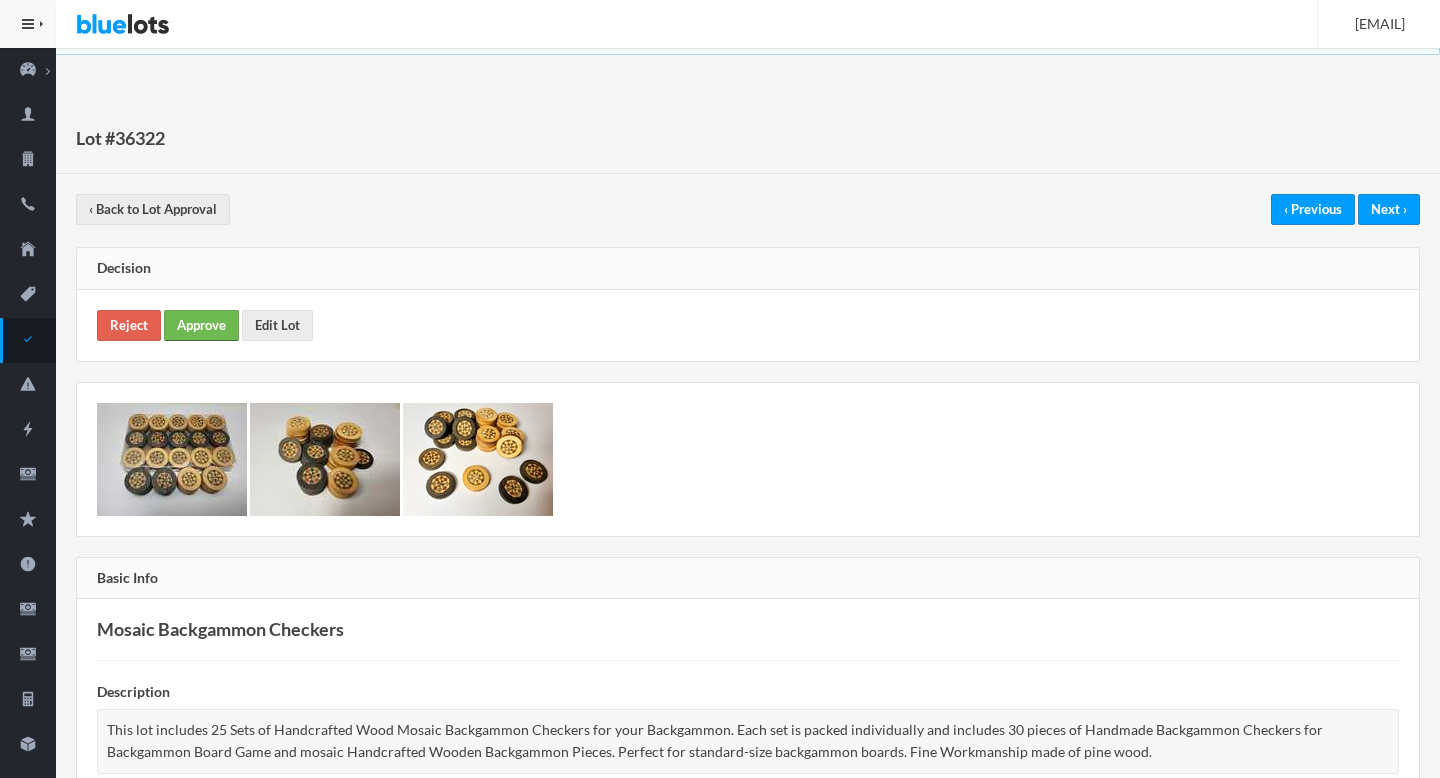 click on "Approve" at bounding box center [201, 325] 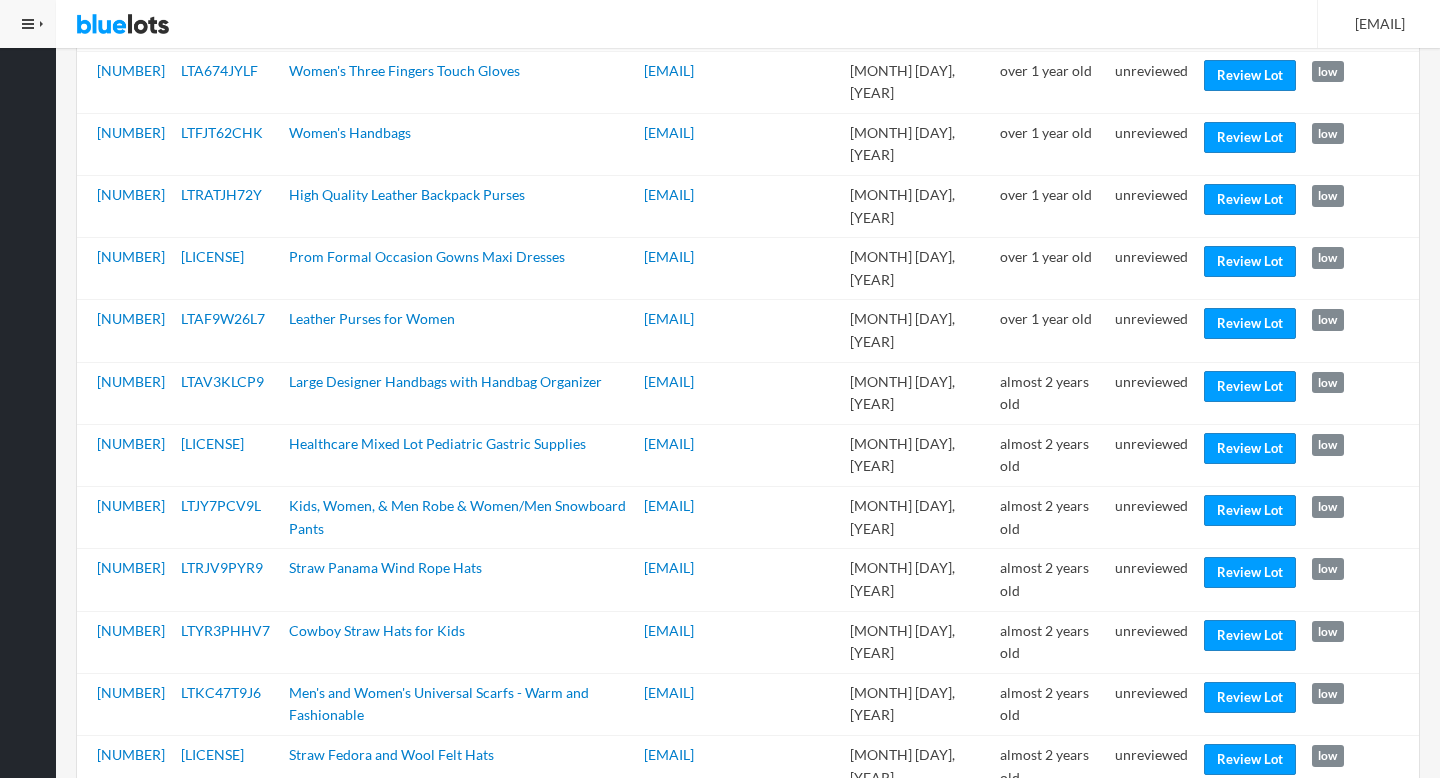 scroll, scrollTop: 1431, scrollLeft: 0, axis: vertical 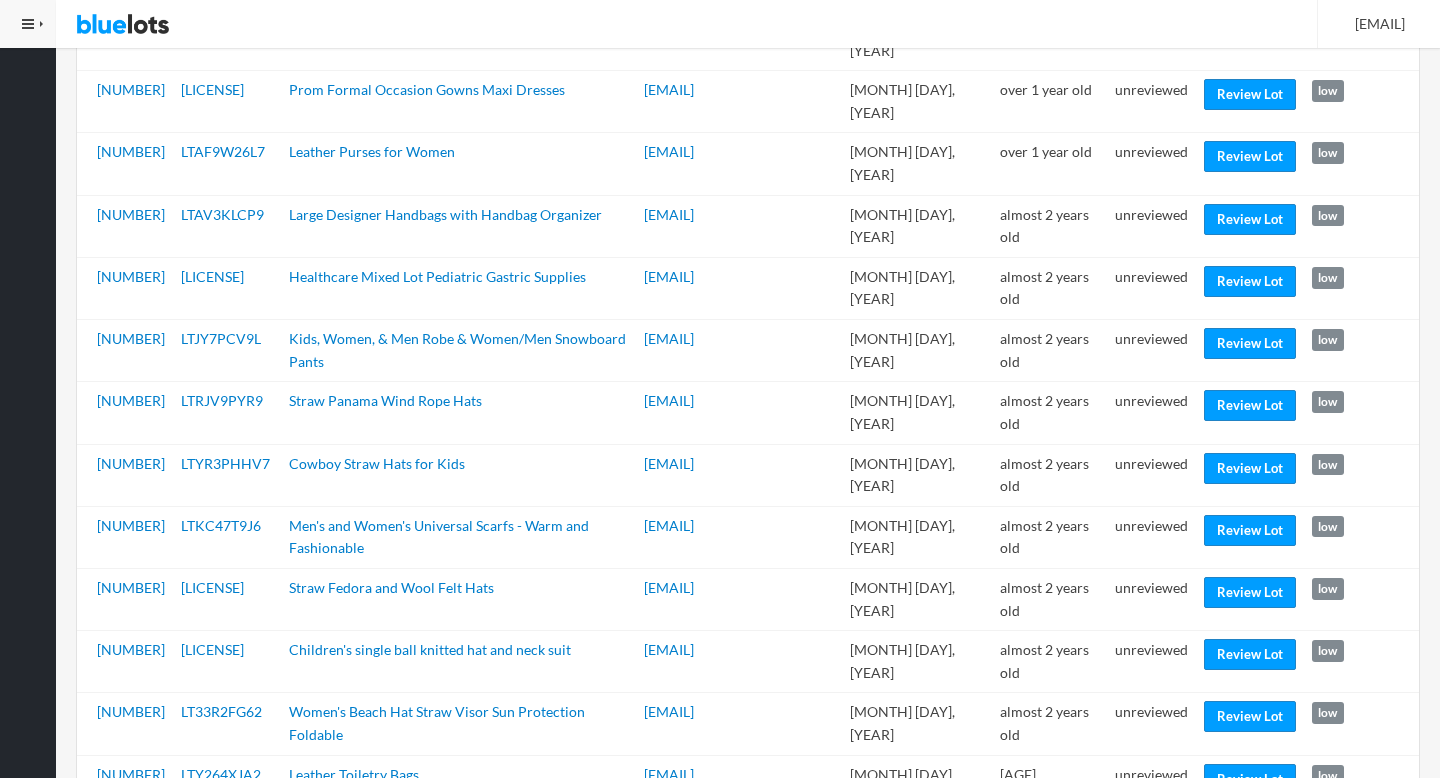 click on "Review Lot" at bounding box center [1250, 841] 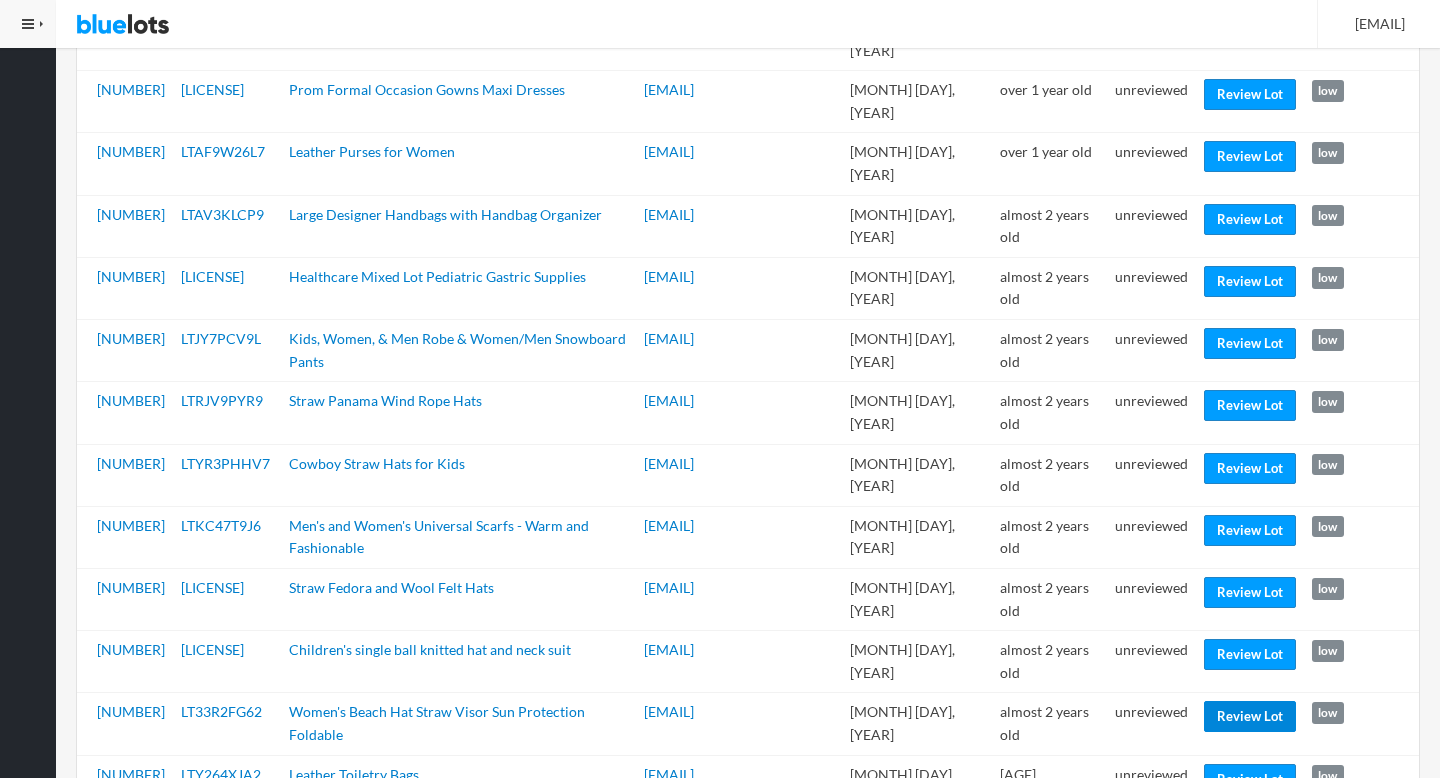 click on "Review Lot" at bounding box center (1250, 716) 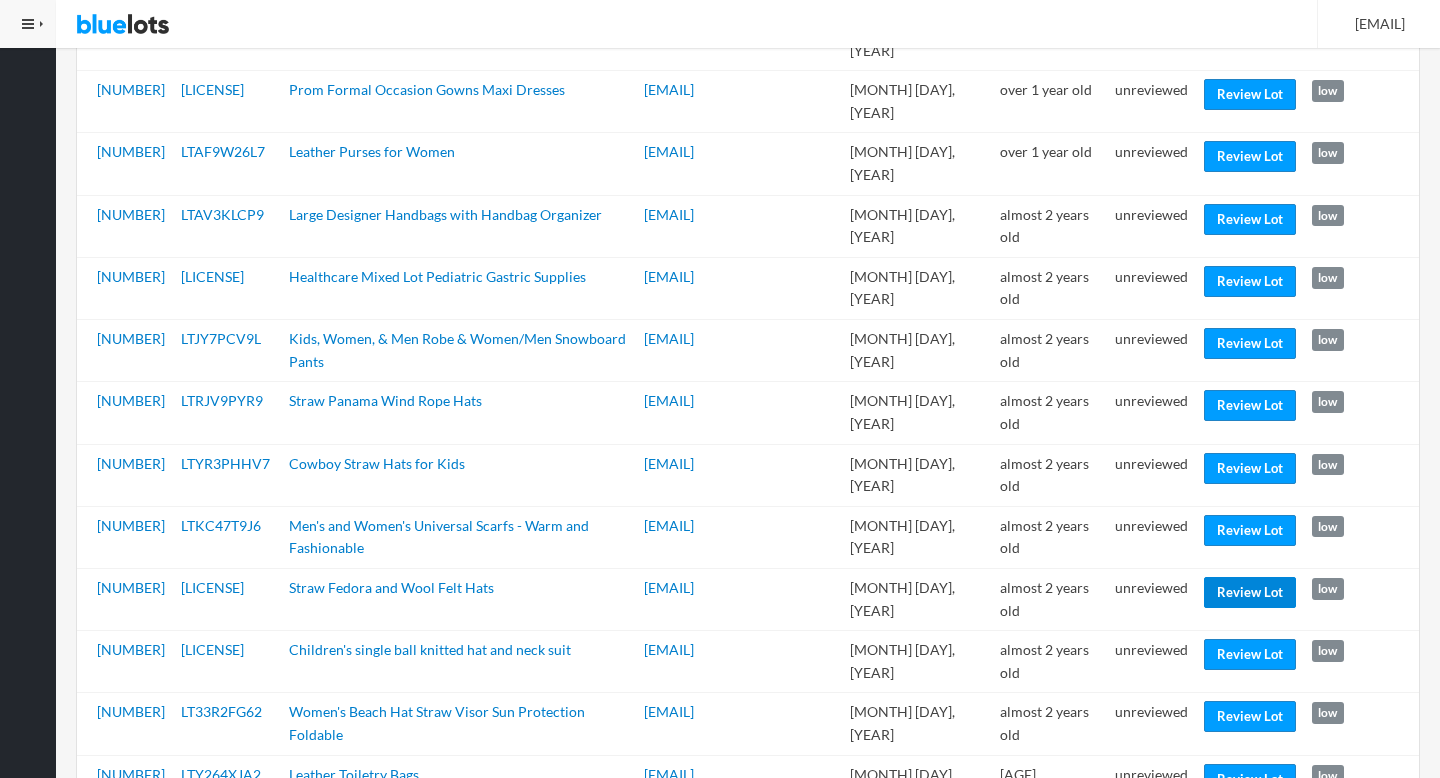 click on "Review Lot" at bounding box center [1250, 592] 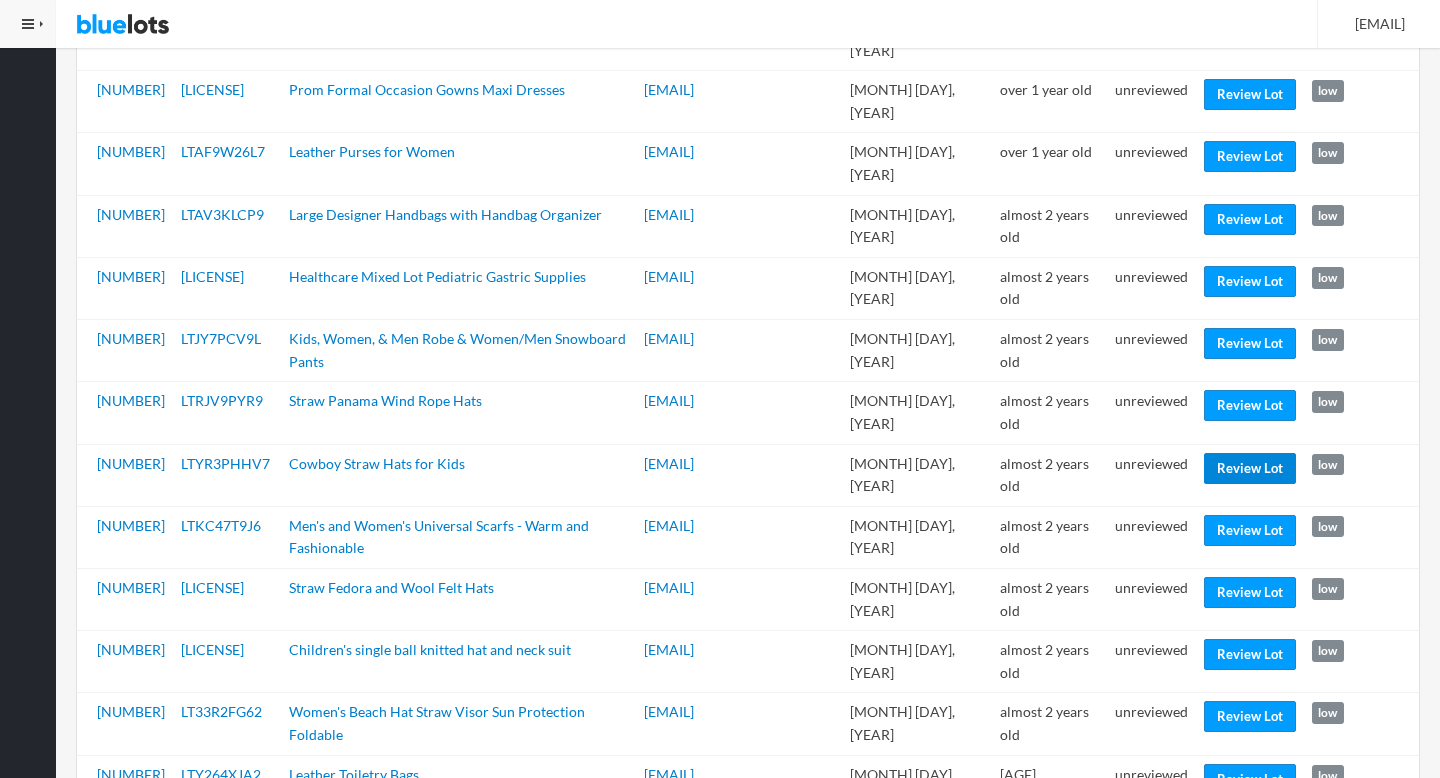 click on "Review Lot" at bounding box center (1250, 468) 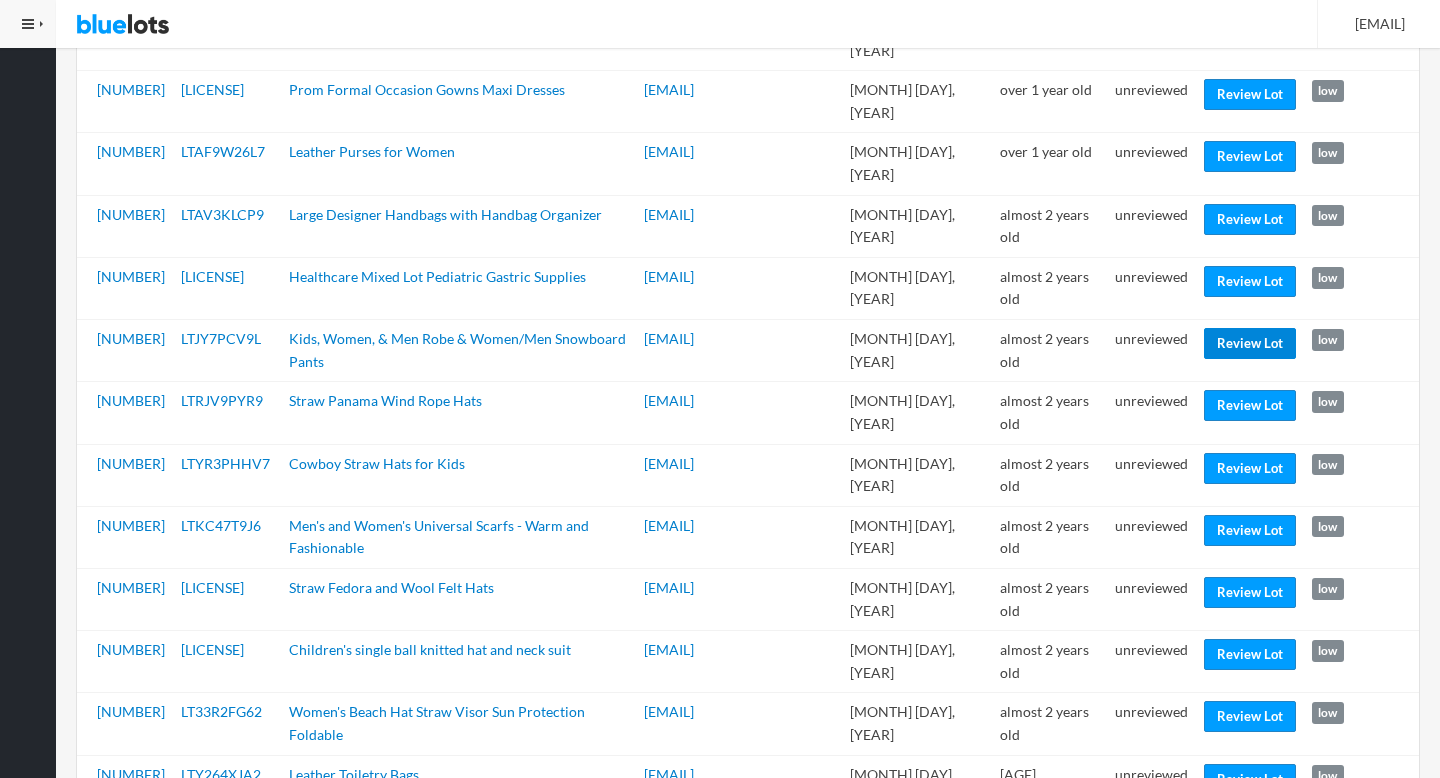 click on "Review Lot" at bounding box center (1250, 343) 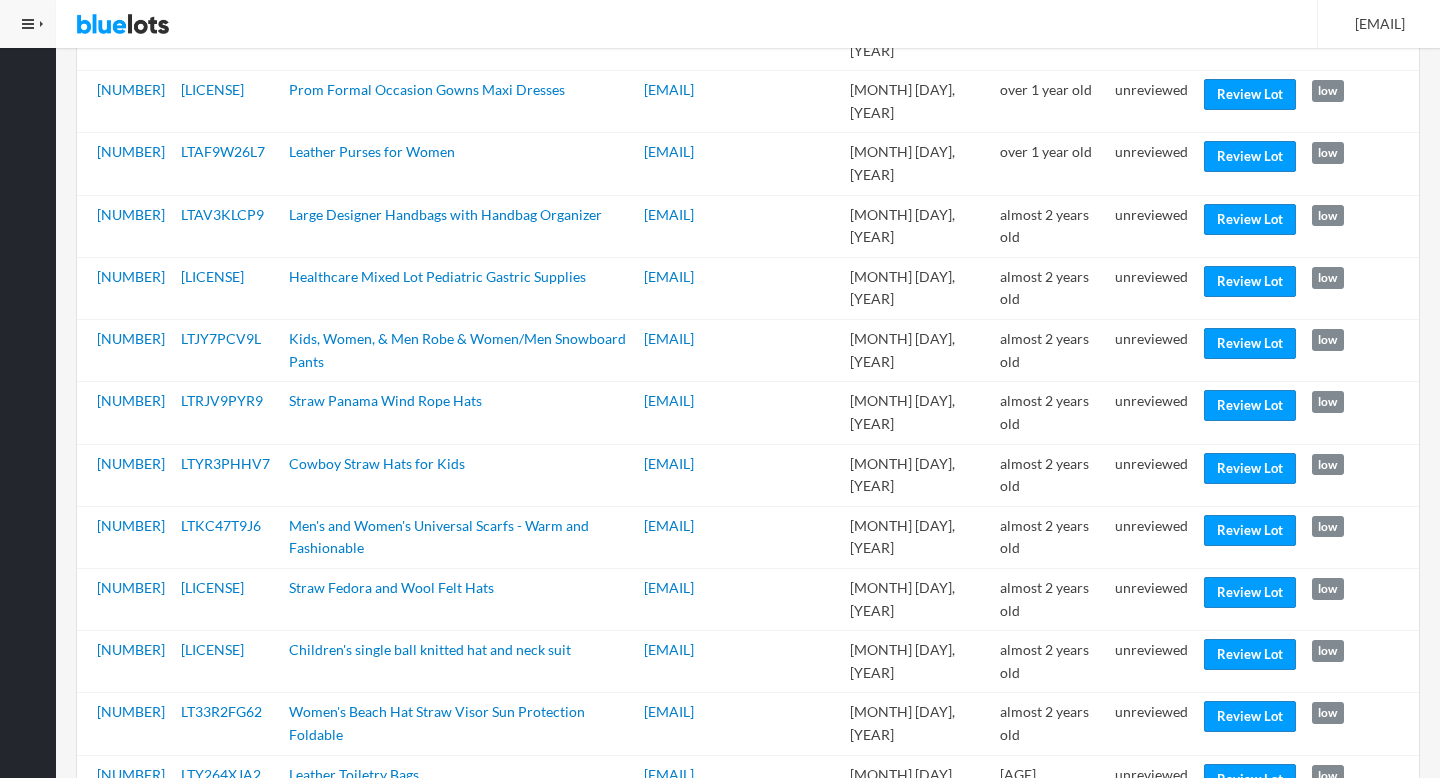 click on "unreviewed" at bounding box center (1151, 351) 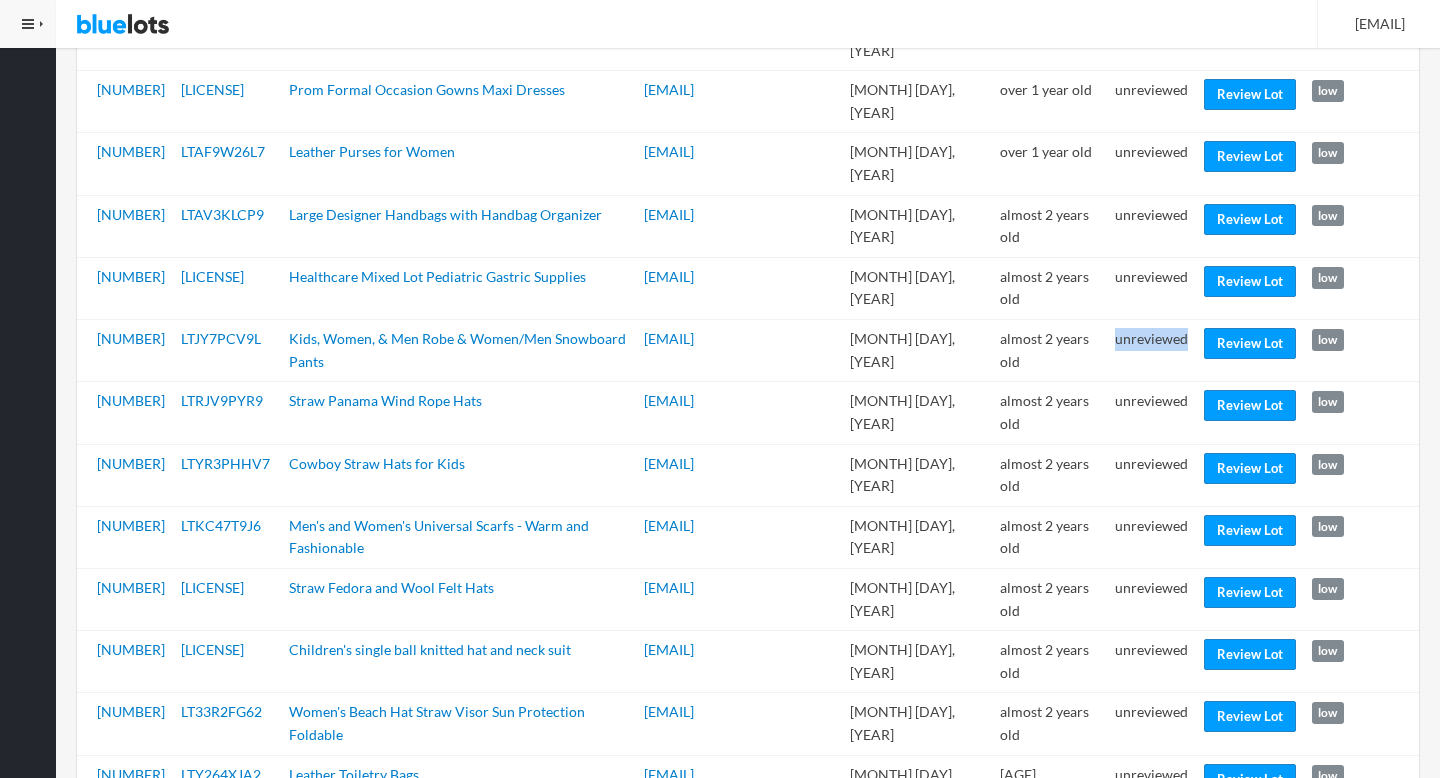 click on "unreviewed" at bounding box center (1151, 351) 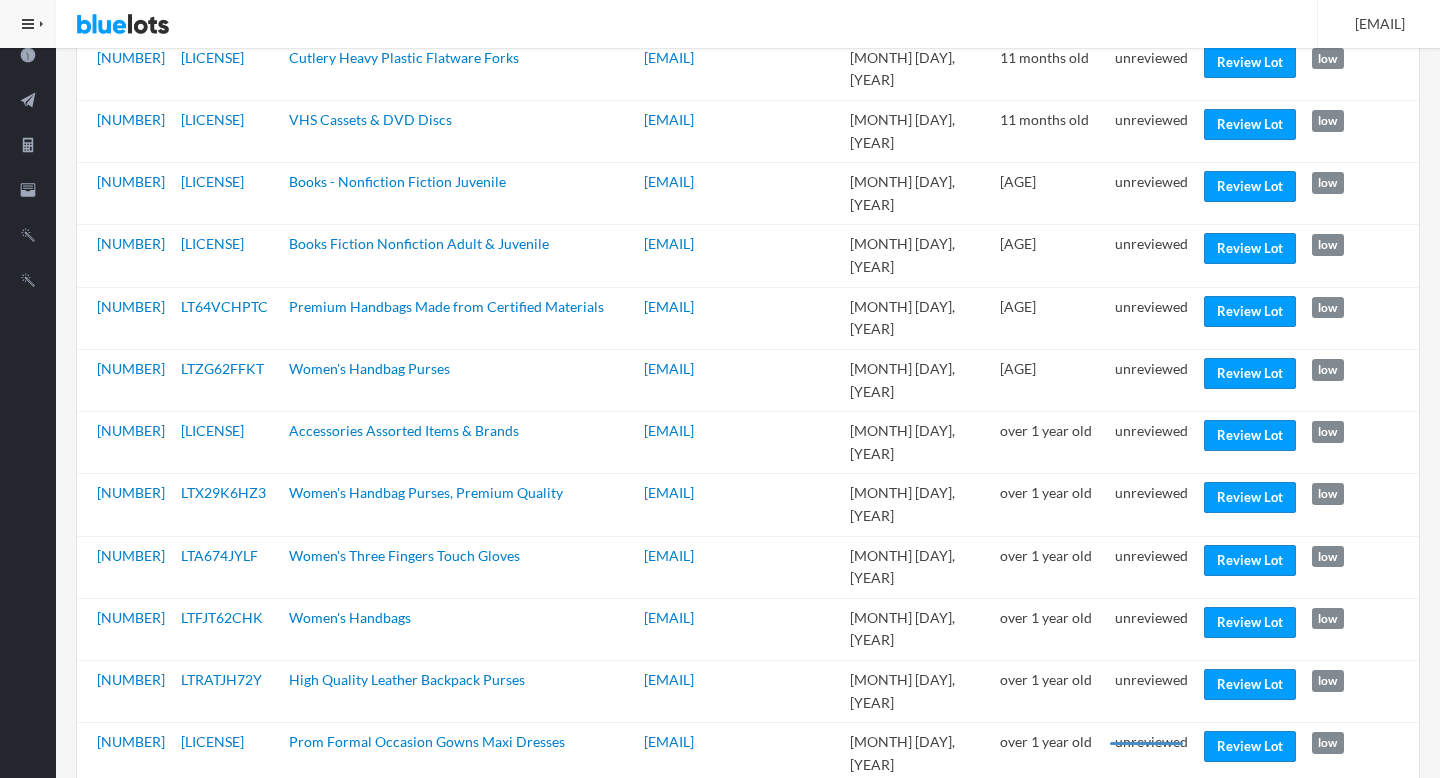 scroll, scrollTop: 774, scrollLeft: 0, axis: vertical 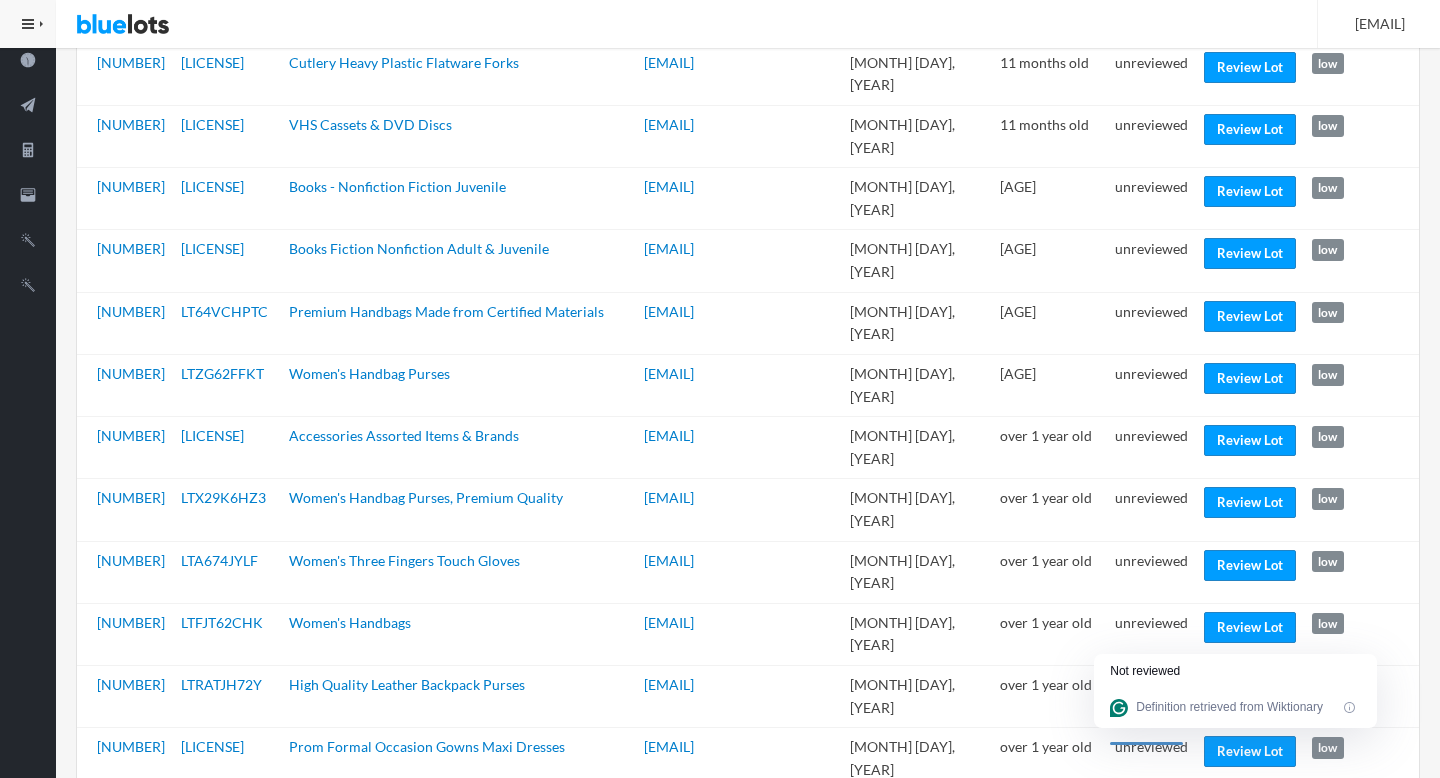 click on "Review Lot" at bounding box center (1250, 876) 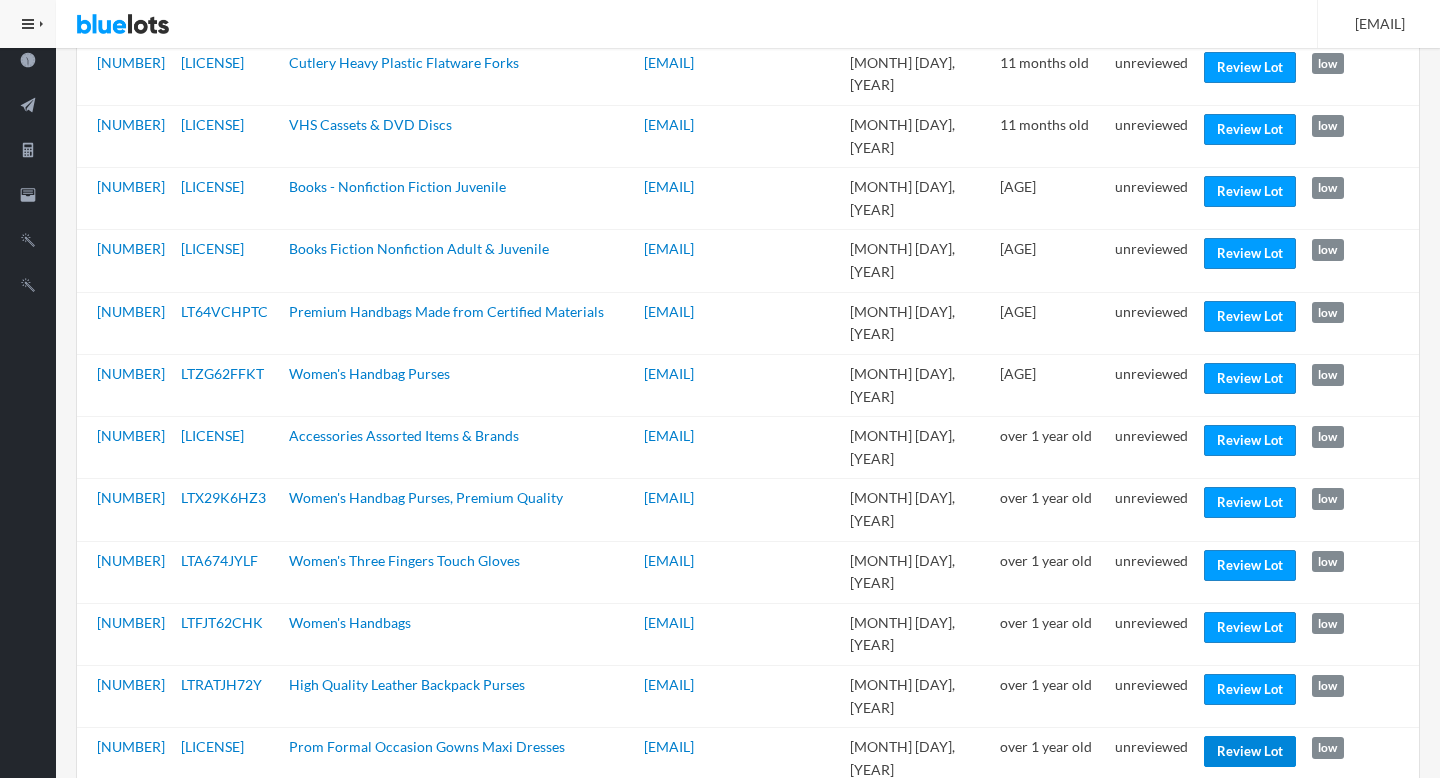 click on "Review Lot" at bounding box center [1250, 751] 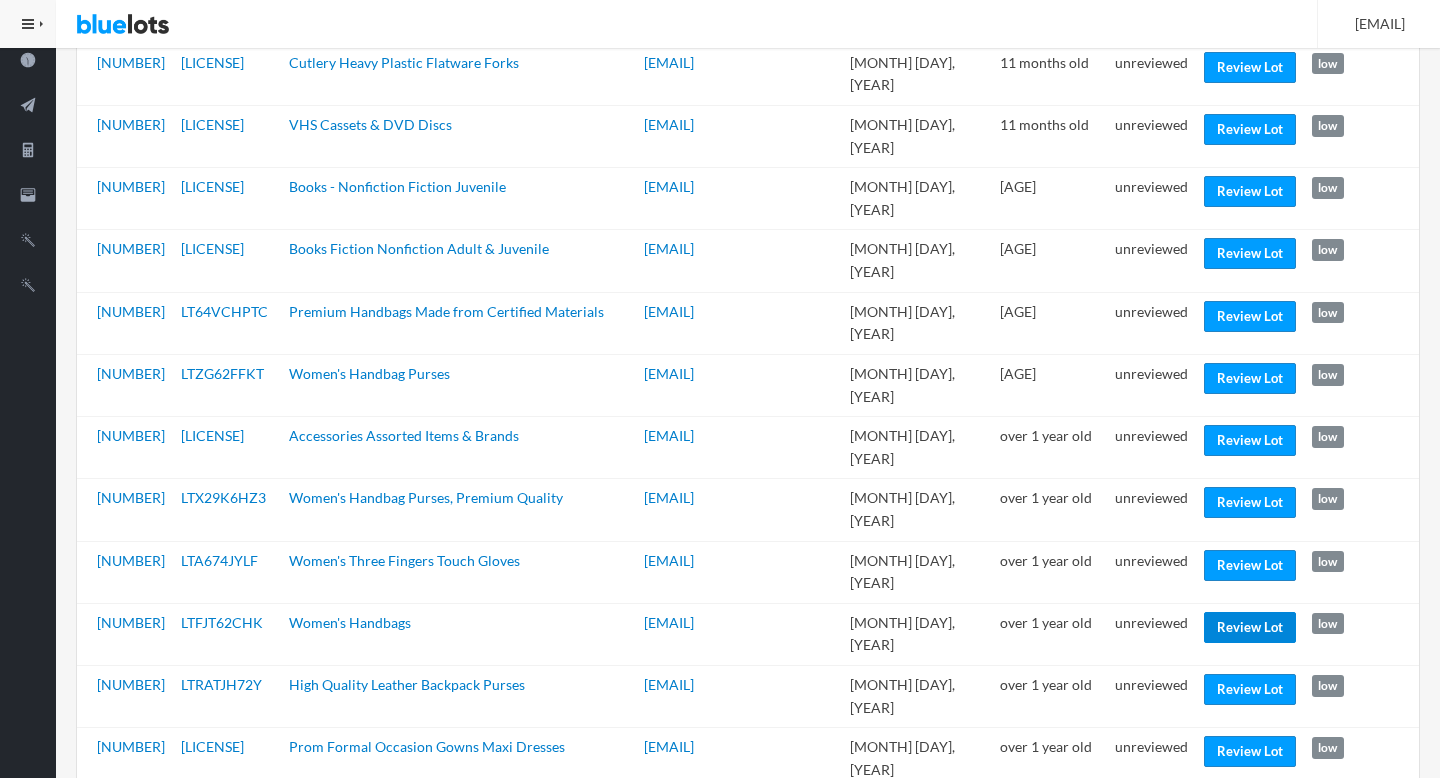click on "Review Lot" at bounding box center (1250, 627) 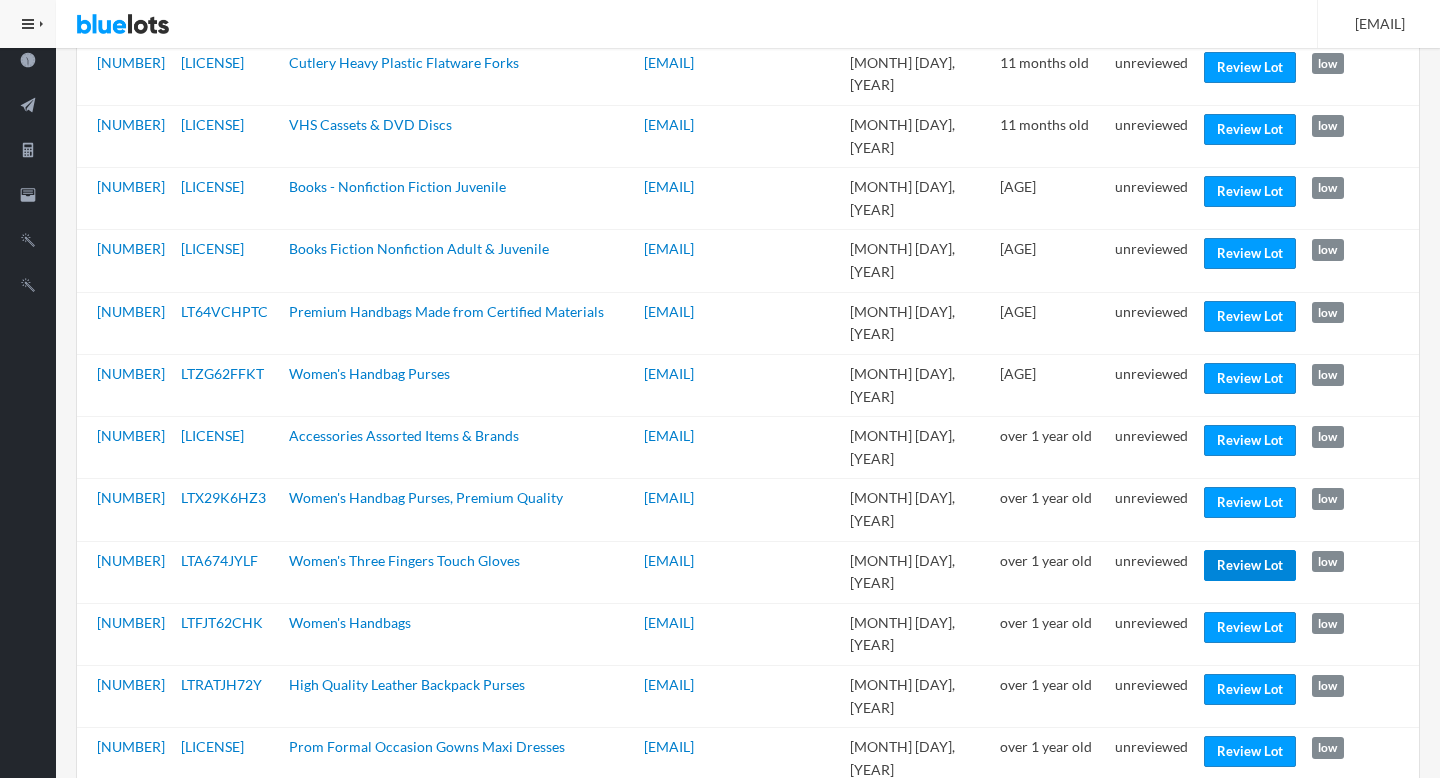 click on "Review Lot" at bounding box center (1250, 565) 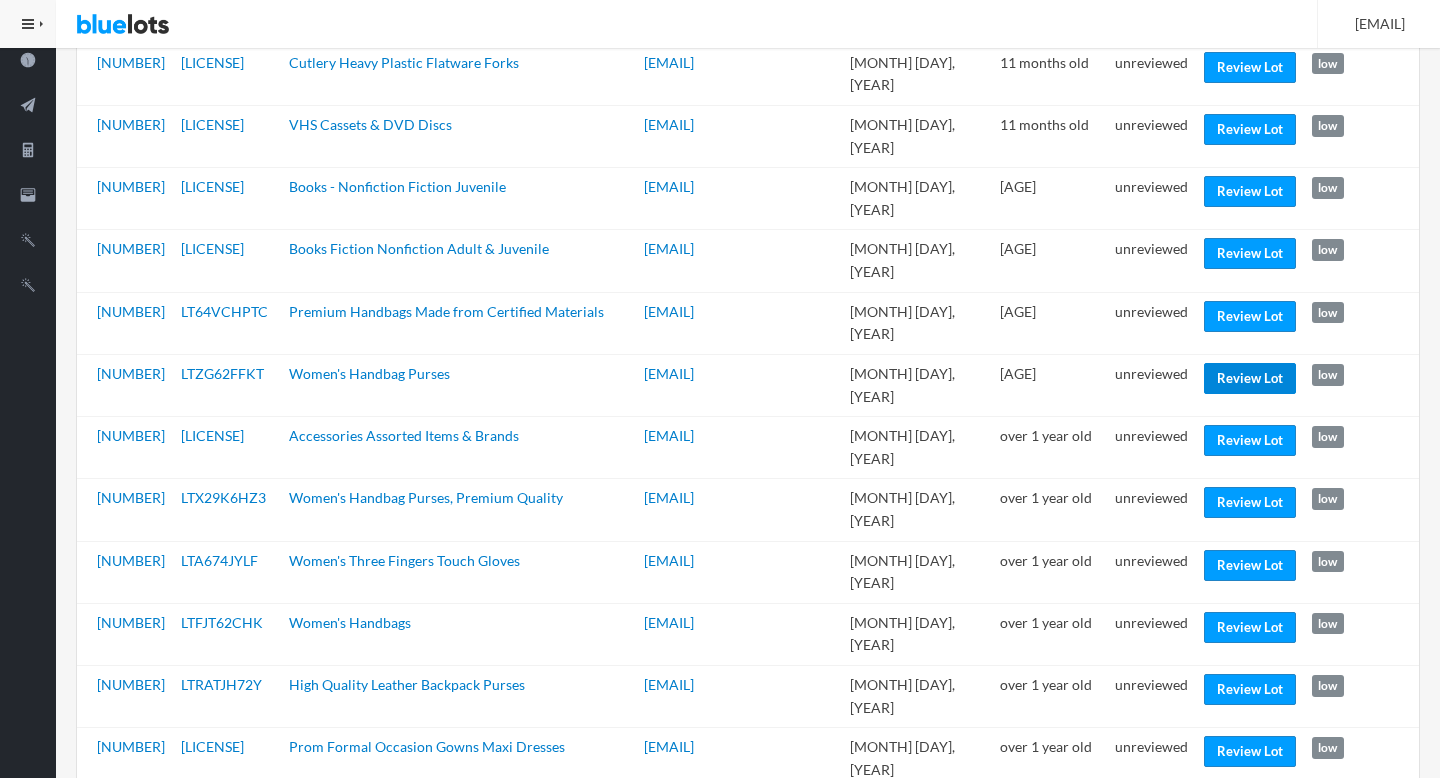 click on "Review Lot" at bounding box center (1250, 378) 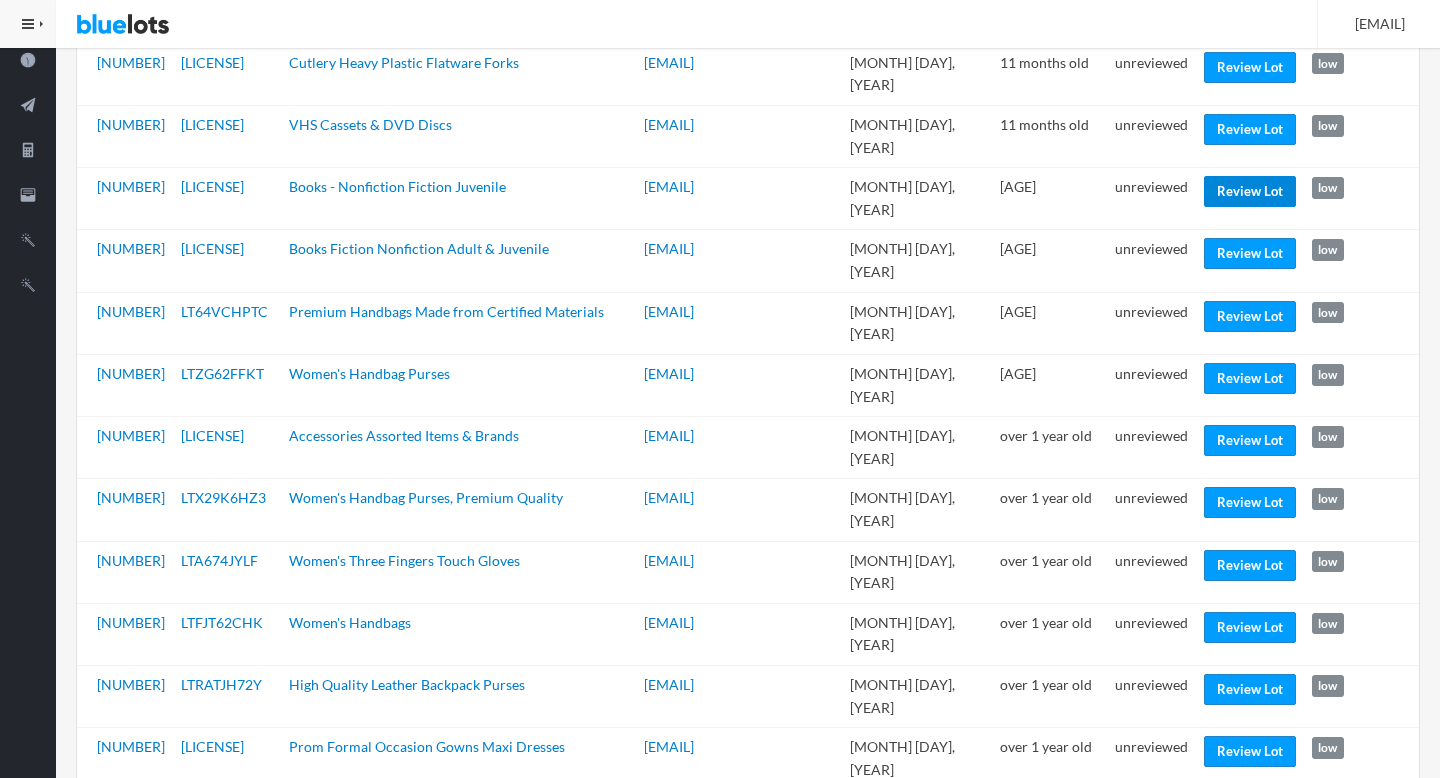 click on "Review Lot" at bounding box center [1250, 191] 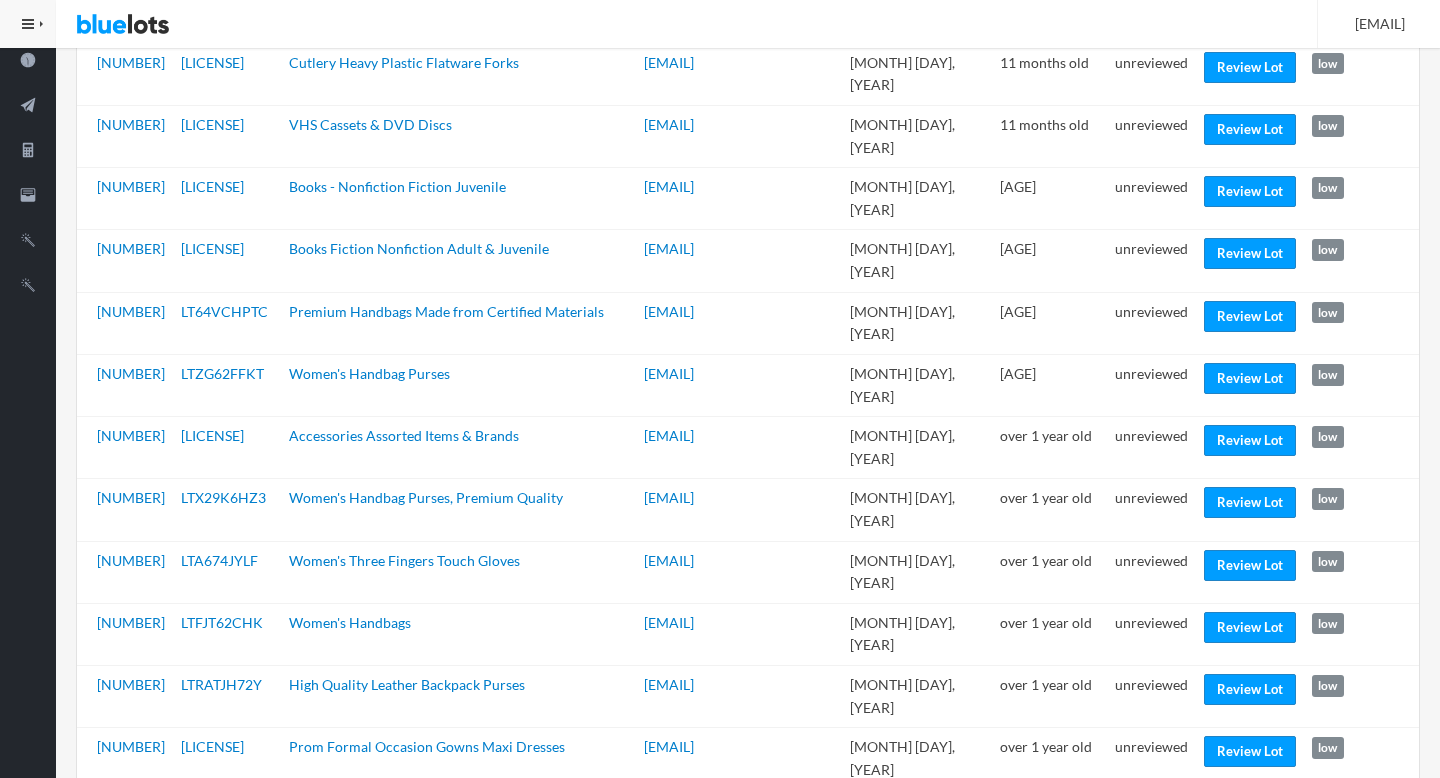 click on "unreviewed" at bounding box center [1151, 199] 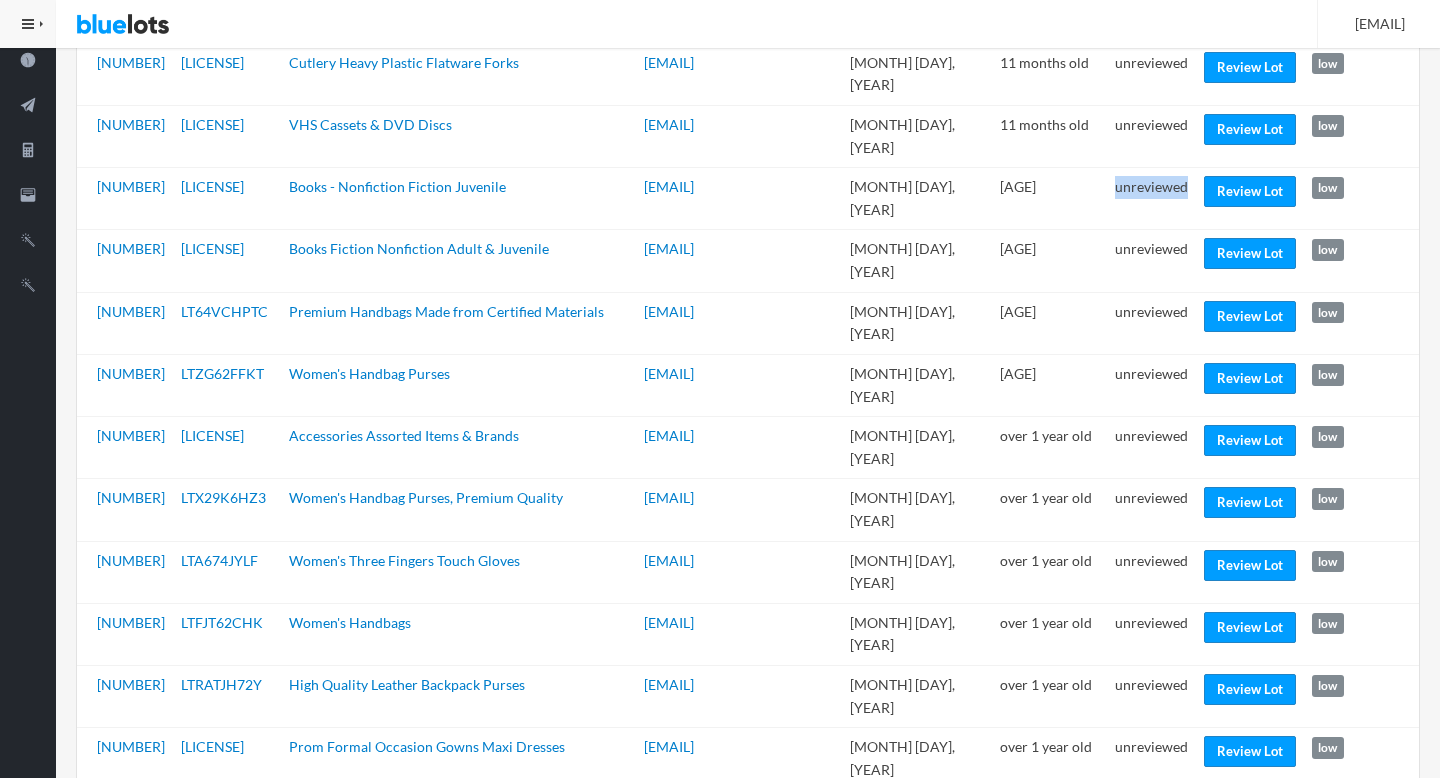 click on "unreviewed" at bounding box center [1151, 199] 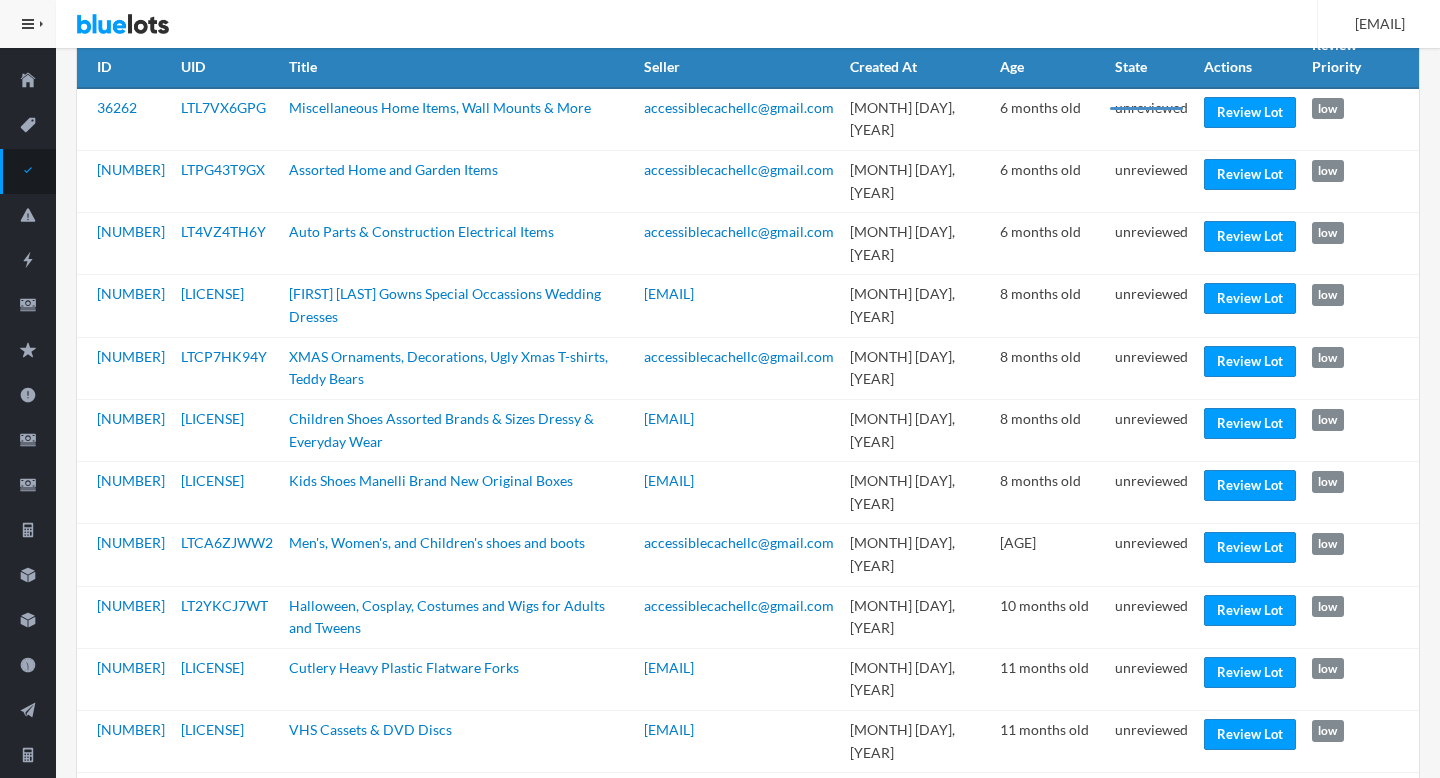 scroll, scrollTop: 165, scrollLeft: 0, axis: vertical 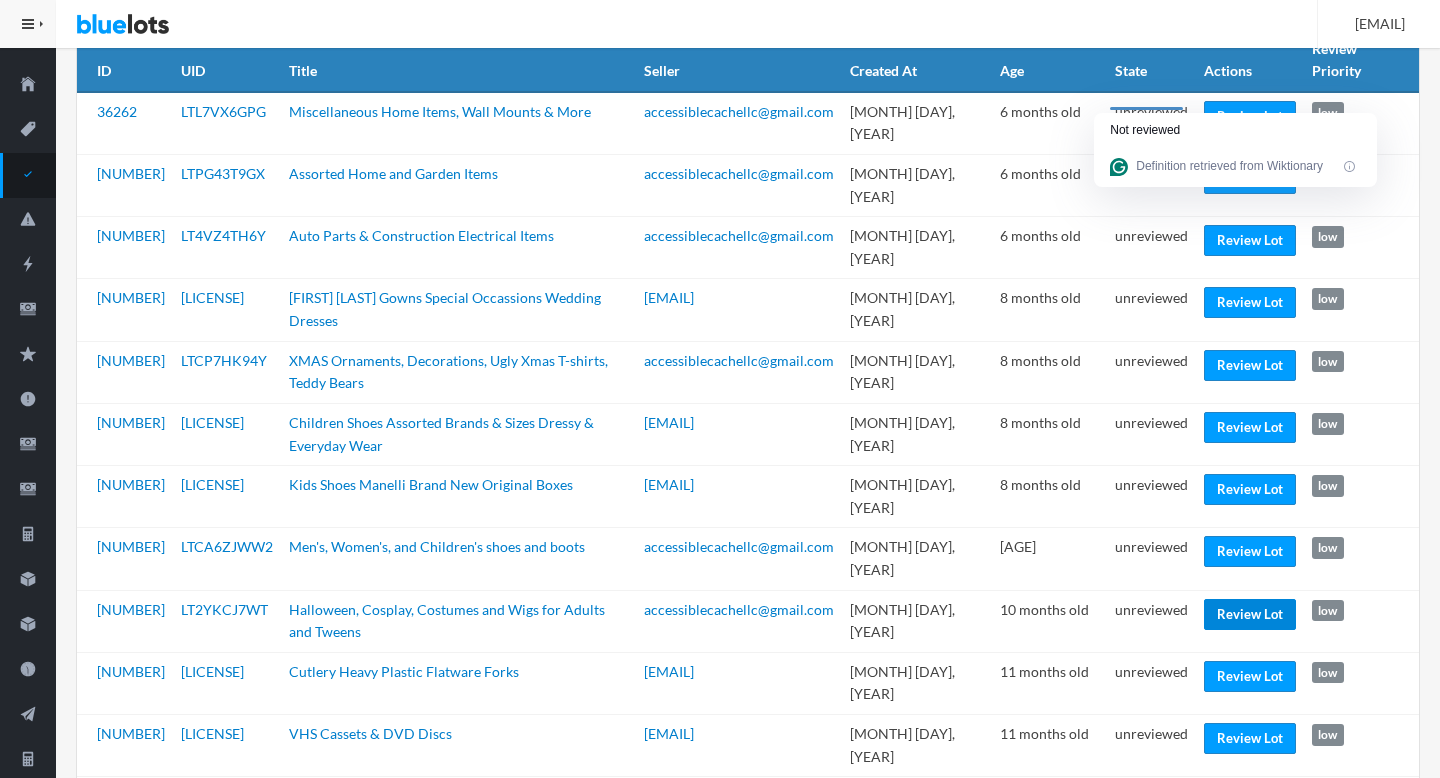 click on "Review Lot" at bounding box center [1250, 614] 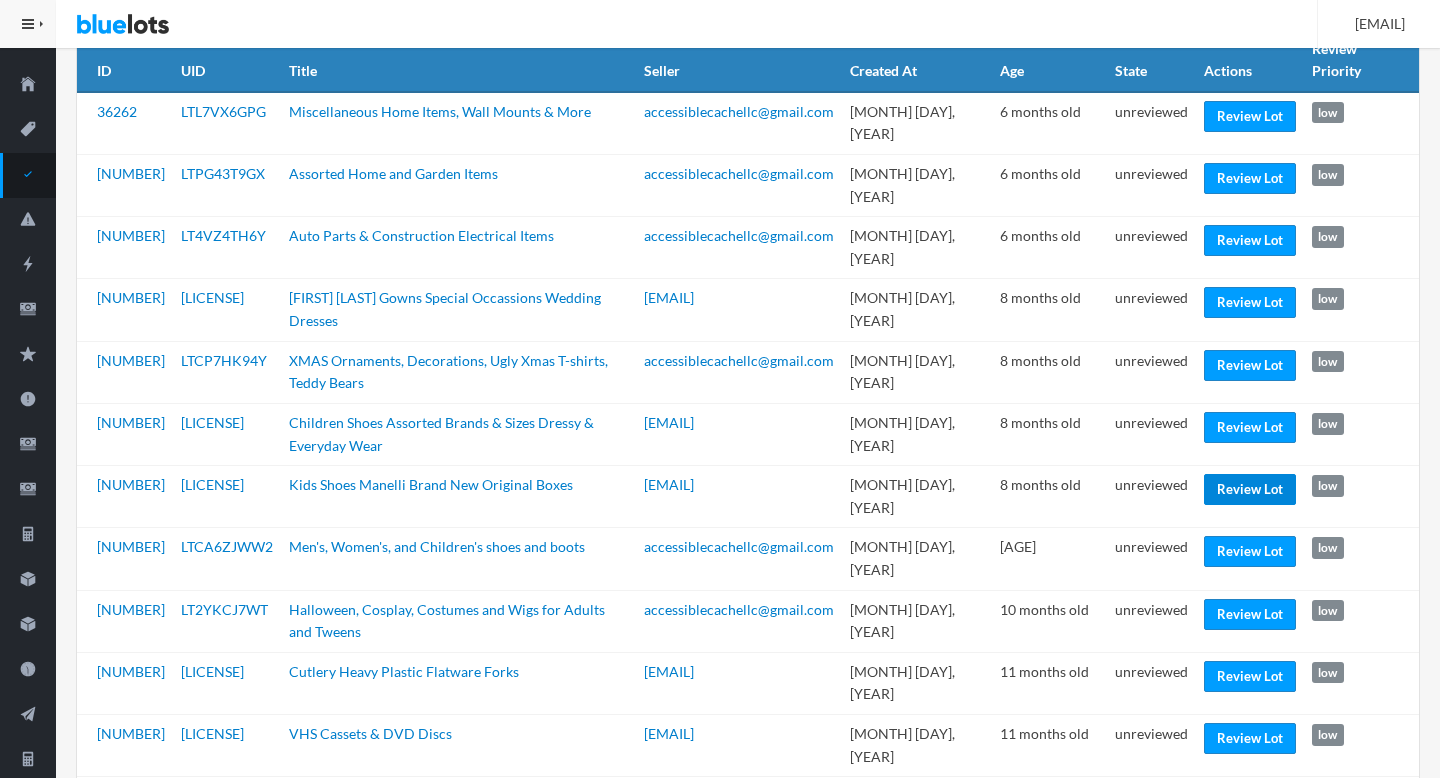 click on "Review Lot" at bounding box center (1250, 489) 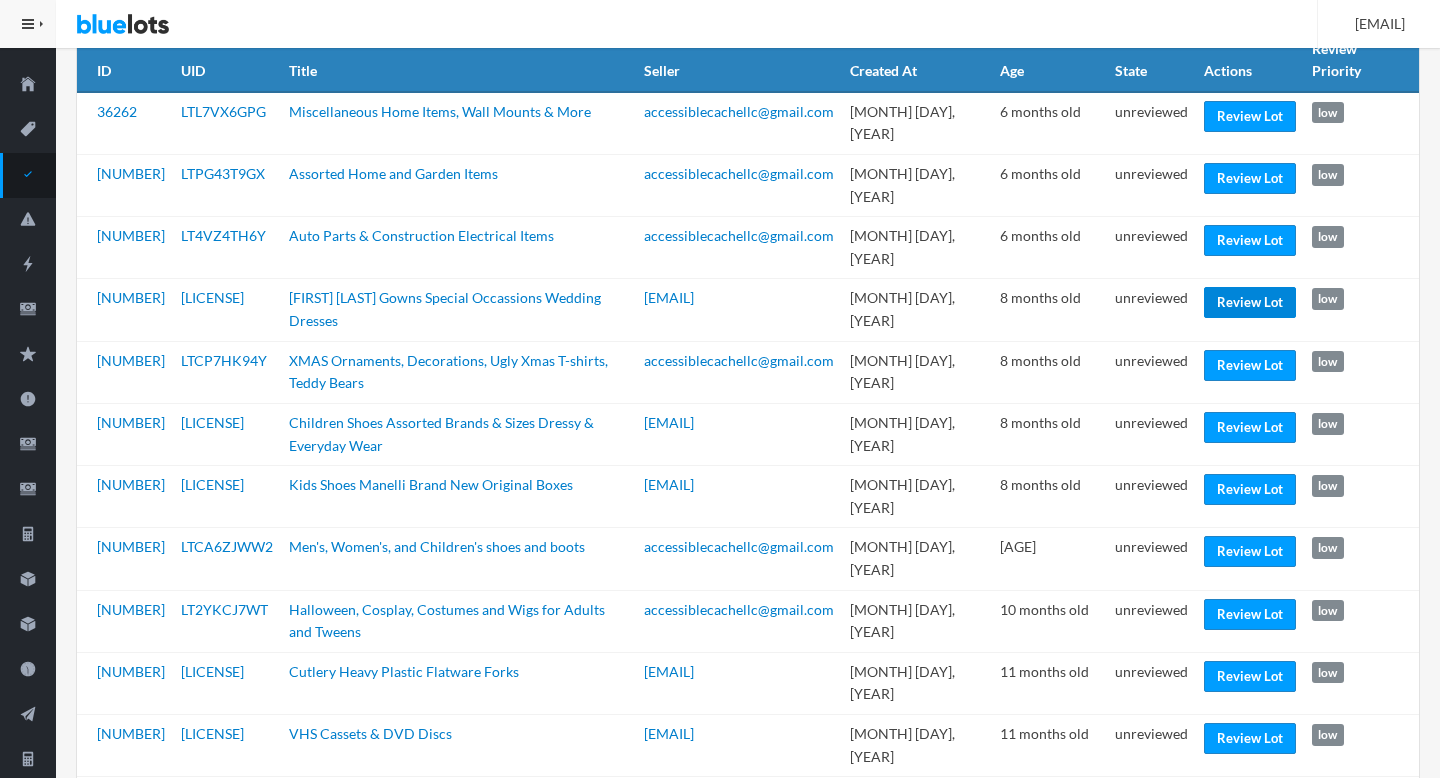 click on "Review Lot" at bounding box center [1250, 302] 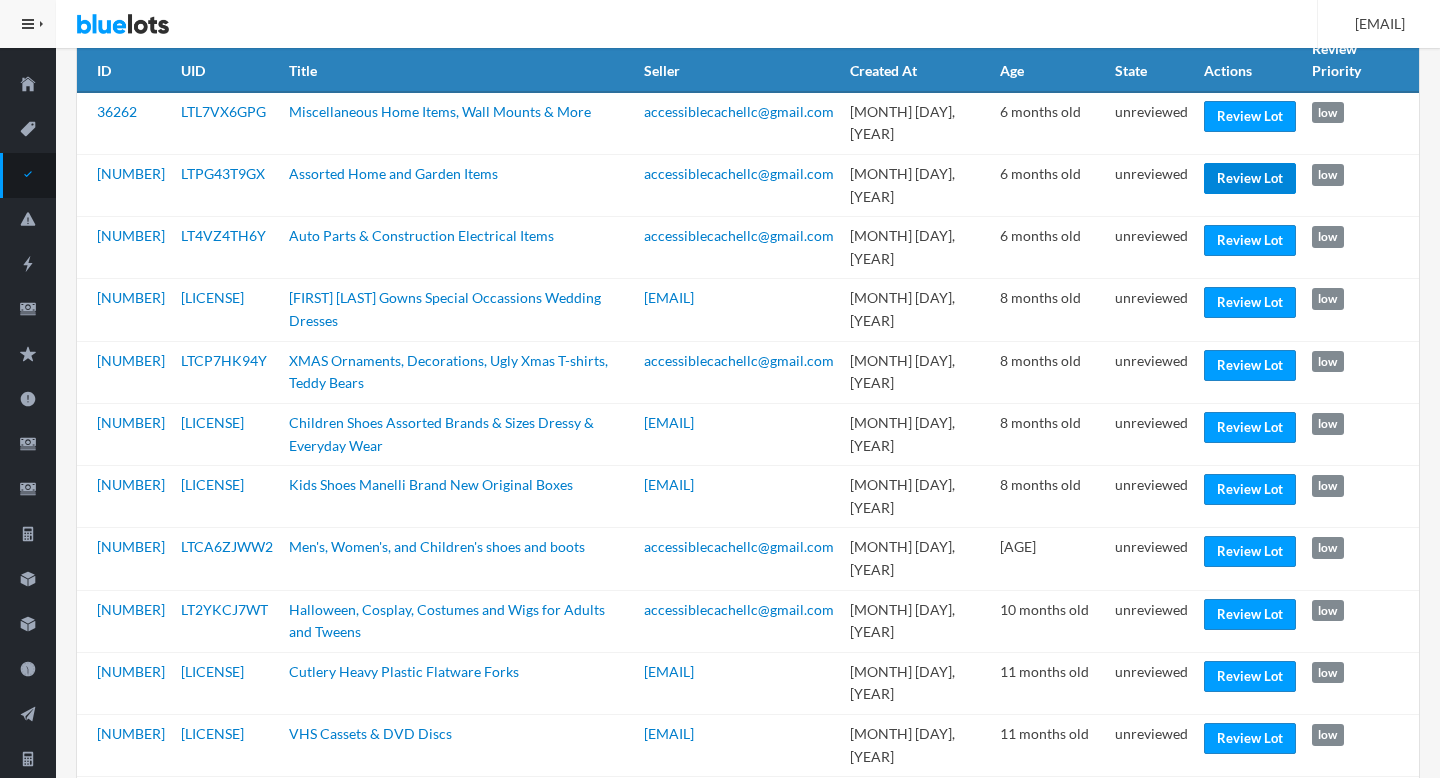 click on "Review Lot" at bounding box center (1250, 178) 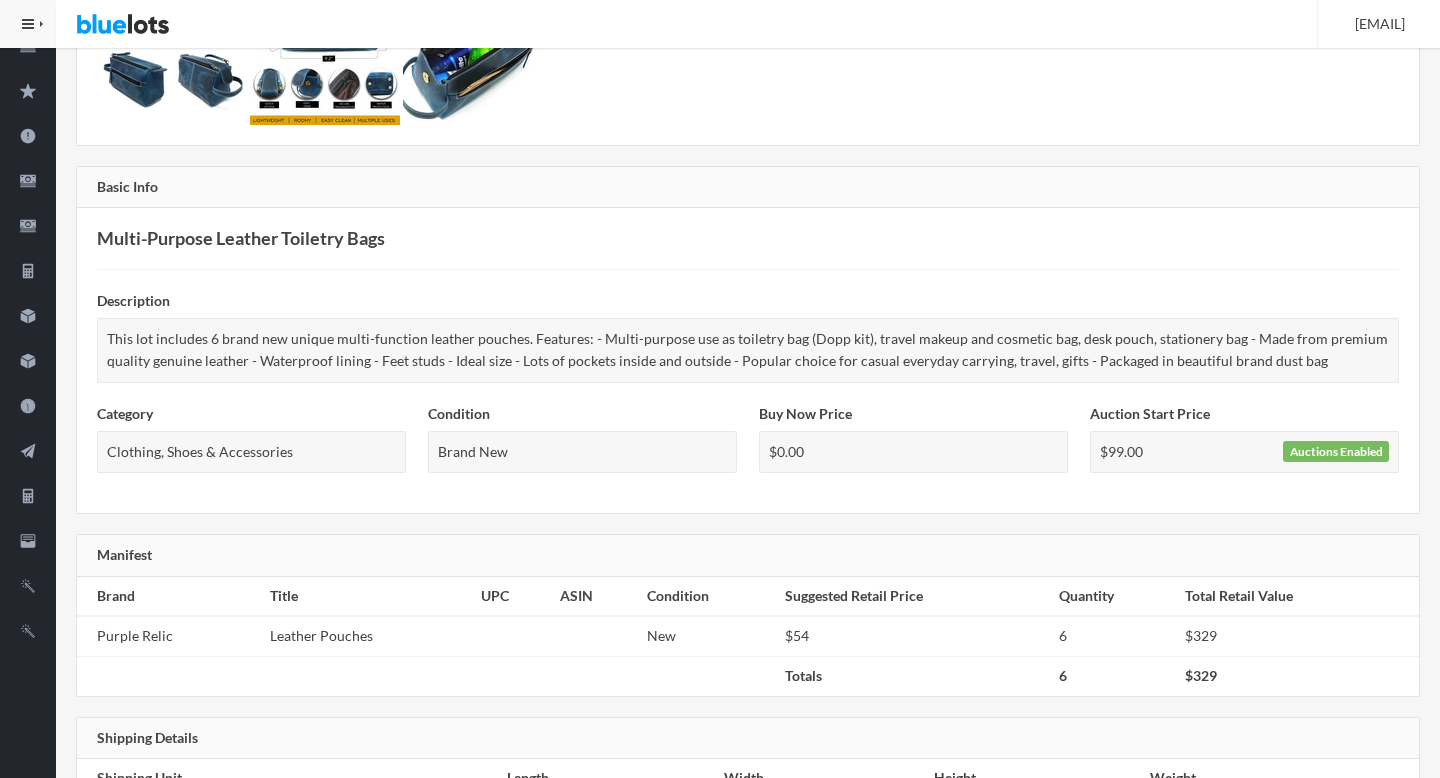 scroll, scrollTop: 0, scrollLeft: 0, axis: both 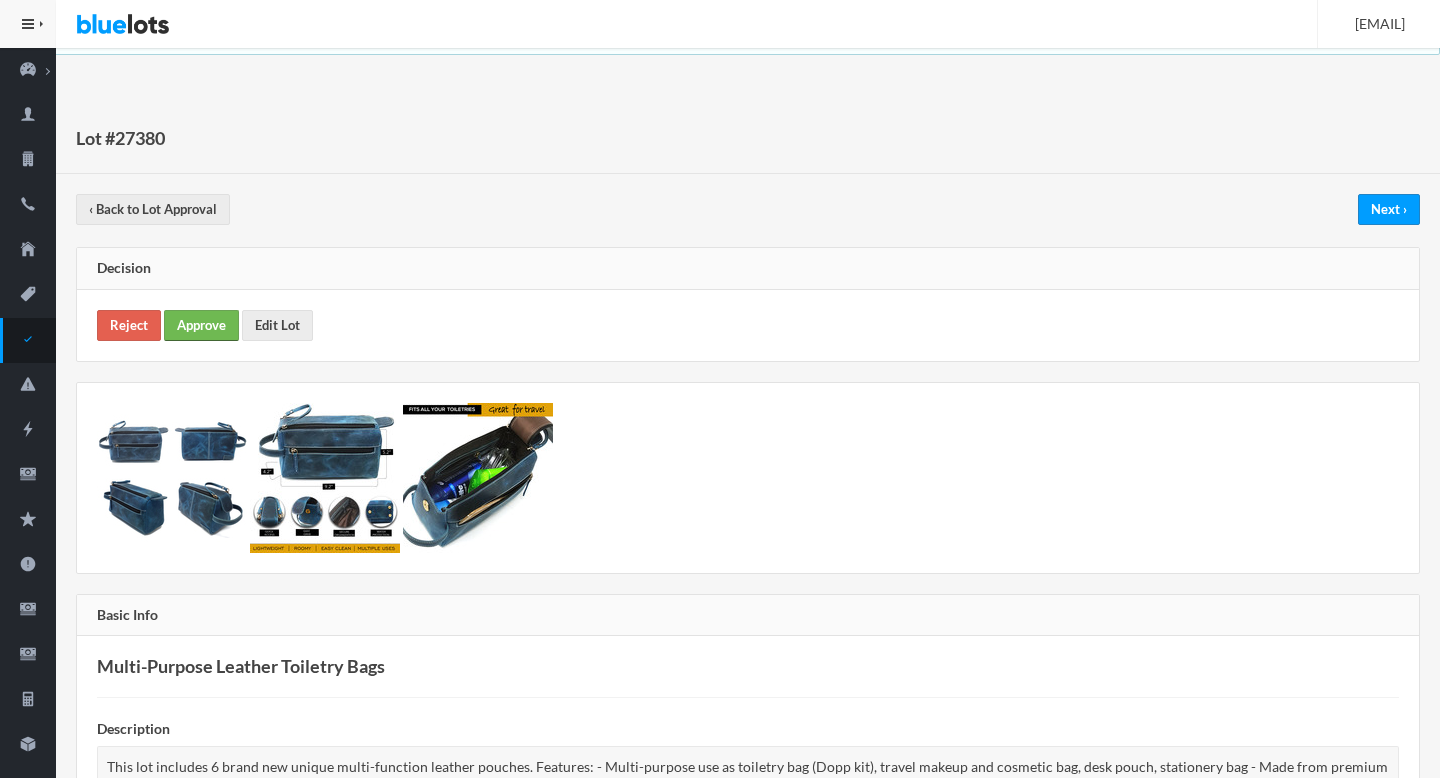click on "Approve" at bounding box center (201, 325) 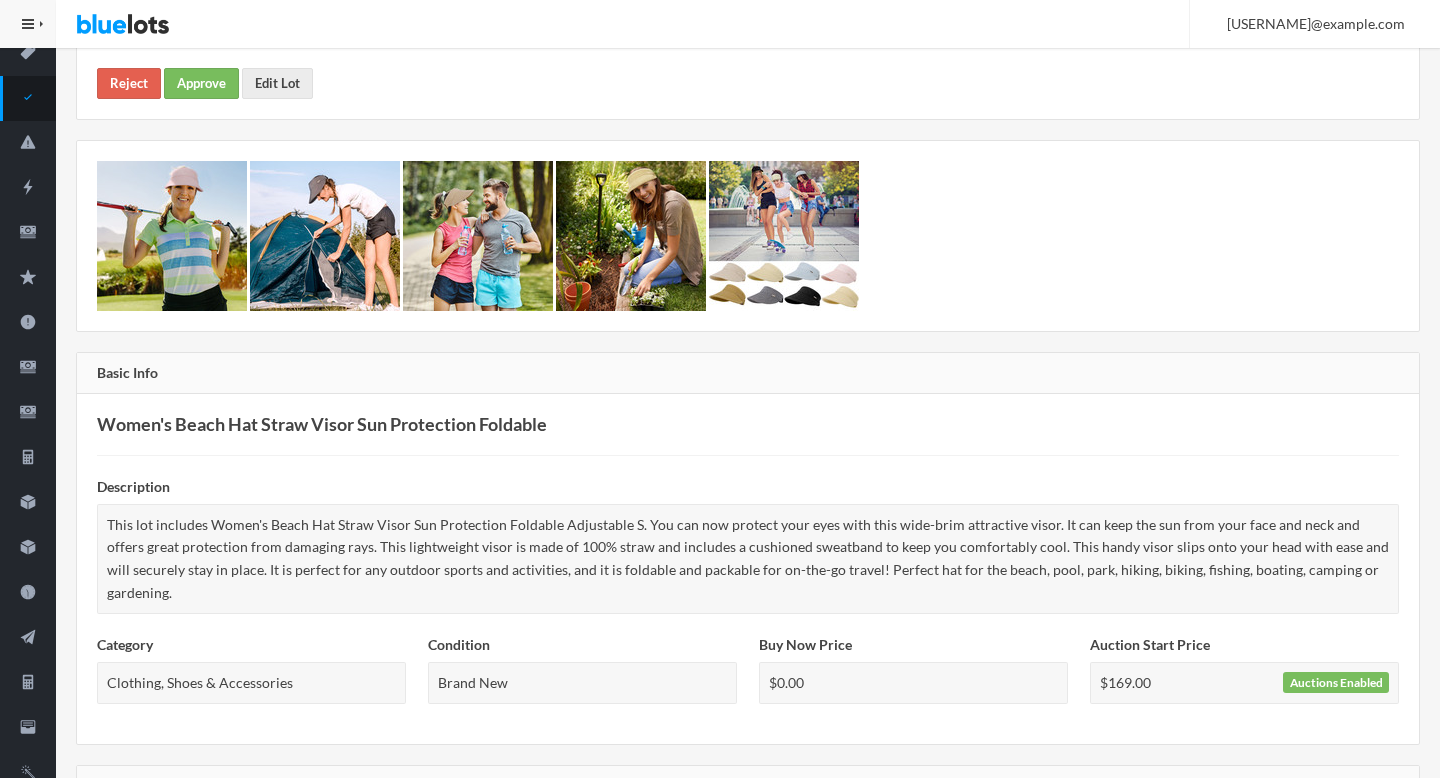 scroll, scrollTop: 0, scrollLeft: 0, axis: both 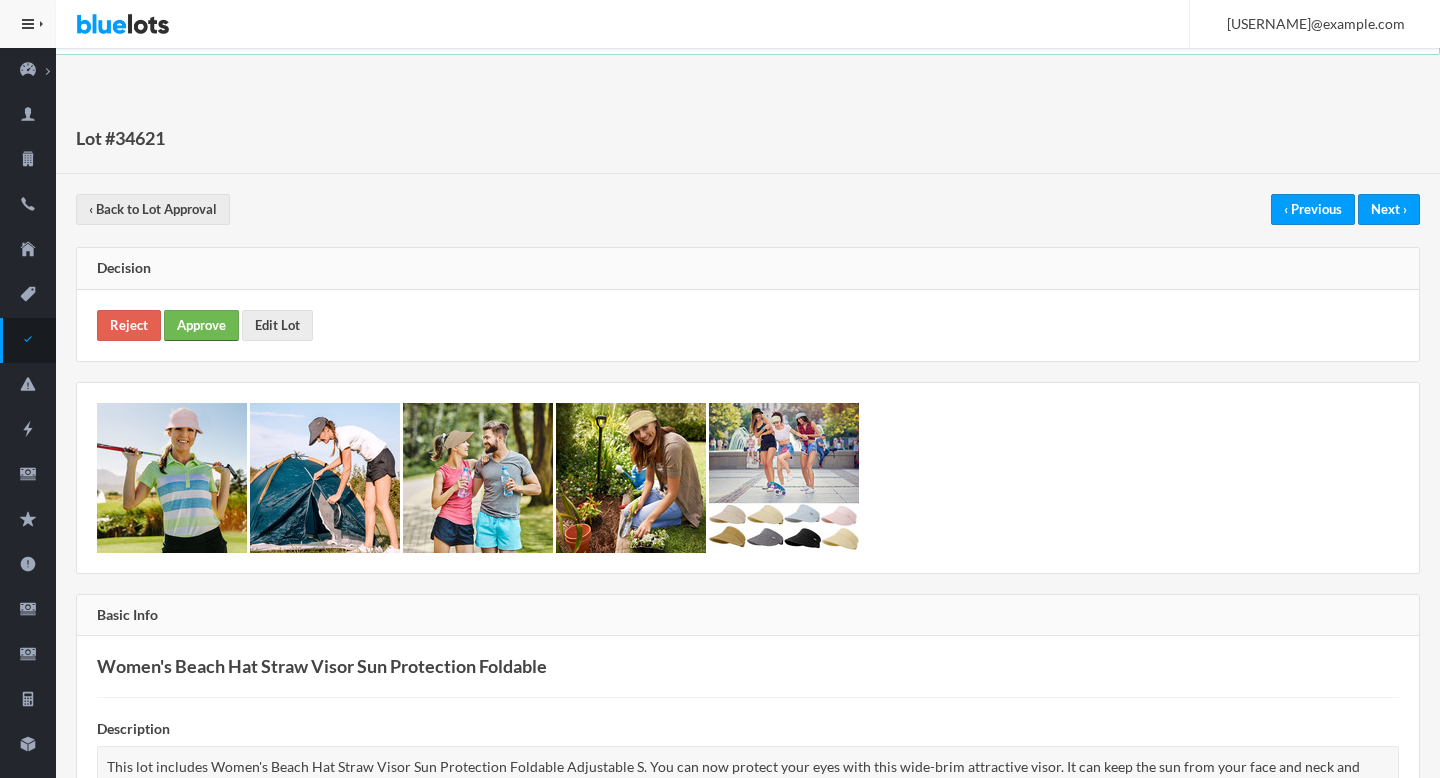 click on "Approve" at bounding box center (201, 325) 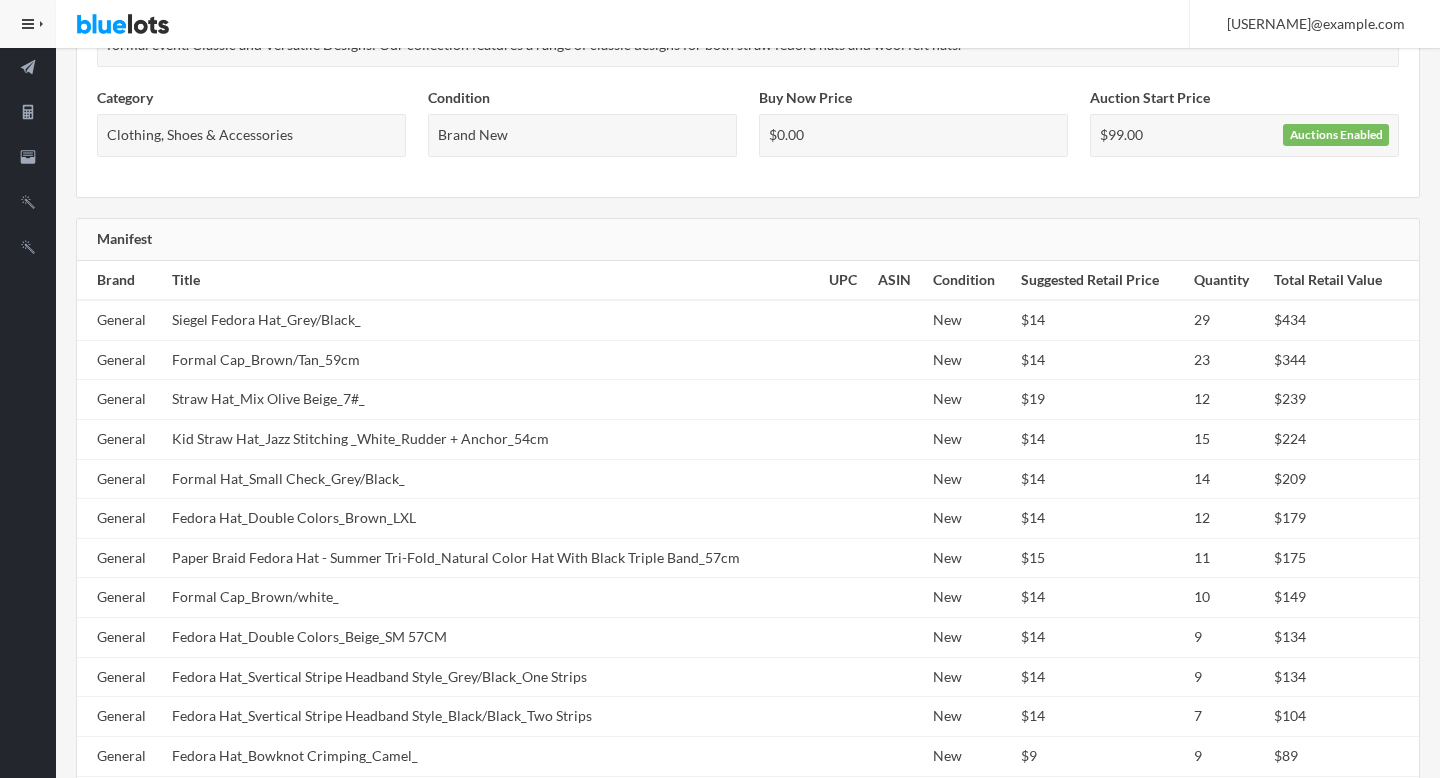 scroll, scrollTop: 0, scrollLeft: 0, axis: both 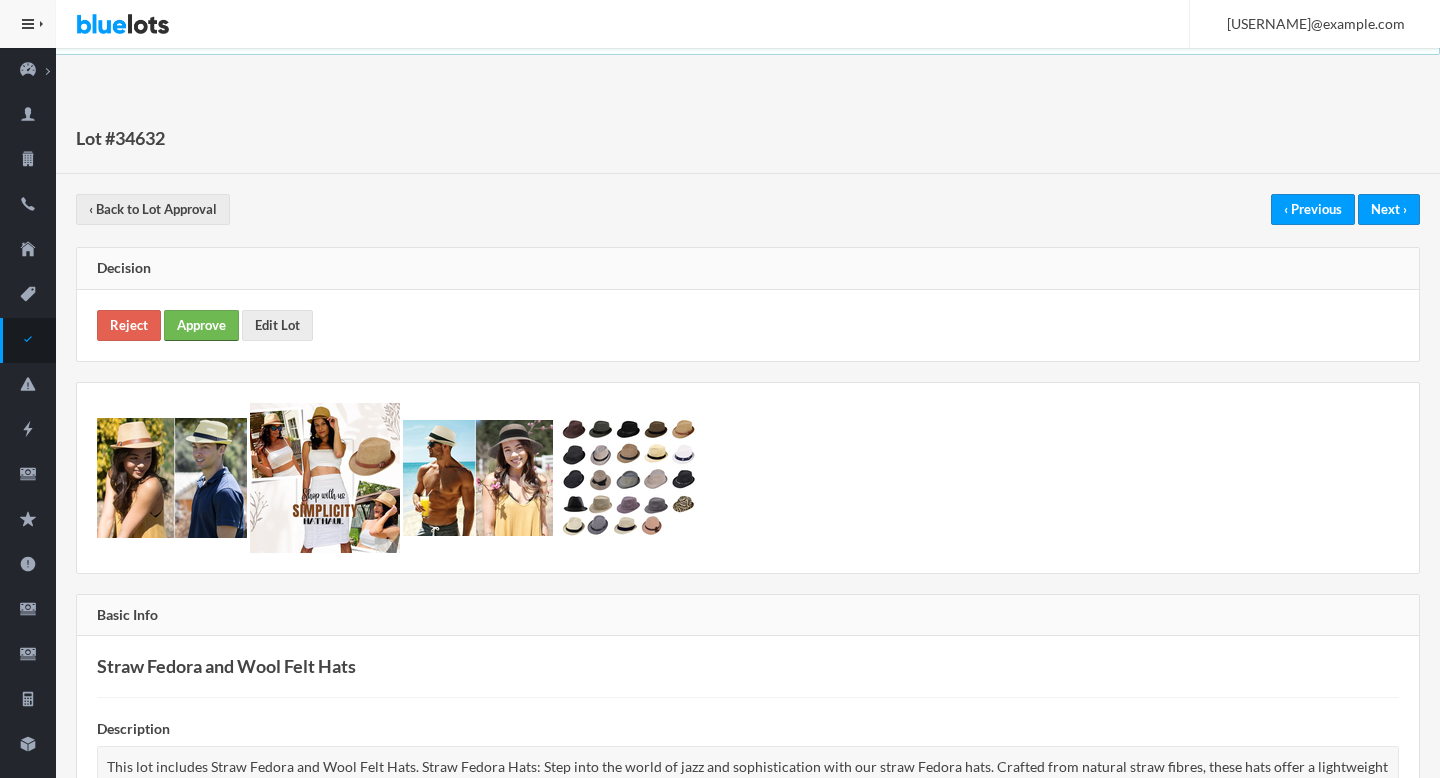 click on "Approve" at bounding box center (201, 325) 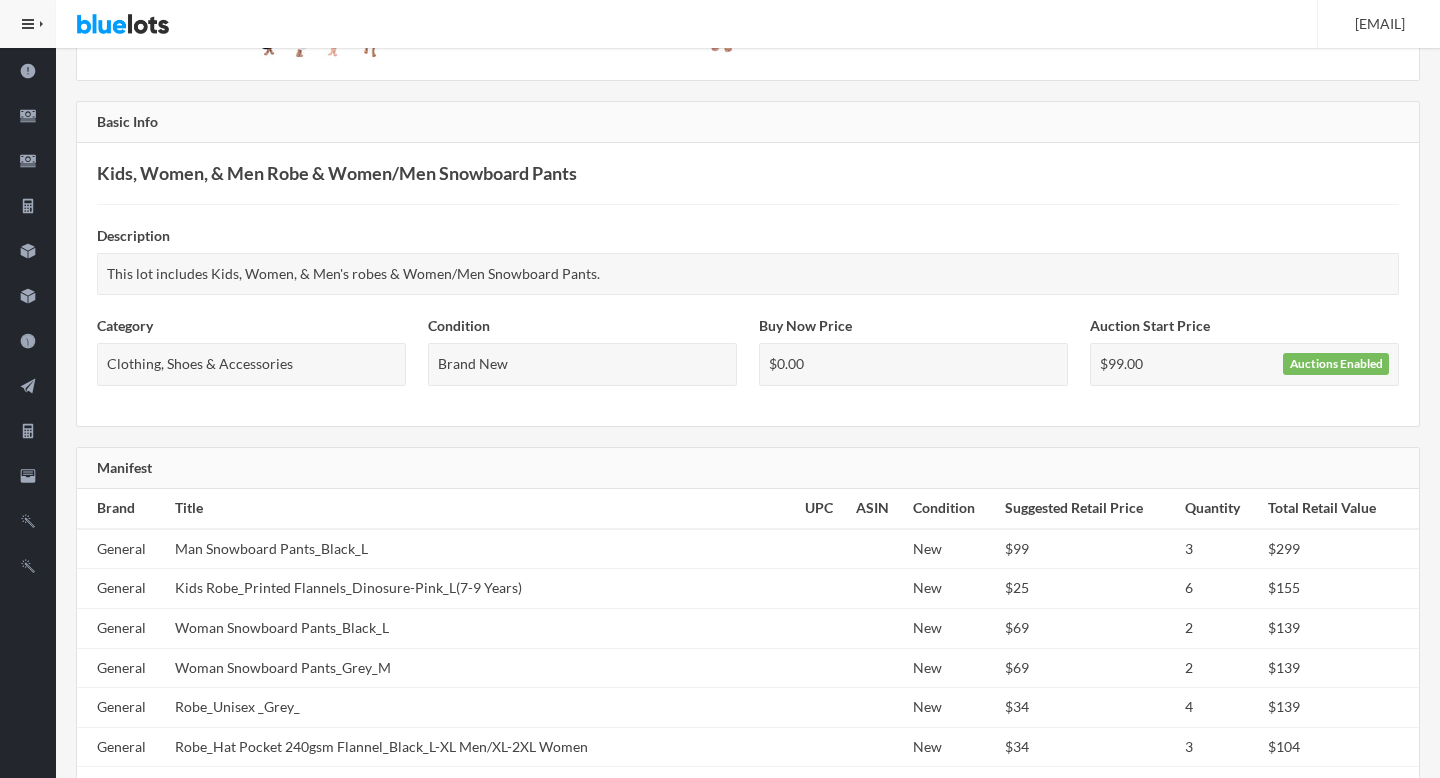 scroll, scrollTop: 0, scrollLeft: 0, axis: both 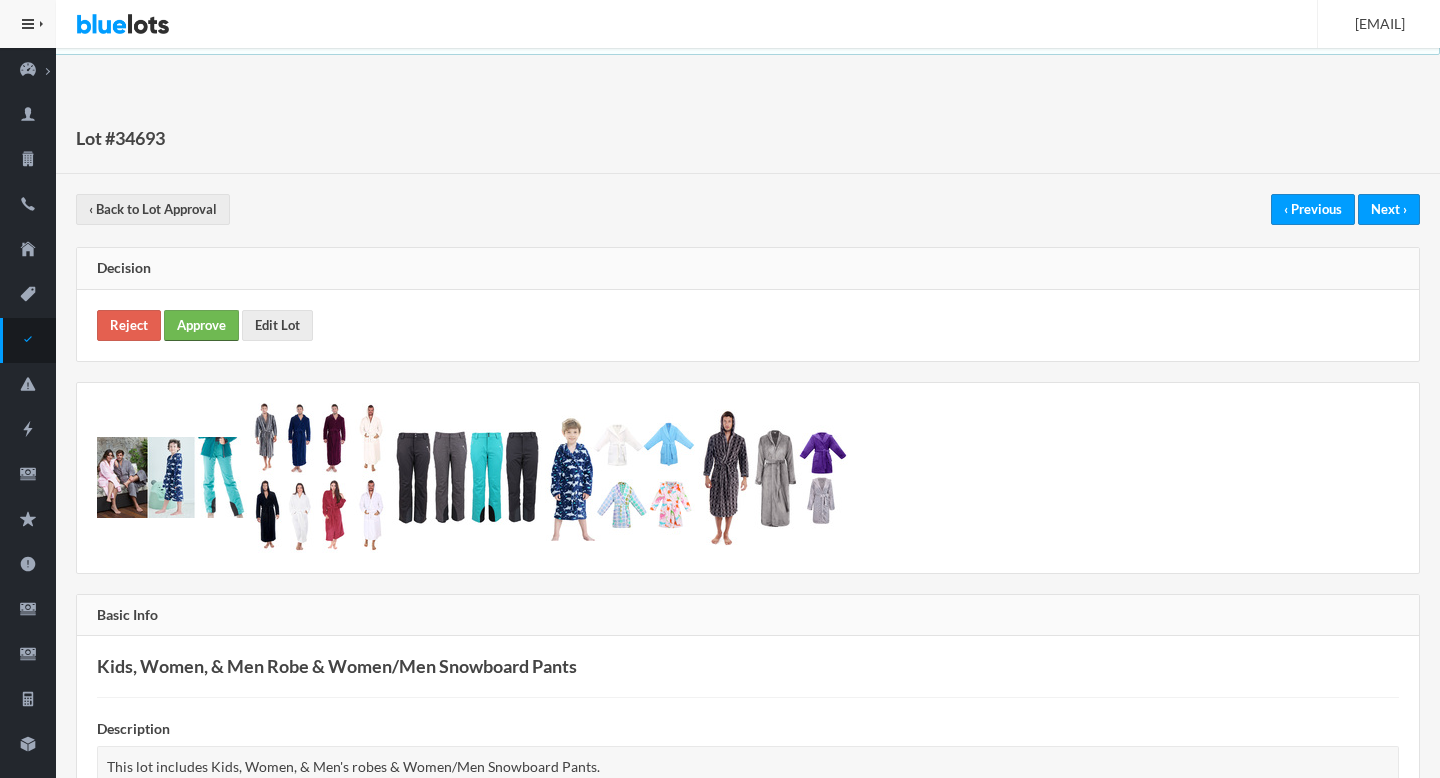 click on "Approve" at bounding box center [201, 325] 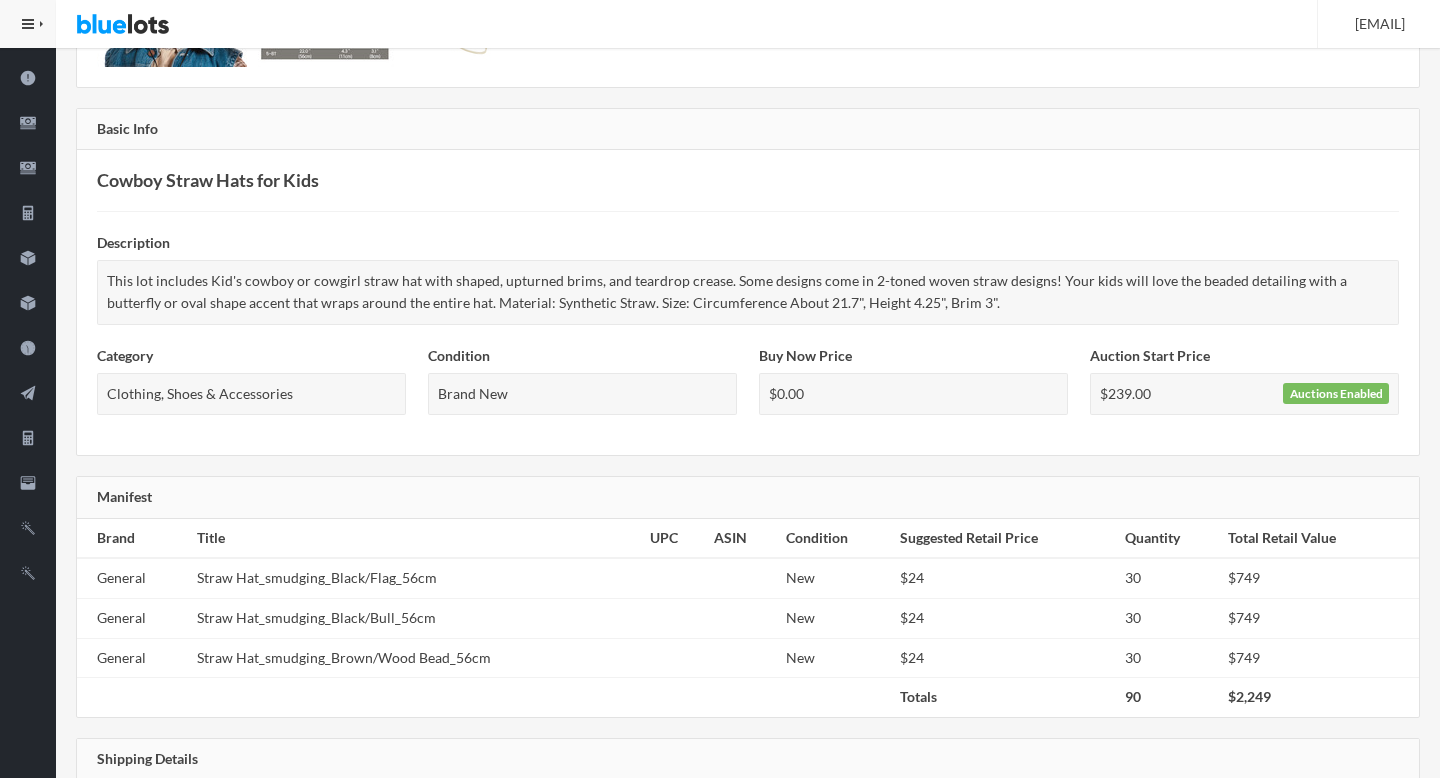 scroll, scrollTop: 0, scrollLeft: 0, axis: both 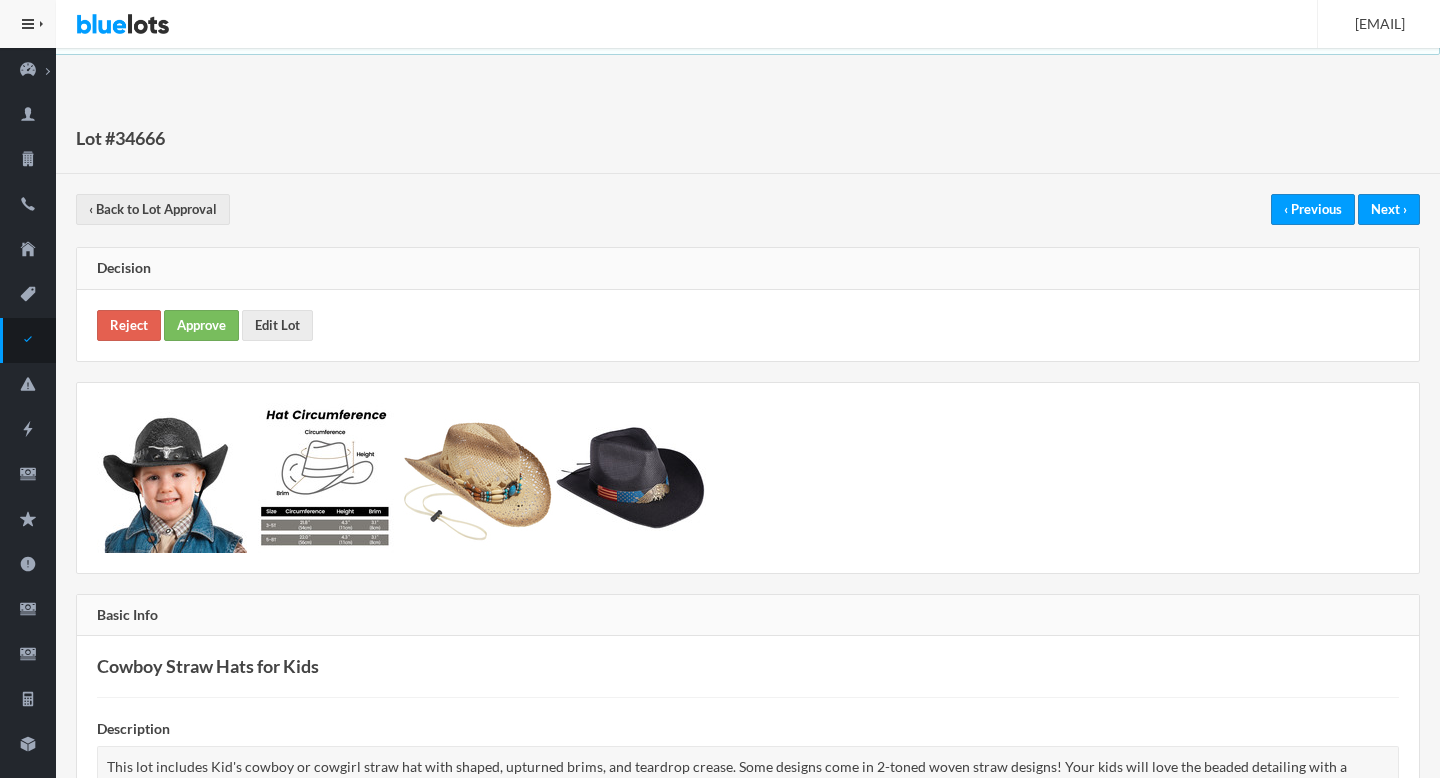 click on "Reject
Approve
Edit Lot" at bounding box center [748, 325] 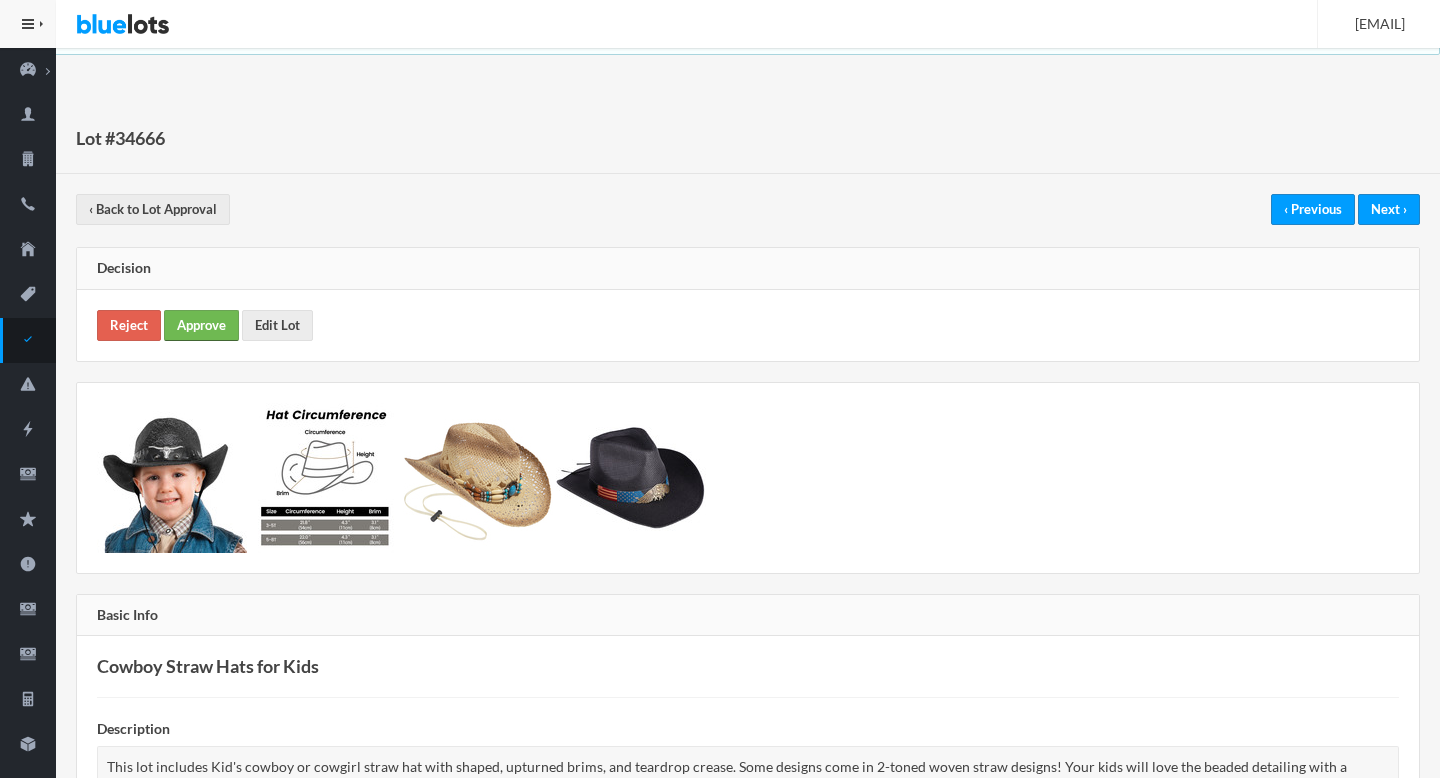 click on "Approve" at bounding box center [201, 325] 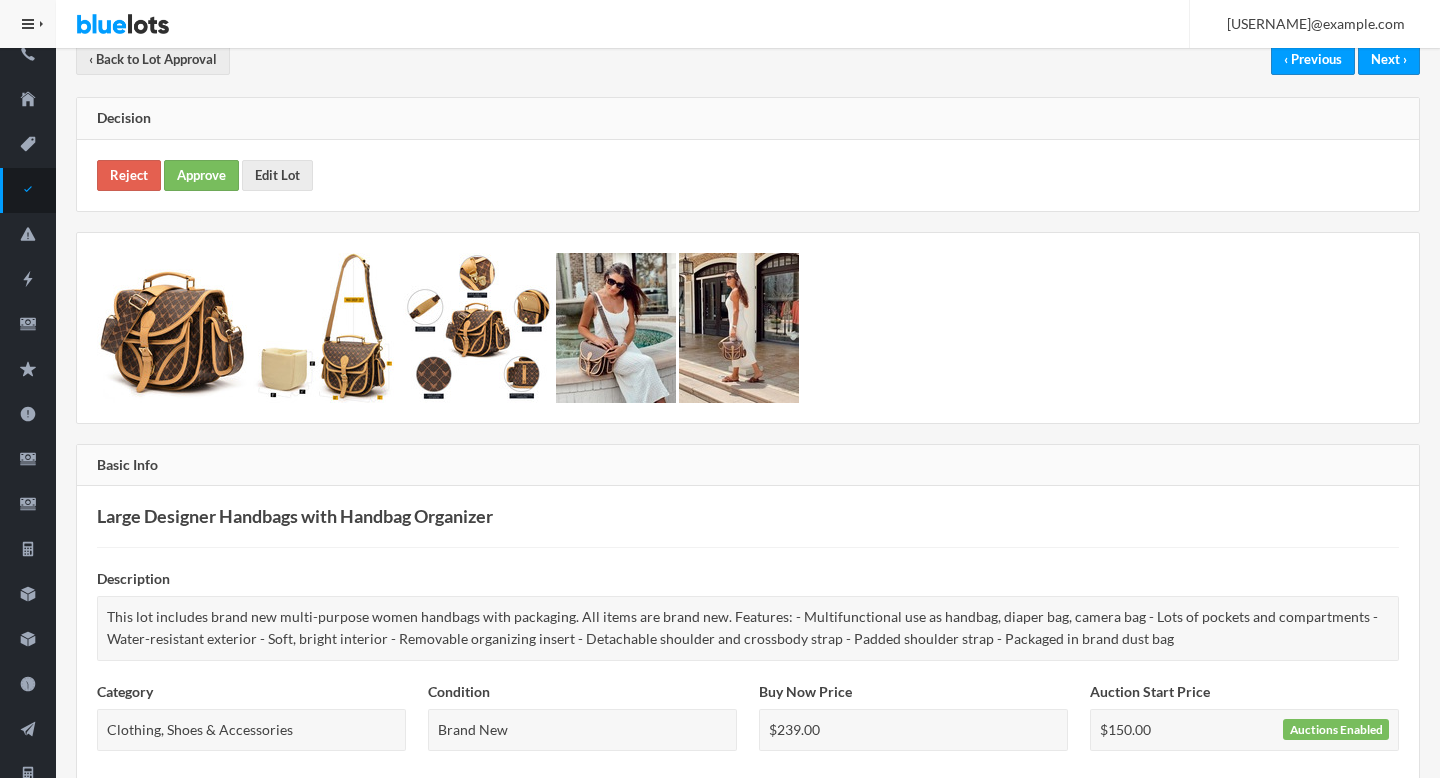 scroll, scrollTop: 0, scrollLeft: 0, axis: both 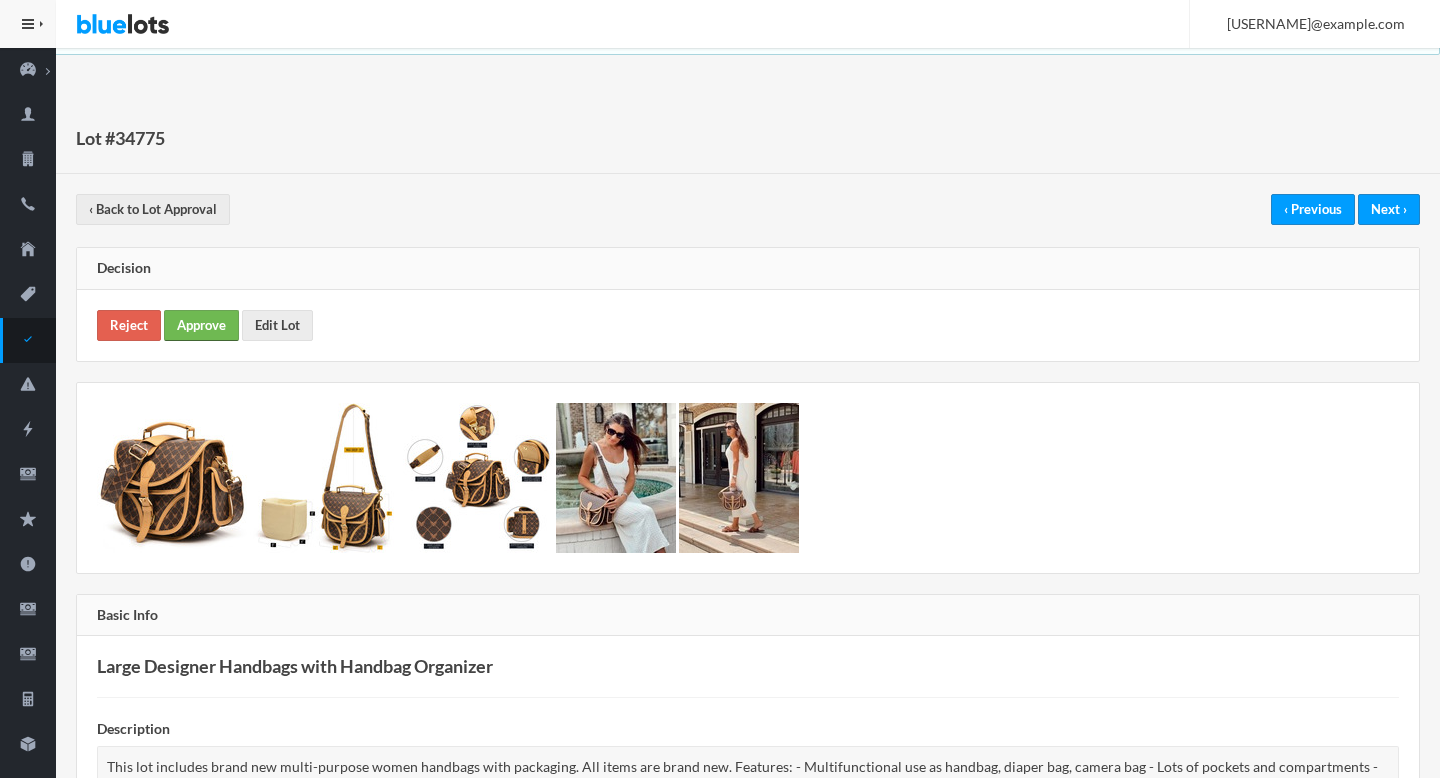 click on "Approve" at bounding box center (201, 325) 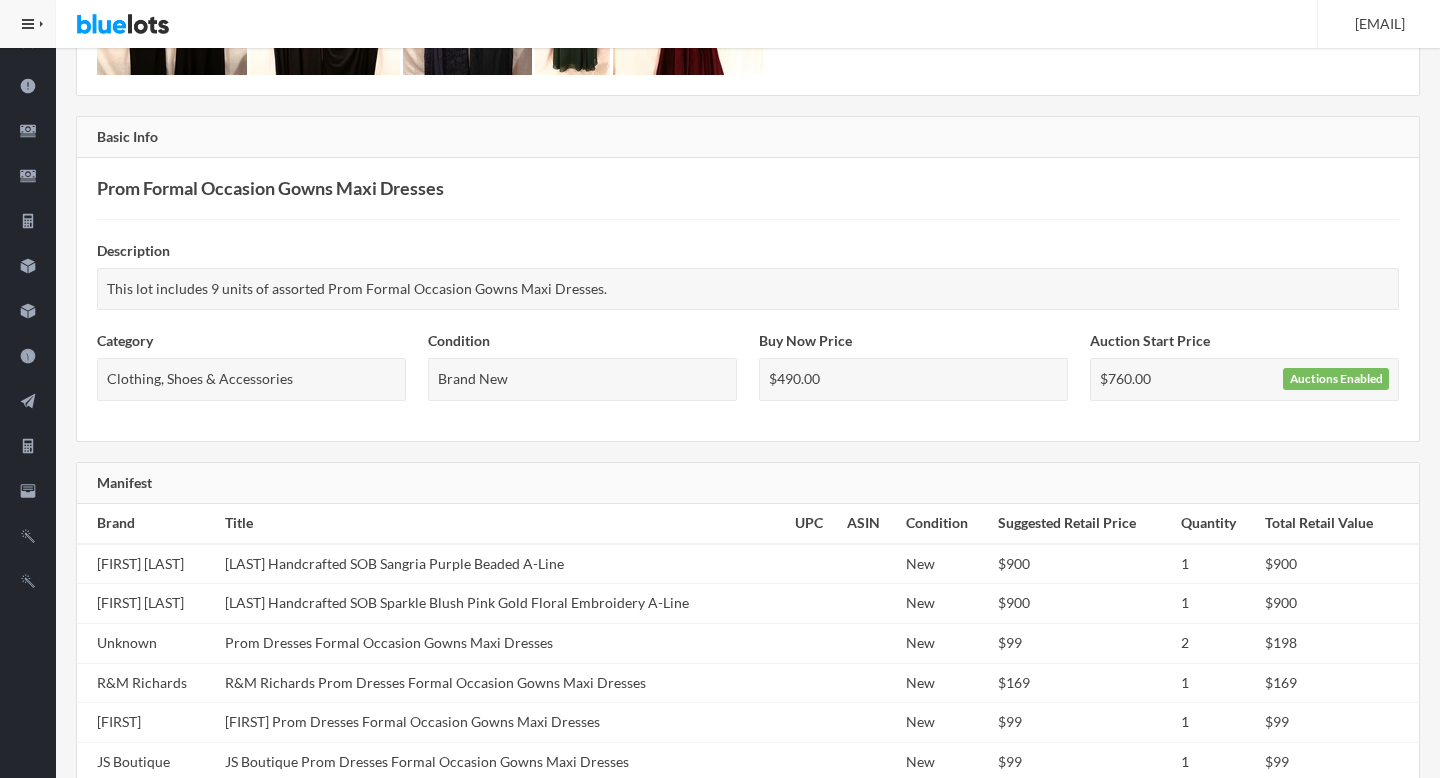 scroll, scrollTop: 0, scrollLeft: 0, axis: both 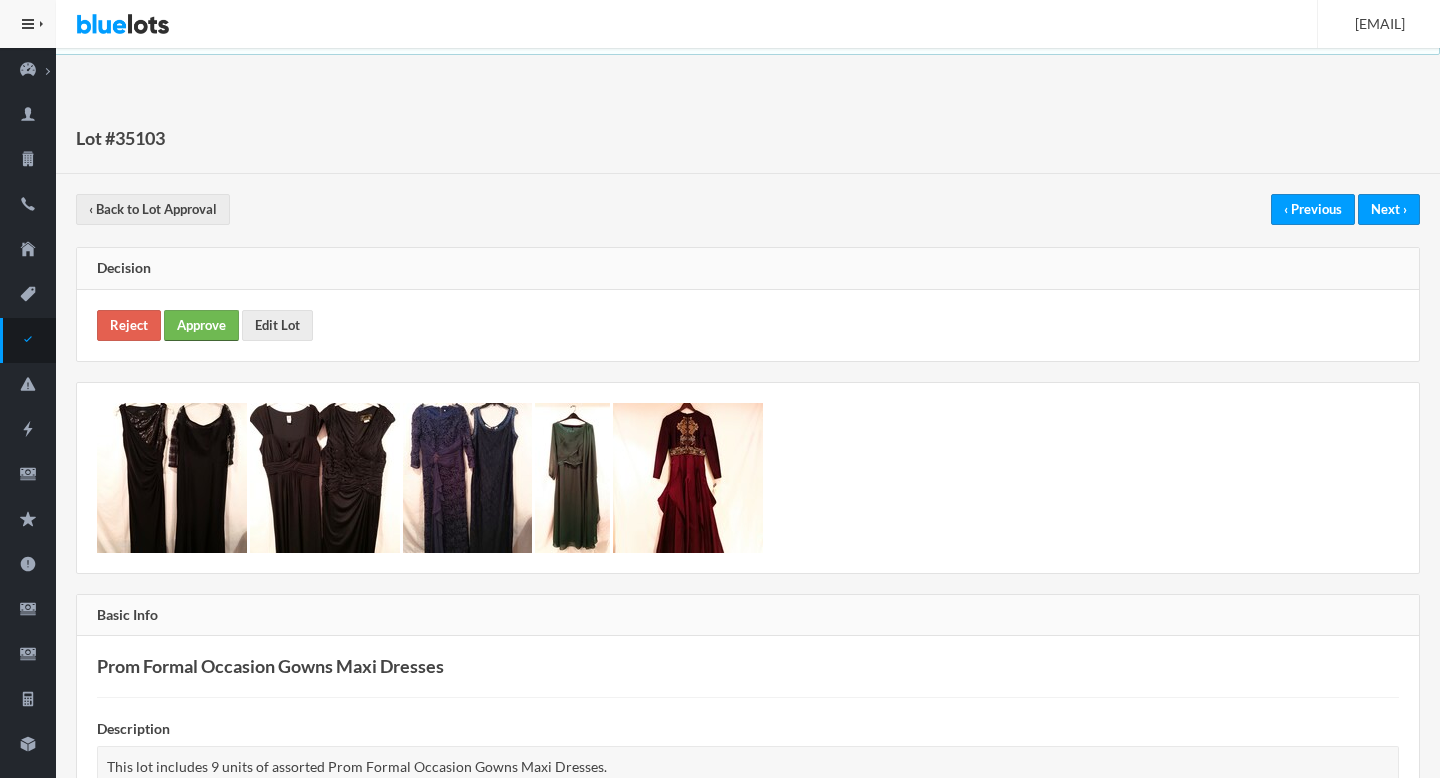 click on "Approve" at bounding box center (201, 325) 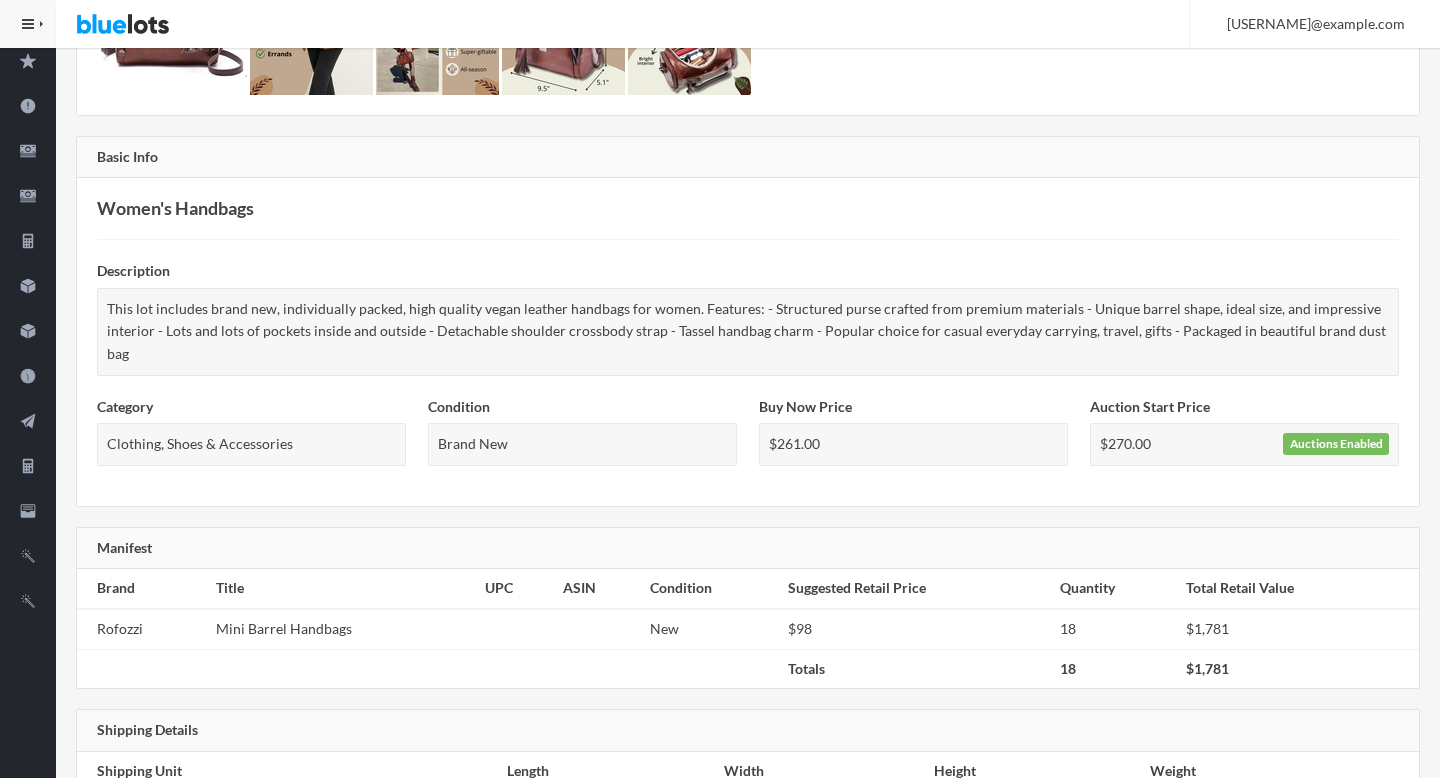scroll, scrollTop: 0, scrollLeft: 0, axis: both 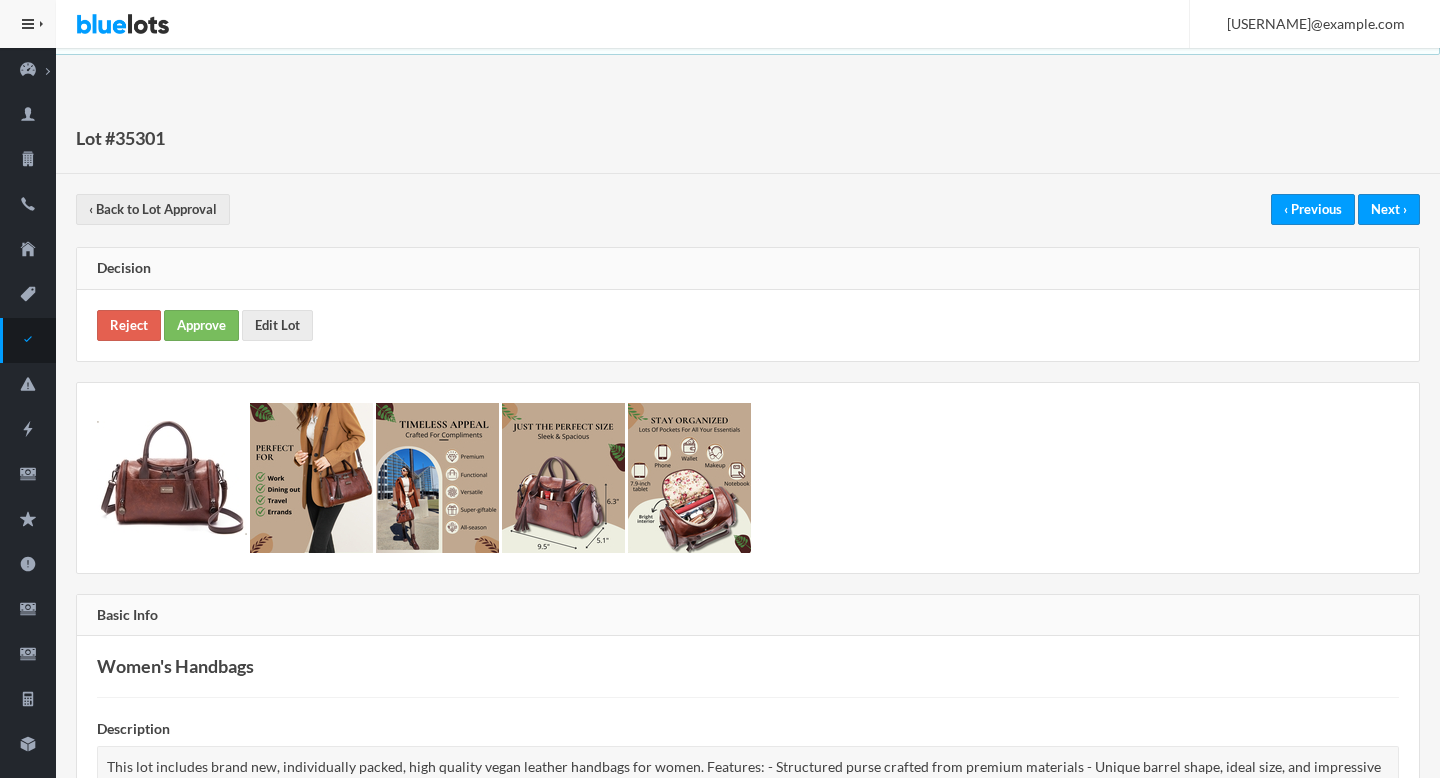click on "Reject
Approve
Edit Lot" at bounding box center (748, 325) 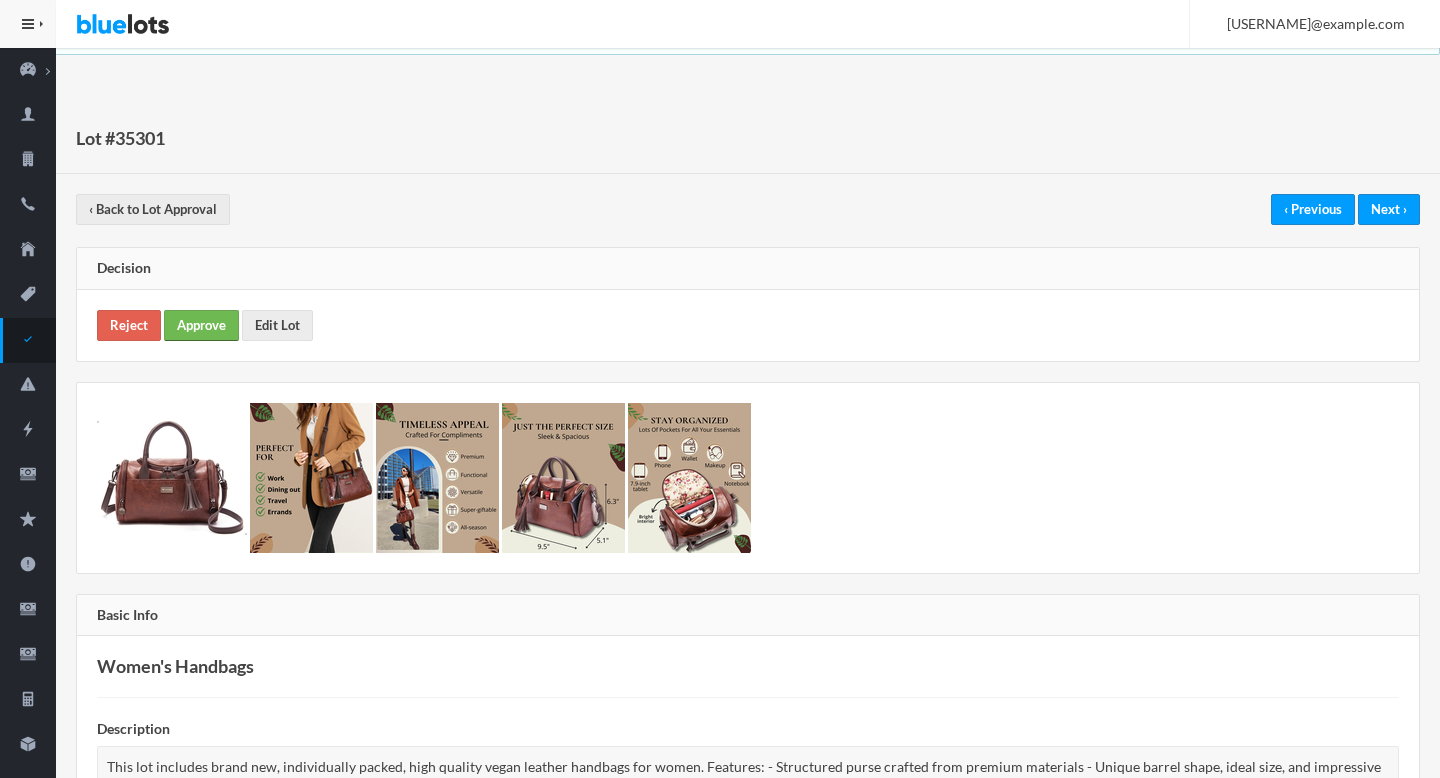 click on "Approve" at bounding box center [201, 325] 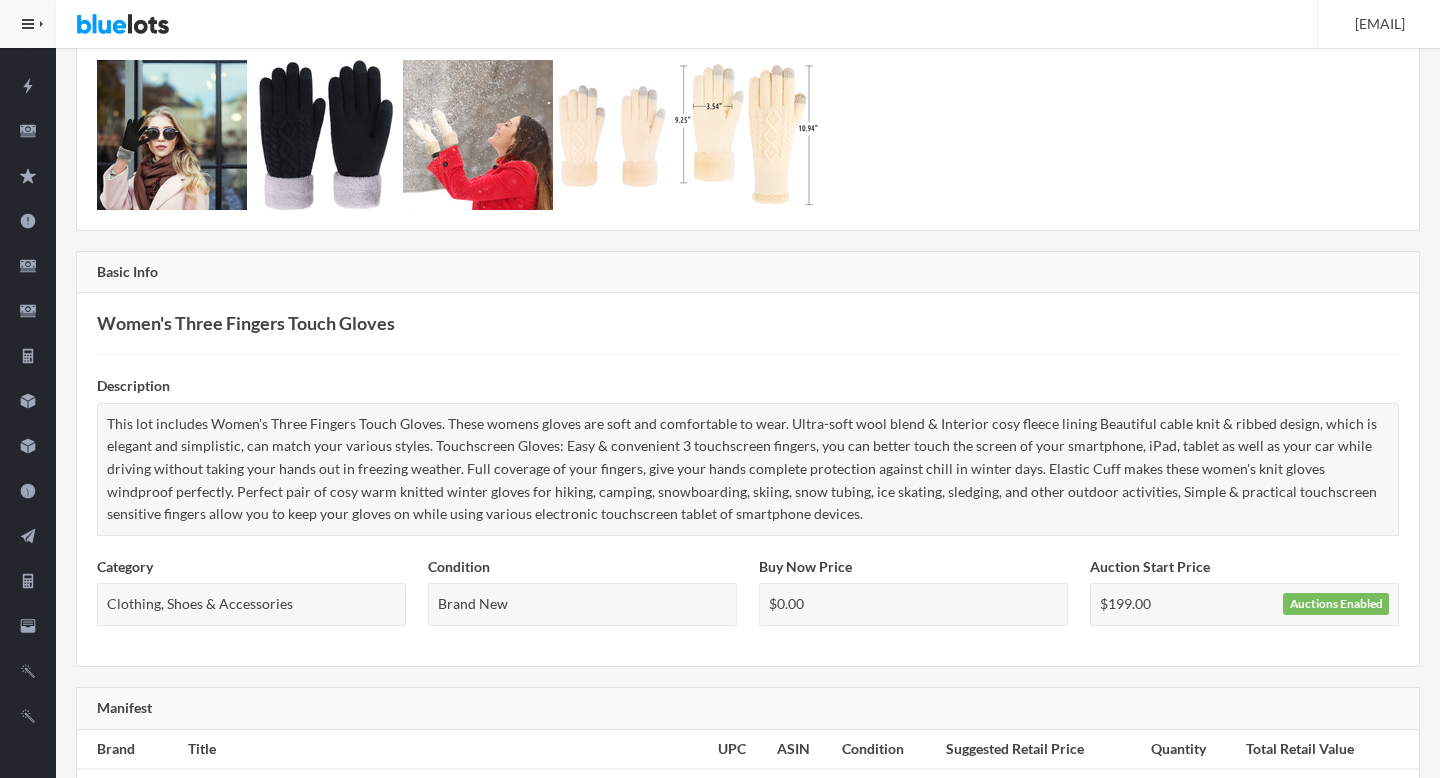scroll, scrollTop: 0, scrollLeft: 0, axis: both 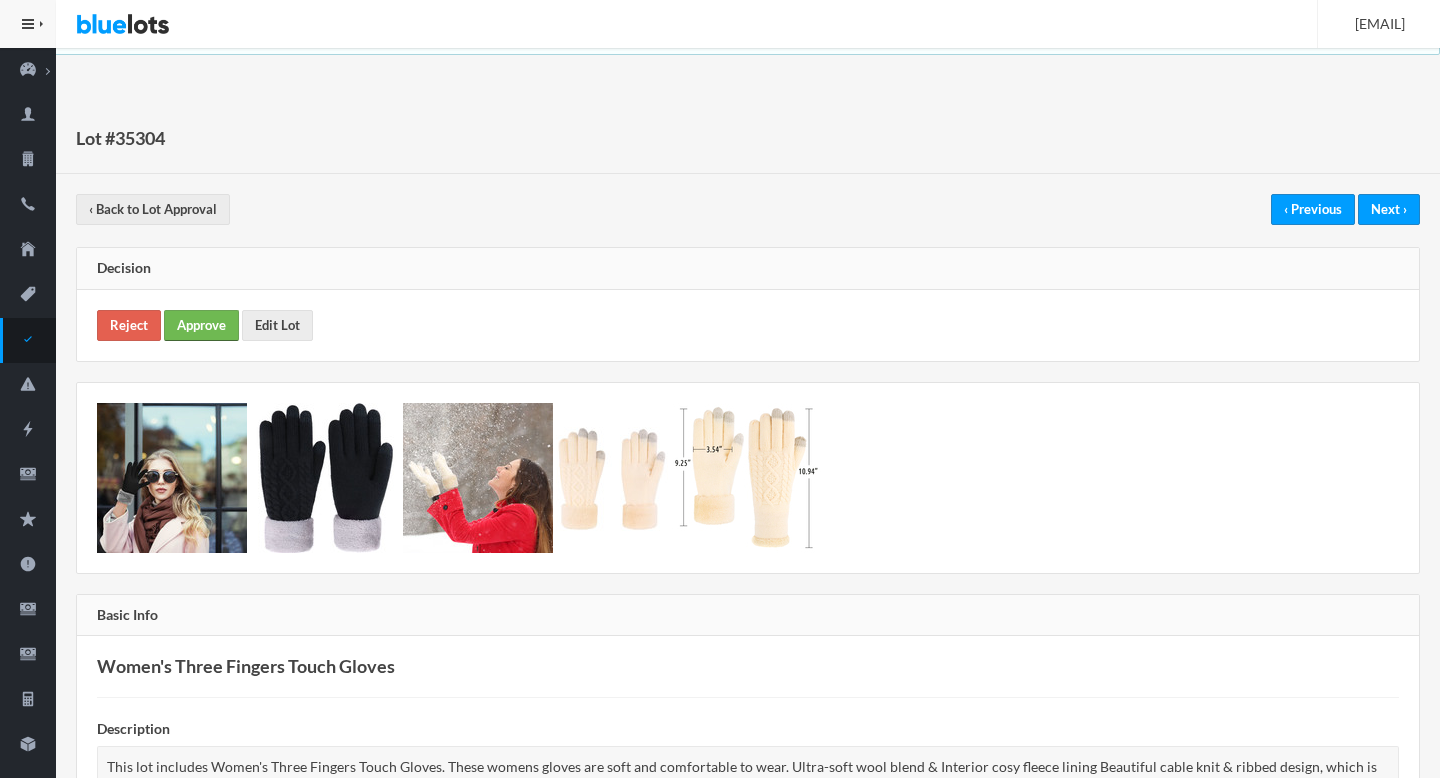 click on "Approve" at bounding box center [201, 325] 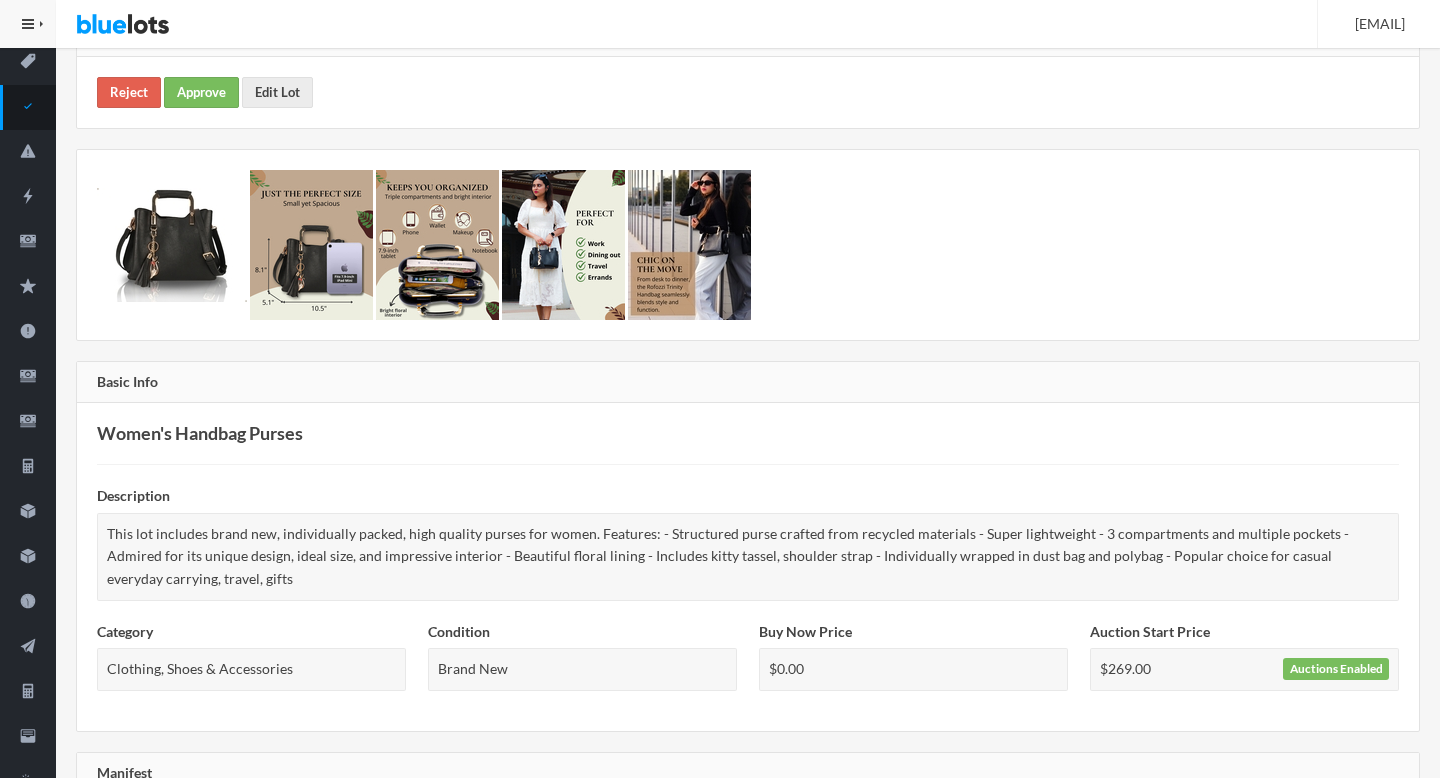 scroll, scrollTop: 0, scrollLeft: 0, axis: both 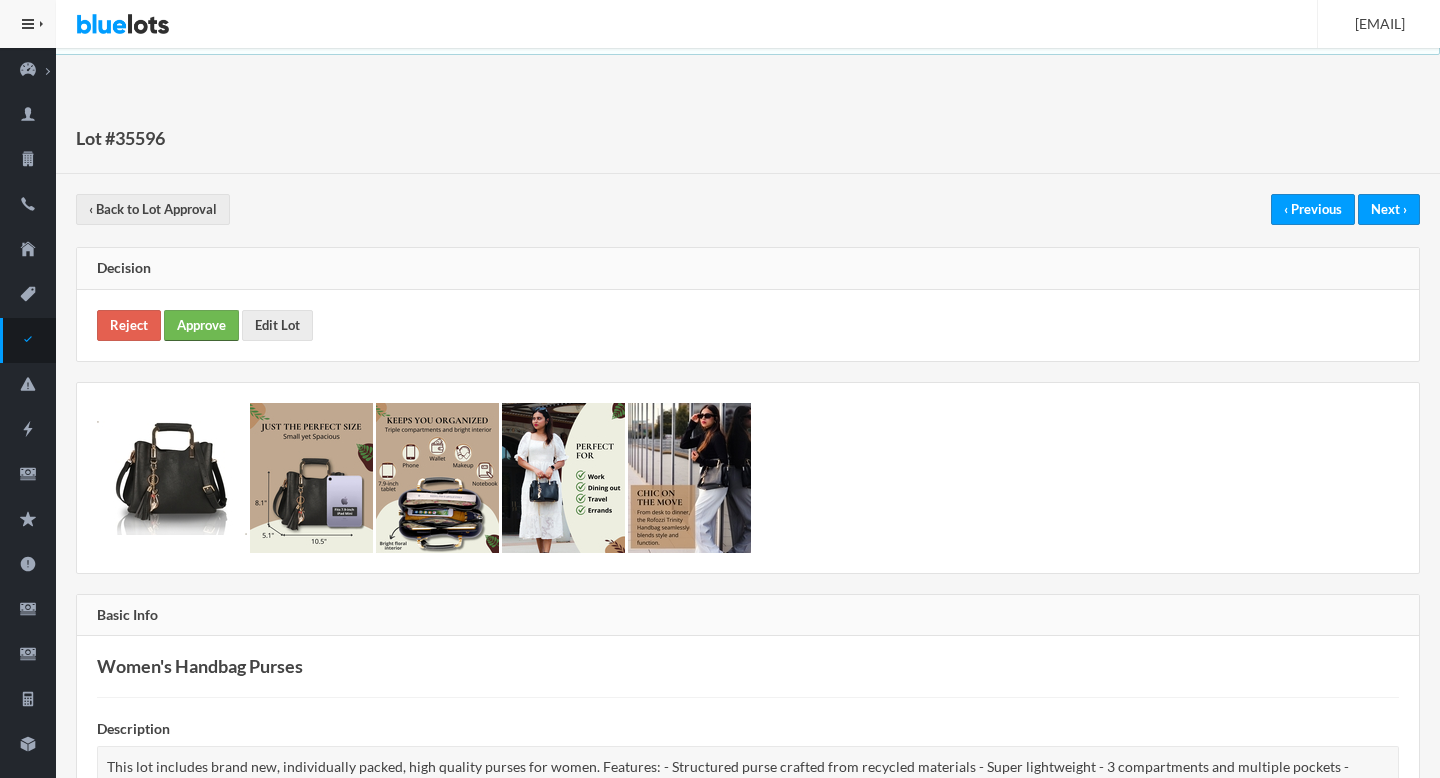 click on "Approve" at bounding box center (201, 325) 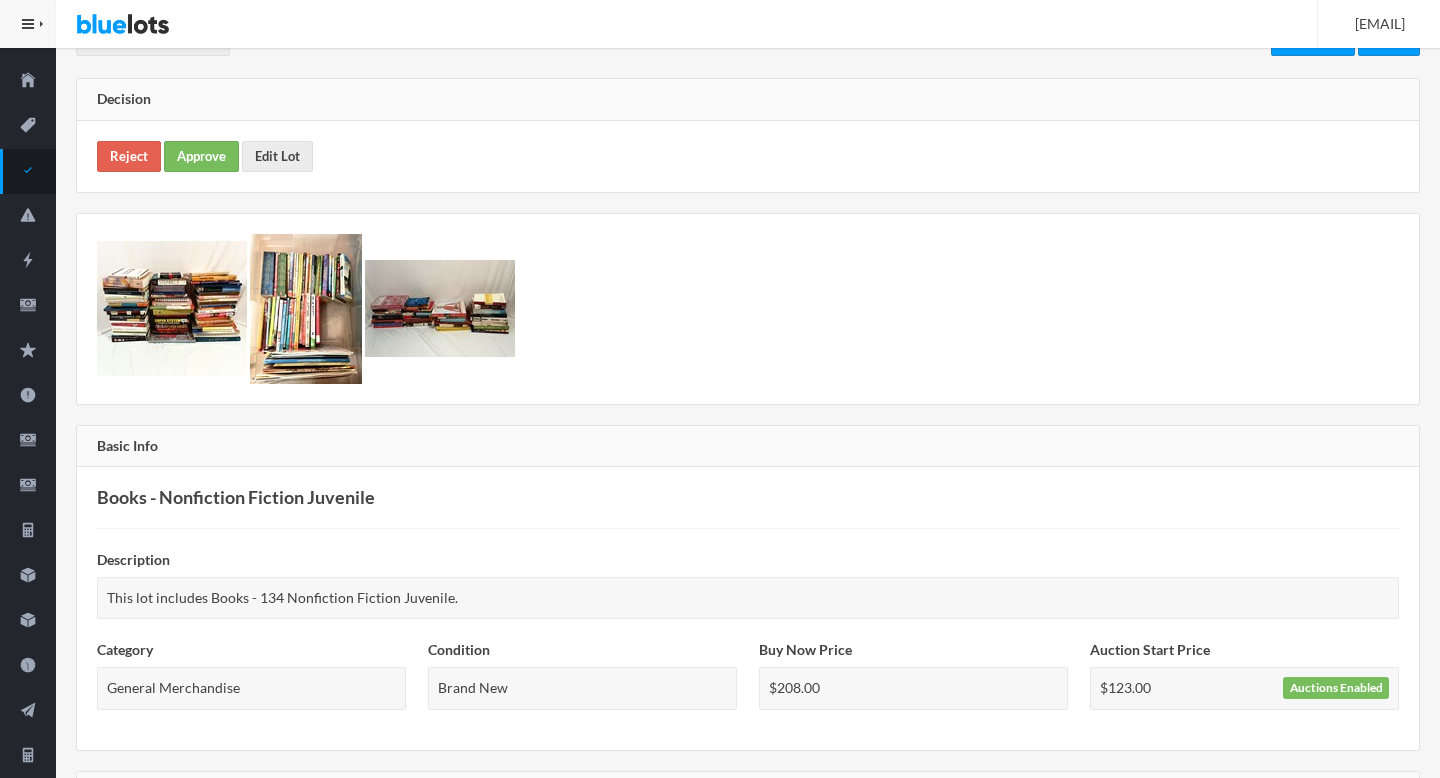 scroll, scrollTop: 0, scrollLeft: 0, axis: both 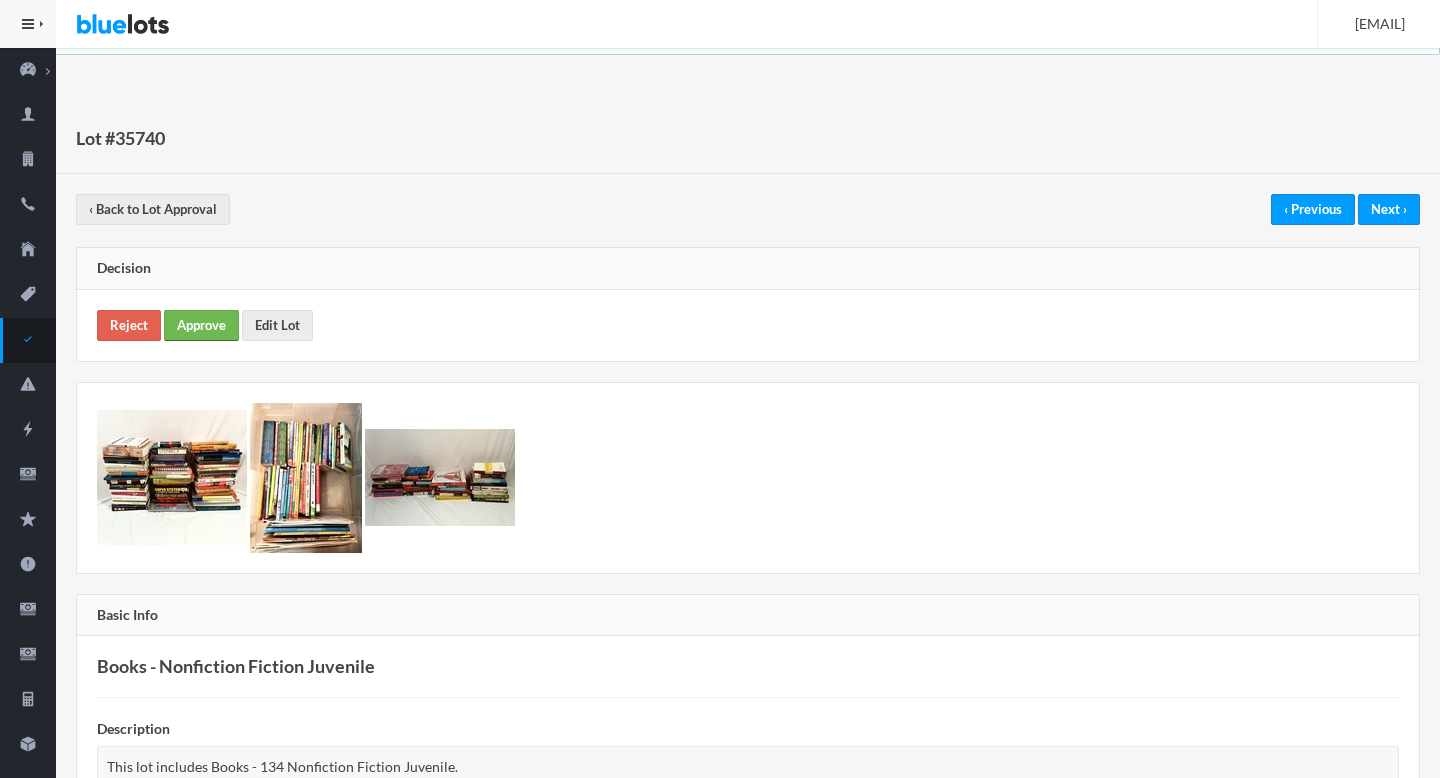 click on "Approve" at bounding box center (201, 325) 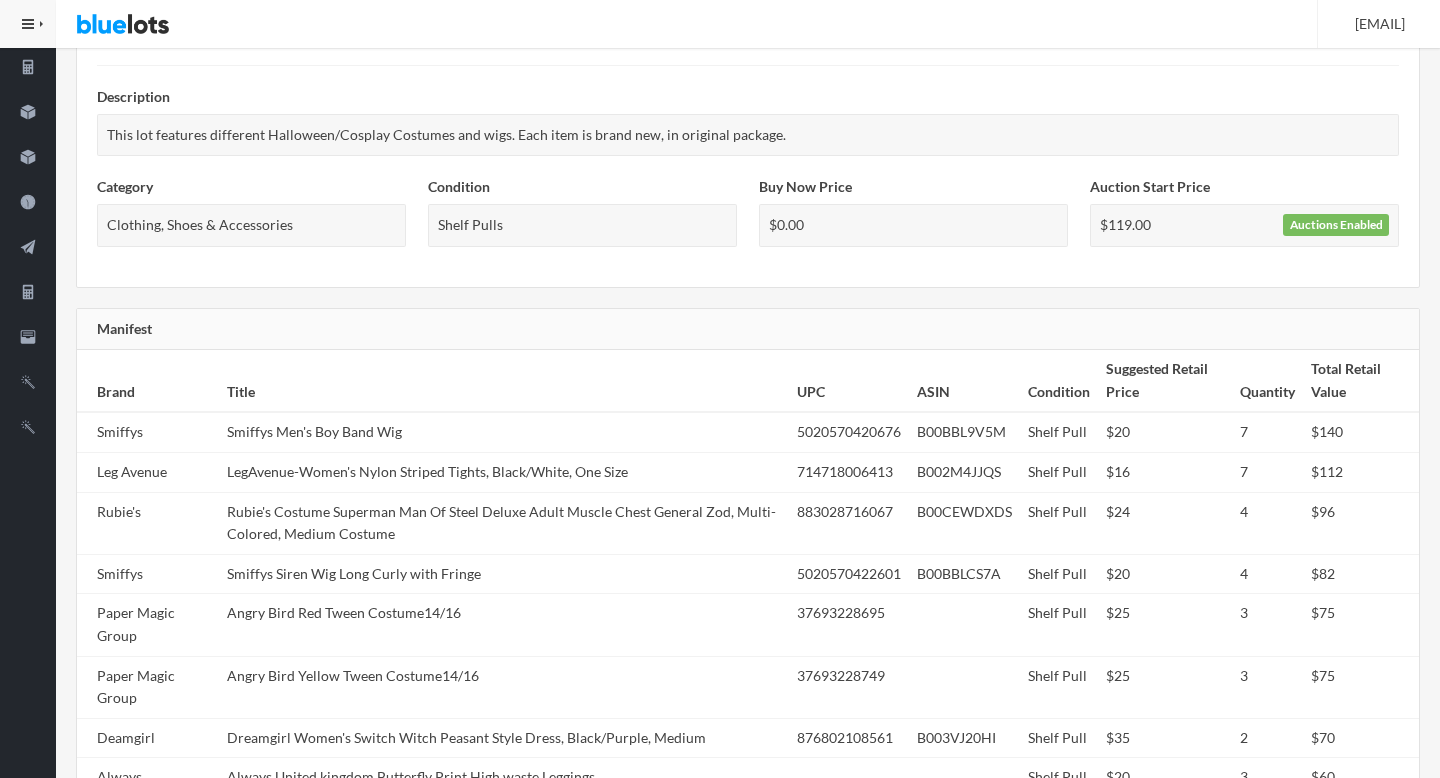 scroll, scrollTop: 0, scrollLeft: 0, axis: both 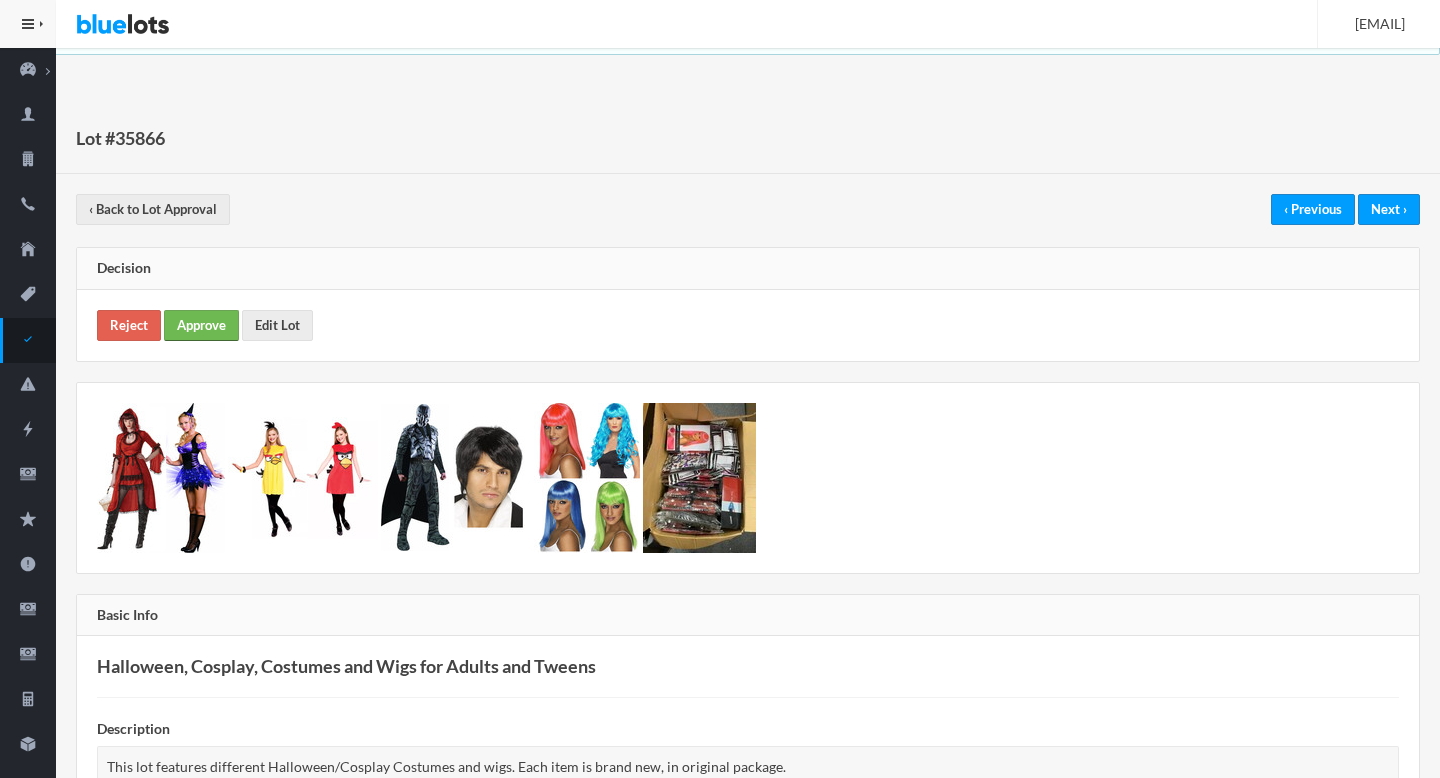 click on "Approve" at bounding box center (201, 325) 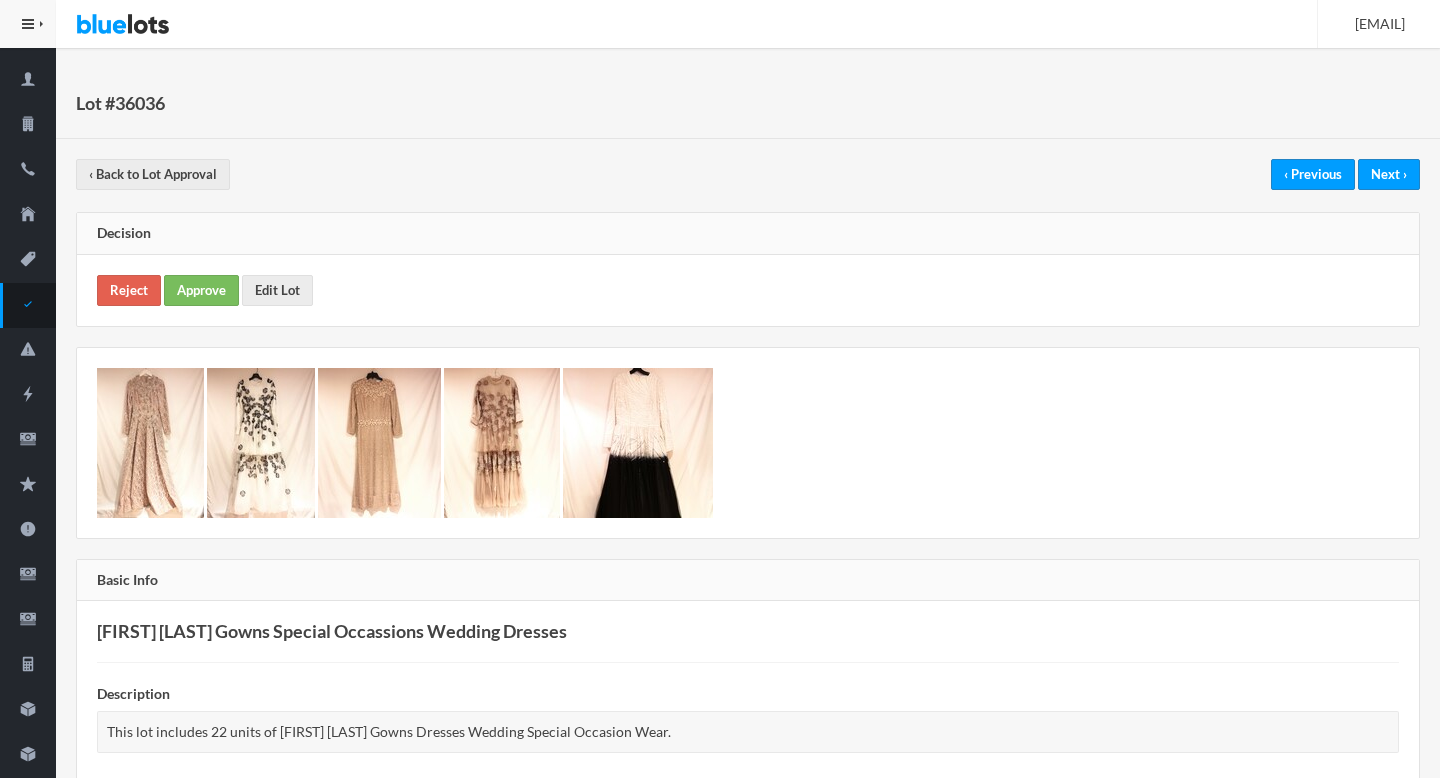 scroll, scrollTop: 0, scrollLeft: 0, axis: both 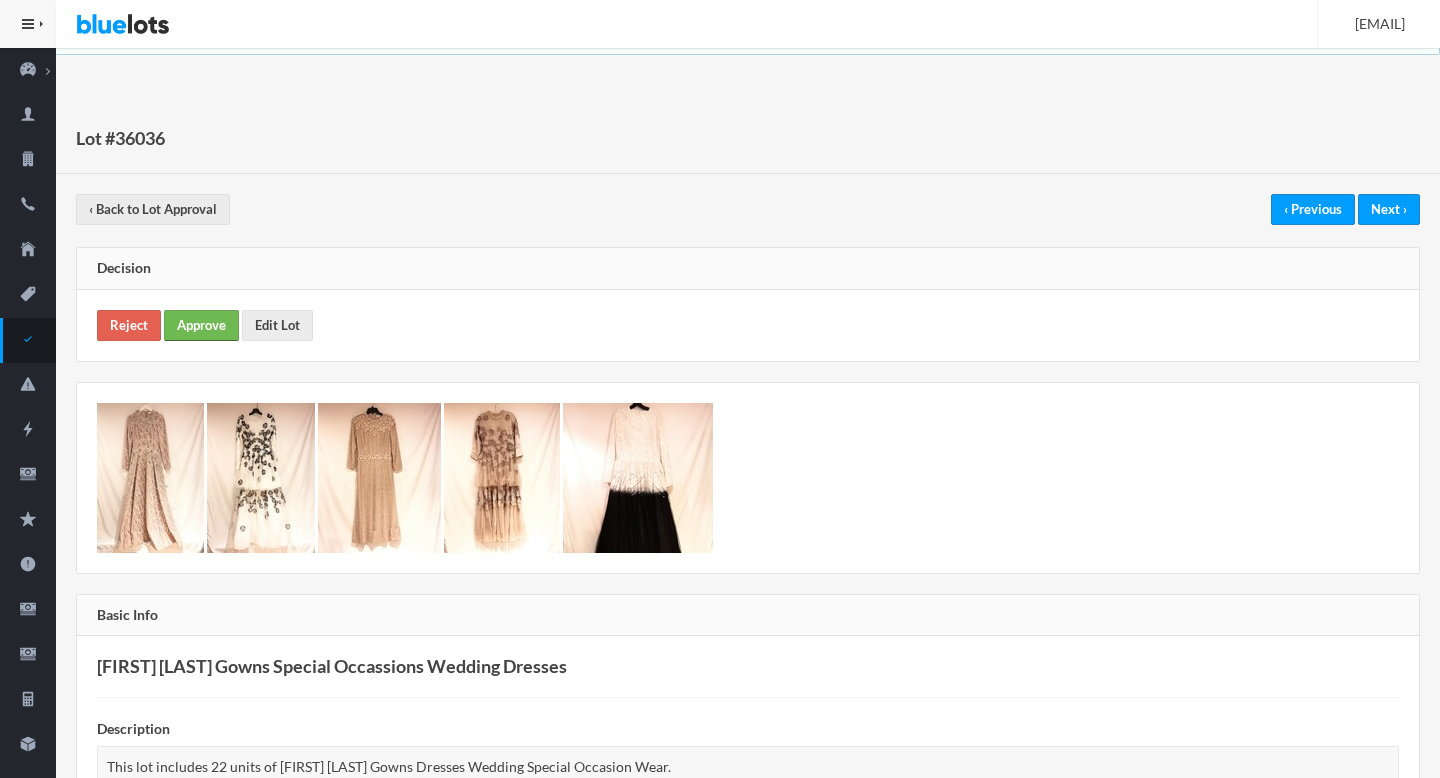 click on "Approve" at bounding box center (201, 325) 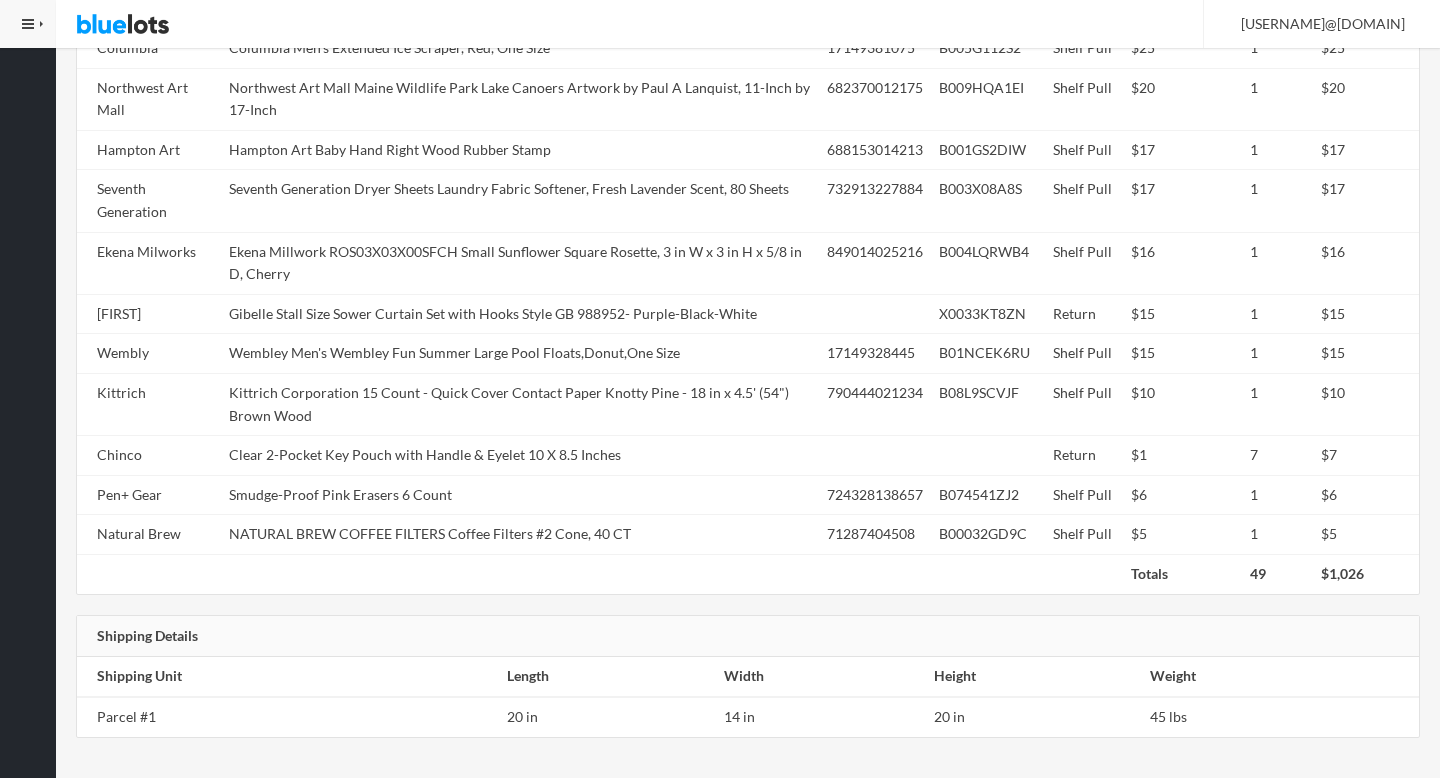 scroll, scrollTop: 0, scrollLeft: 0, axis: both 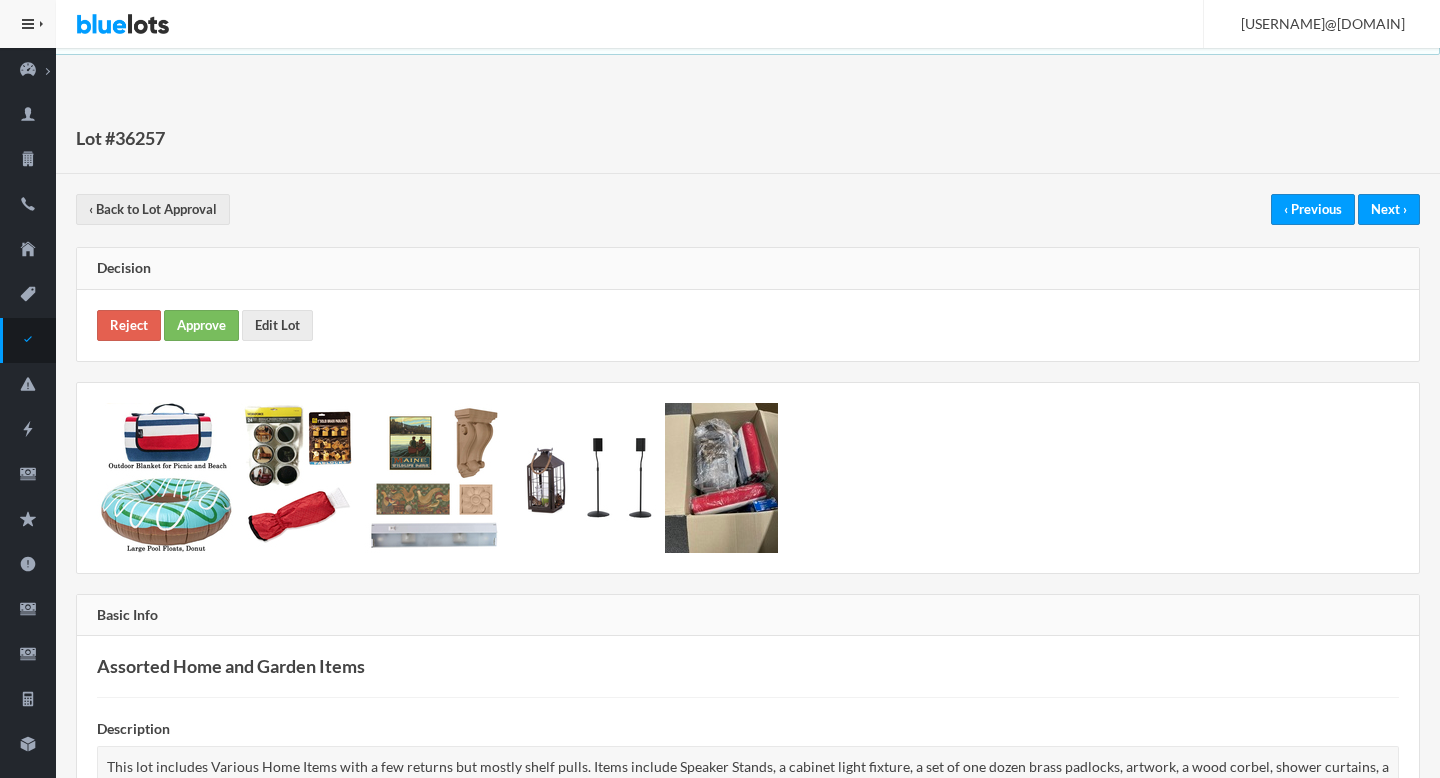 click on "Reject
Approve
Edit Lot" at bounding box center [748, 325] 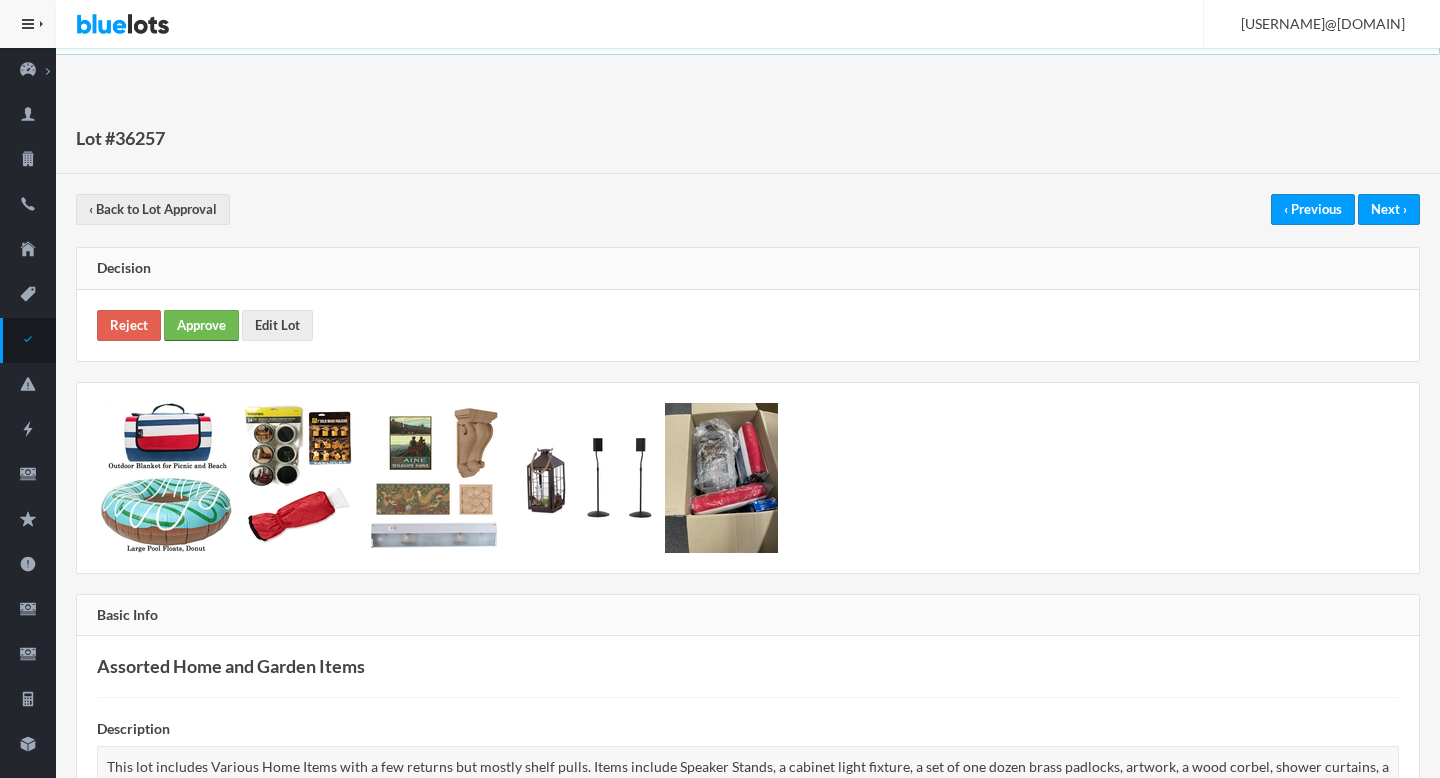 click on "Approve" at bounding box center (201, 325) 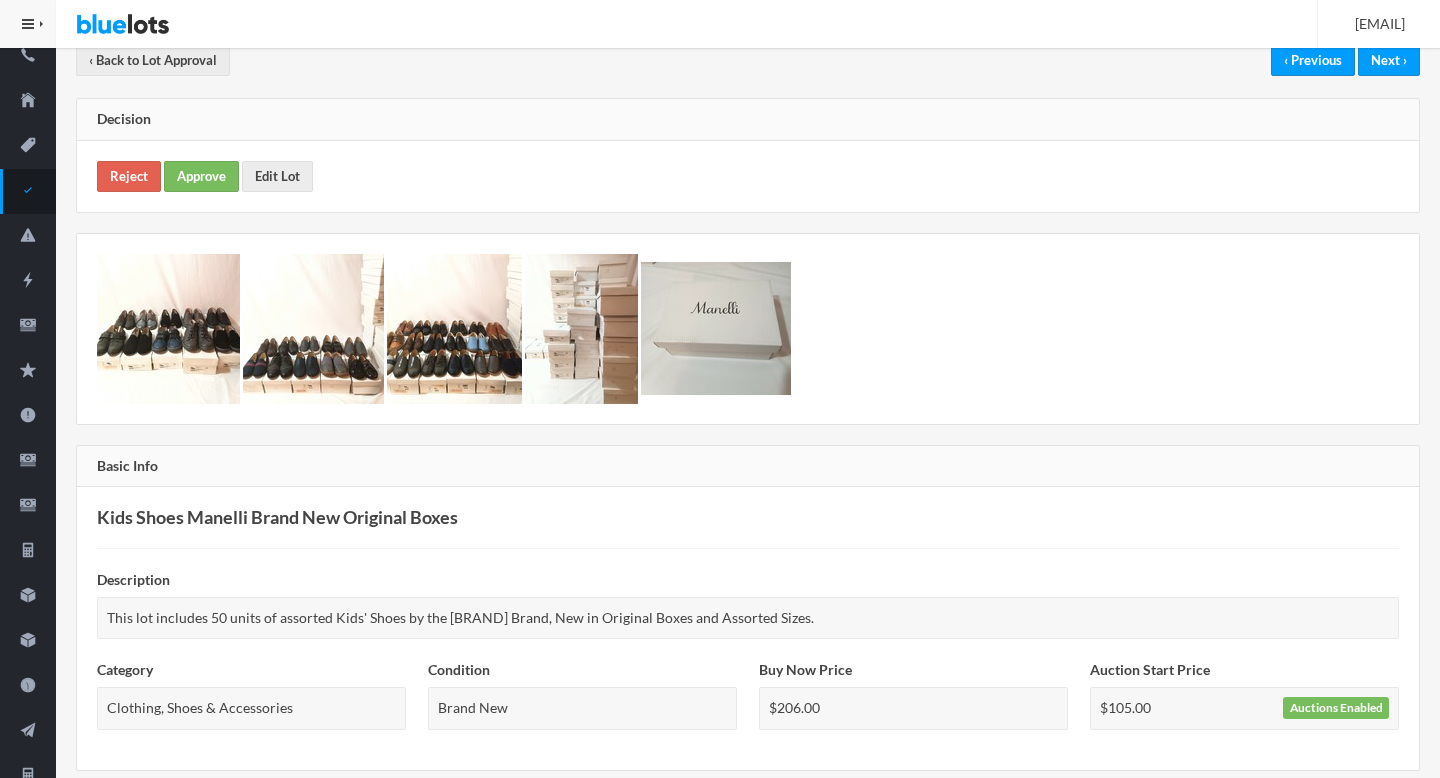 scroll, scrollTop: 0, scrollLeft: 0, axis: both 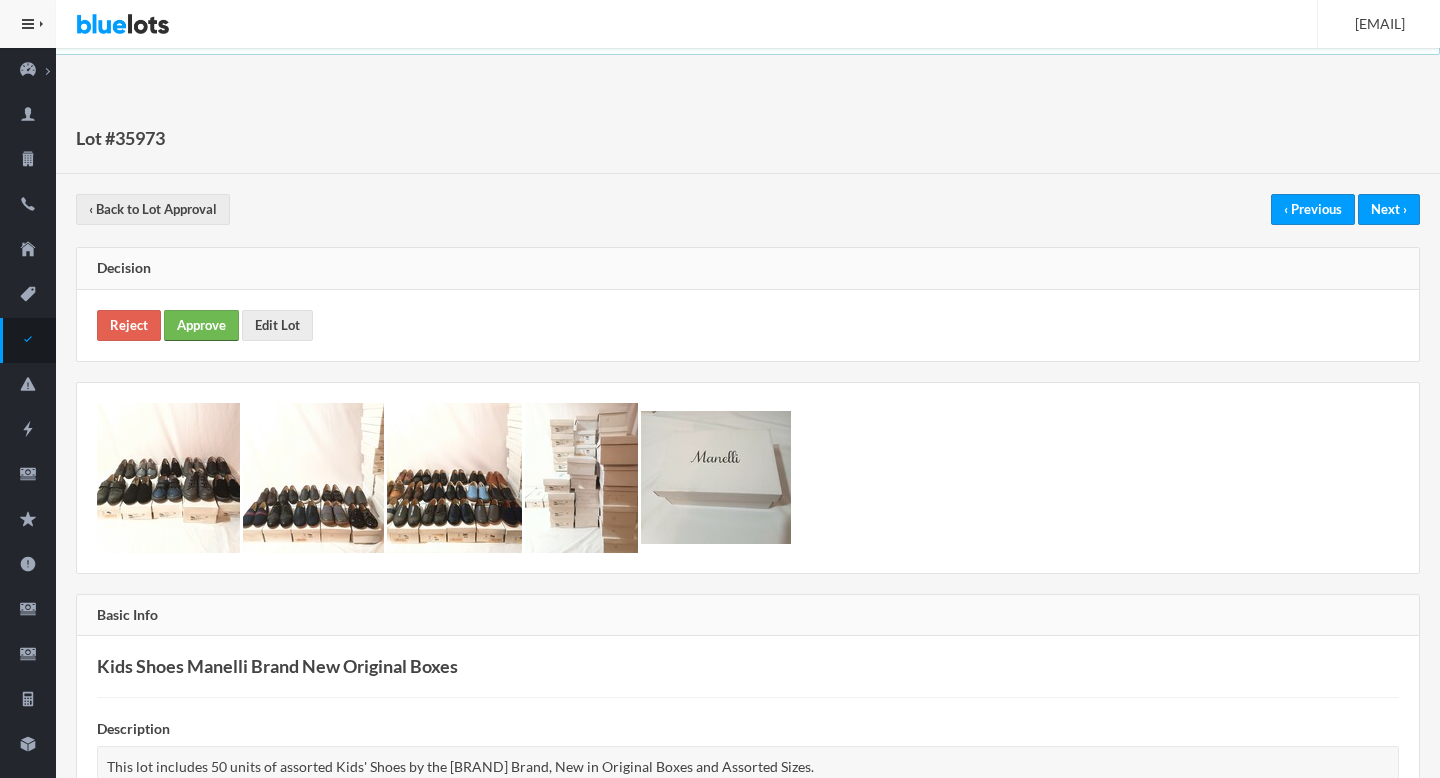 click on "Approve" at bounding box center (201, 325) 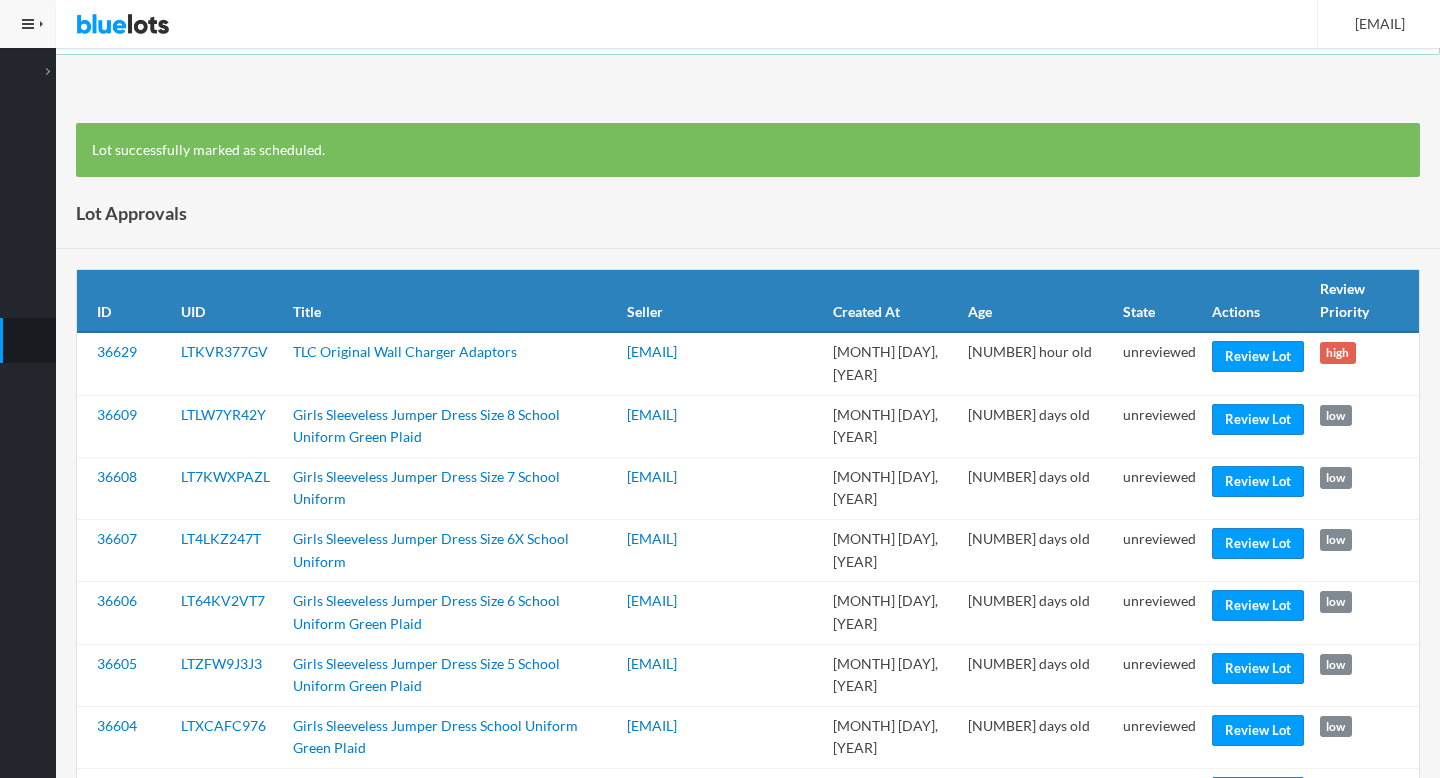 scroll, scrollTop: 0, scrollLeft: 0, axis: both 